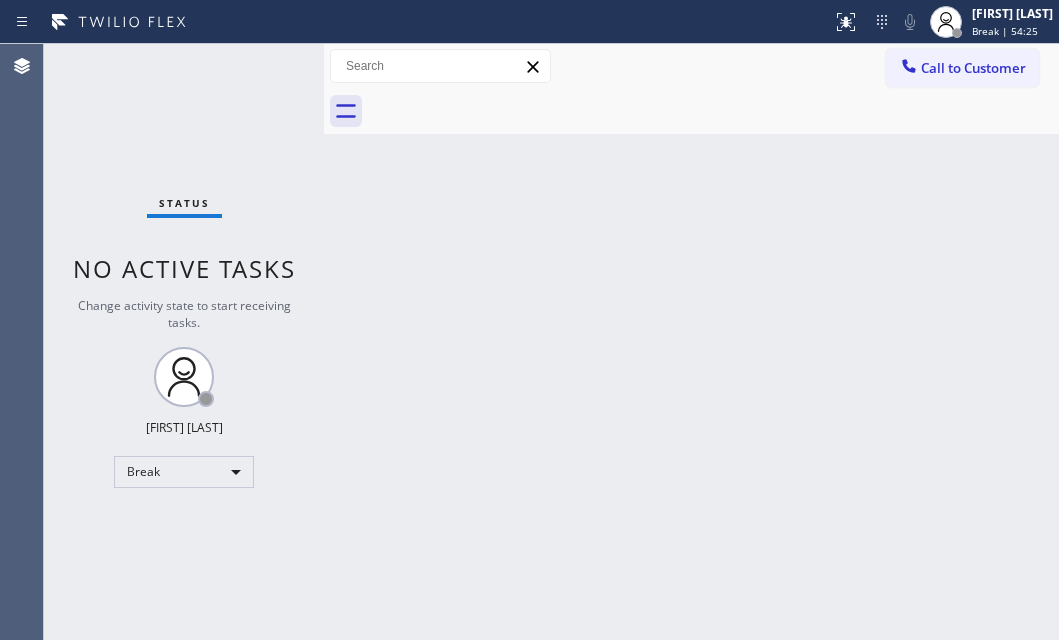 scroll, scrollTop: 0, scrollLeft: 0, axis: both 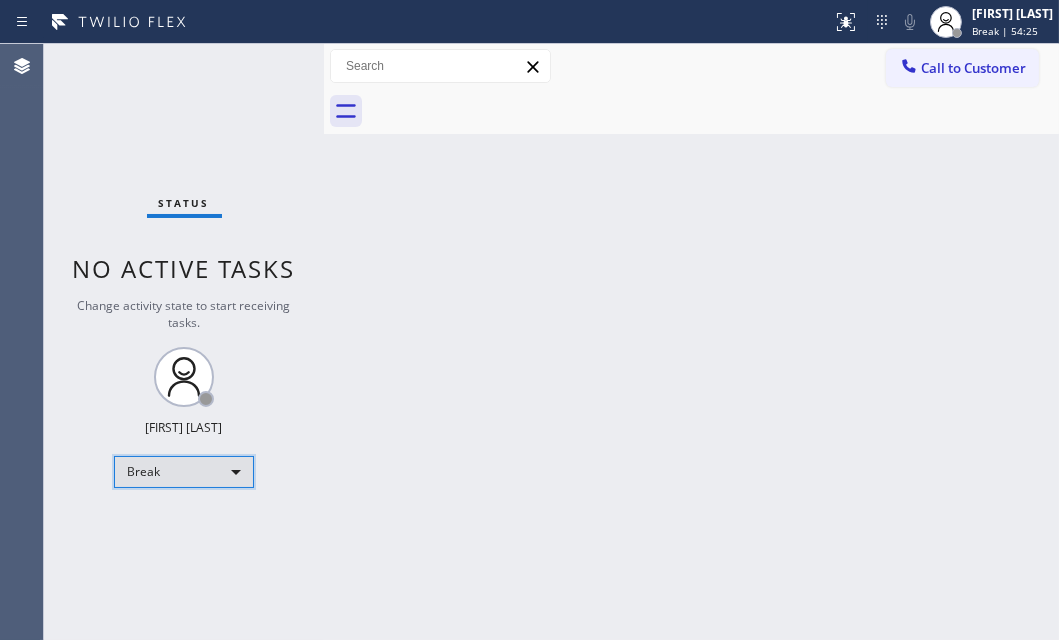 click on "Break" at bounding box center [184, 472] 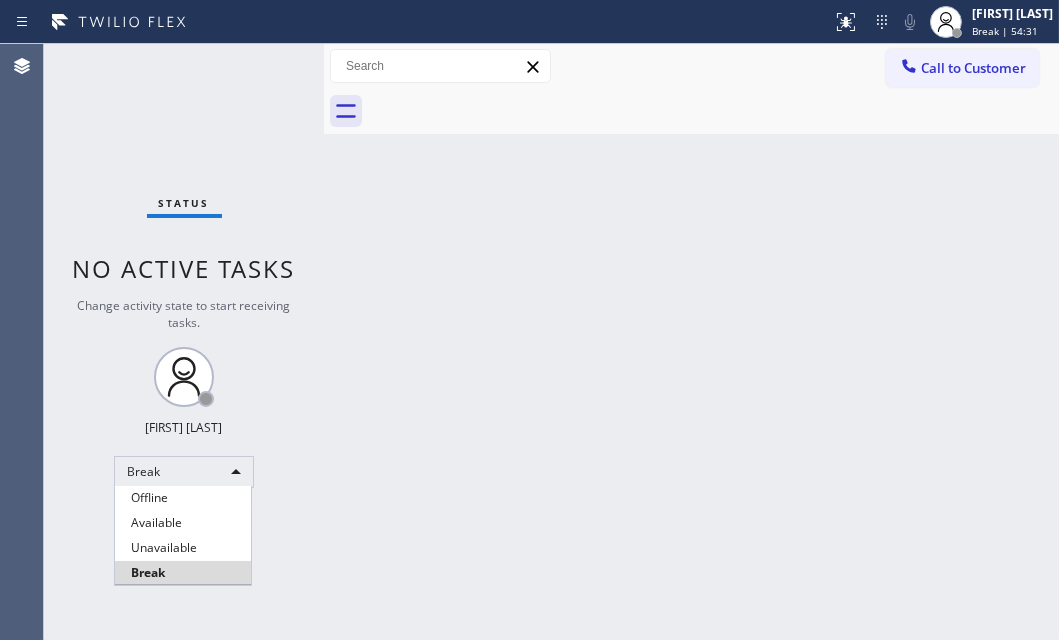 click at bounding box center (529, 320) 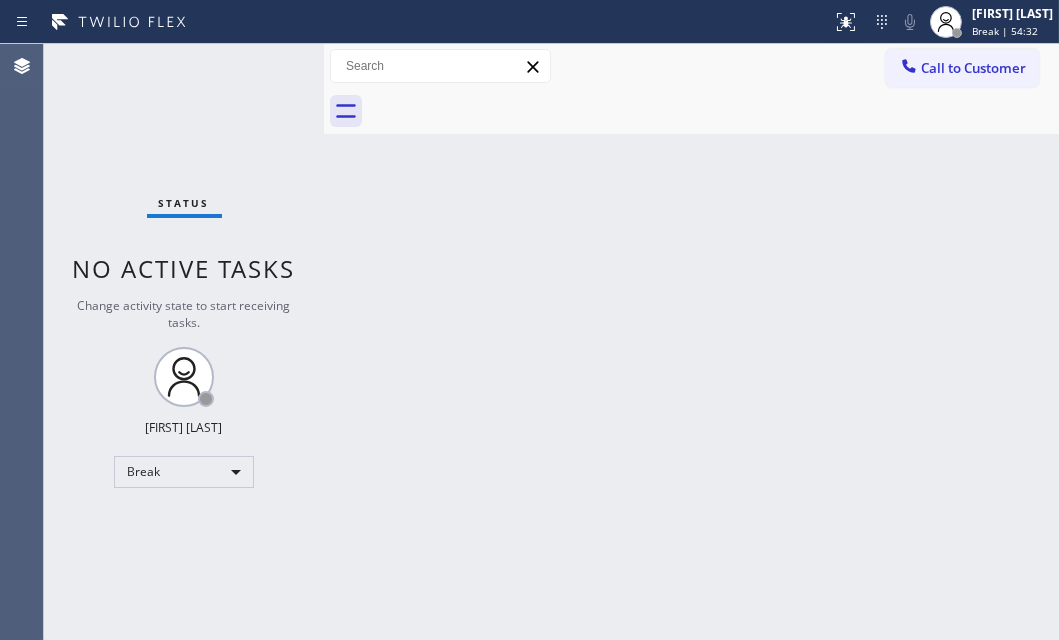 click on "Back to Dashboard Change Sender ID Customers Technicians Select a contact Outbound call Technician Search Technician Your caller id phone number Your caller id phone number Call Technician info Name   Phone none Address none Change Sender ID HVAC +18559994417 5 Star Appliance +18557314952 Appliance Repair +18554611149 Plumbing +18889090120 Air Duct Cleaning +18006865038  Electricians +18005688664 Cancel Change Check personal SMS Reset Change No tabs Call to Customer Outbound call Location Pristine House Cleaning Your caller id phone number [PHONE] Customer number Call Outbound call Technician Search Technician Your caller id phone number Your caller id phone number Call" at bounding box center (691, 342) 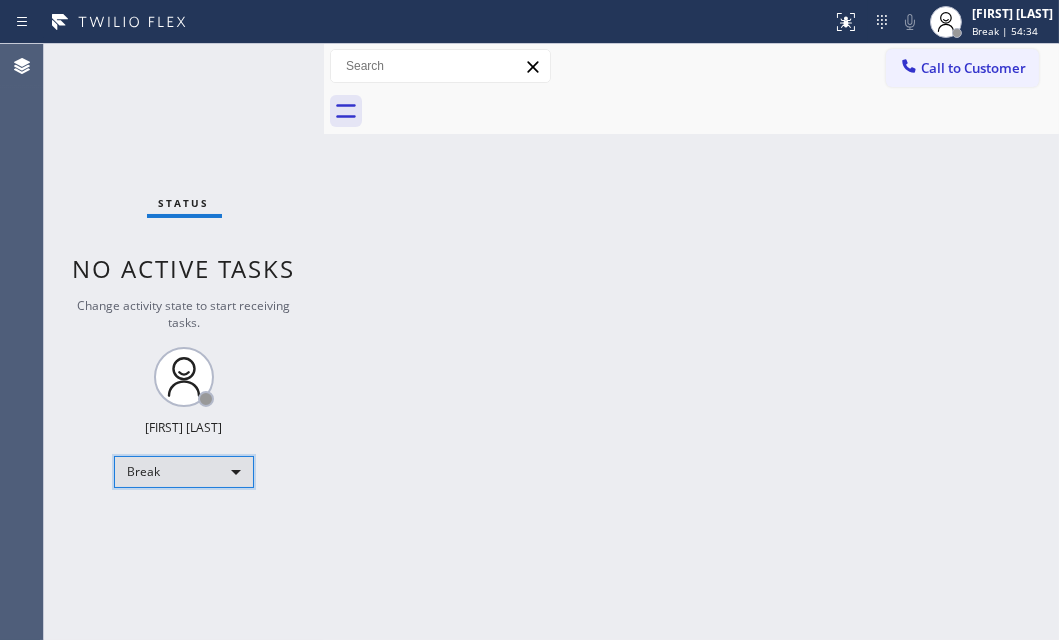 click on "Break" at bounding box center (184, 472) 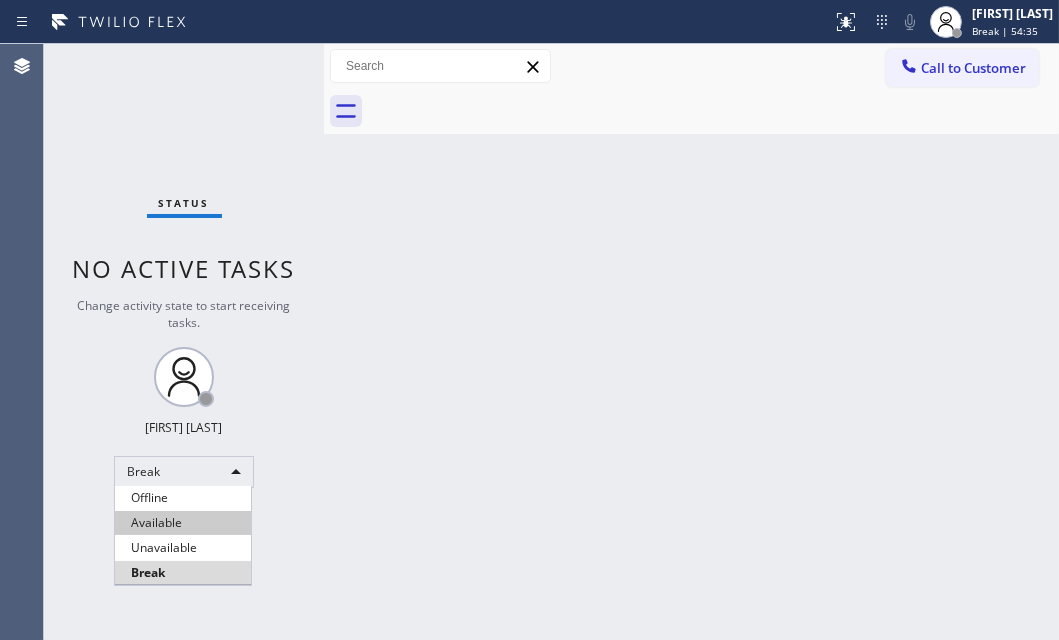 click on "Available" at bounding box center (183, 523) 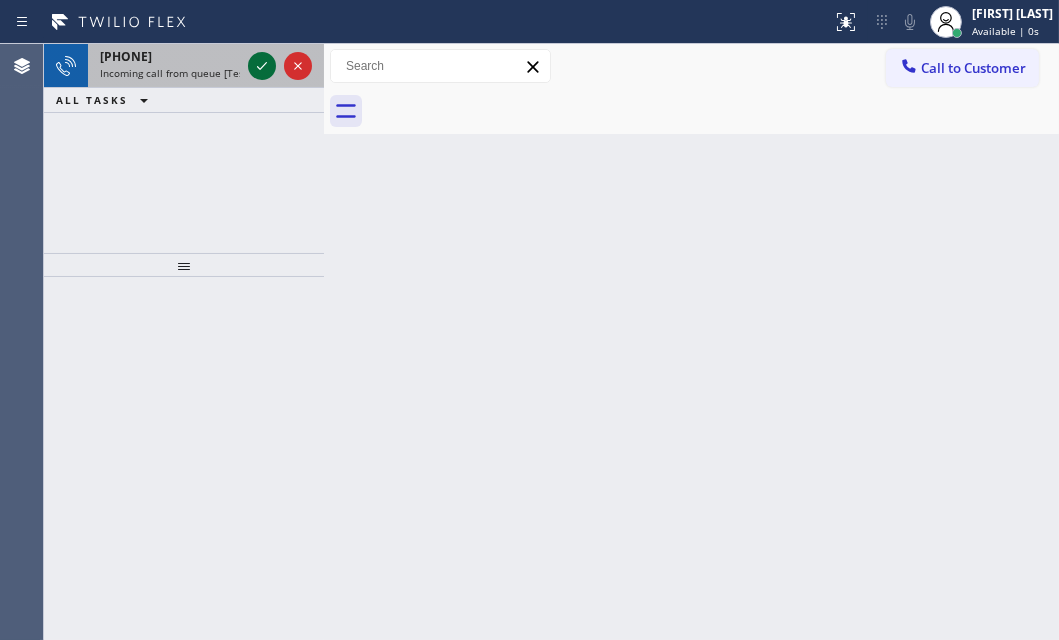 click 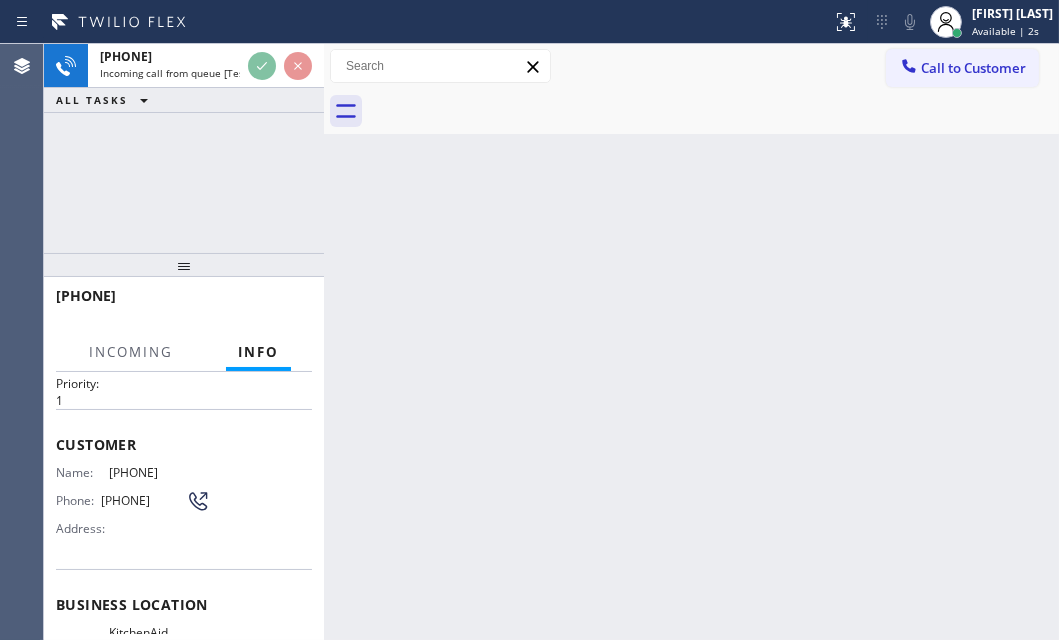 scroll, scrollTop: 181, scrollLeft: 0, axis: vertical 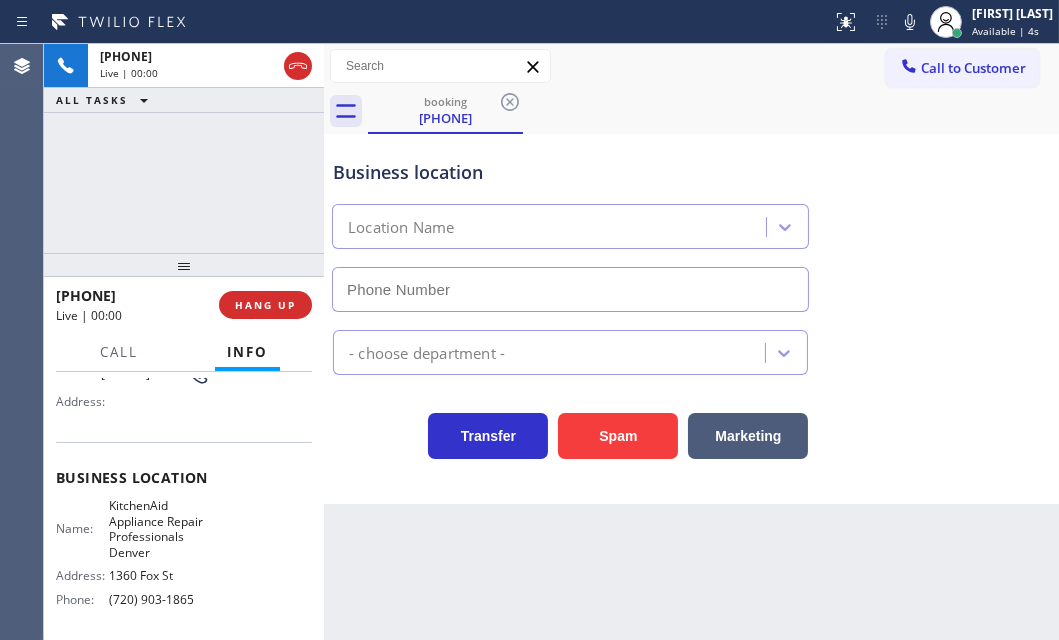 type on "(720) 903-1865" 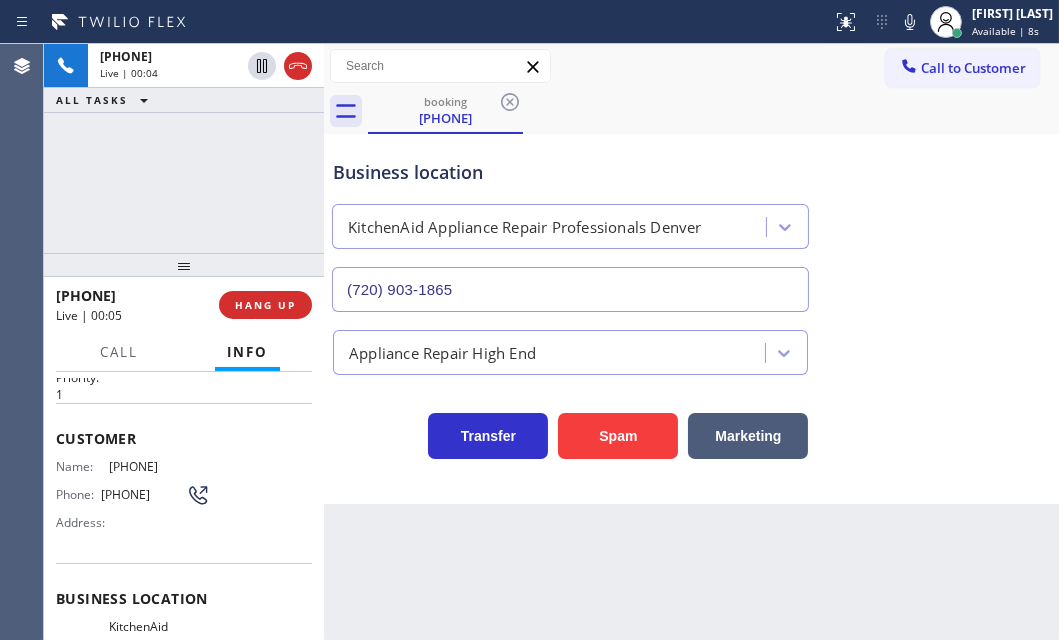 scroll, scrollTop: 0, scrollLeft: 0, axis: both 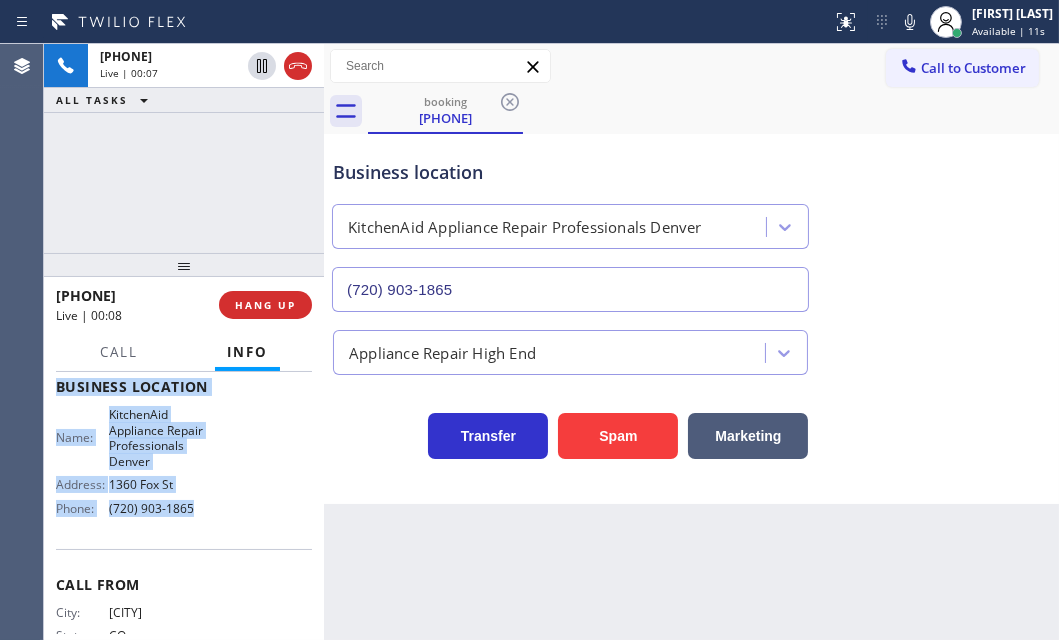 drag, startPoint x: 131, startPoint y: 523, endPoint x: 239, endPoint y: 524, distance: 108.00463 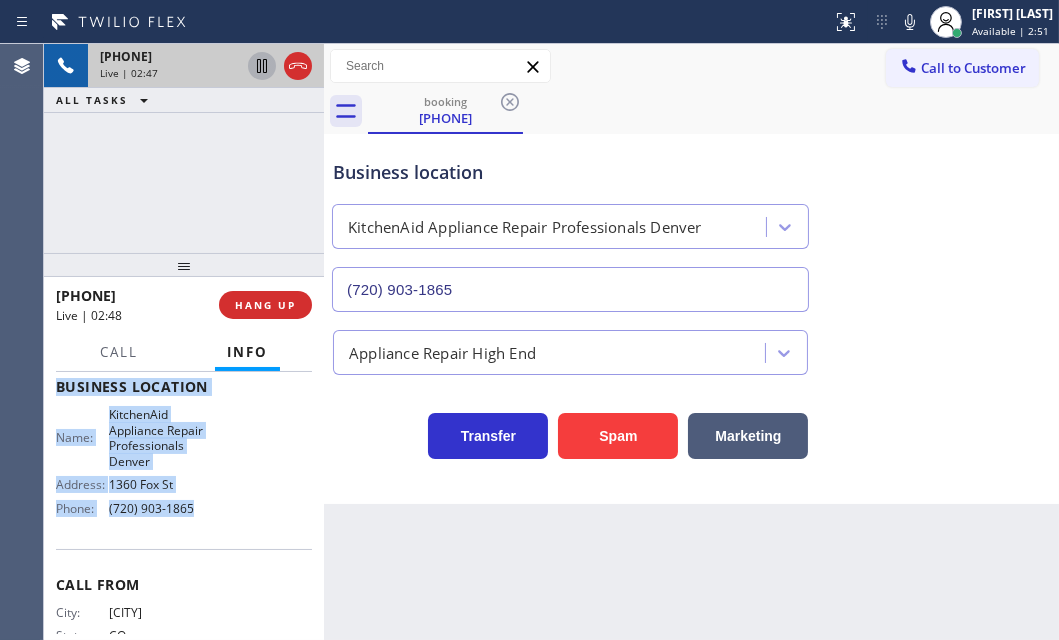 click 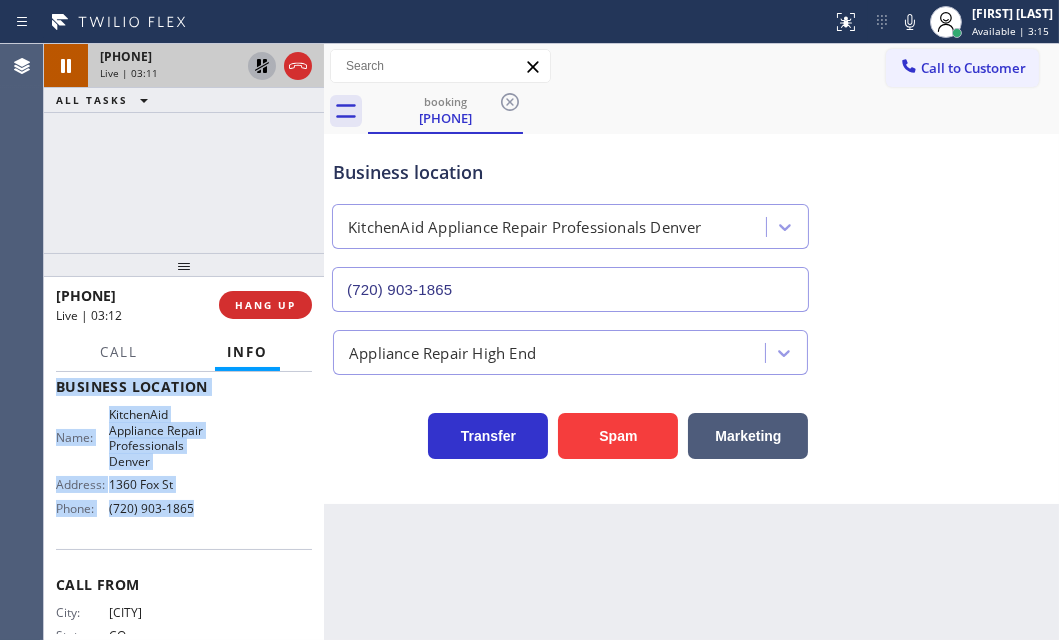 click 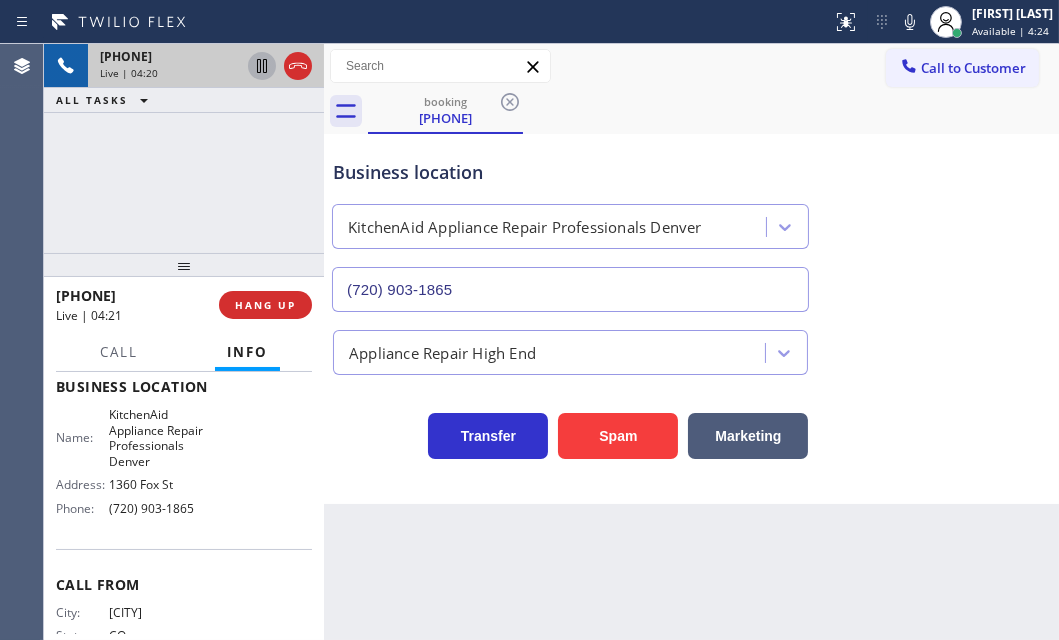 click on "+19702612238 Live | 04:20 ALL TASKS ALL TASKS ACTIVE TASKS TASKS IN WRAP UP" at bounding box center (184, 148) 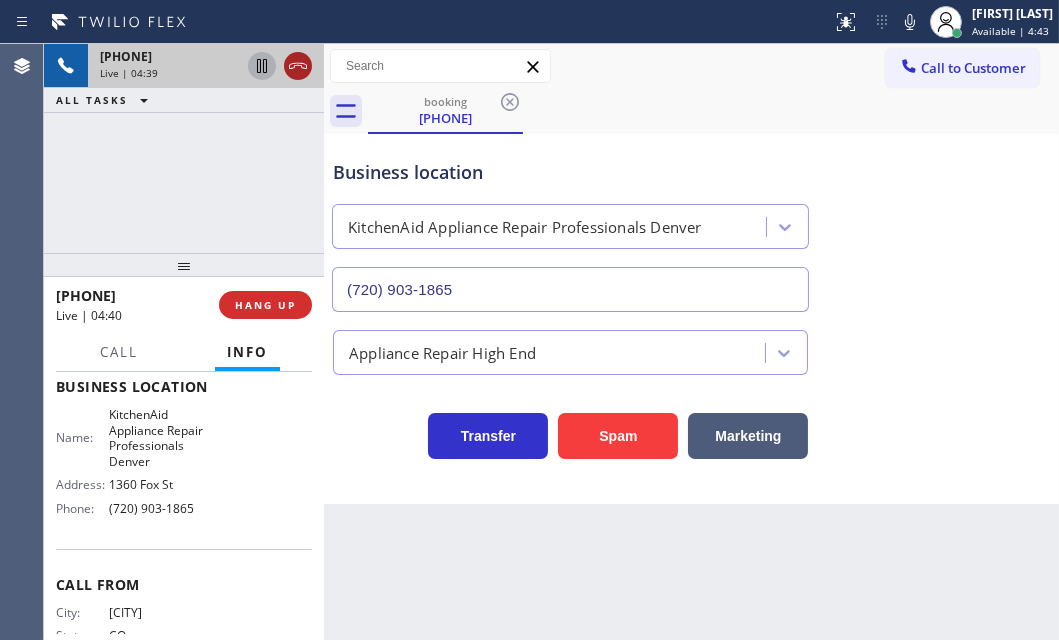 click 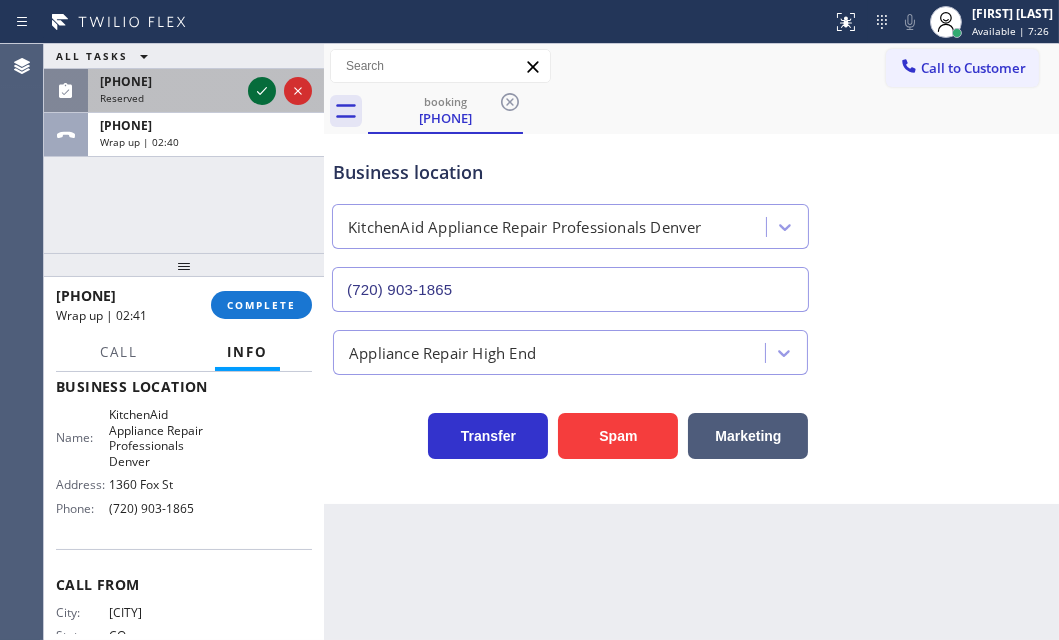 click 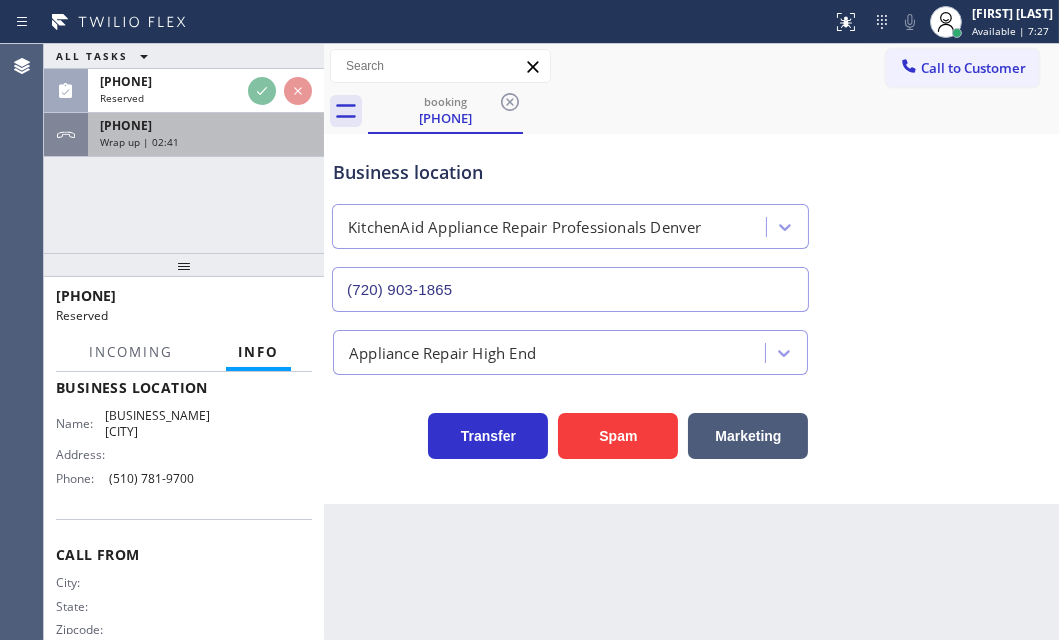 click on "Wrap up | 02:41" at bounding box center [206, 142] 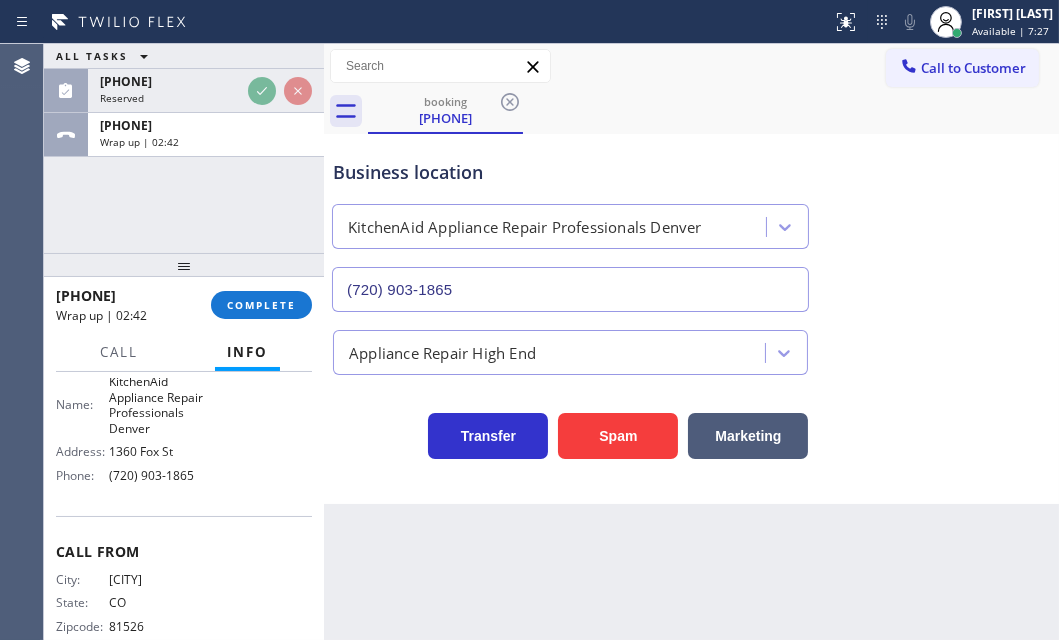 scroll, scrollTop: 272, scrollLeft: 0, axis: vertical 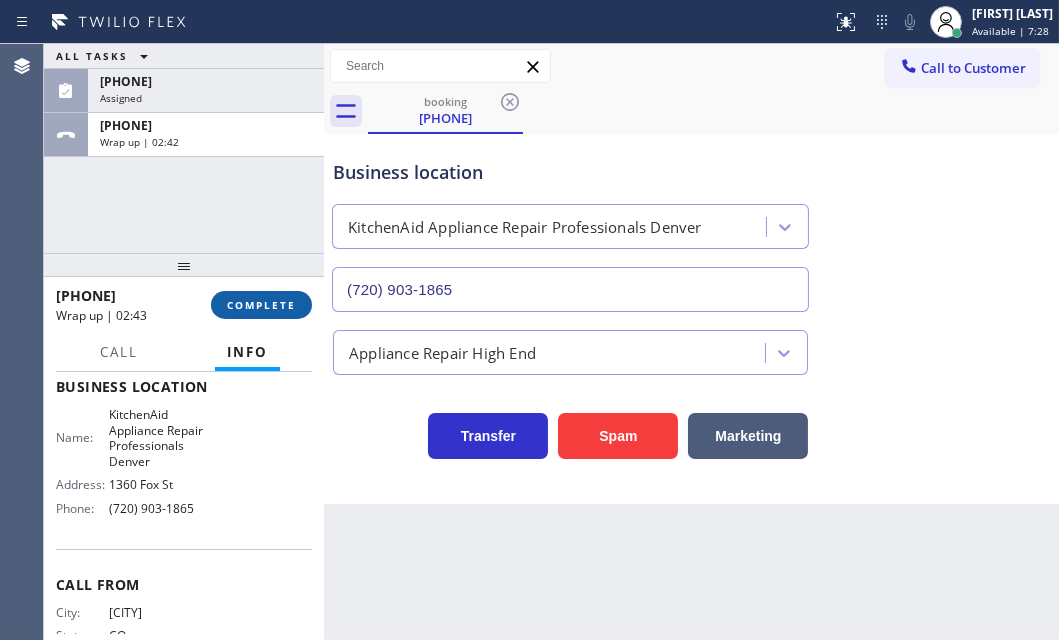 click on "COMPLETE" at bounding box center (261, 305) 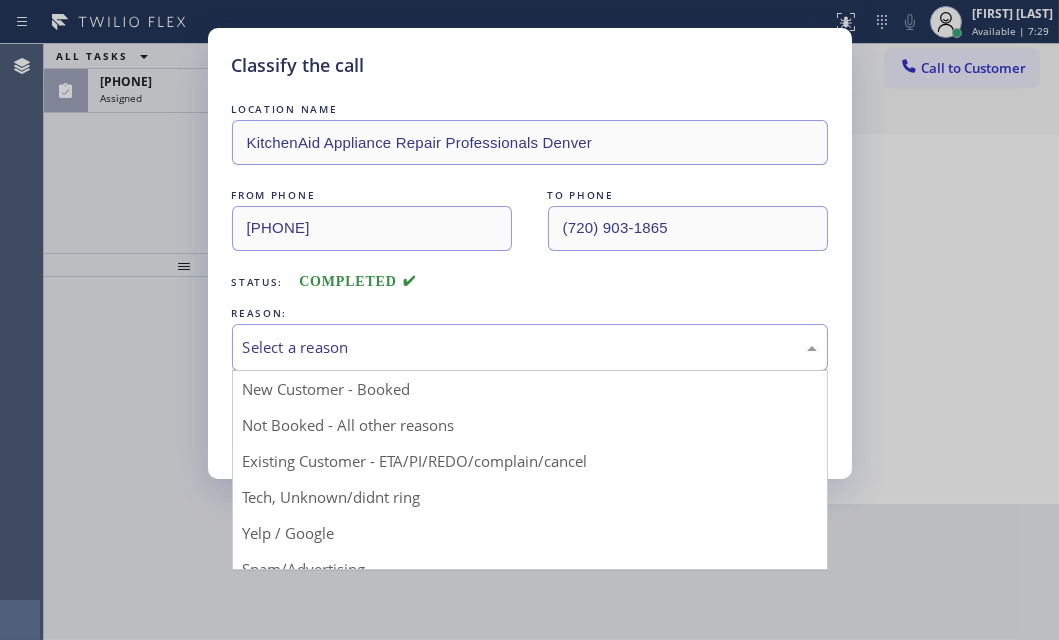 click on "Select a reason" at bounding box center (530, 347) 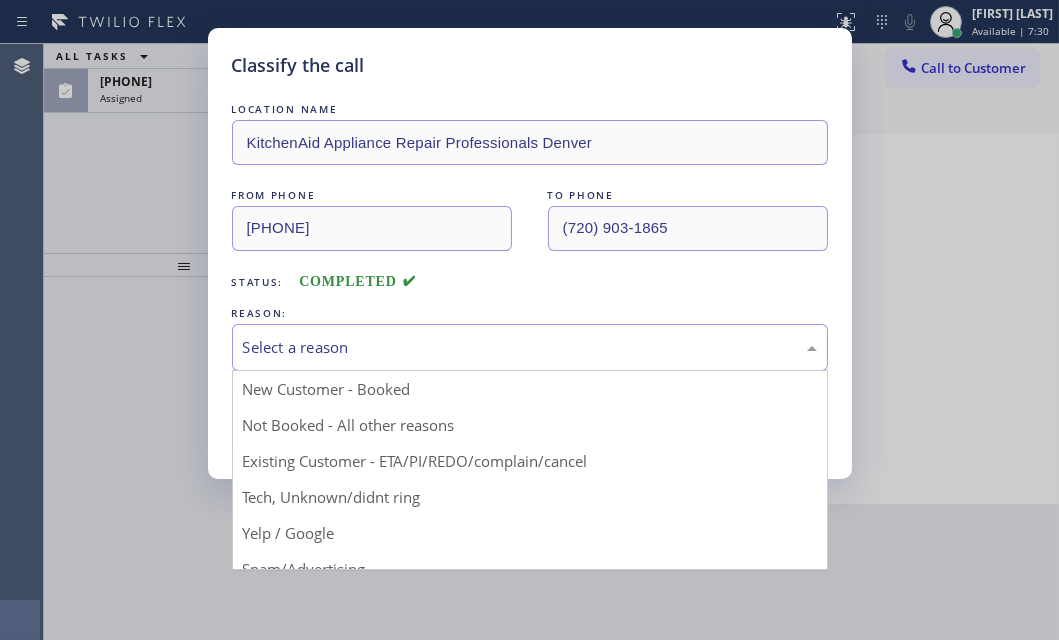 drag, startPoint x: 322, startPoint y: 417, endPoint x: 308, endPoint y: 412, distance: 14.866069 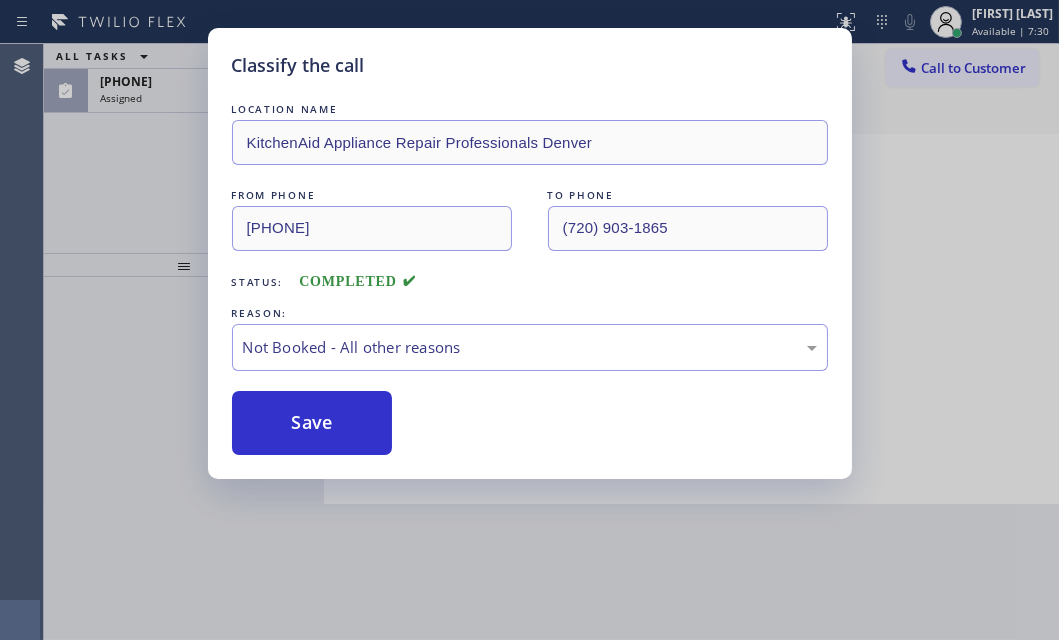 drag, startPoint x: 307, startPoint y: 411, endPoint x: 418, endPoint y: 429, distance: 112.44999 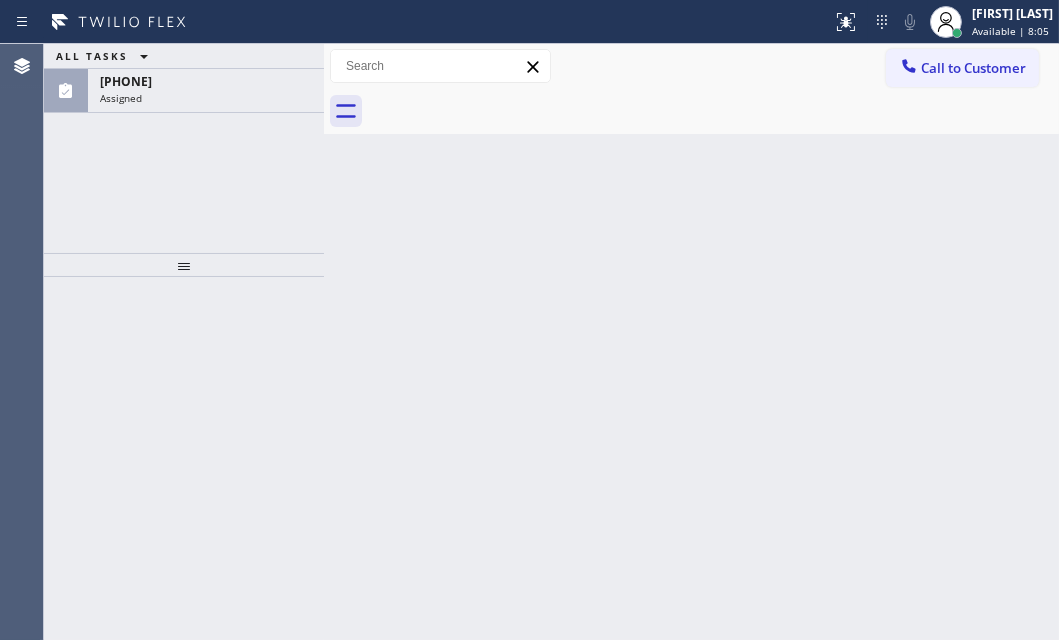 click on "Assigned" at bounding box center [206, 98] 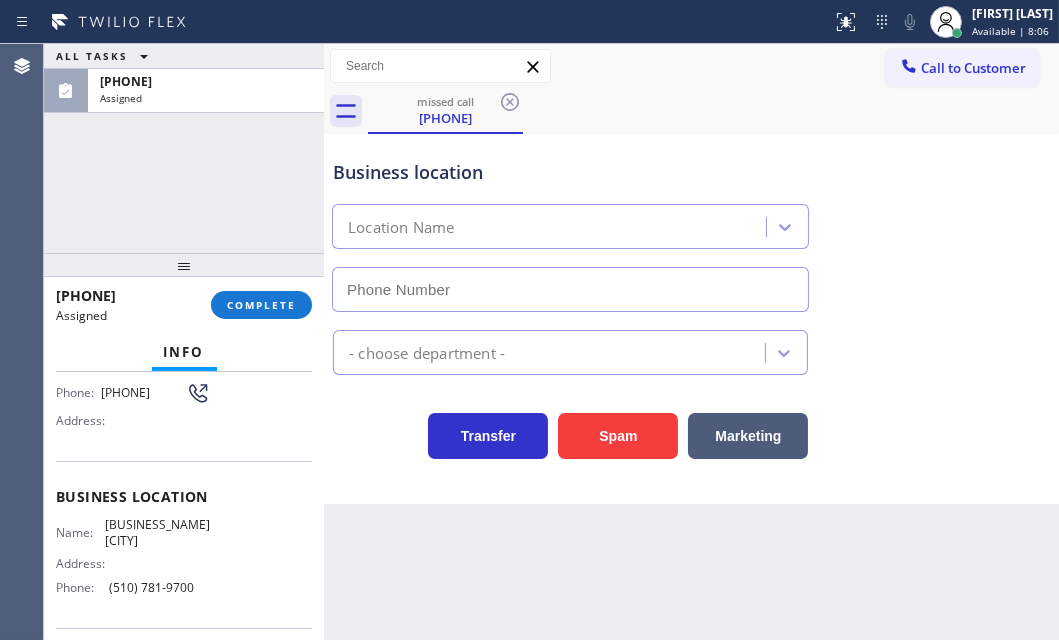 scroll, scrollTop: 272, scrollLeft: 0, axis: vertical 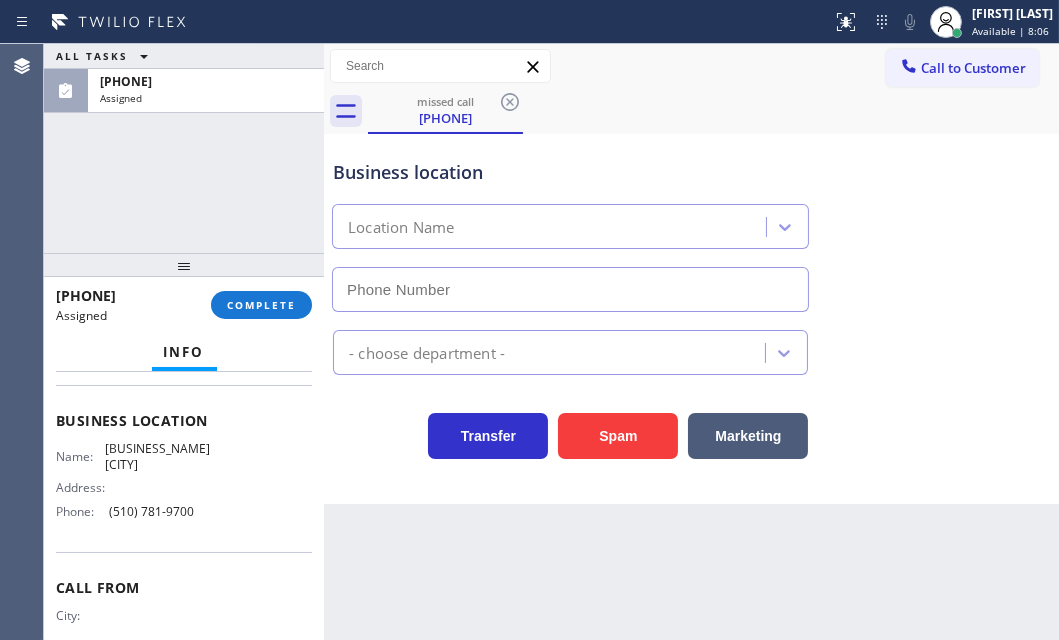 type on "(510) 781-9700" 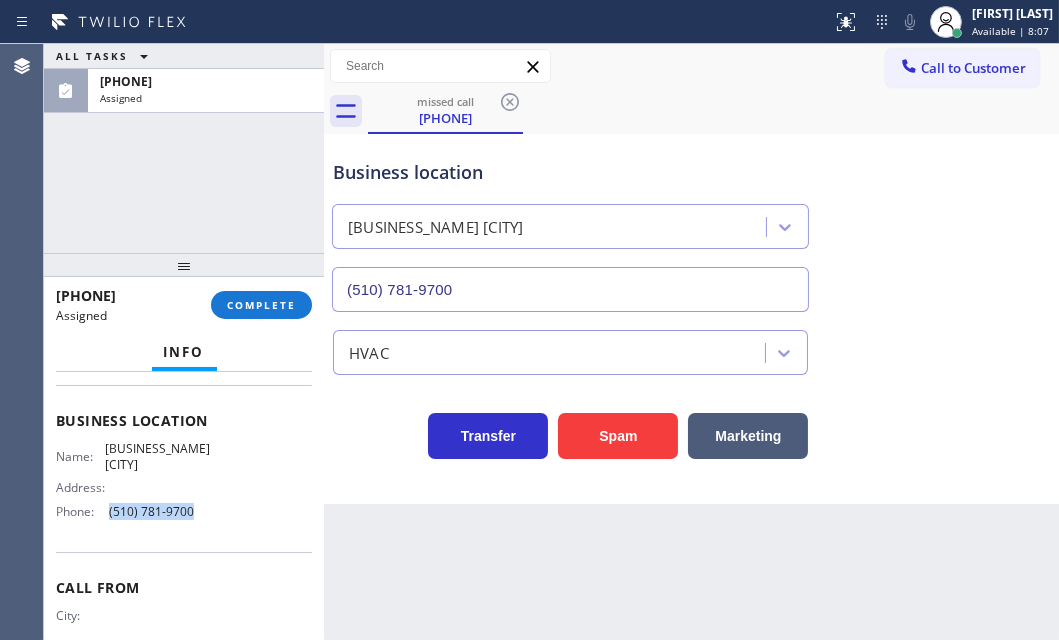 drag, startPoint x: 188, startPoint y: 524, endPoint x: 100, endPoint y: 531, distance: 88.27797 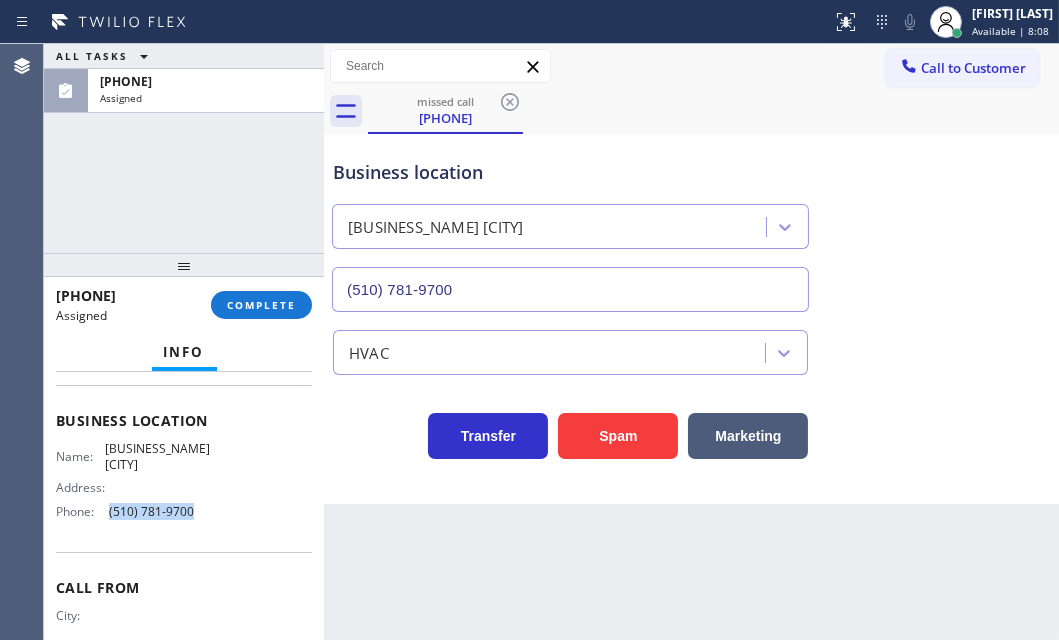 drag, startPoint x: 938, startPoint y: 75, endPoint x: 928, endPoint y: 80, distance: 11.18034 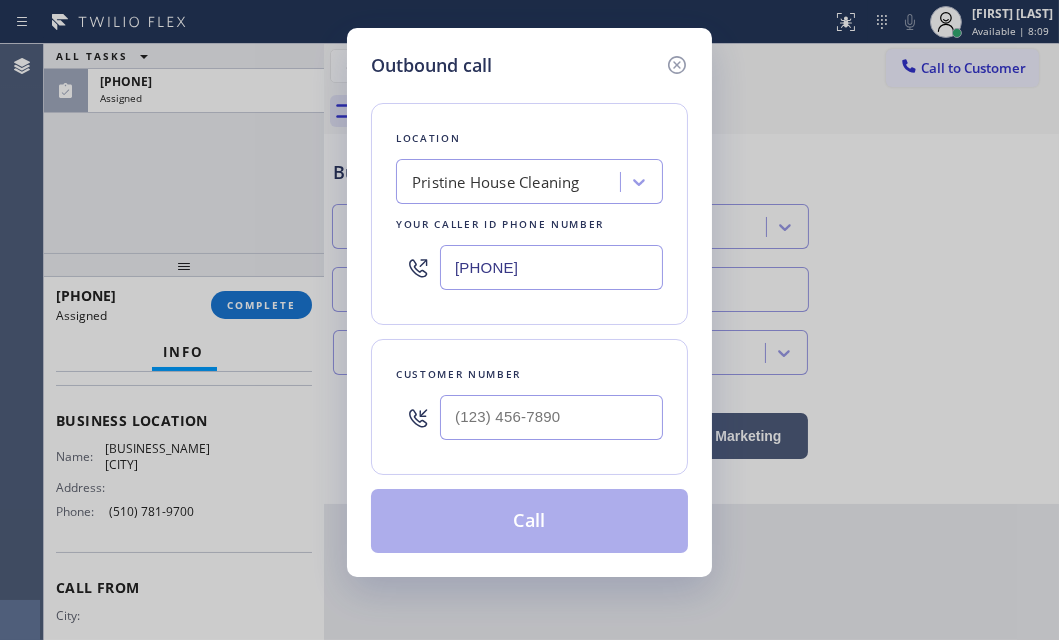 click on "[PHONE]" at bounding box center (551, 267) 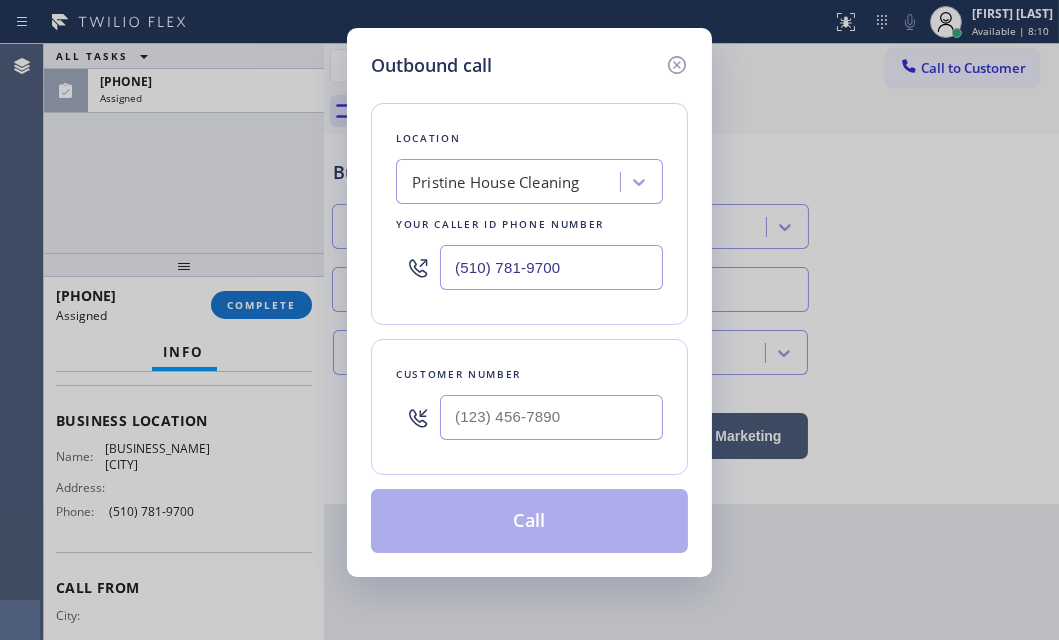 type on "(510) 781-9700" 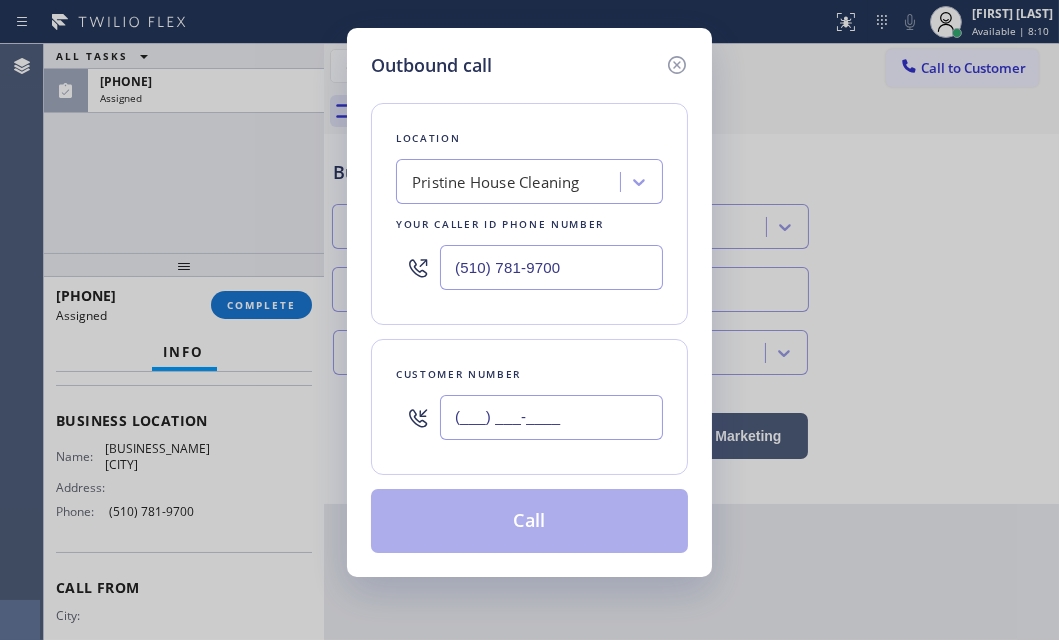 click on "(___) ___-____" at bounding box center [551, 417] 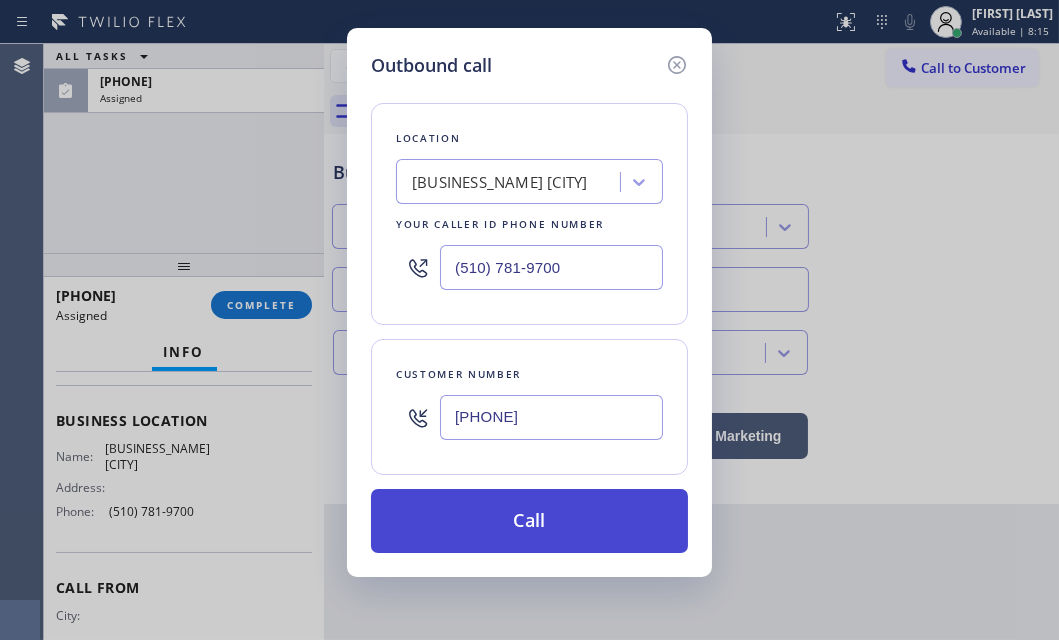 type on "[PHONE]" 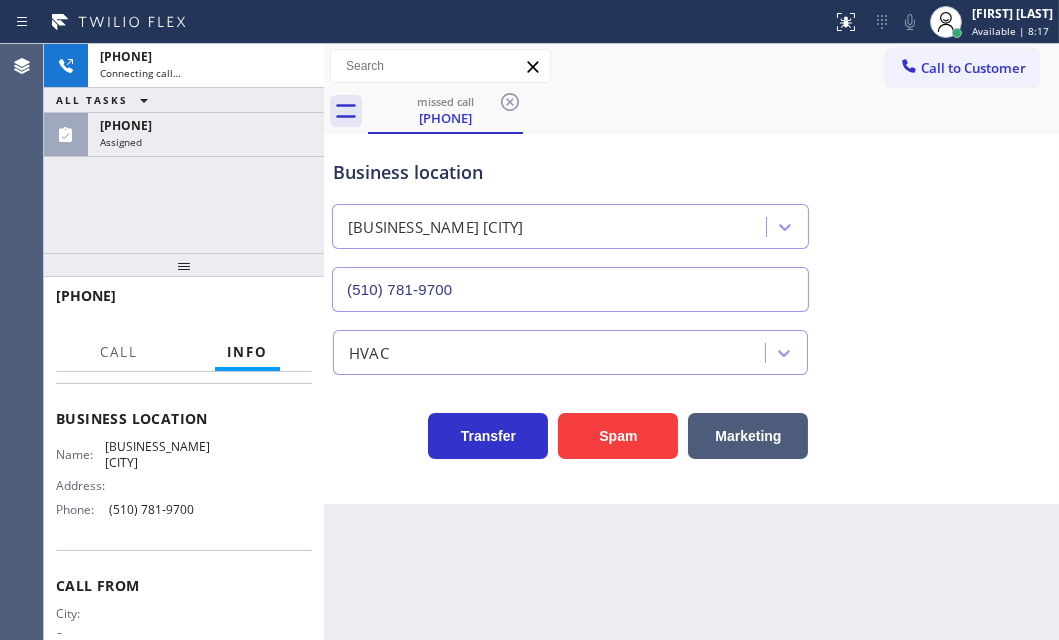 click on "ALL TASKS ALL TASKS ACTIVE TASKS TASKS IN WRAP UP" at bounding box center (184, 100) 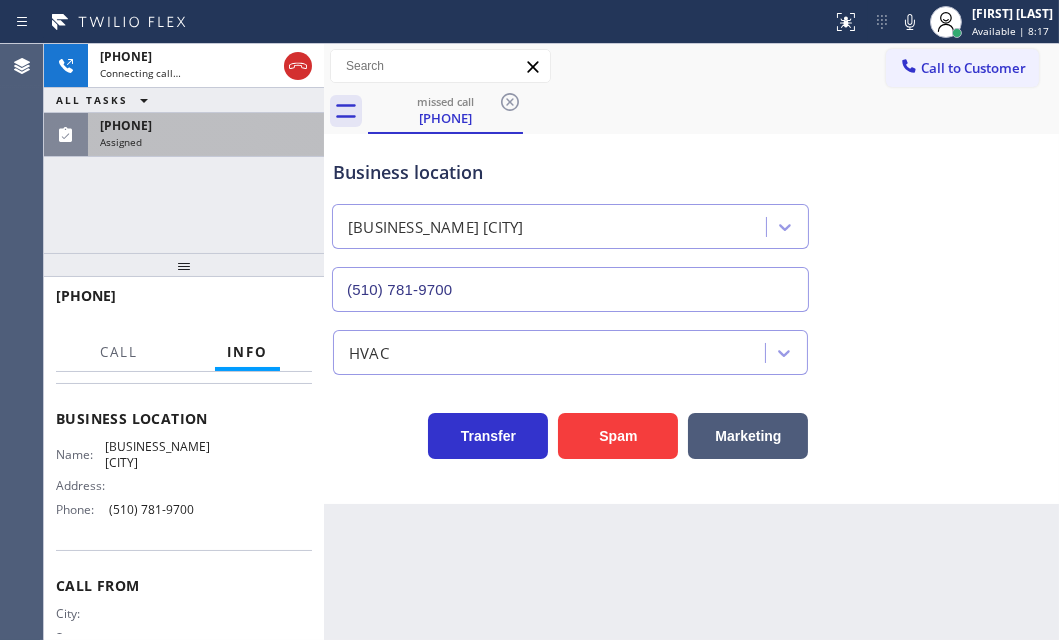 drag, startPoint x: 239, startPoint y: 120, endPoint x: 260, endPoint y: 250, distance: 131.68523 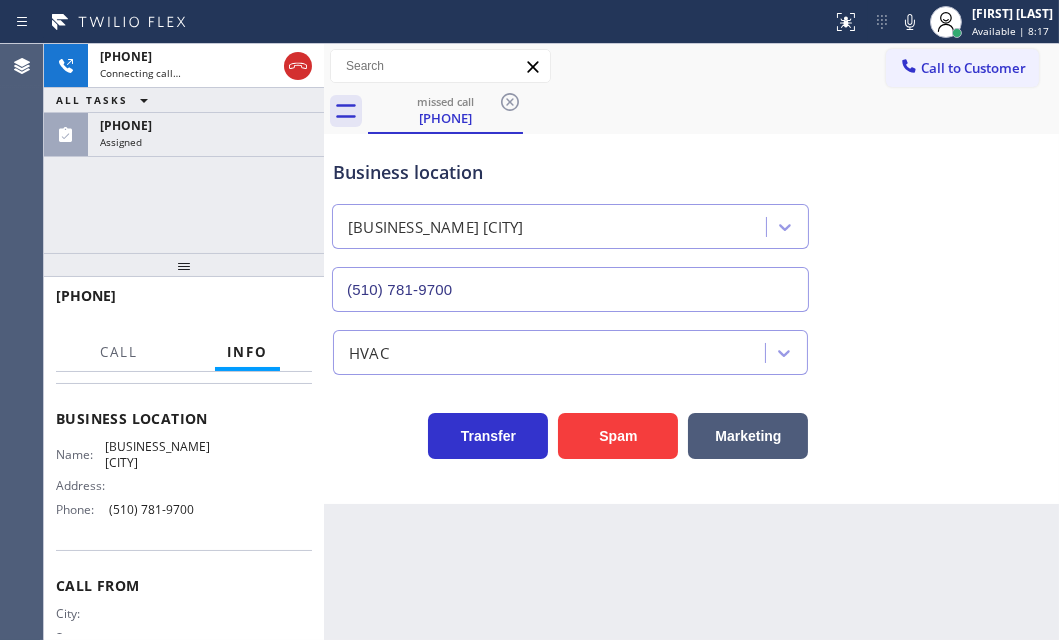 scroll, scrollTop: 272, scrollLeft: 0, axis: vertical 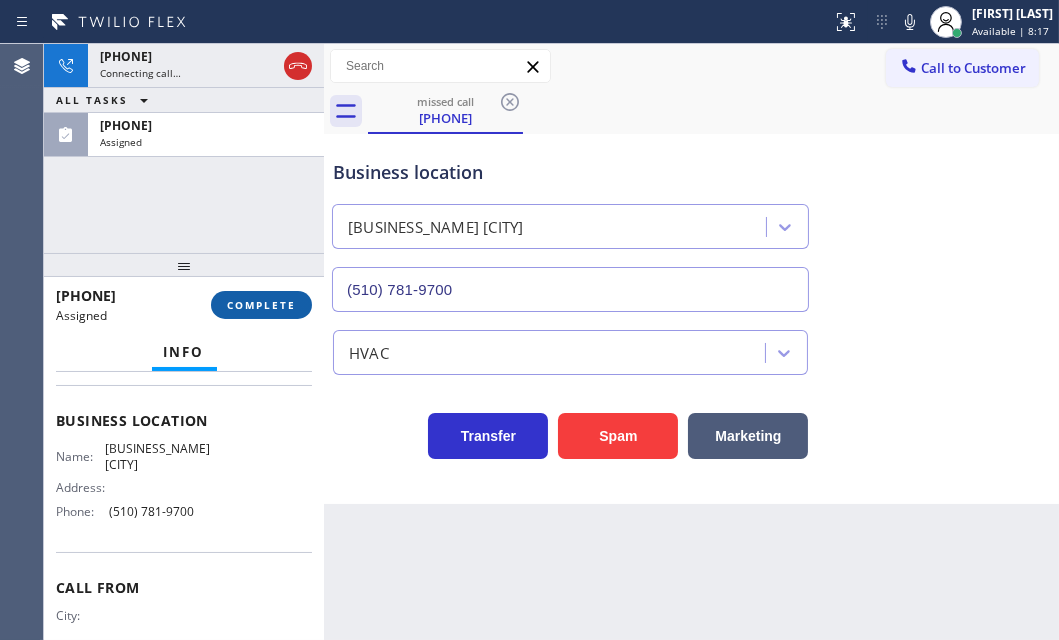 click on "COMPLETE" at bounding box center (261, 305) 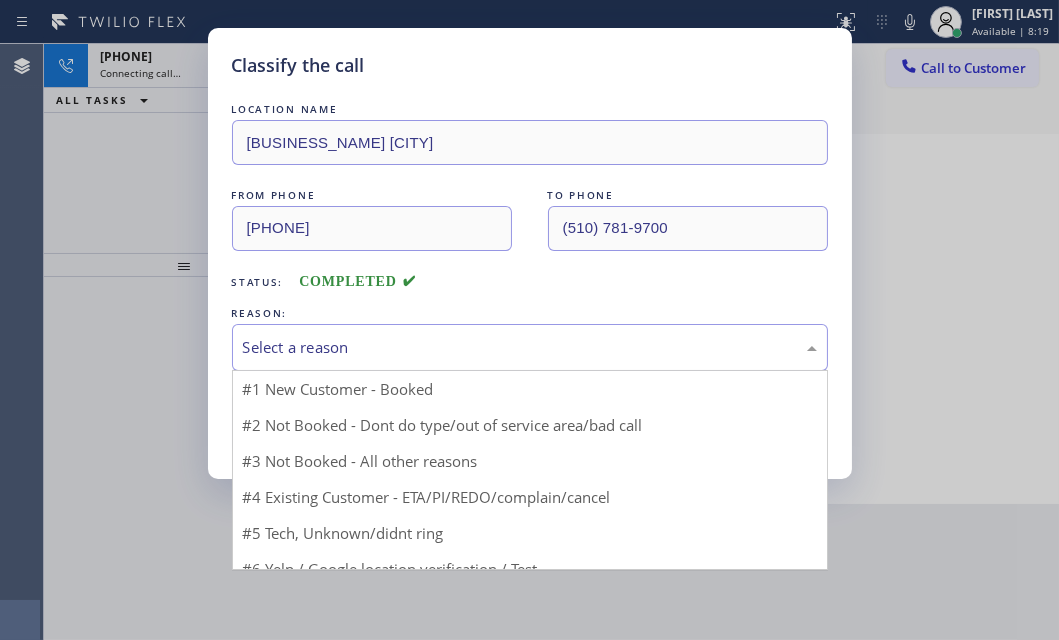 click on "Select a reason" at bounding box center [530, 347] 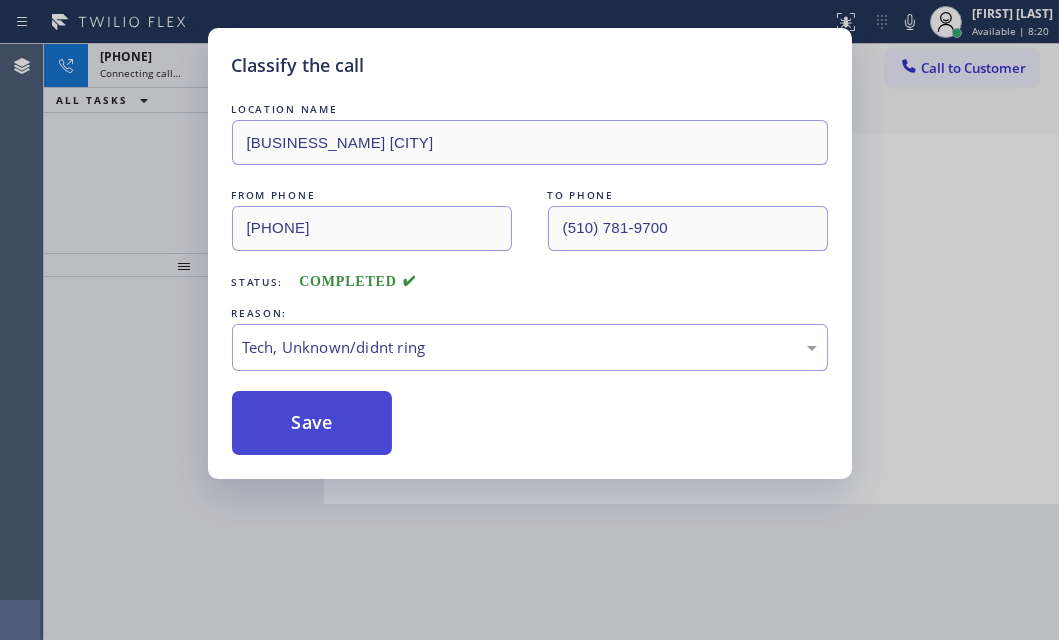 drag, startPoint x: 280, startPoint y: 448, endPoint x: 287, endPoint y: 438, distance: 12.206555 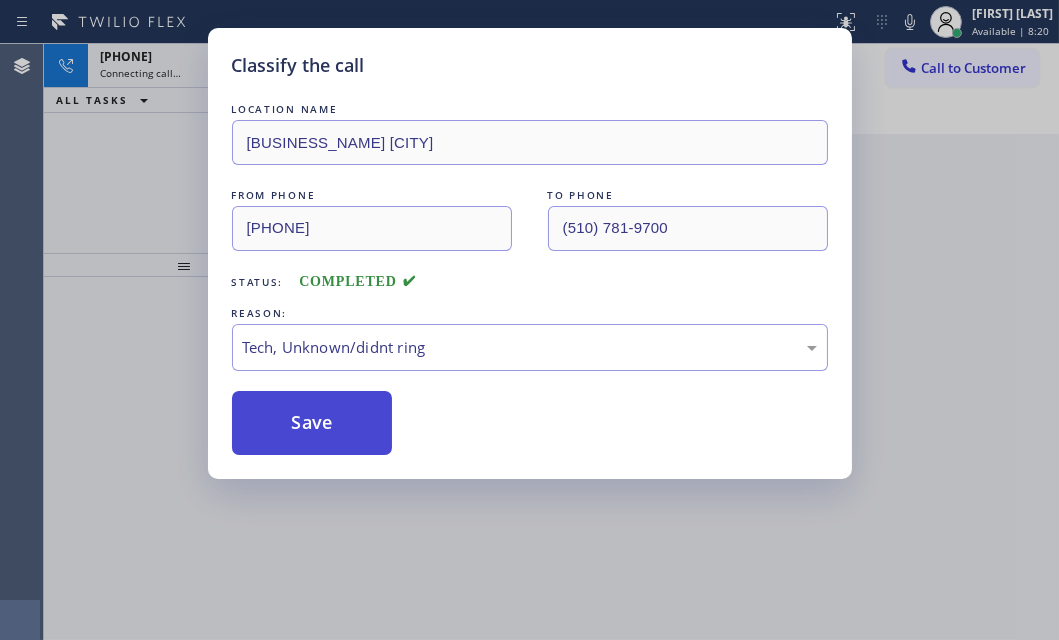 click on "Save" at bounding box center [312, 423] 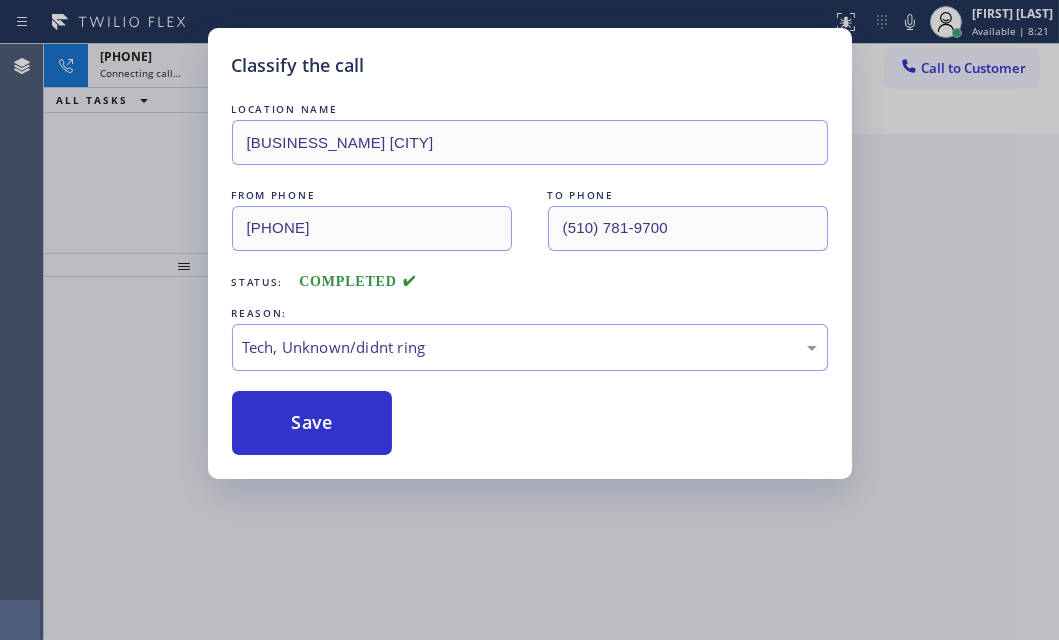 drag, startPoint x: 287, startPoint y: 438, endPoint x: 690, endPoint y: 443, distance: 403.031 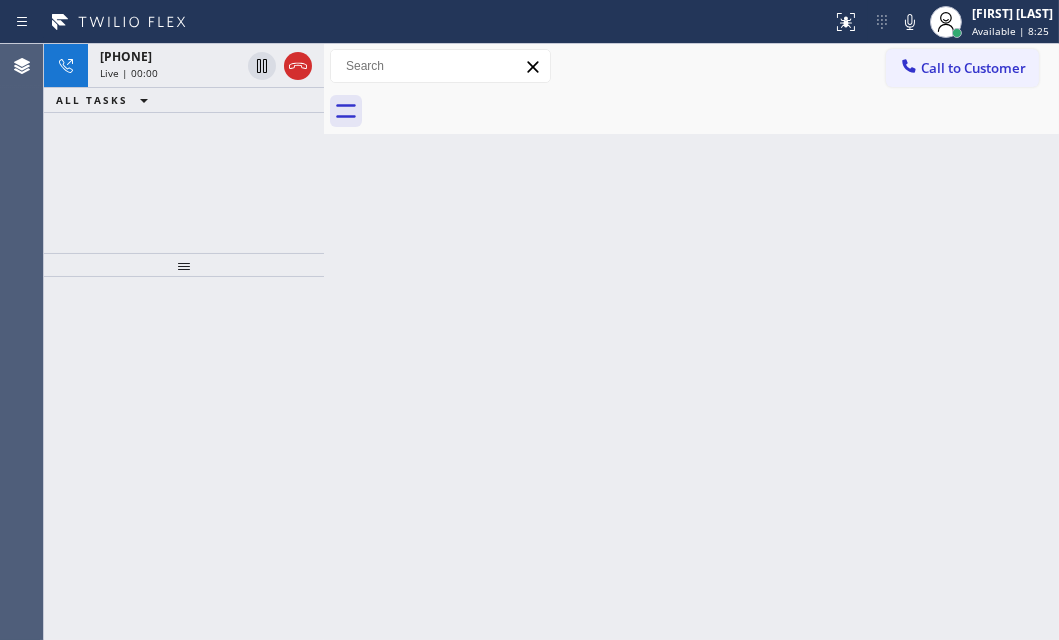 click on "Back to Dashboard Change Sender ID Customers Technicians Select a contact Outbound call Technician Search Technician Your caller id phone number Your caller id phone number Call Technician info Name   Phone none Address none Change Sender ID HVAC +18559994417 5 Star Appliance +18557314952 Appliance Repair +18554611149 Plumbing +18889090120 Air Duct Cleaning +18006865038  Electricians +18005688664 Cancel Change Check personal SMS Reset Change No tabs Call to Customer Outbound call Location Equinox Air Conditioning [CITY] Your caller id phone number (510) 781-9700 Customer number Call Outbound call Technician Search Technician Your caller id phone number Your caller id phone number Call" at bounding box center [691, 342] 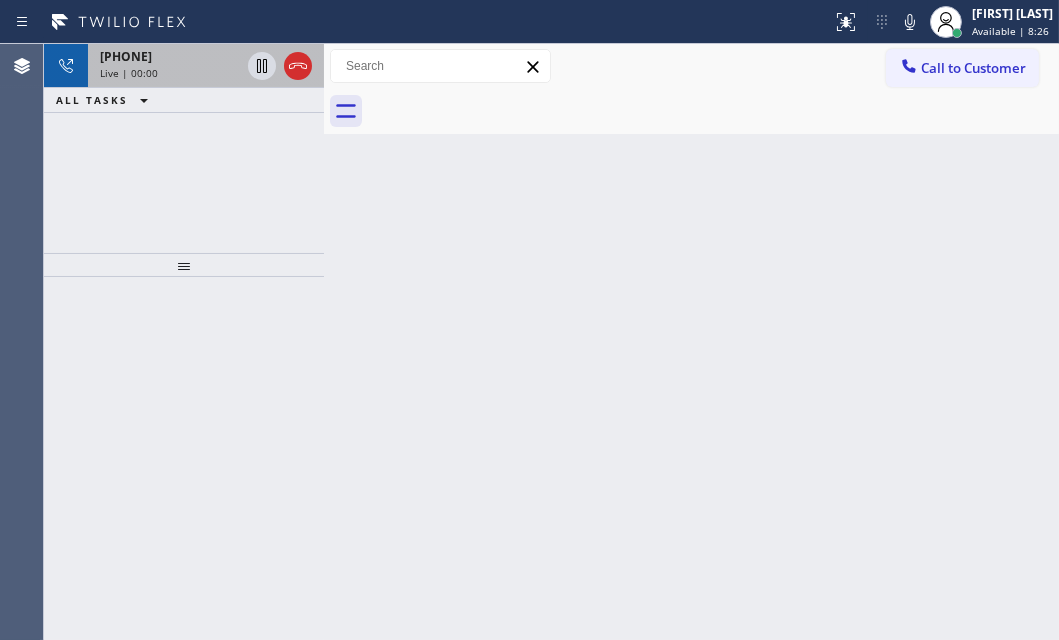 click on "Live | 00:00" at bounding box center (170, 73) 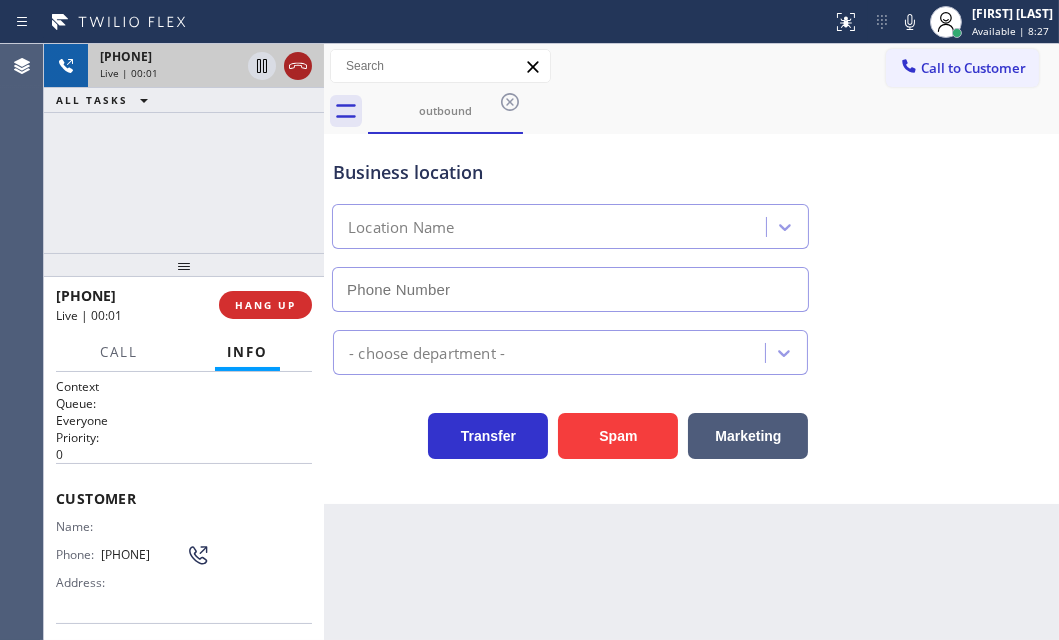 click 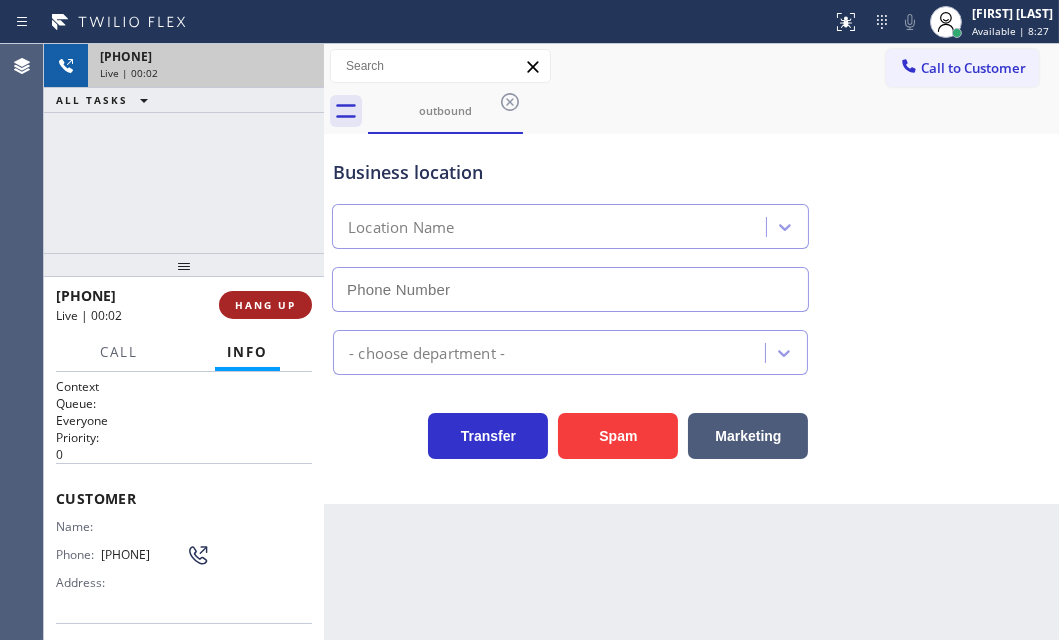 type on "(510) 781-9700" 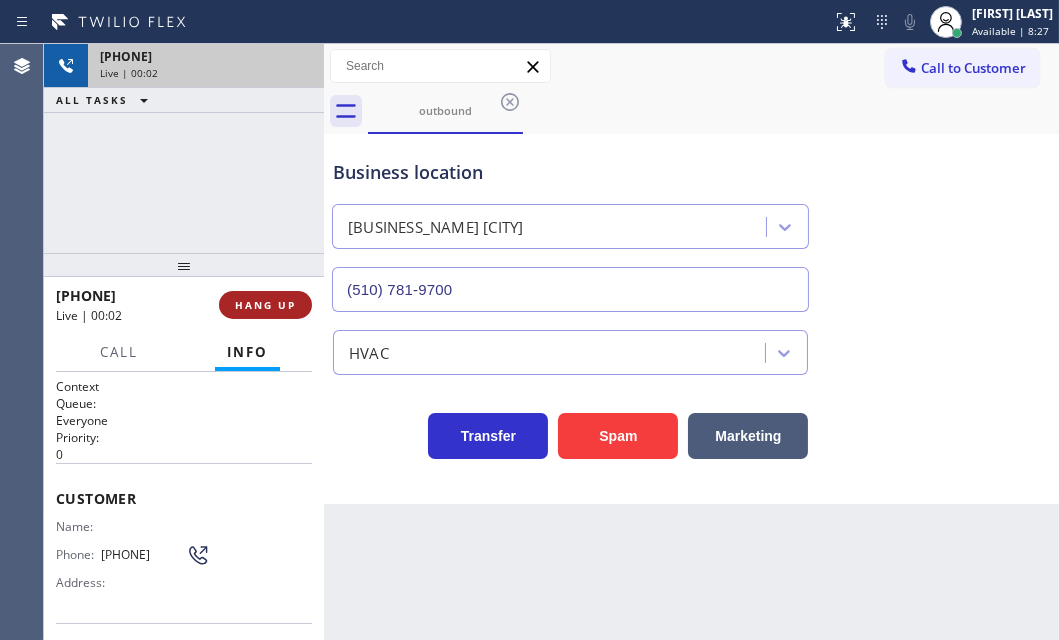 click on "HANG UP" at bounding box center [265, 305] 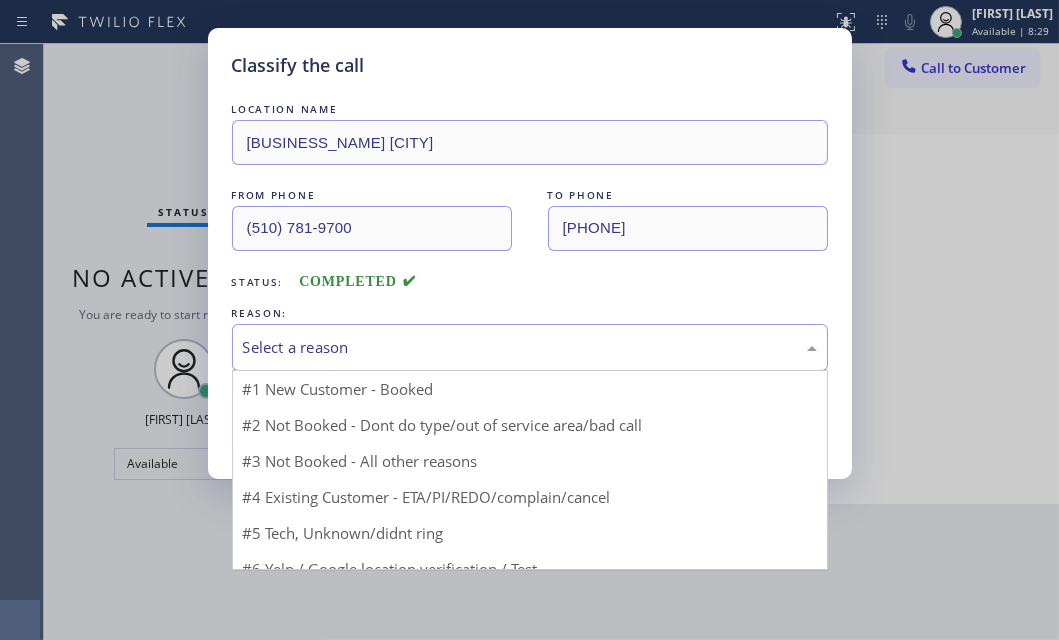 click on "Select a reason" at bounding box center (530, 347) 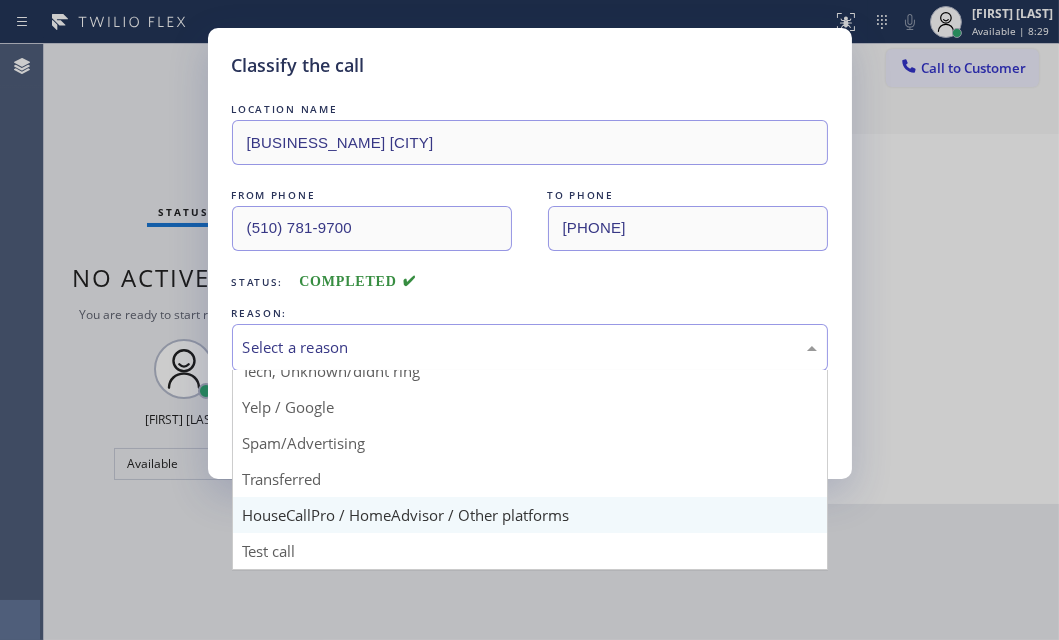 scroll, scrollTop: 133, scrollLeft: 0, axis: vertical 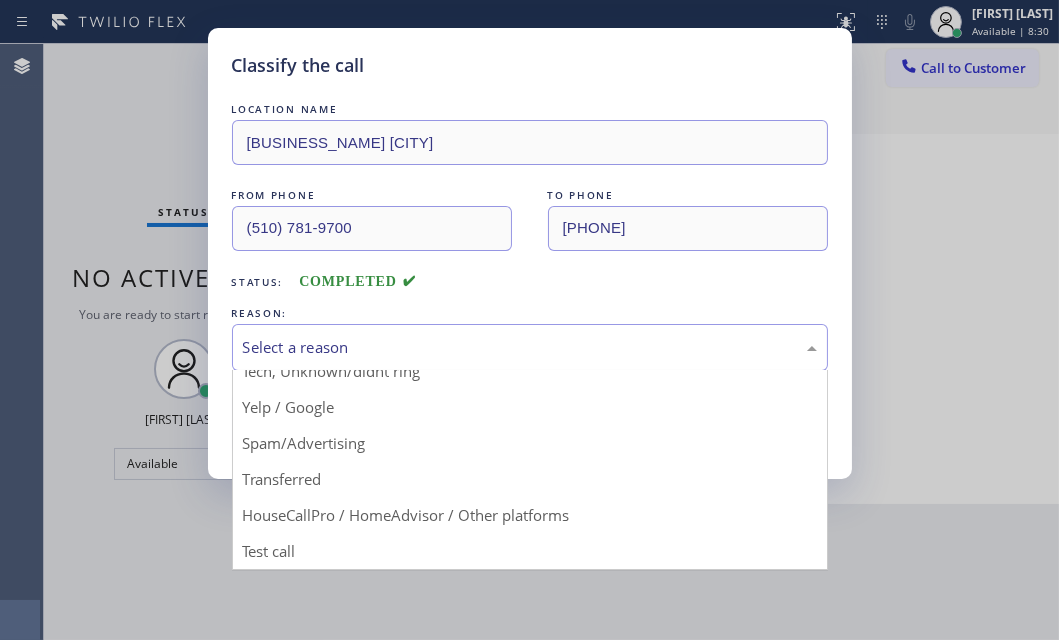 drag, startPoint x: 500, startPoint y: 508, endPoint x: 485, endPoint y: 486, distance: 26.627054 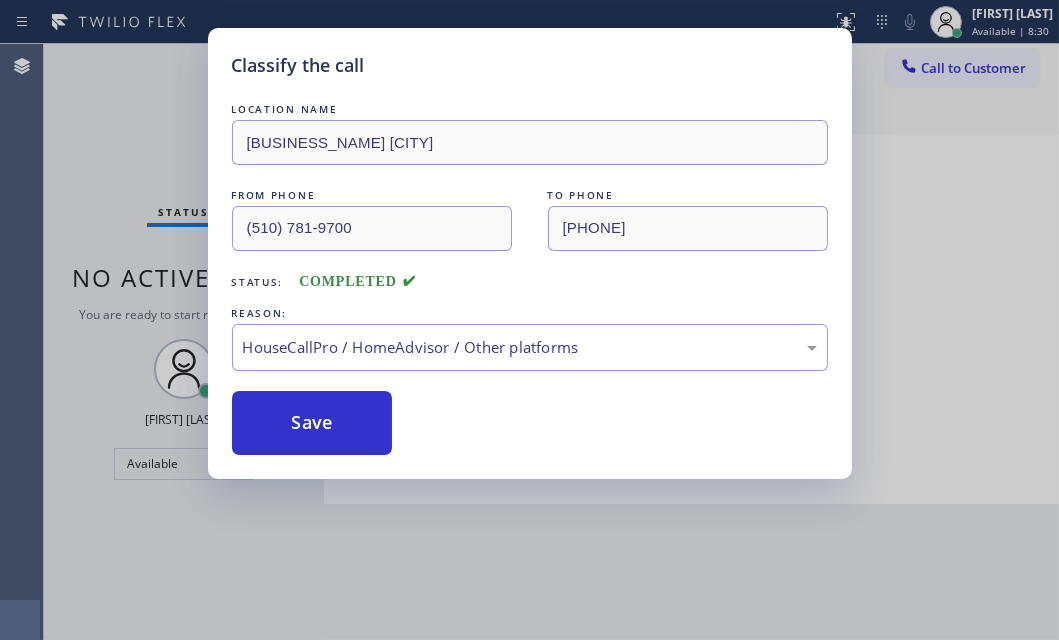 click on "LOCATION NAME Equinox Air Conditioning [CITY] FROM PHONE (510) 781-9700 TO PHONE (510) 256-8224 Status: COMPLETED REASON: HouseCallPro / HomeAdvisor / Other platforms  Save" at bounding box center (530, 277) 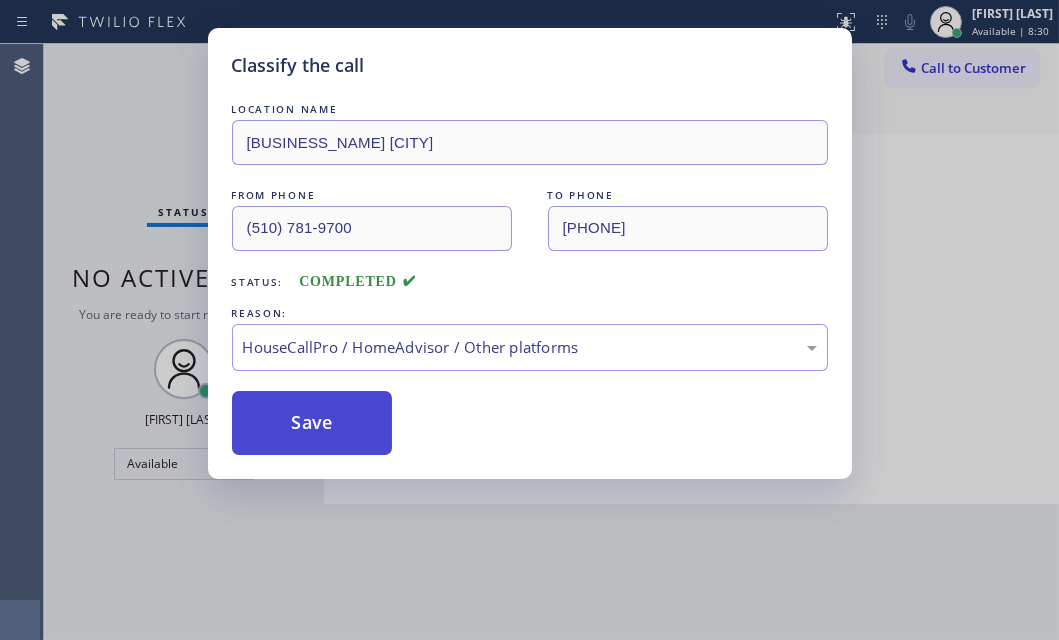 click on "Save" at bounding box center (312, 423) 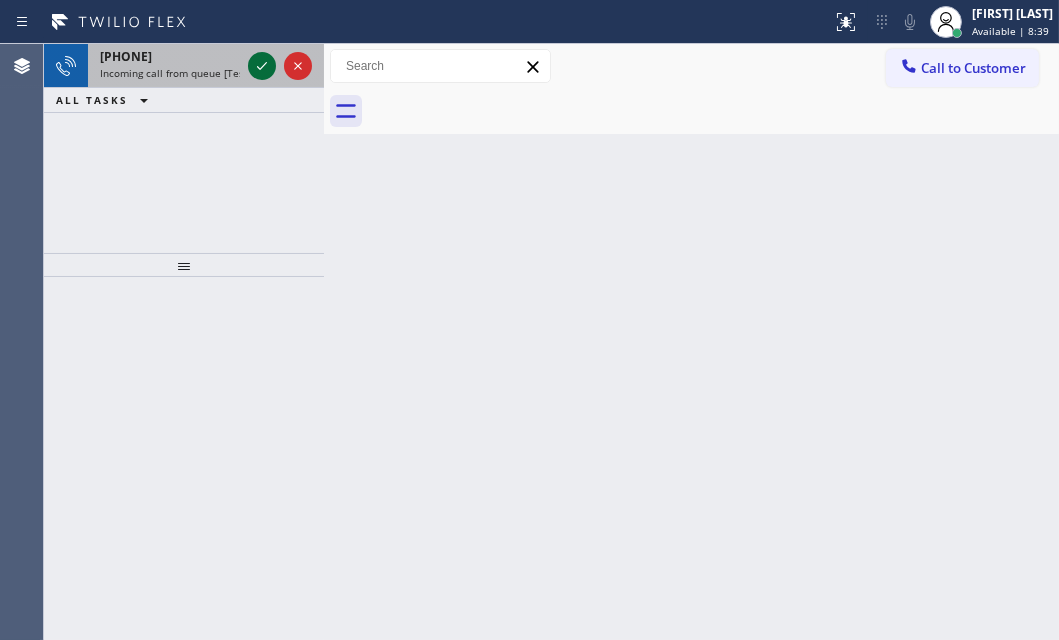 click 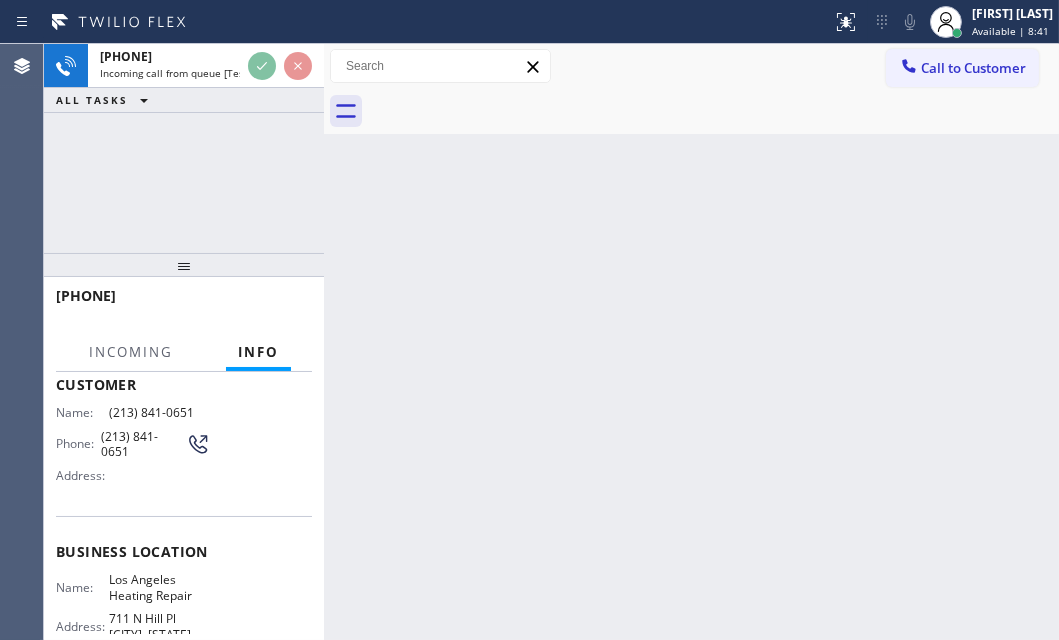 scroll, scrollTop: 181, scrollLeft: 0, axis: vertical 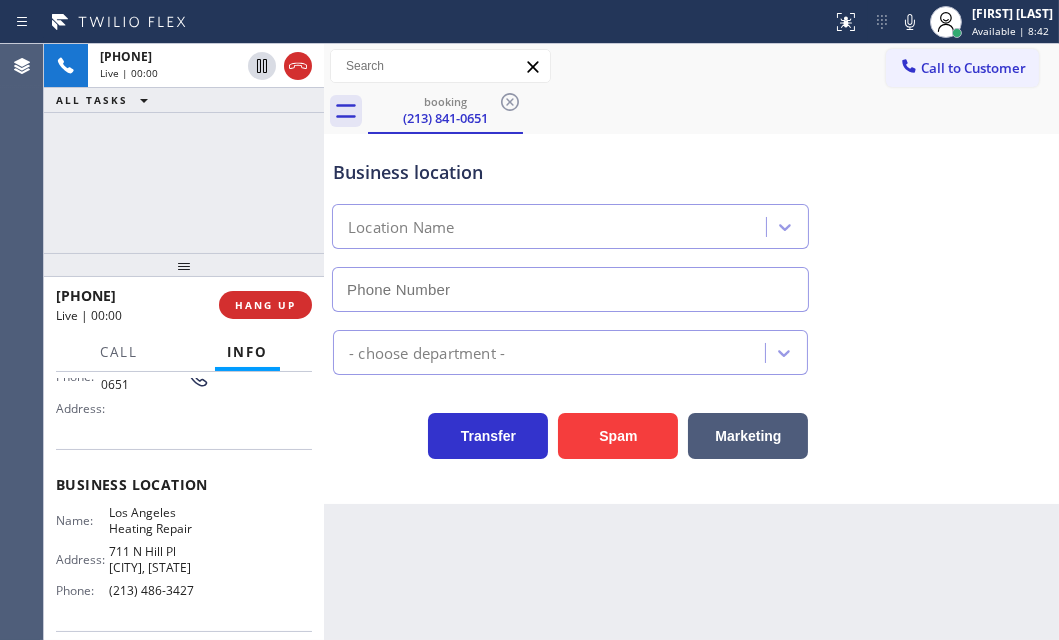 type on "(213) 486-3427" 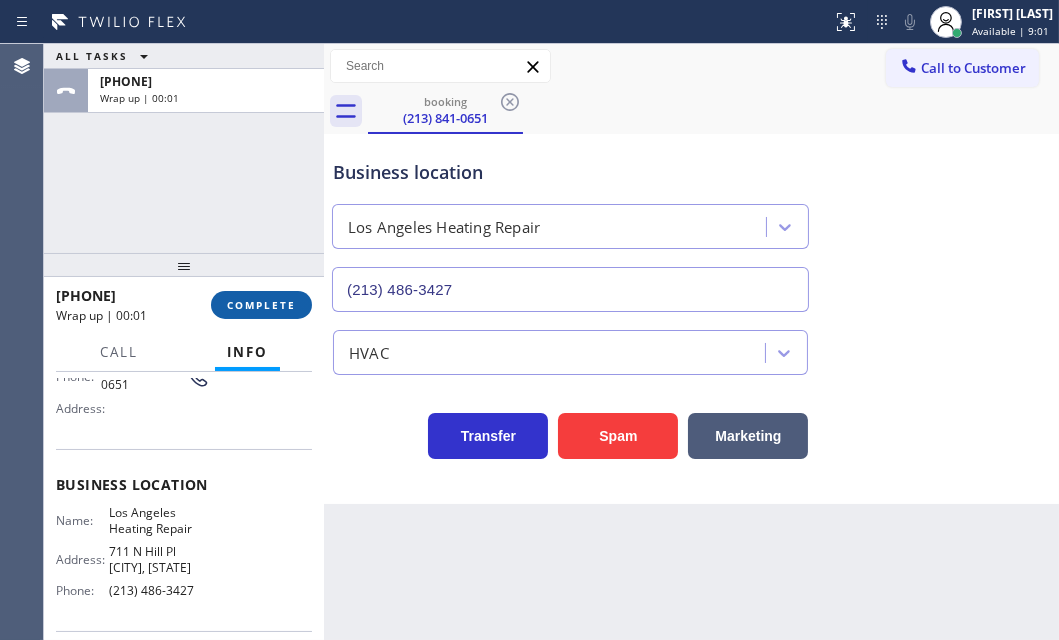 click on "COMPLETE" at bounding box center [261, 305] 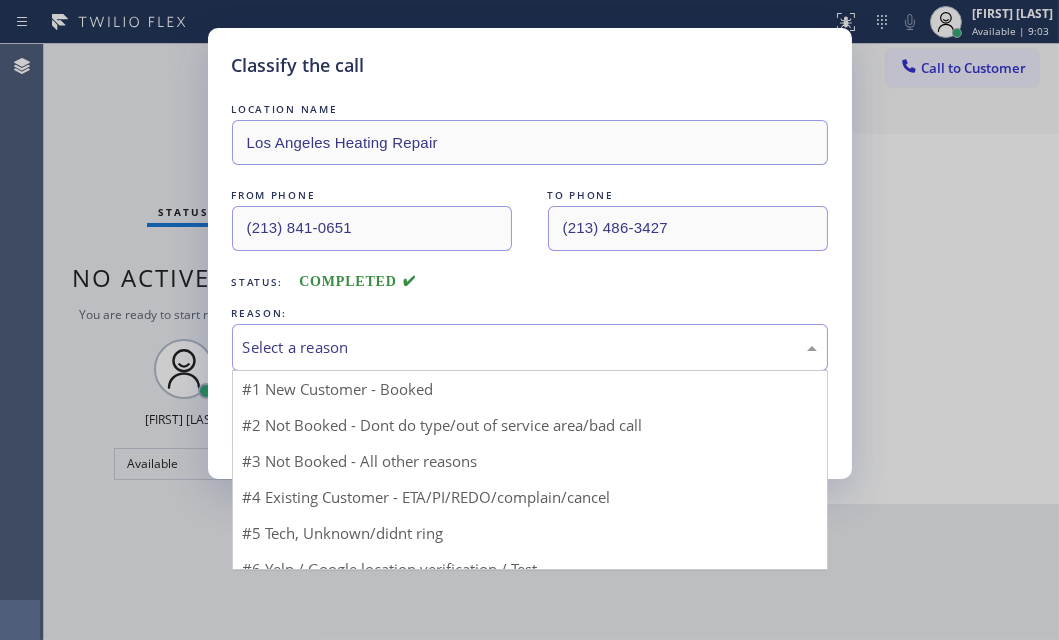 click on "Select a reason" at bounding box center [530, 347] 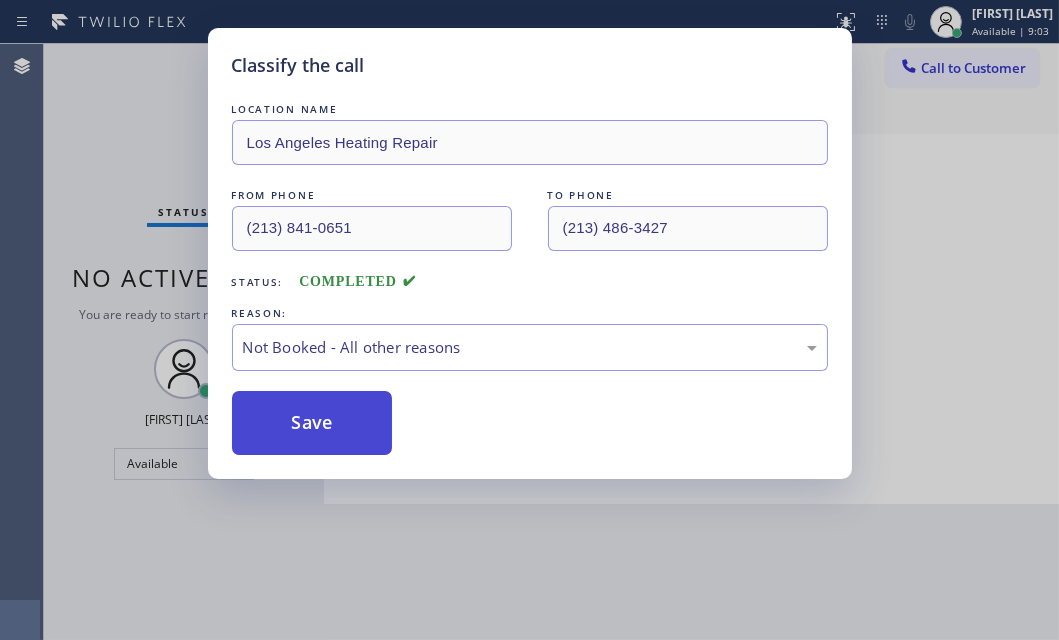 click on "Save" at bounding box center (312, 423) 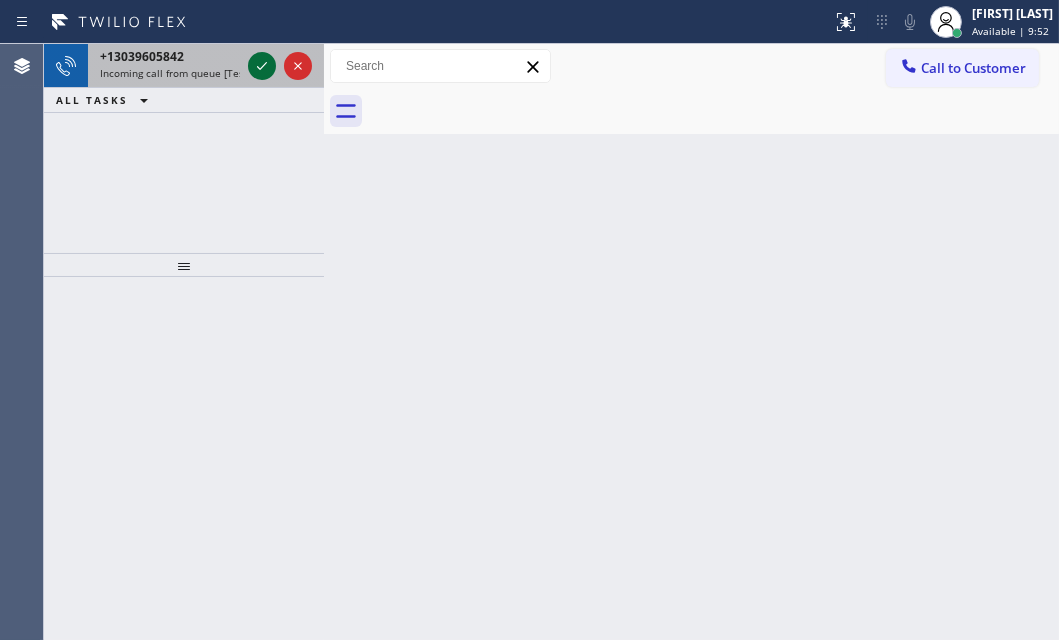 click 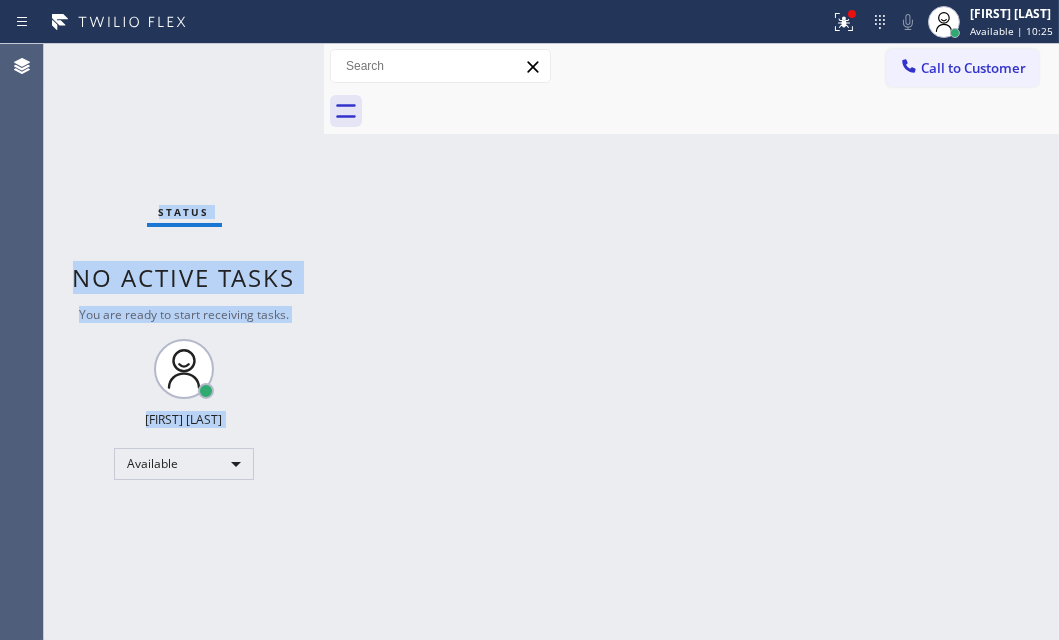 drag, startPoint x: 826, startPoint y: 31, endPoint x: 840, endPoint y: 134, distance: 103.947105 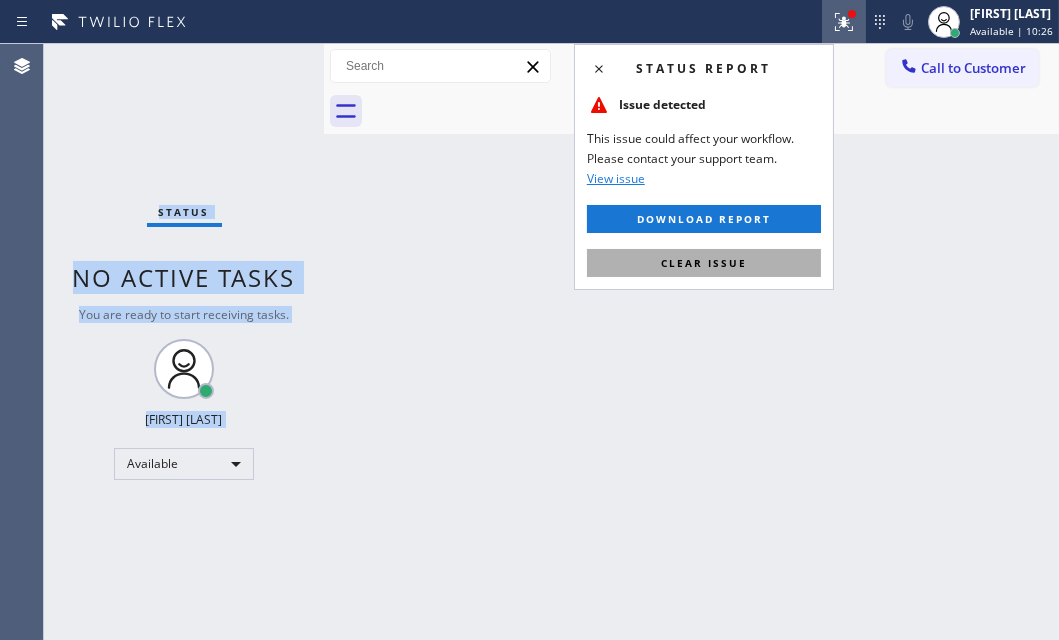 click on "Clear issue" at bounding box center (704, 263) 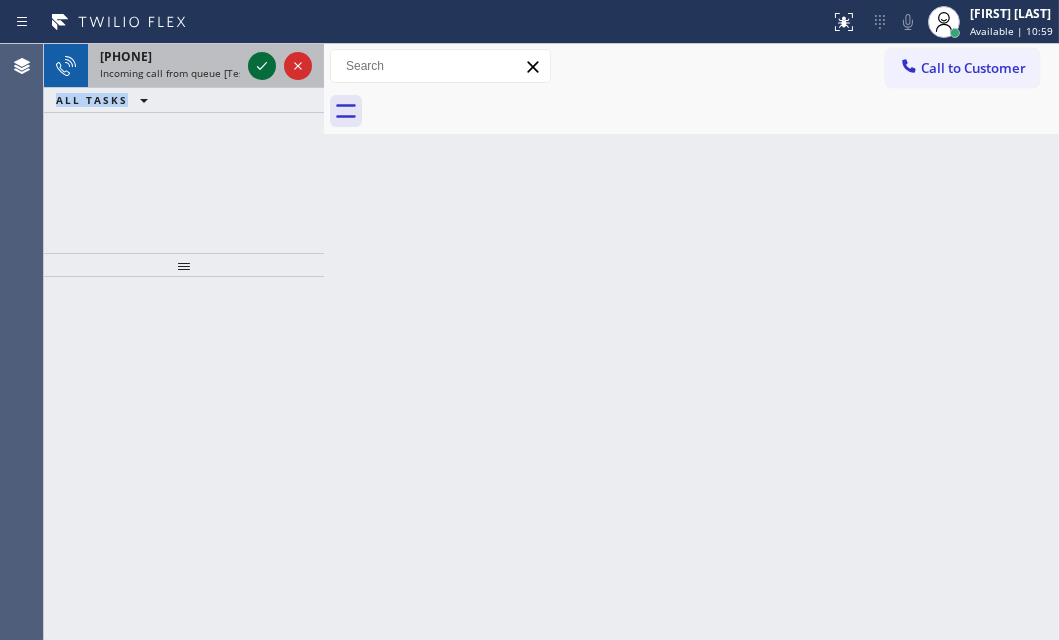 click 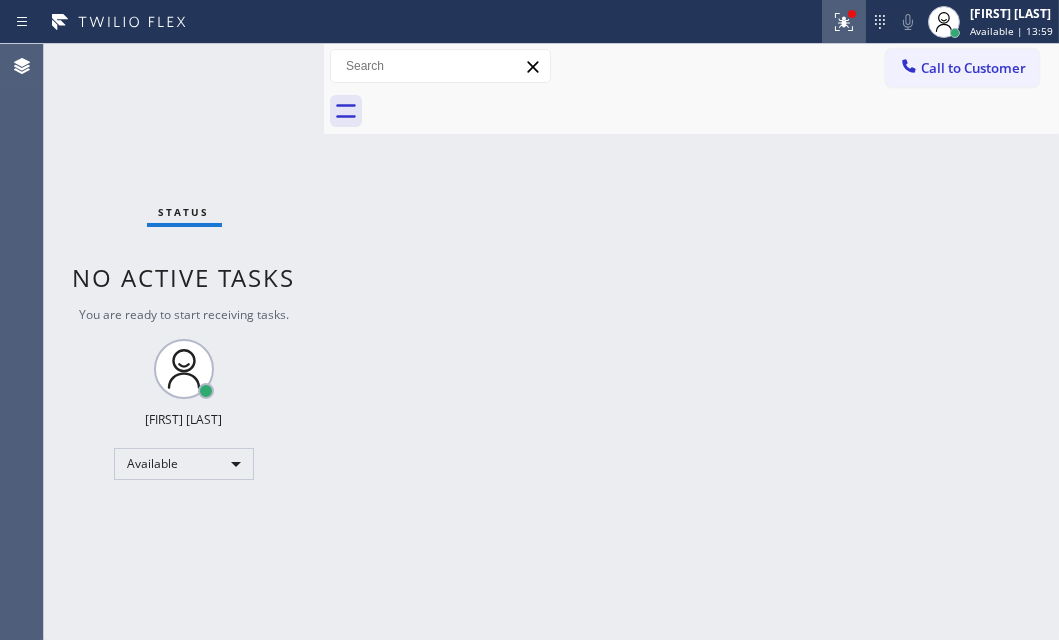 click 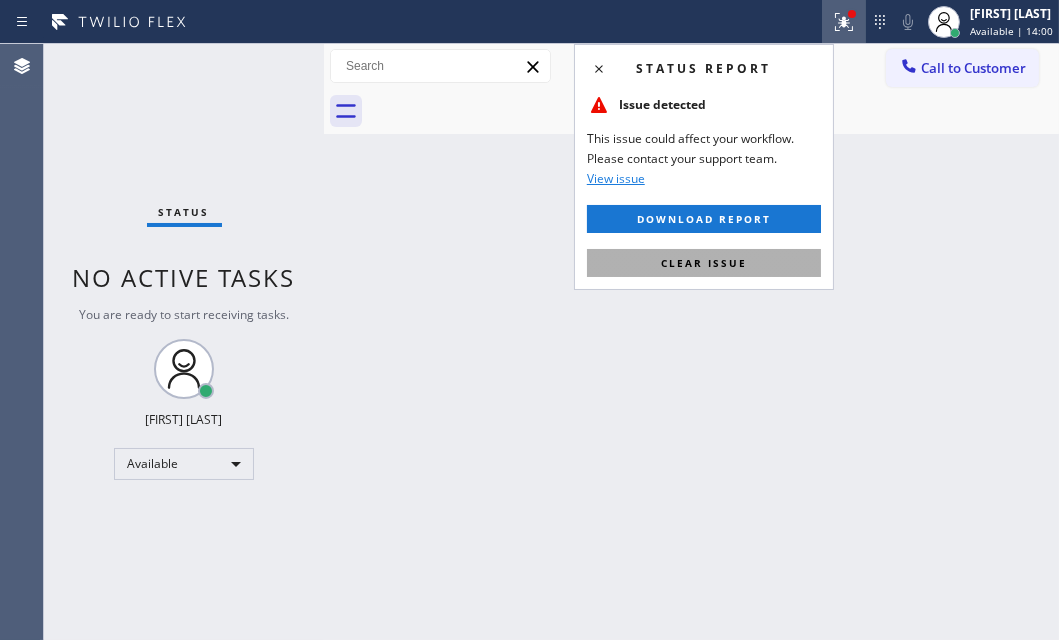 click on "Clear issue" at bounding box center [704, 263] 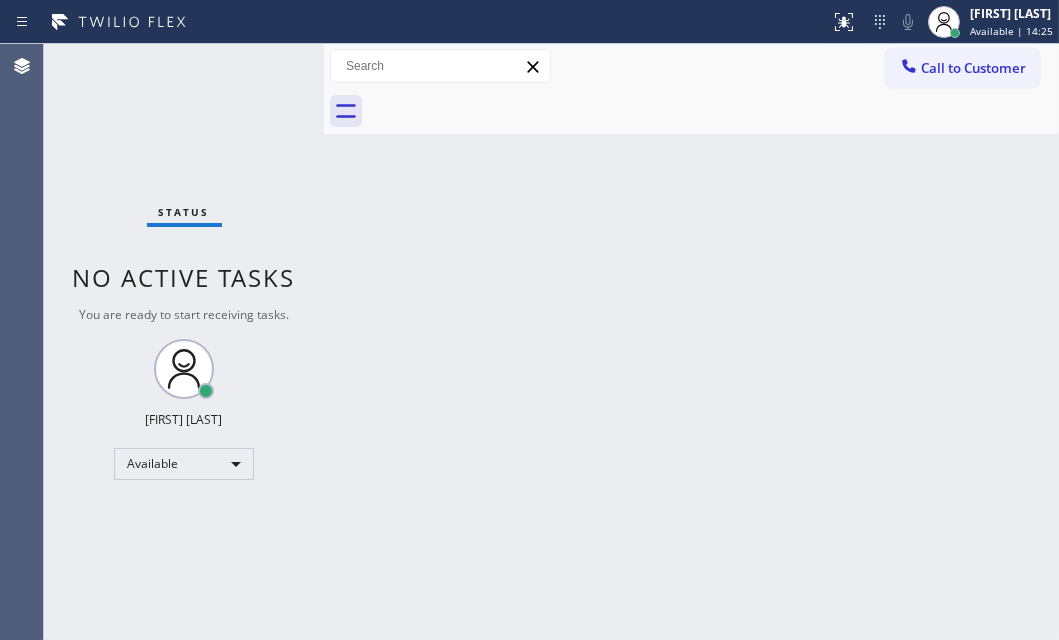 click on "Status   No active tasks     You are ready to start receiving tasks.   [FIRST] [LAST] Available" at bounding box center (184, 342) 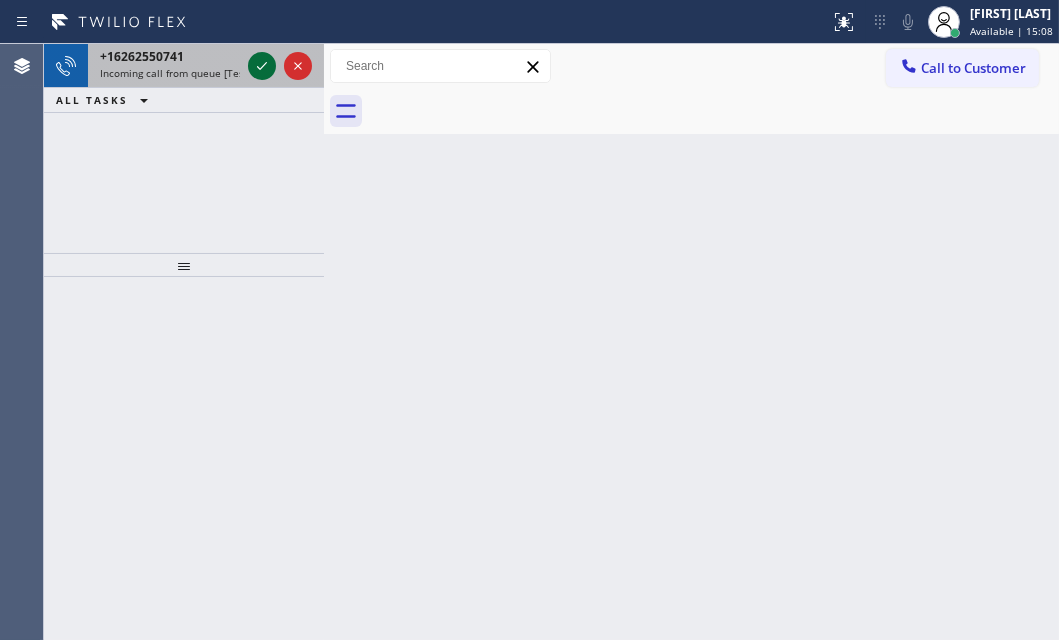 click 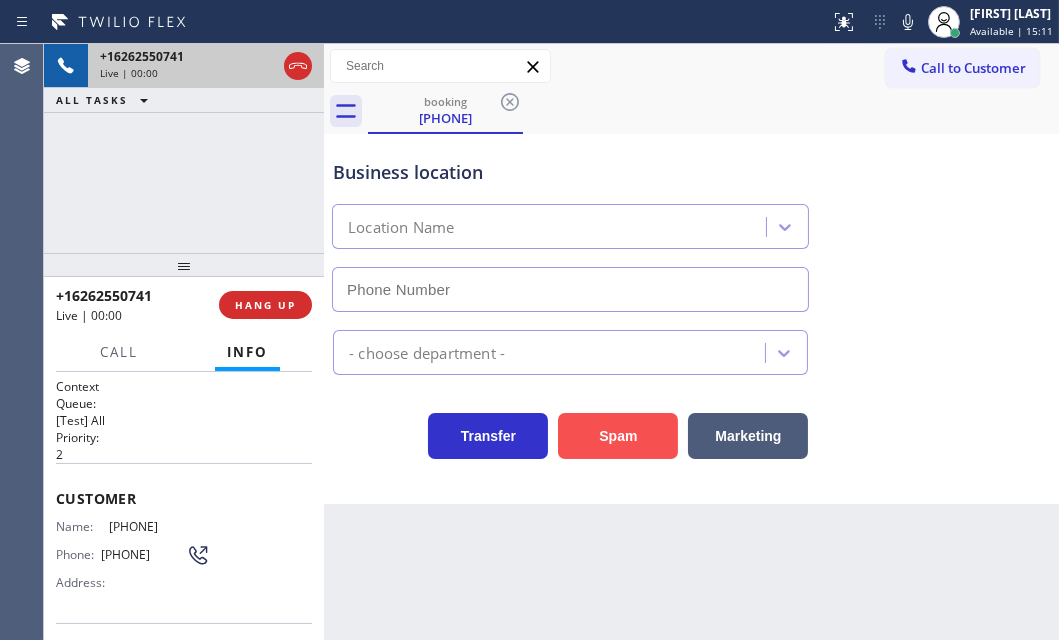 type on "[PHONE]" 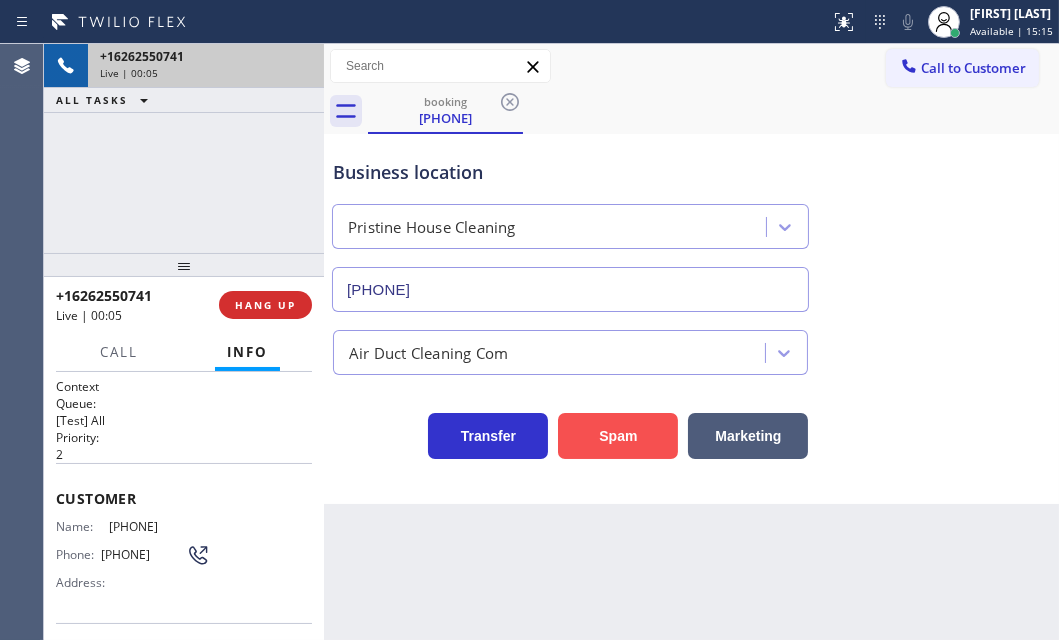 click on "Spam" at bounding box center [618, 436] 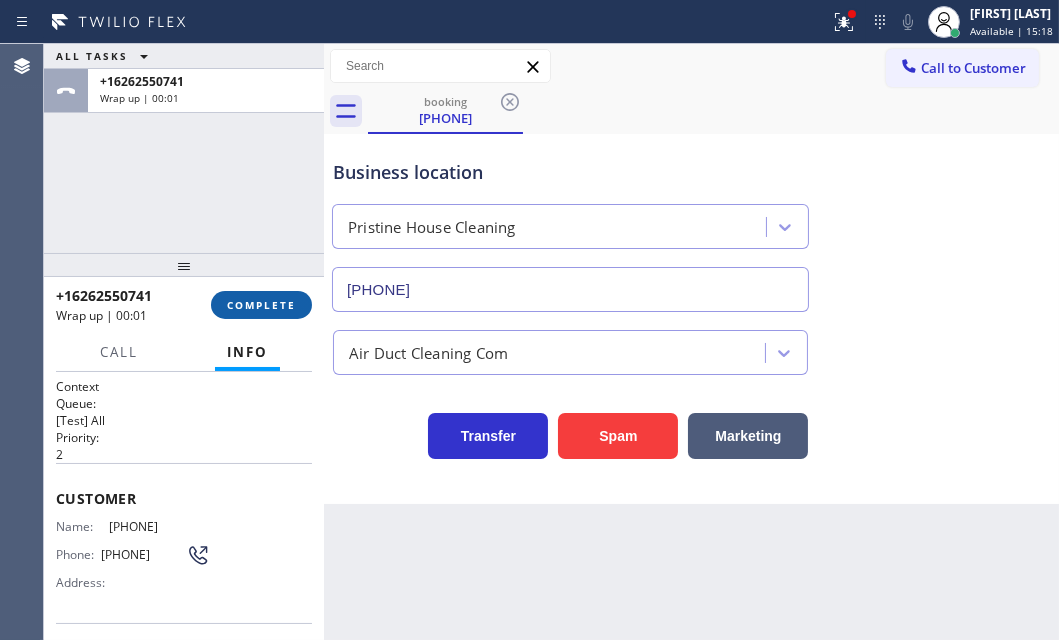 click on "COMPLETE" at bounding box center [261, 305] 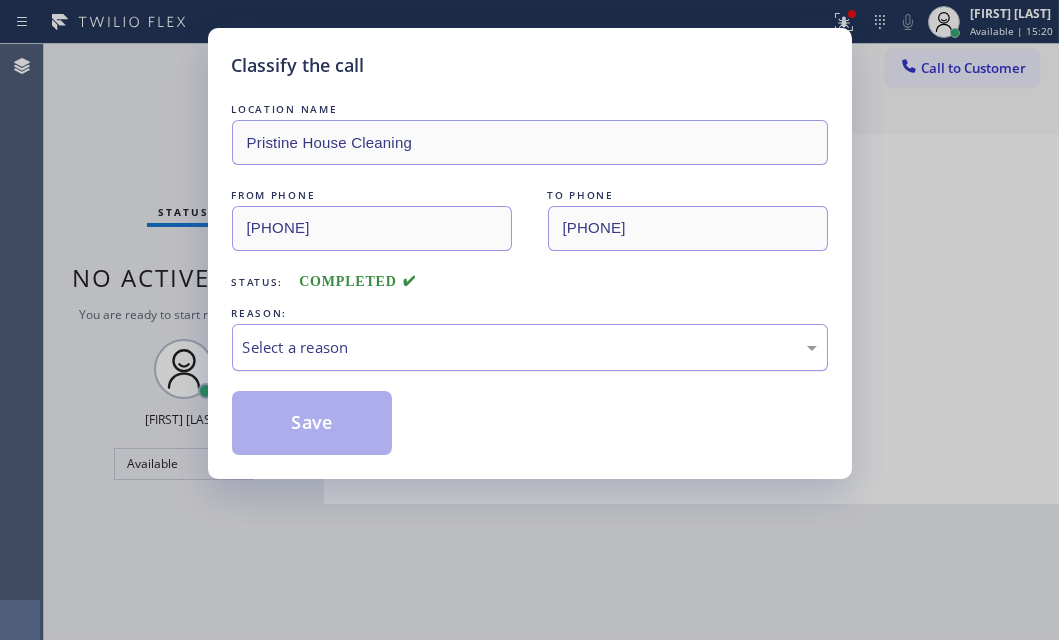 click on "Select a reason" at bounding box center [530, 347] 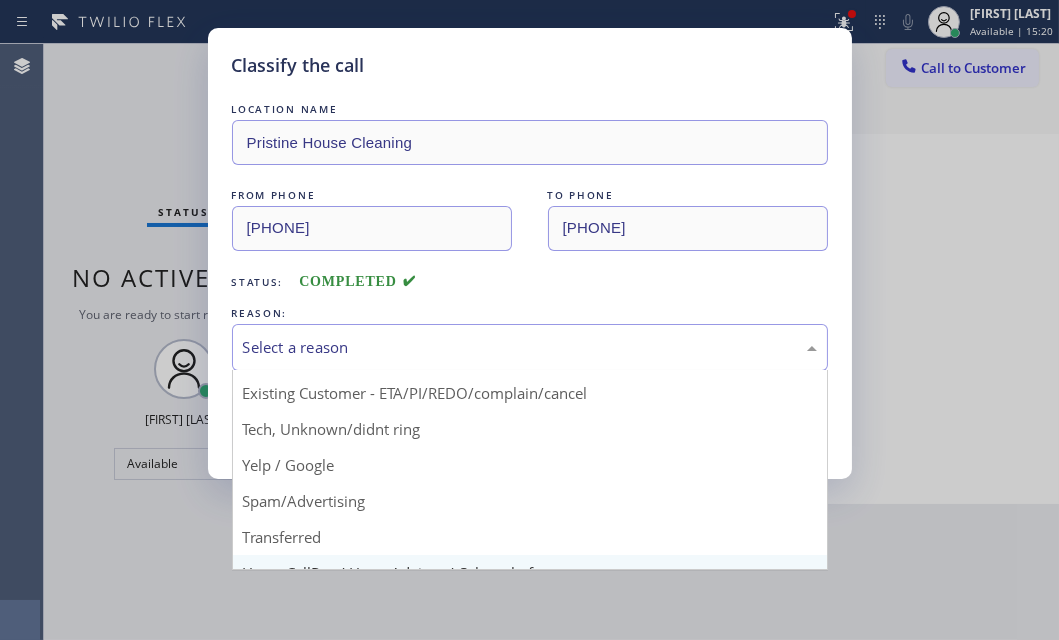 scroll, scrollTop: 133, scrollLeft: 0, axis: vertical 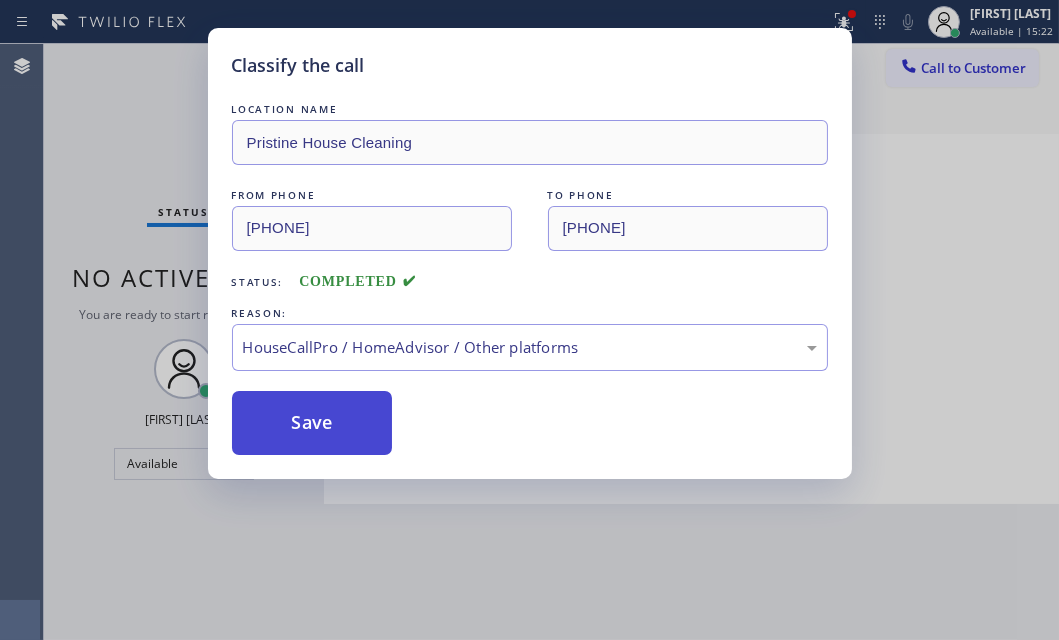 click on "Save" at bounding box center [312, 423] 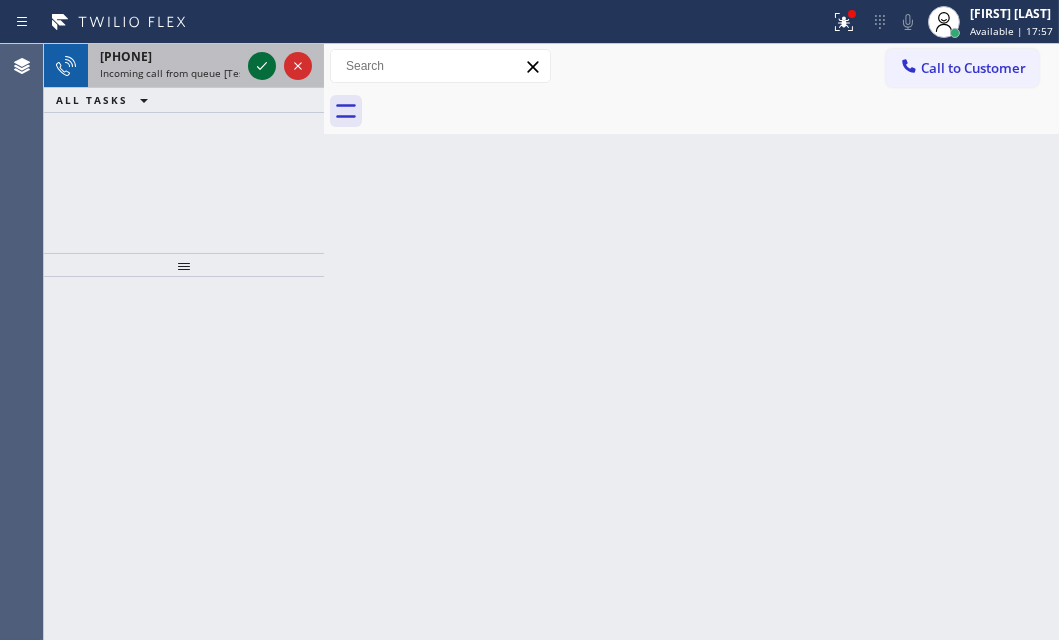 click 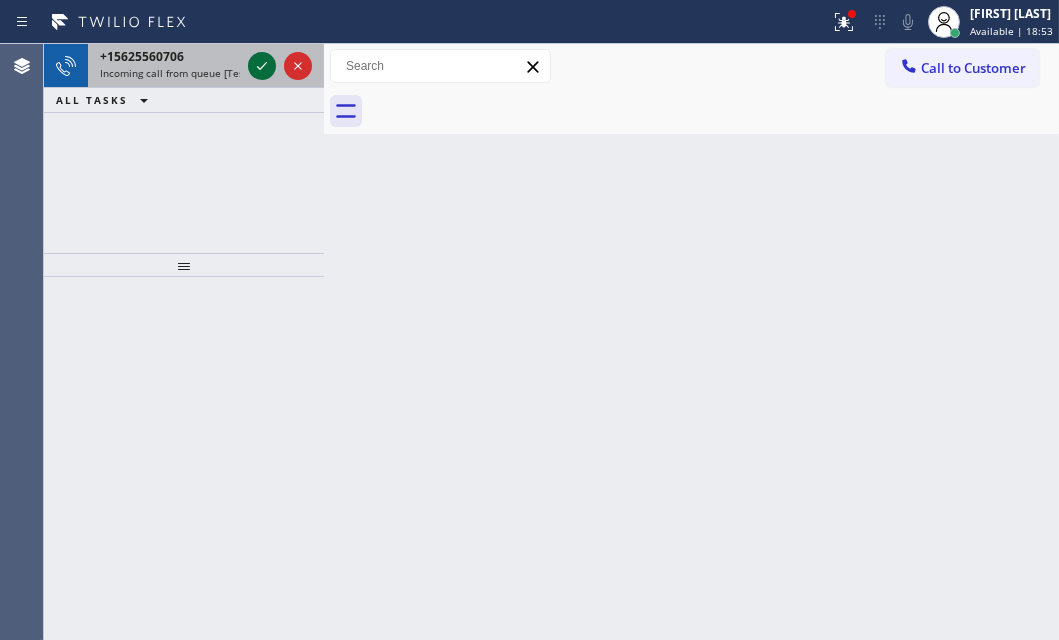 click 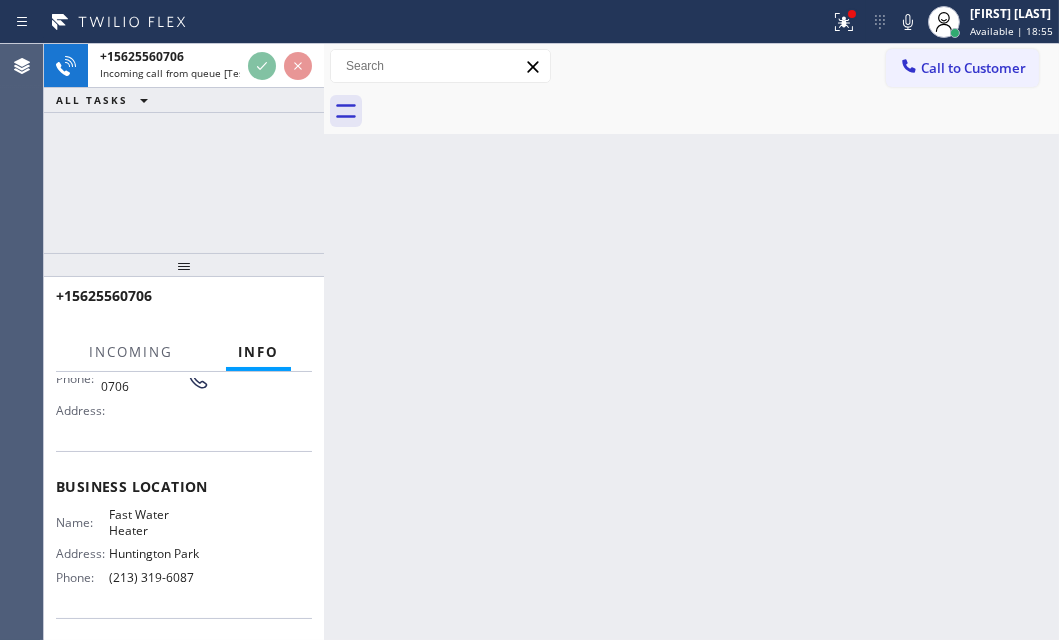 scroll, scrollTop: 181, scrollLeft: 0, axis: vertical 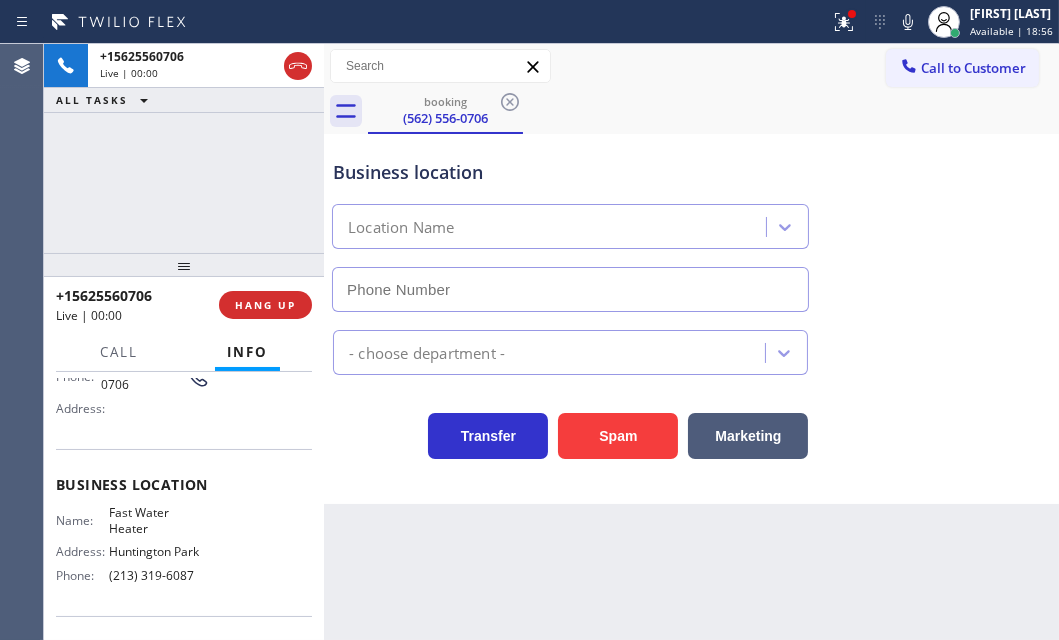 type on "(213) 319-6087" 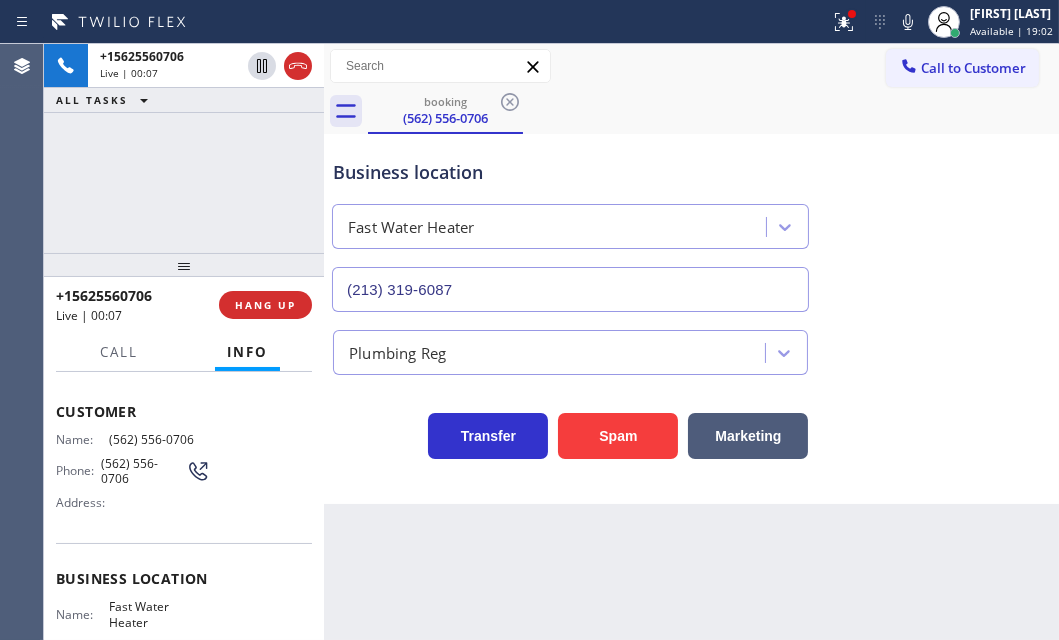 scroll, scrollTop: 0, scrollLeft: 0, axis: both 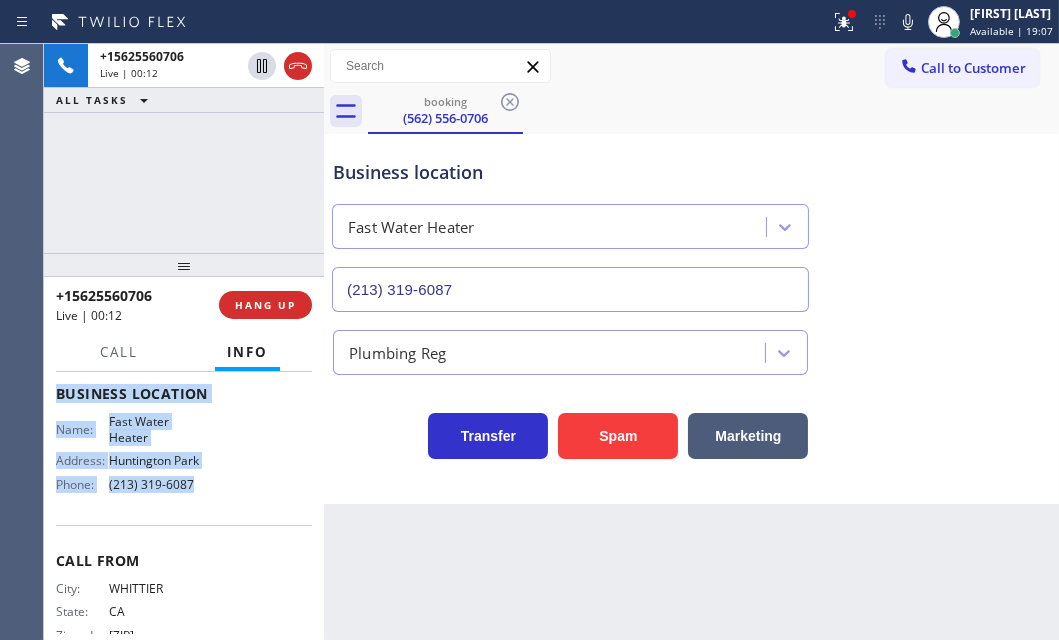 drag, startPoint x: 139, startPoint y: 519, endPoint x: 211, endPoint y: 492, distance: 76.896034 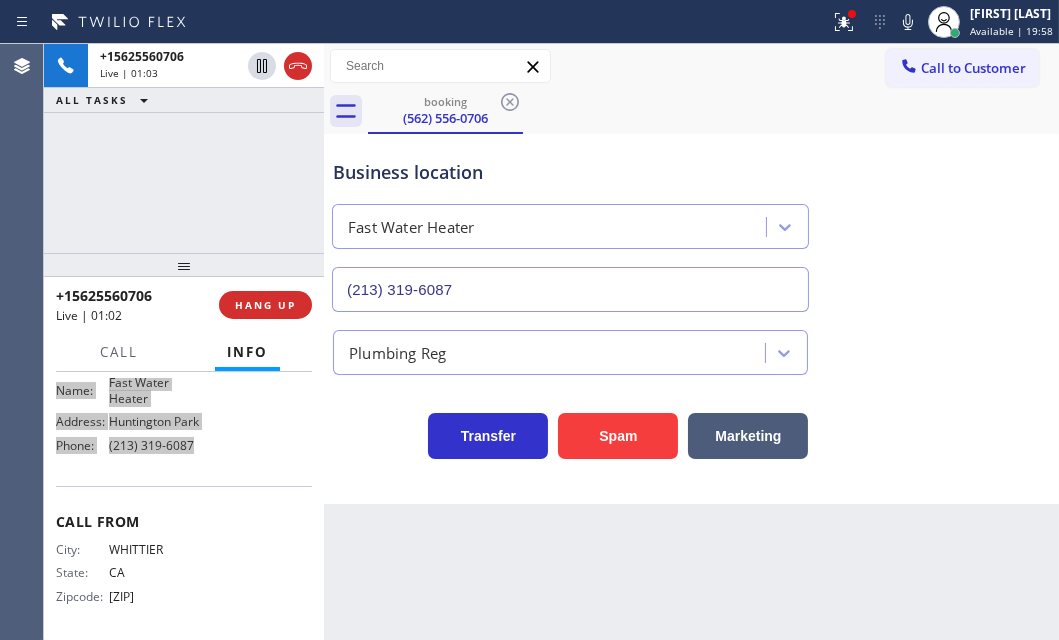 scroll, scrollTop: 220, scrollLeft: 0, axis: vertical 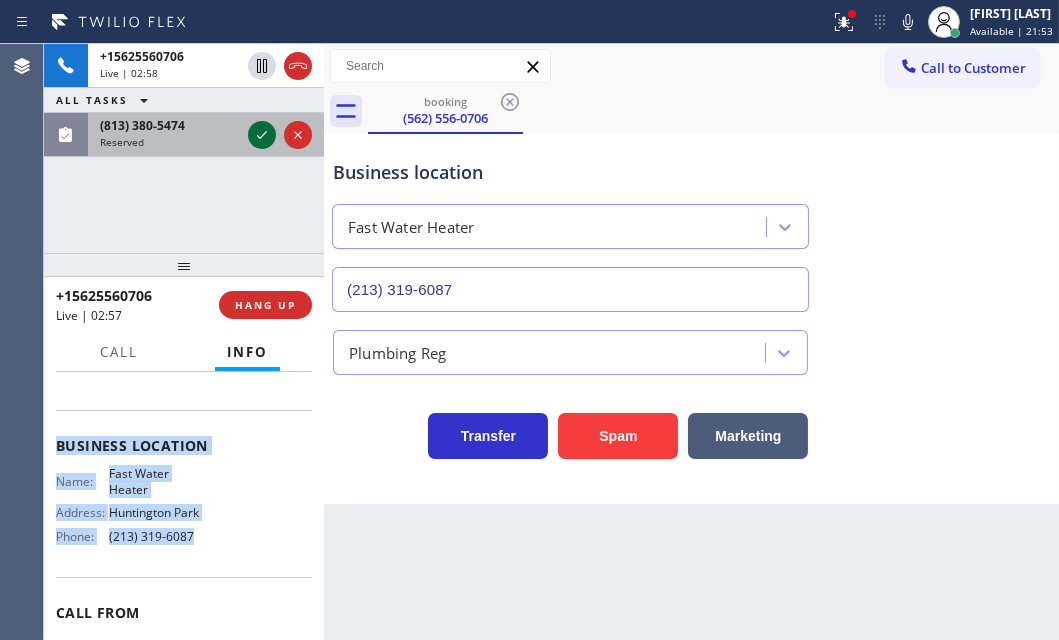 click 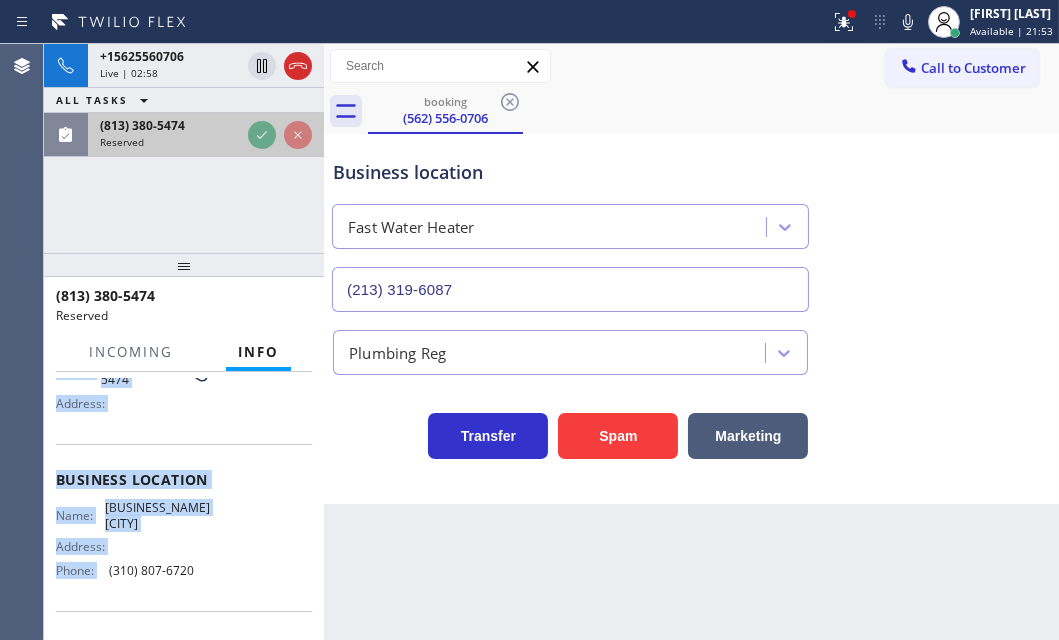 scroll, scrollTop: 253, scrollLeft: 0, axis: vertical 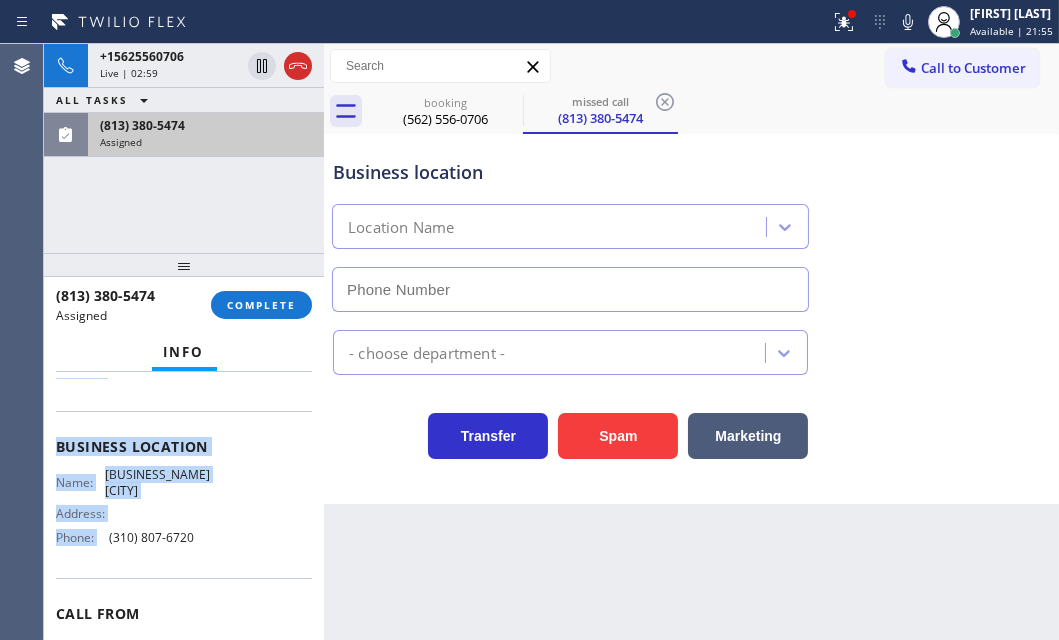 type on "(310) 807-6720" 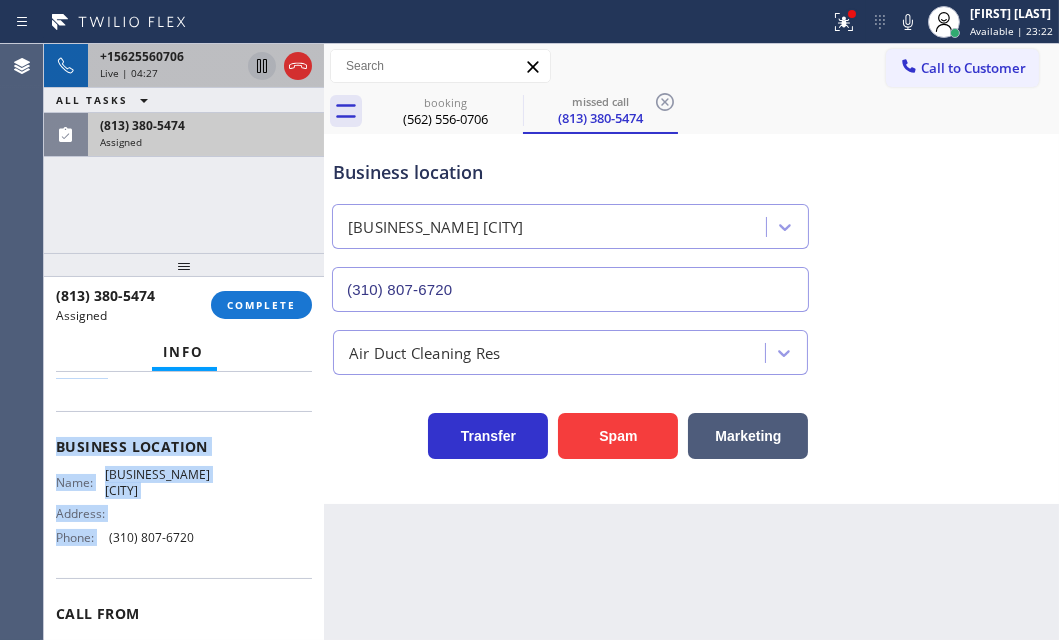 click 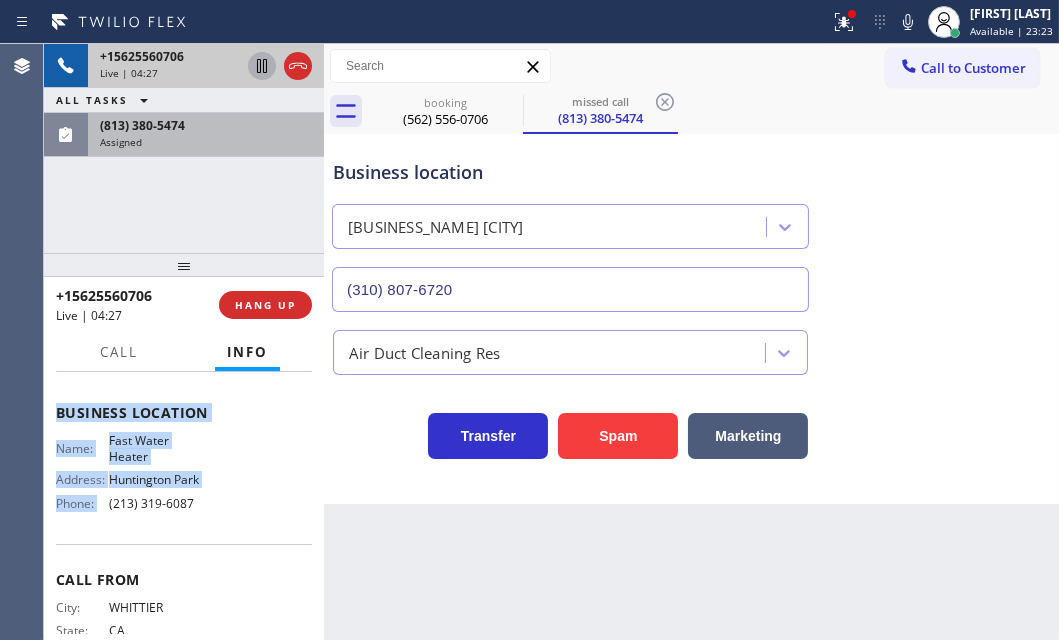 scroll, scrollTop: 220, scrollLeft: 0, axis: vertical 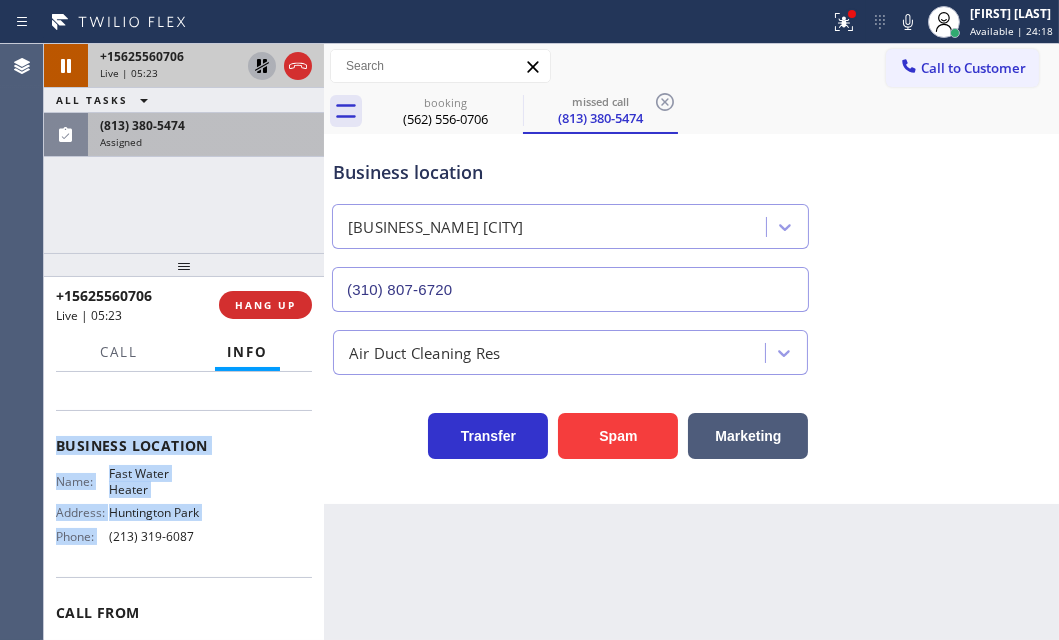click 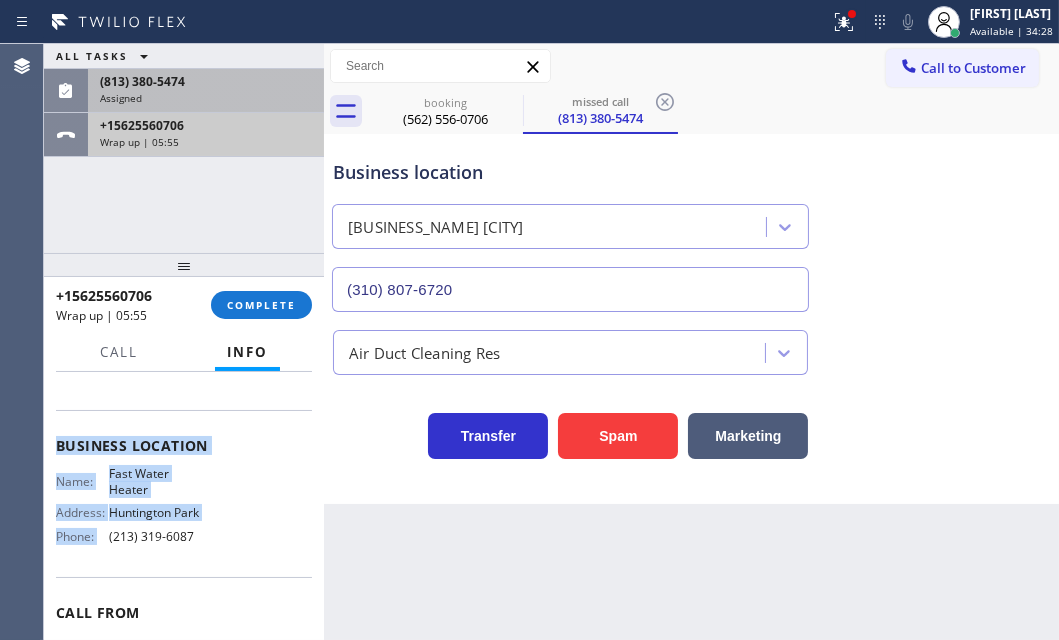 click on "Wrap up | 05:55" at bounding box center (206, 142) 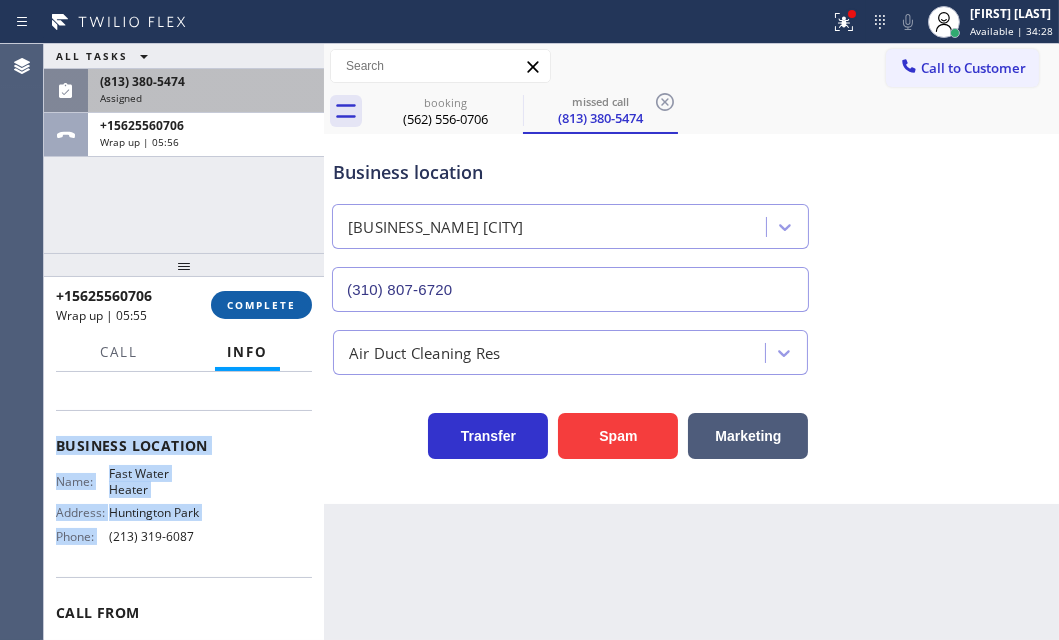 click on "COMPLETE" at bounding box center [261, 305] 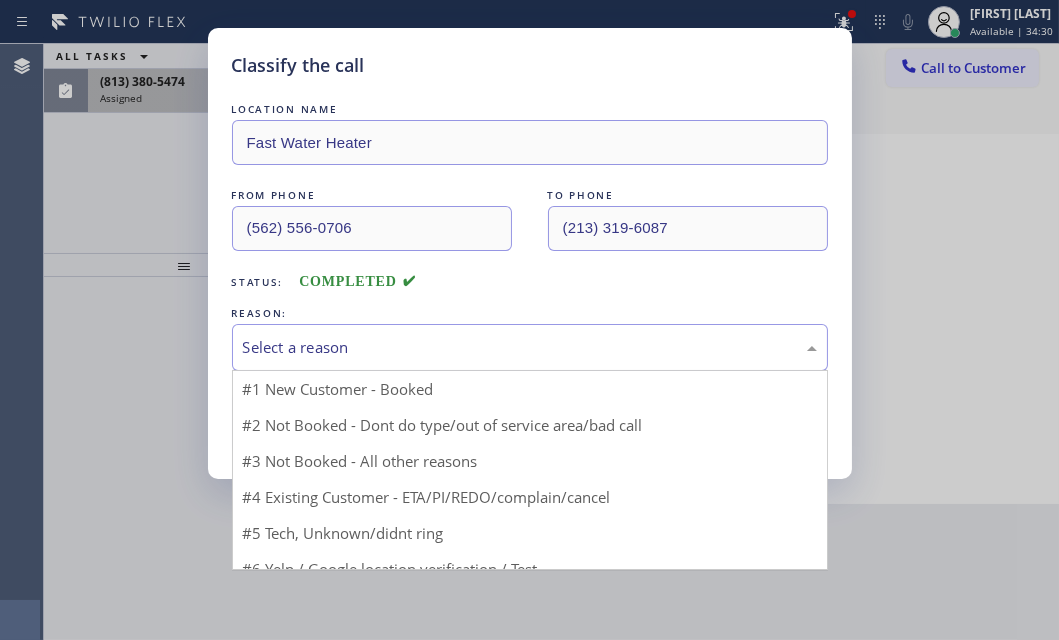 click on "Select a reason" at bounding box center [530, 347] 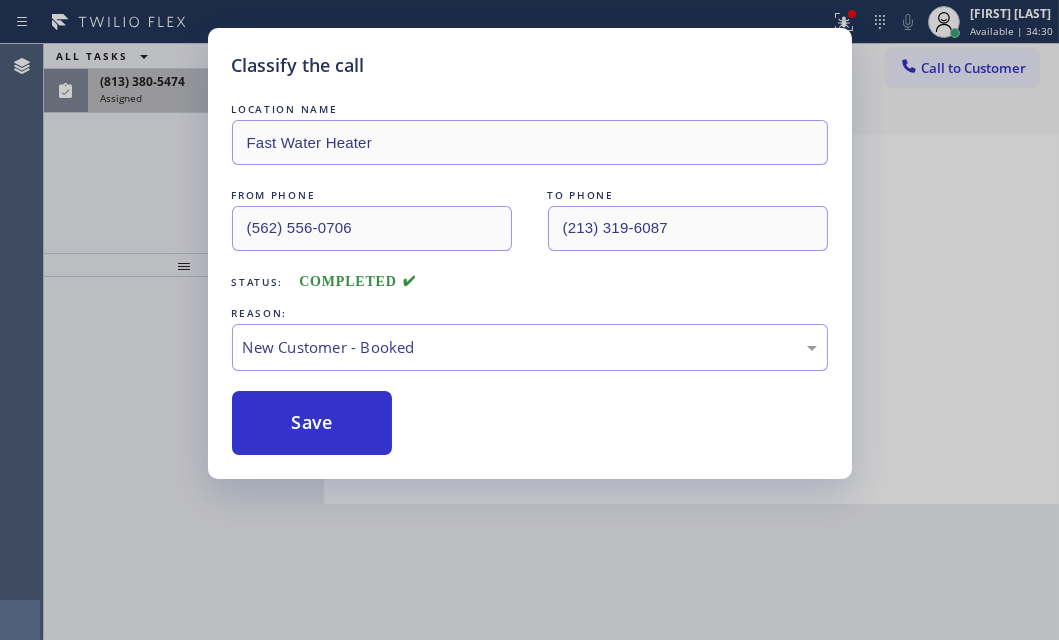 drag, startPoint x: 407, startPoint y: 384, endPoint x: 342, endPoint y: 393, distance: 65.62012 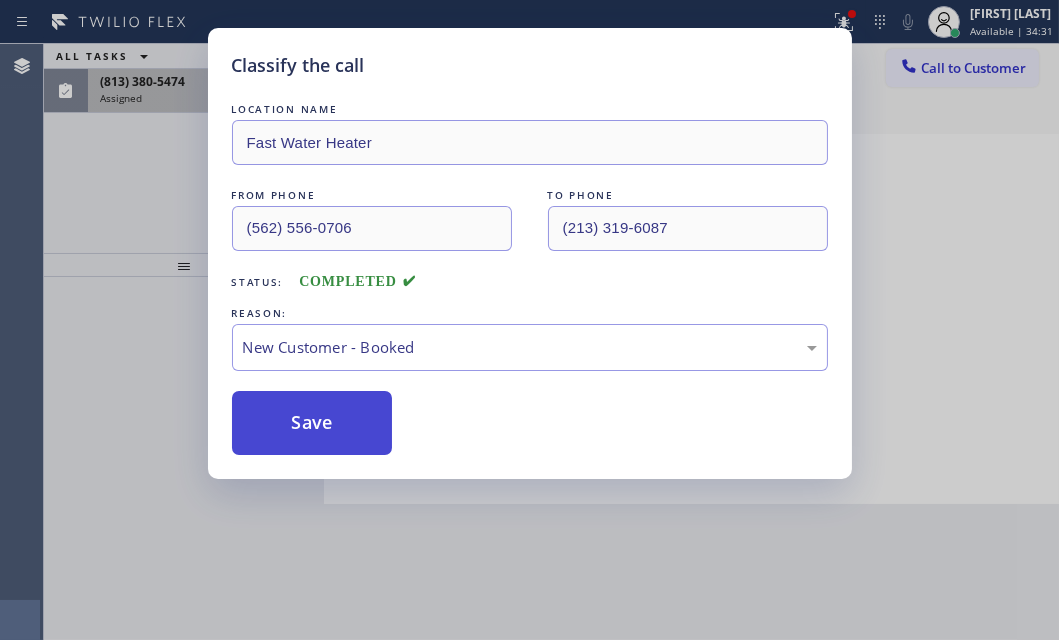 click on "Save" at bounding box center [312, 423] 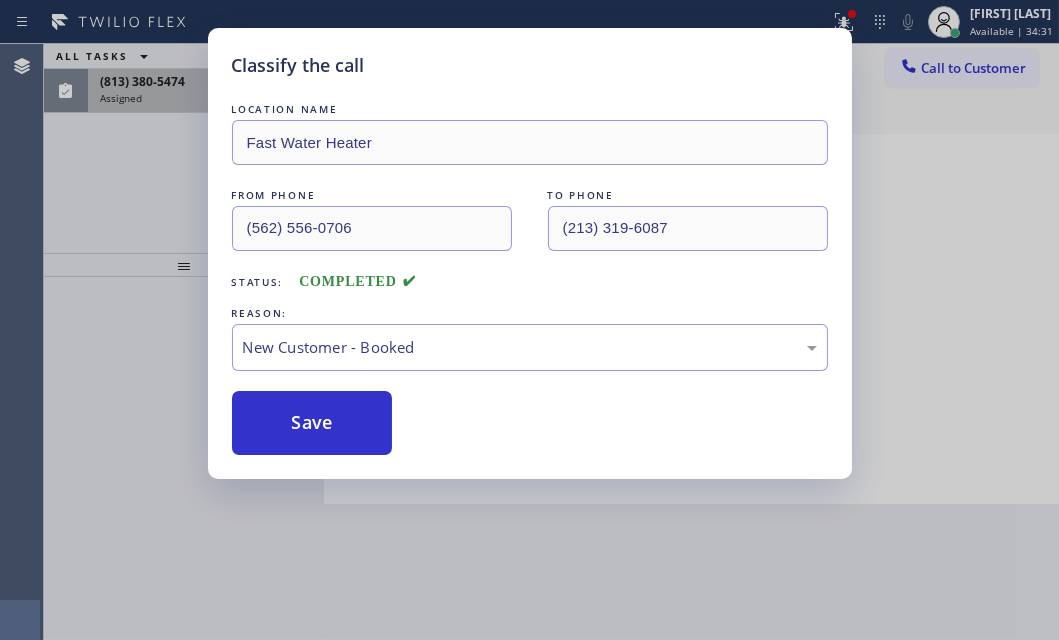 click on "Classify the call LOCATION NAME Wolf Appliance Repair Master FROM PHONE (602) 628-0209 TO PHONE (602) 903-3502 Status: COMPLETED REASON: Not Booked - All other reasons Save Classify the call LOCATION NAME Culver City Appliances Repair FROM PHONE (424) 361-9776 TO PHONE (310) 400-5899 Status: COMPLETED REASON: Not Booked - All other reasons Save Classify the call LOCATION NAME Wolf Top Choice Appliance Repair [CITY] FROM PHONE (442) 234-0347 TO PHONE (442) 276-2021 Status: COMPLETED REASON: Yelp / Google  Save Classify the call LOCATION NAME Red Apple Appliance Repair [CITY] FROM PHONE (509) 485-1759 TO PHONE (360) 215-5025 Status: COMPLETED REASON: Yelp / Google  Save Classify the call LOCATION NAME New York Appliance Repair [CITY] FROM PHONE (516) 643-0676 TO PHONE (914) 873-0795 Status: COMPLETED REASON: Not Booked - All other reasons Save Classify the call LOCATION NAME 5      Star Appliance       Repair FROM PHONE (914) 403-8487 TO PHONE (866) 517-7770 Status: COMPLETED REASON: Save LOCATION NAME" at bounding box center (551, 342) 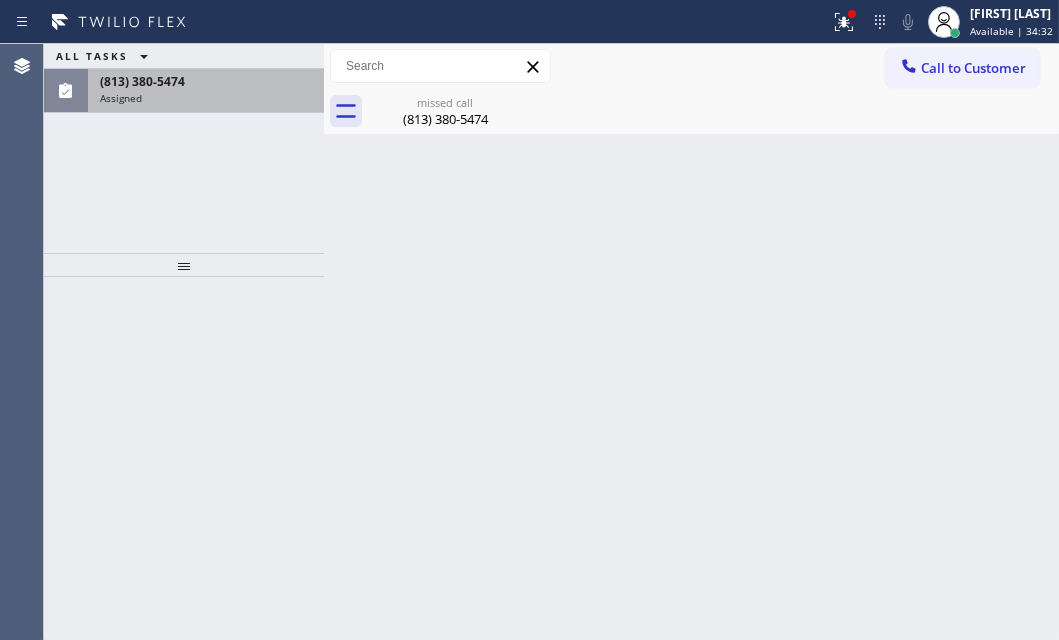 drag, startPoint x: 182, startPoint y: 97, endPoint x: 184, endPoint y: 150, distance: 53.037724 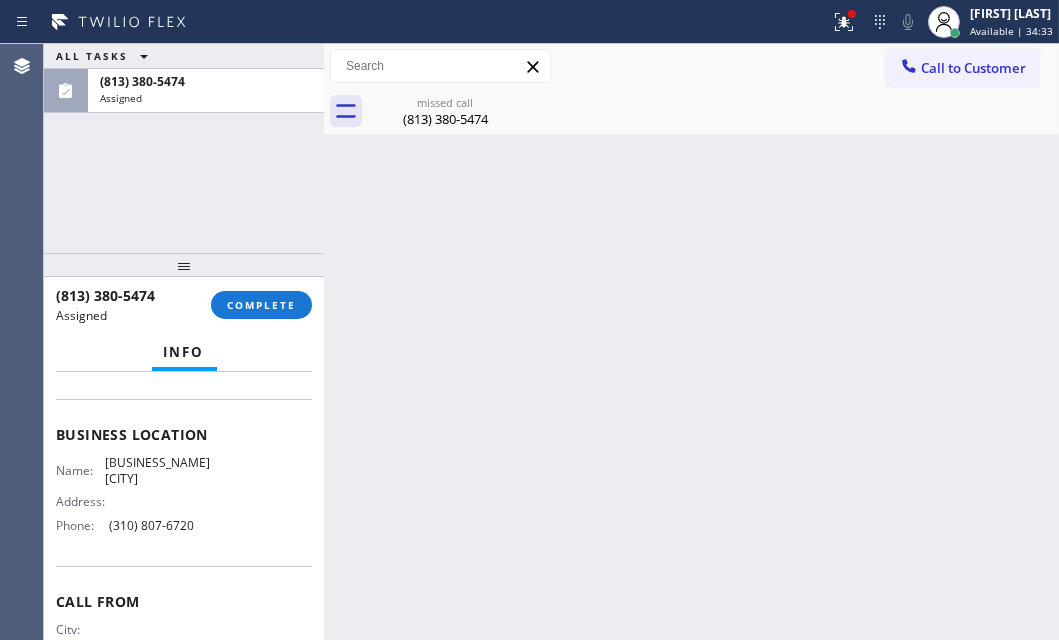 scroll, scrollTop: 272, scrollLeft: 0, axis: vertical 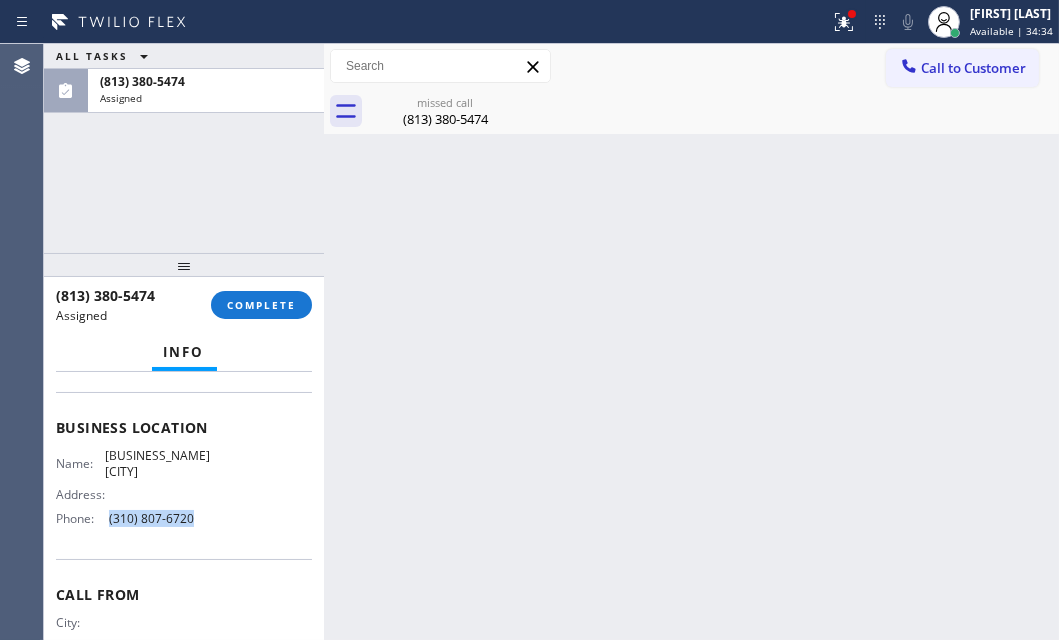 drag, startPoint x: 194, startPoint y: 532, endPoint x: 107, endPoint y: 532, distance: 87 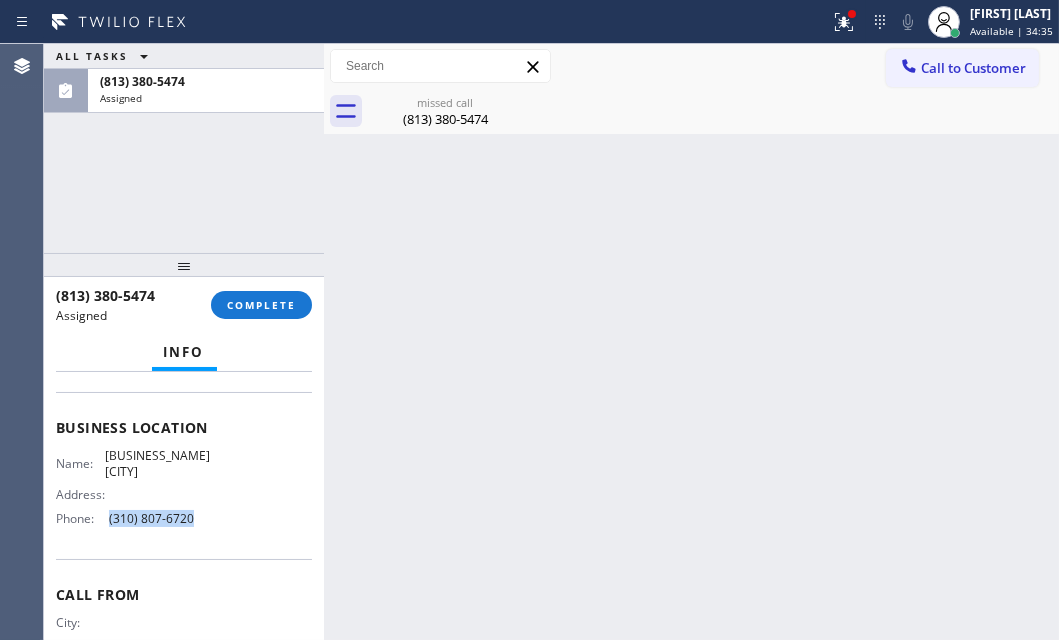 copy on "(310) 807-6720" 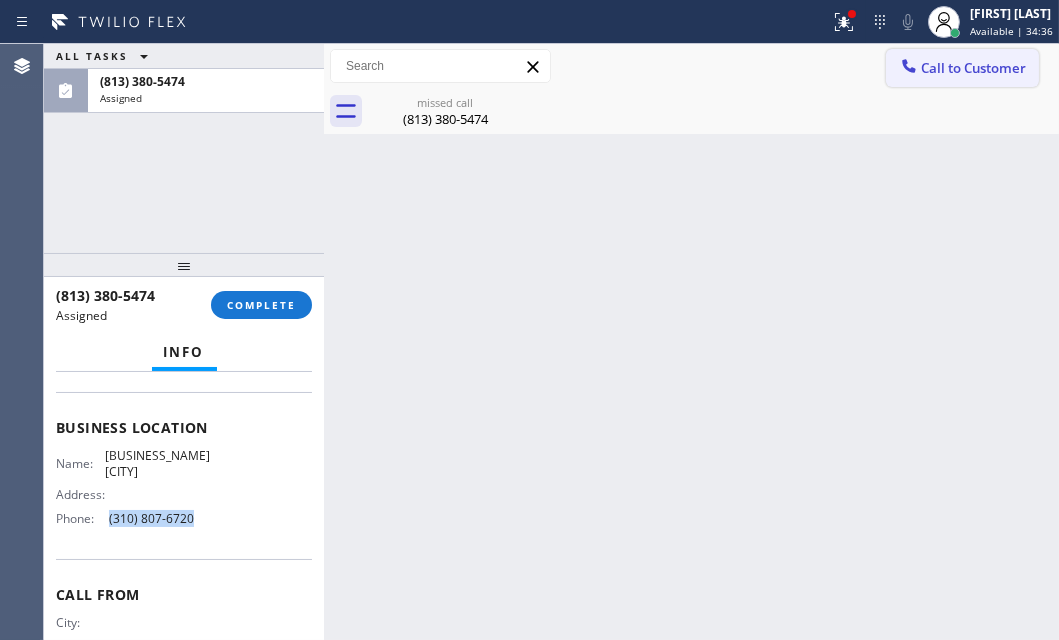 click on "Call to Customer" at bounding box center (962, 68) 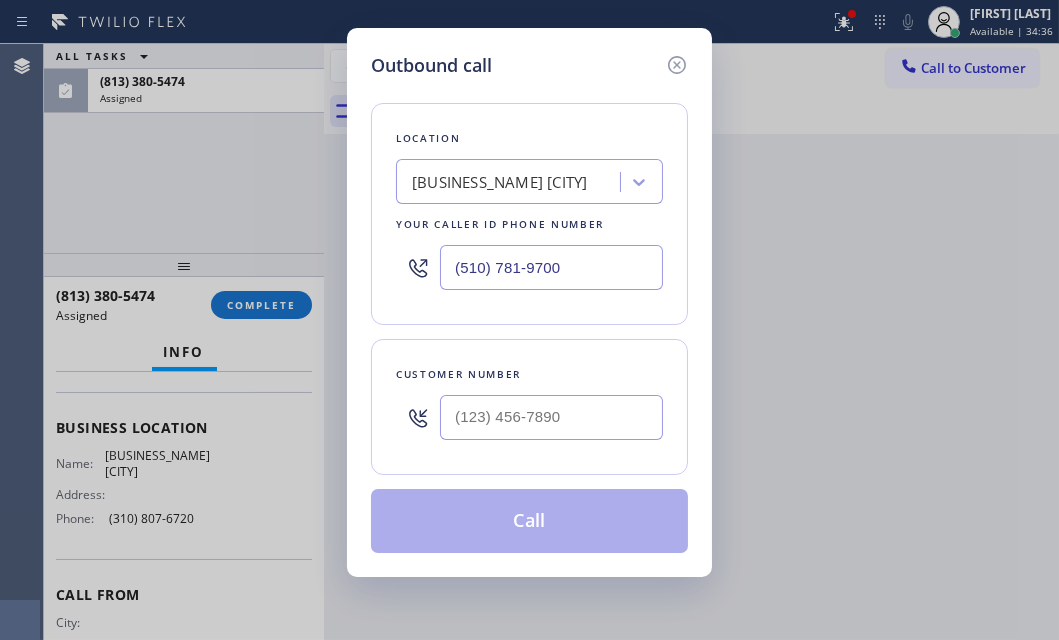 click on "(510) 781-9700" at bounding box center [551, 267] 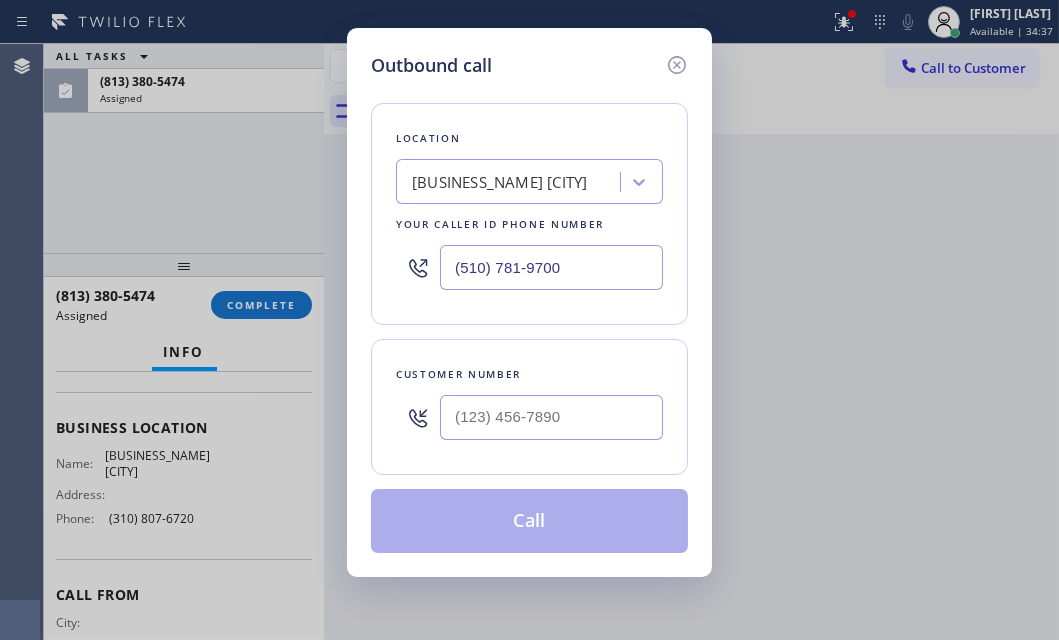 click on "(510) 781-9700" at bounding box center [551, 267] 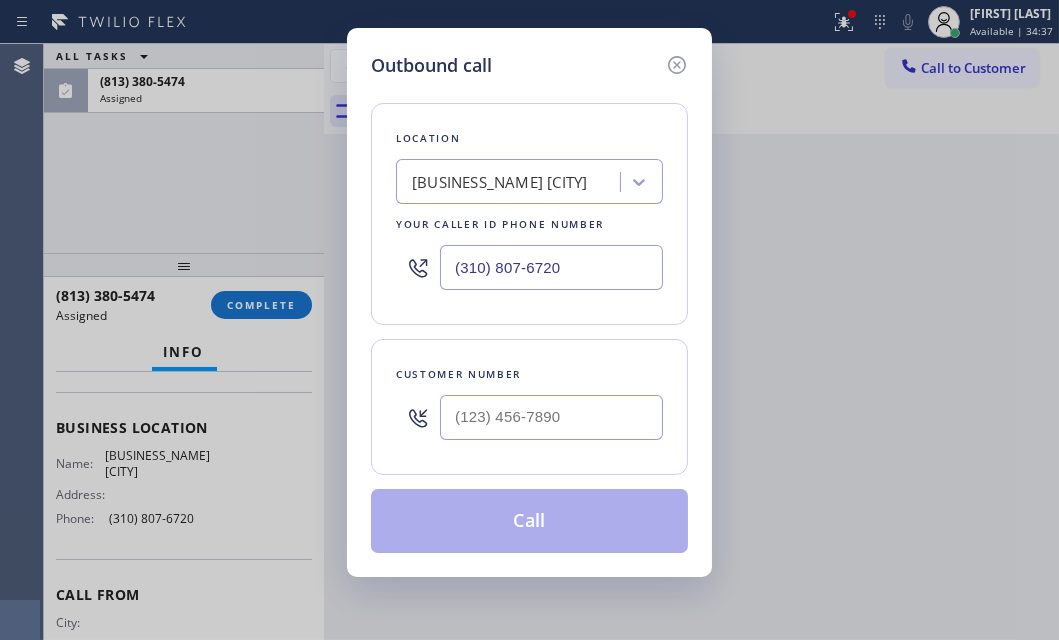 type on "(310) 807-6720" 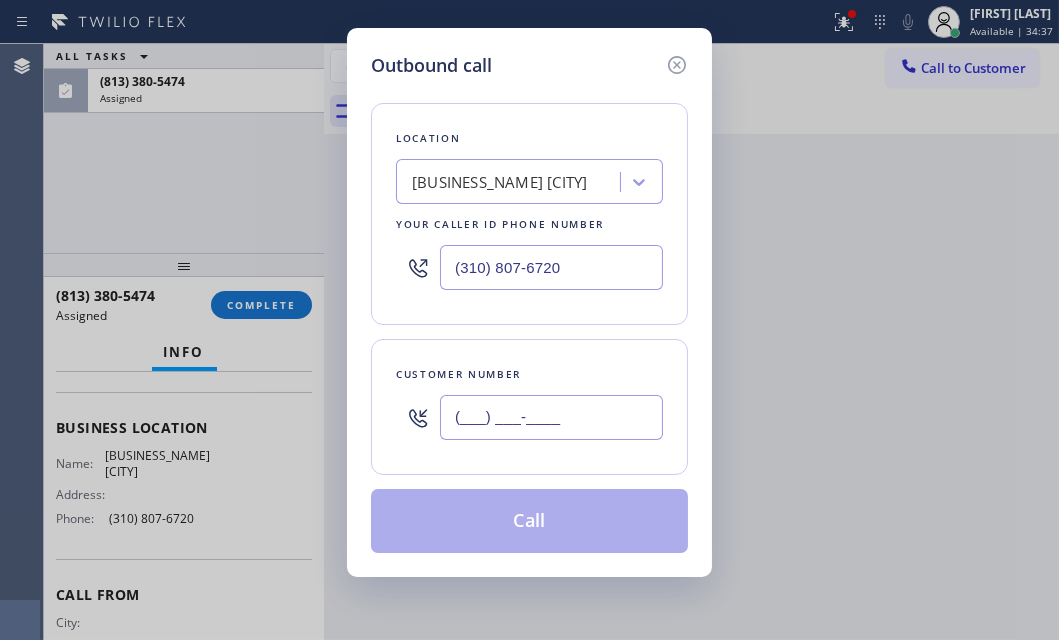 click on "(___) ___-____" at bounding box center (551, 417) 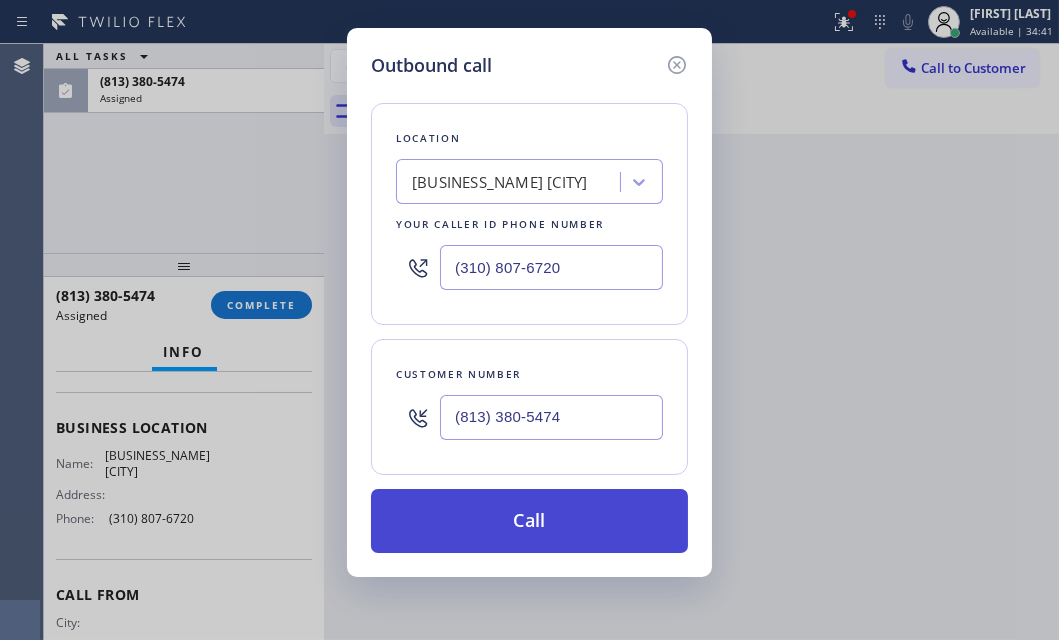 type on "(813) 380-5474" 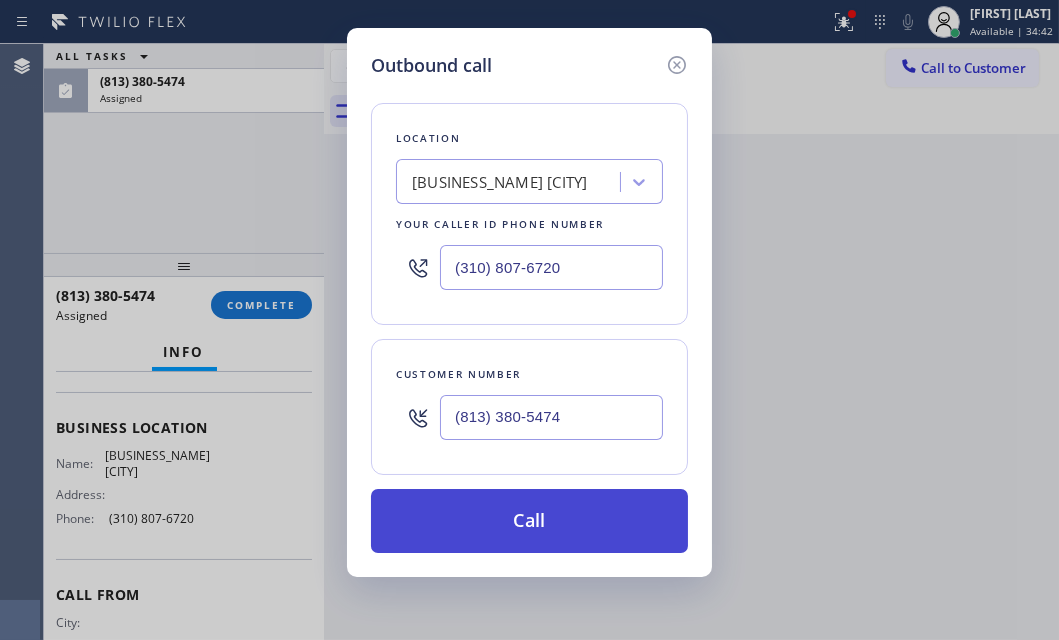 click on "Call" at bounding box center [529, 521] 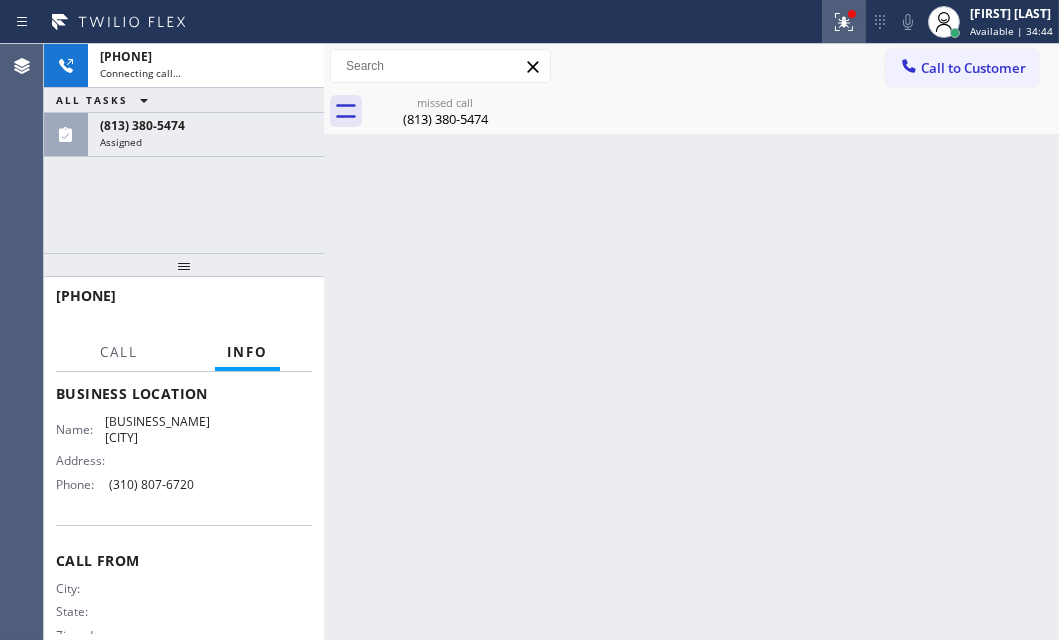 scroll, scrollTop: 240, scrollLeft: 0, axis: vertical 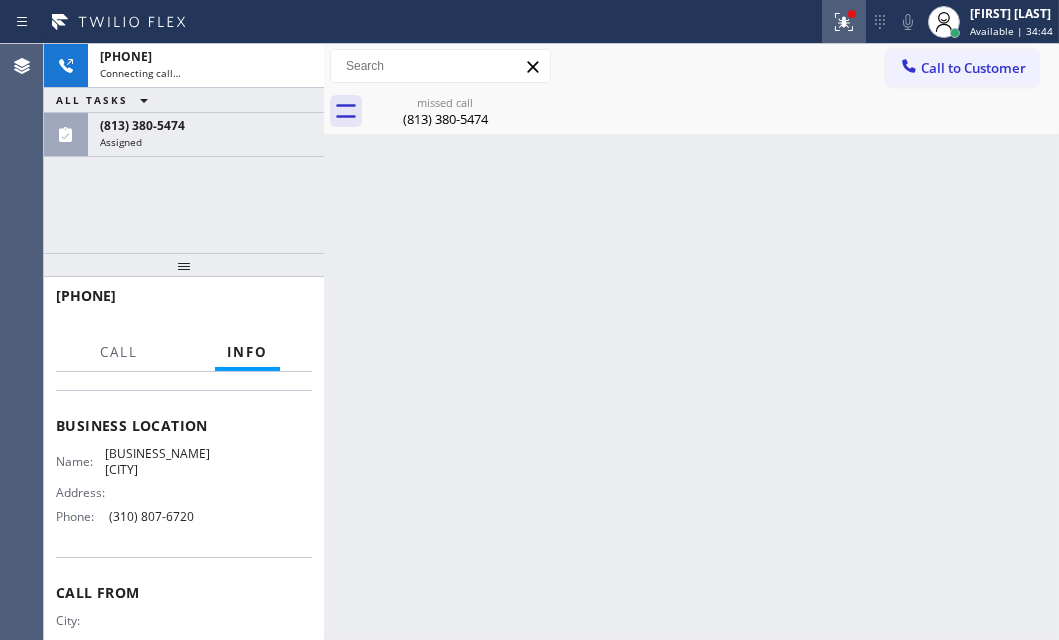 click 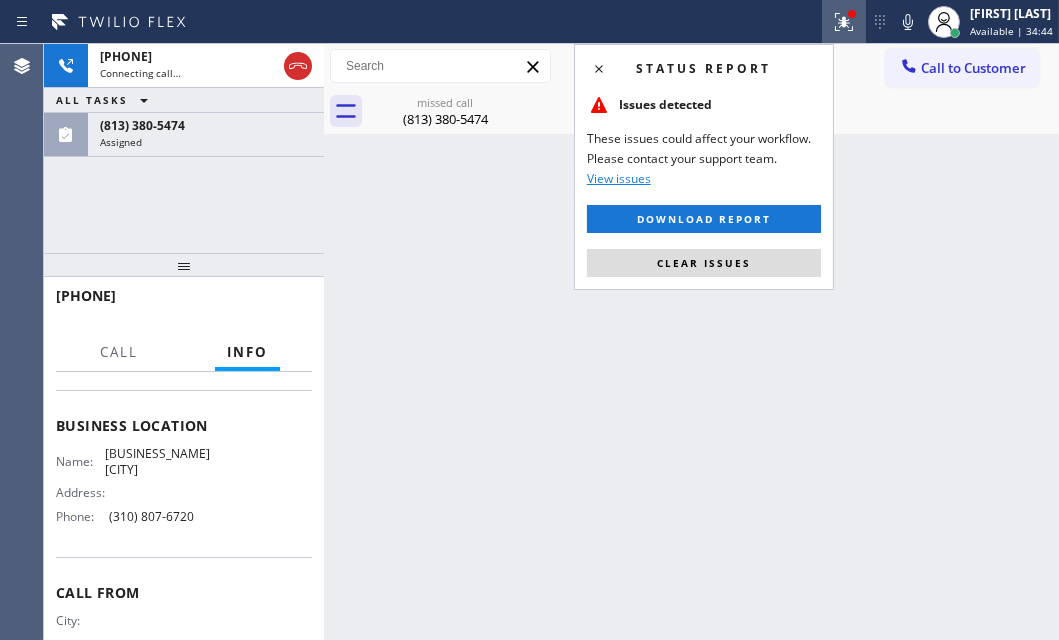 drag, startPoint x: 750, startPoint y: 261, endPoint x: 646, endPoint y: 262, distance: 104.00481 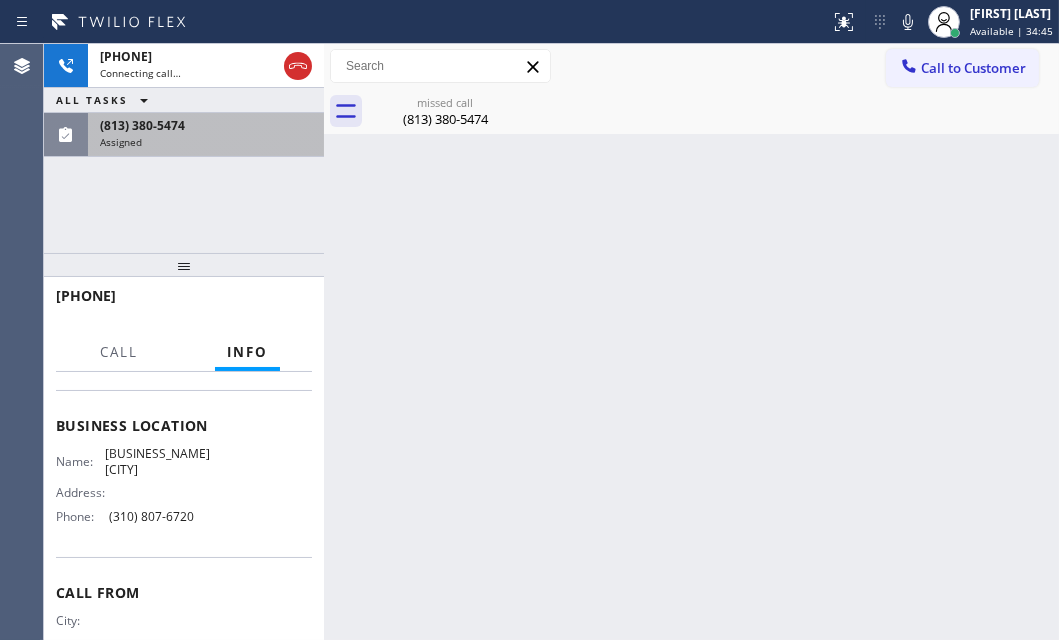click on "Assigned" at bounding box center [206, 142] 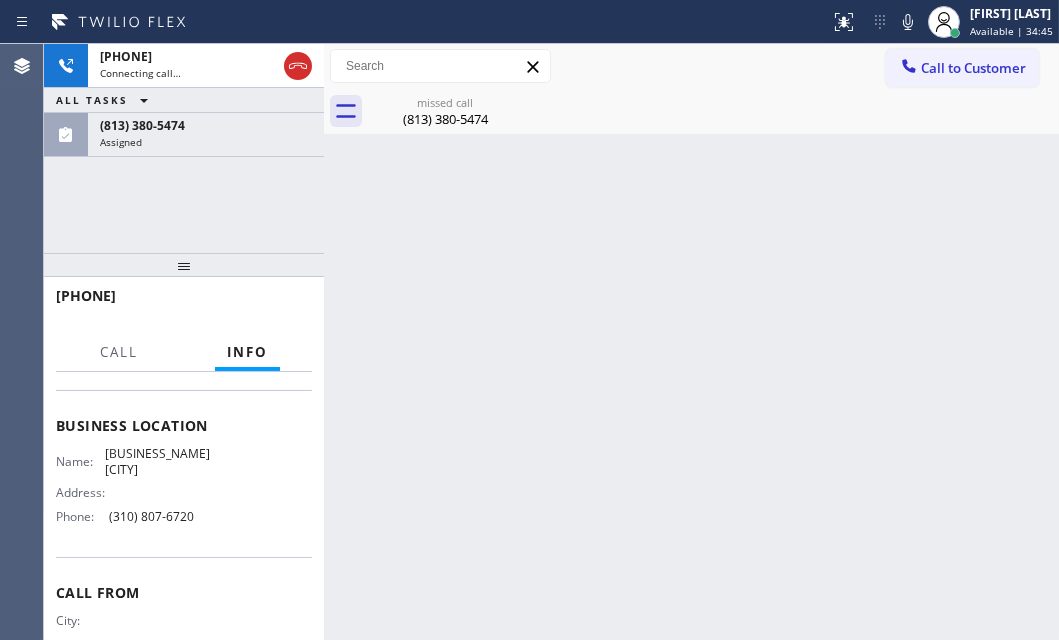 scroll, scrollTop: 272, scrollLeft: 0, axis: vertical 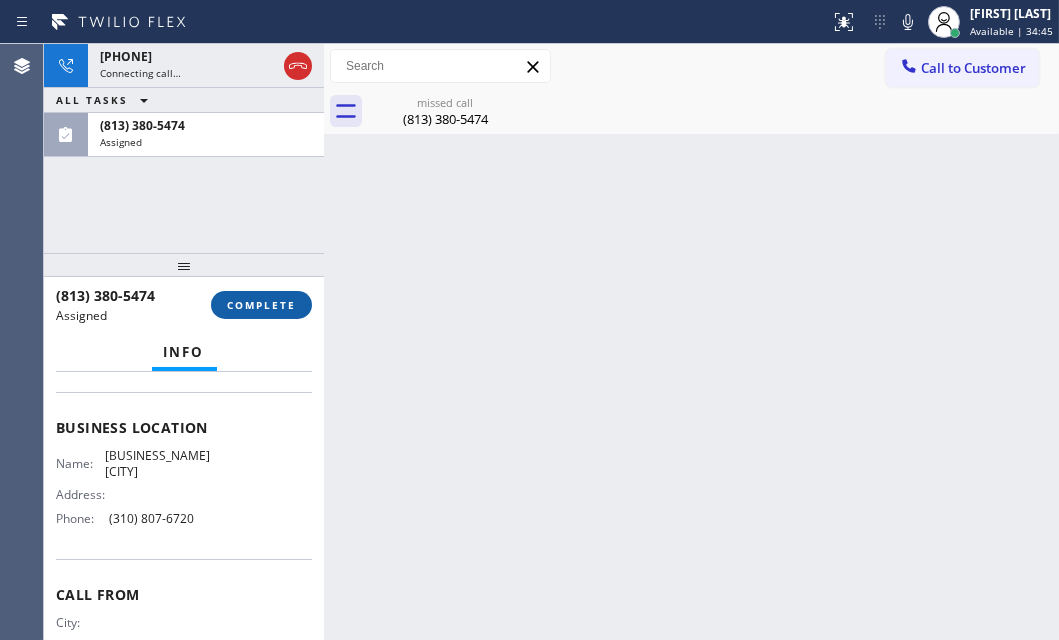 click on "COMPLETE" at bounding box center [261, 305] 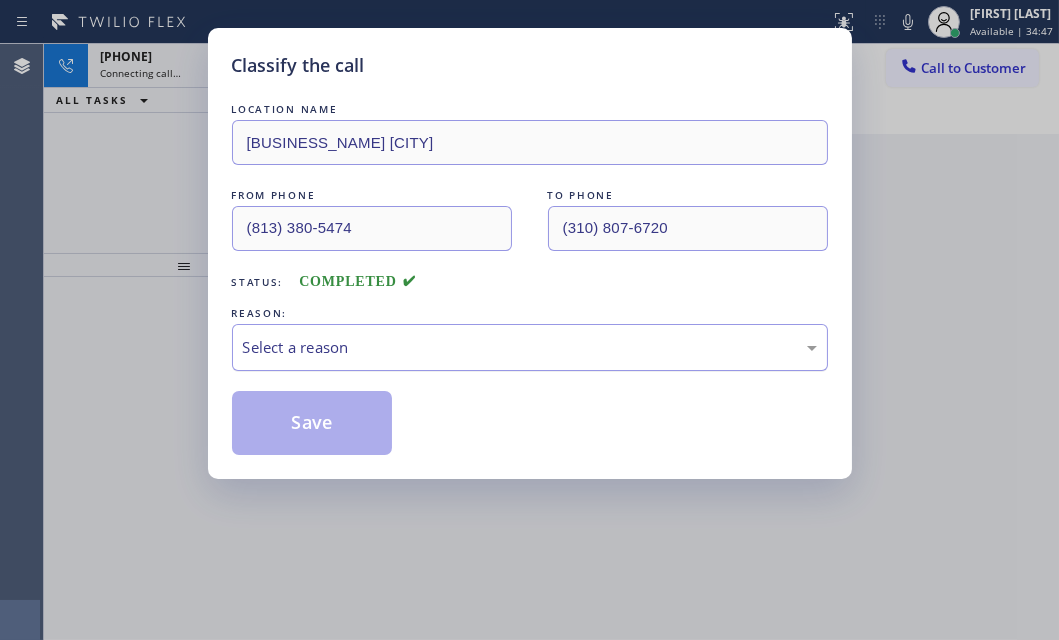 click on "Select a reason" at bounding box center (530, 347) 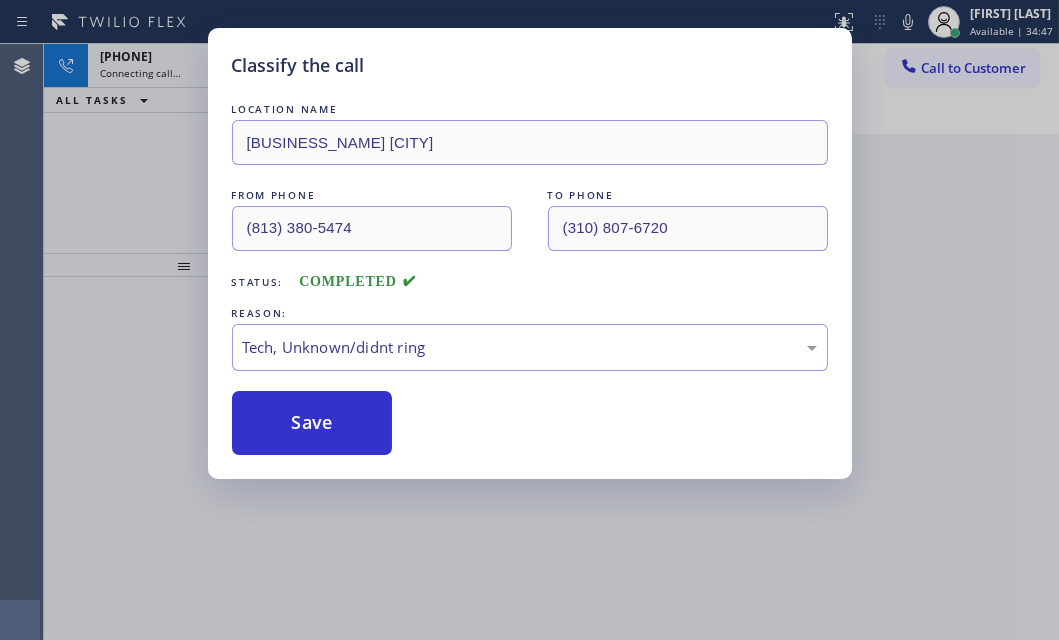 drag, startPoint x: 304, startPoint y: 500, endPoint x: 317, endPoint y: 457, distance: 44.922153 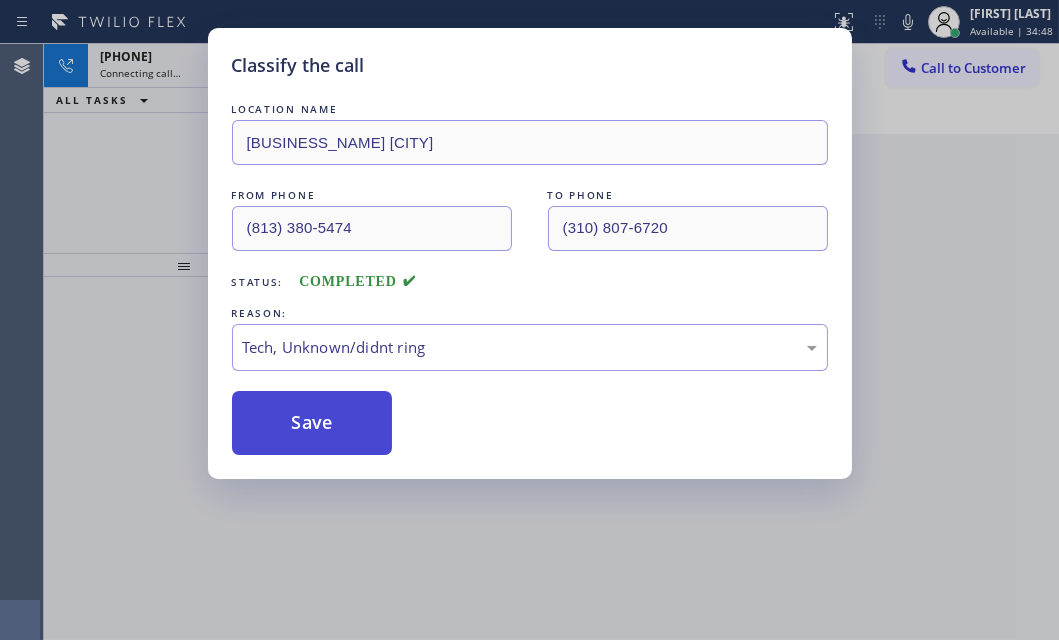 click on "Save" at bounding box center (312, 423) 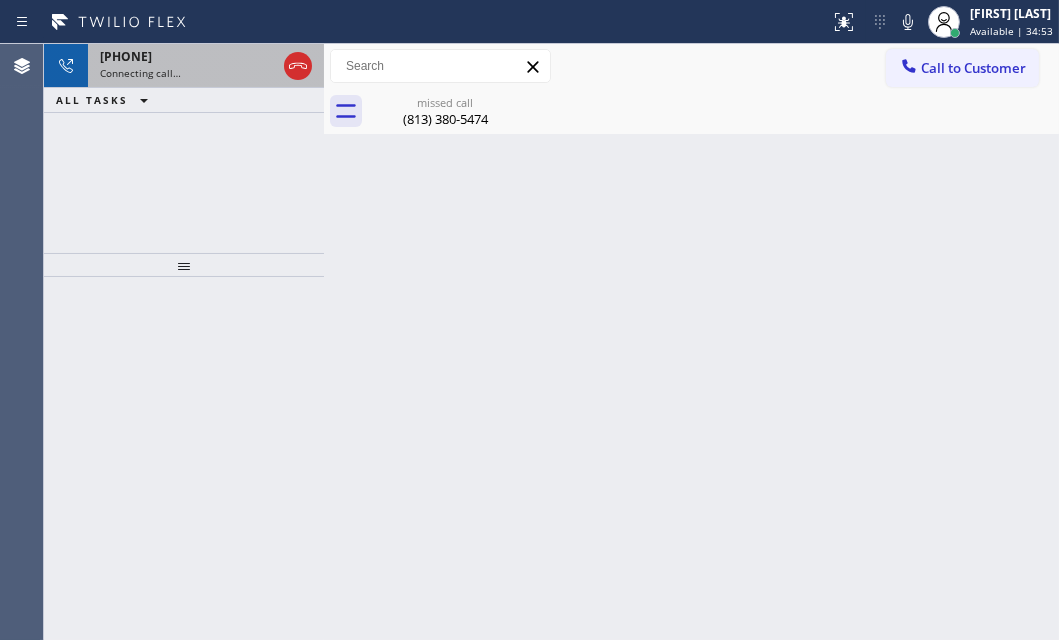 drag, startPoint x: 206, startPoint y: 59, endPoint x: 271, endPoint y: 80, distance: 68.30813 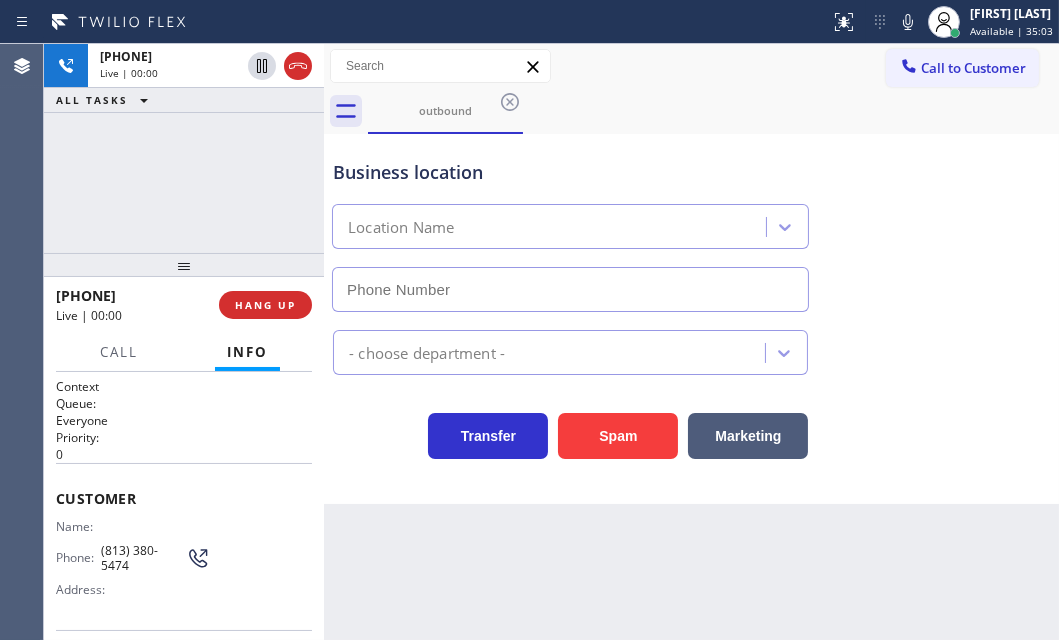 type on "(310) 807-6720" 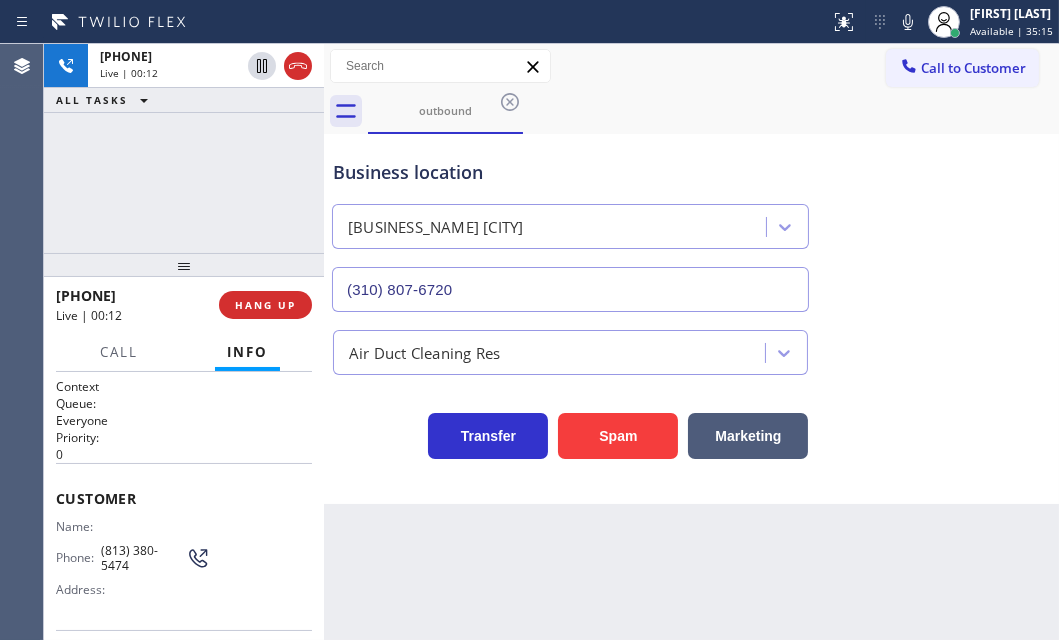click on "+18133805474 Live | 00:12 ALL TASKS ALL TASKS ACTIVE TASKS TASKS IN WRAP UP" at bounding box center [184, 148] 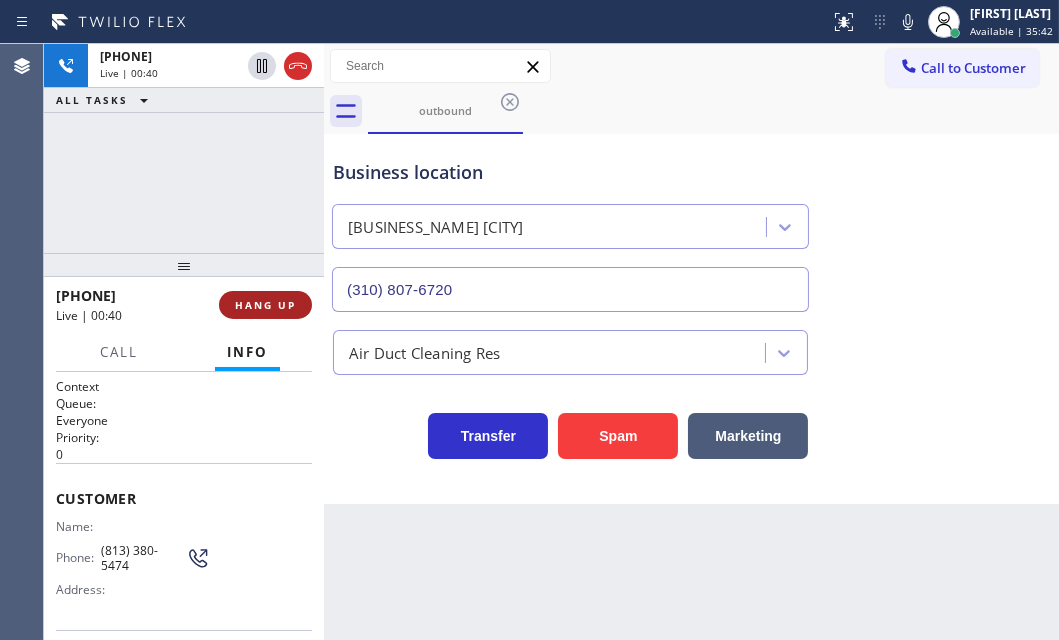 click on "HANG UP" at bounding box center [265, 305] 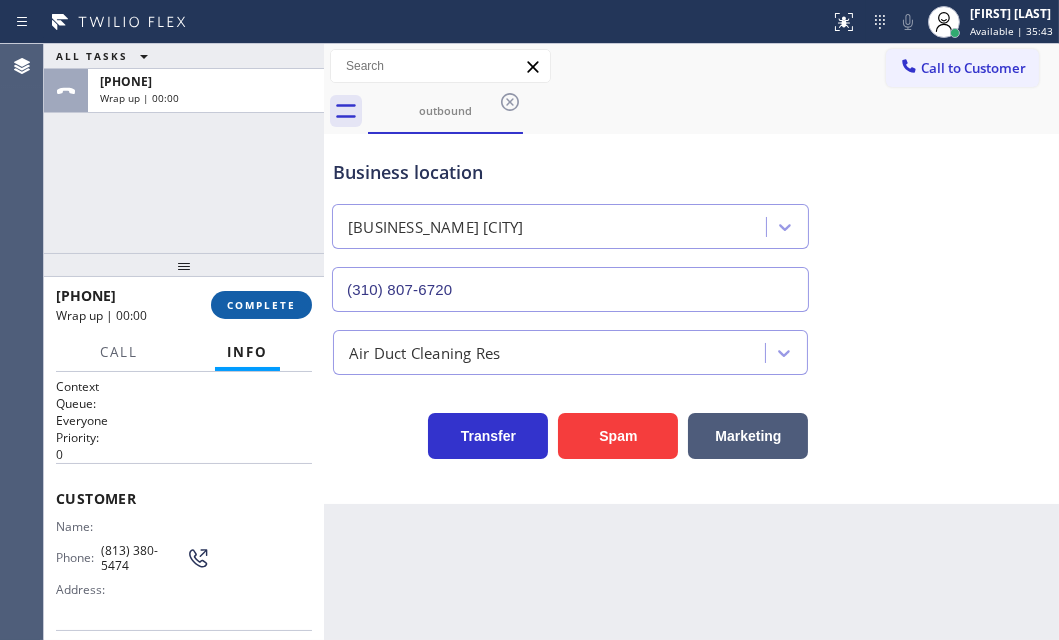 click on "COMPLETE" at bounding box center (261, 305) 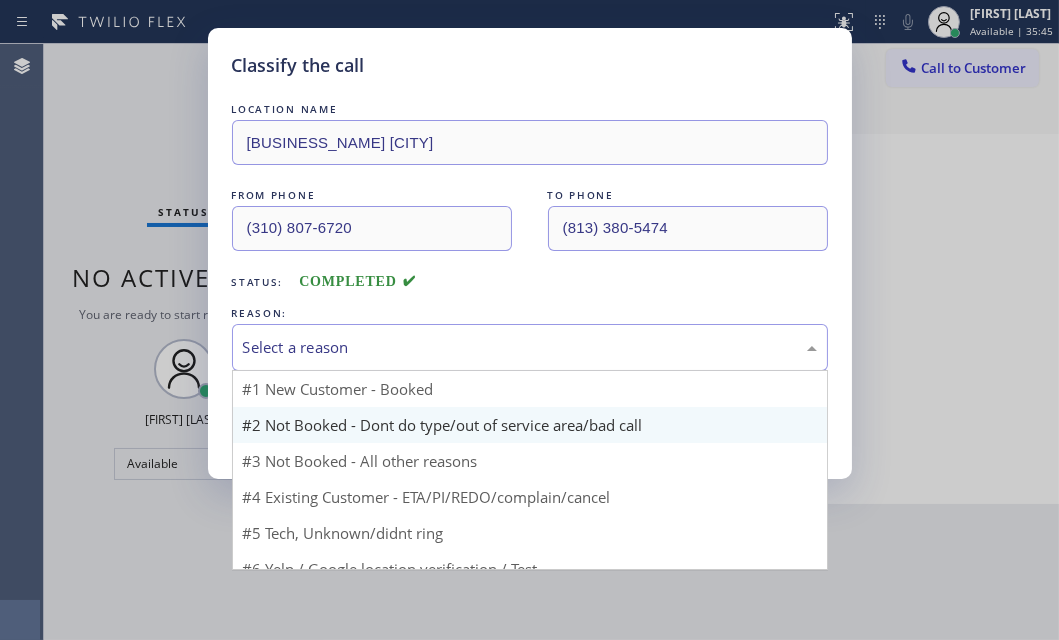 drag, startPoint x: 427, startPoint y: 344, endPoint x: 398, endPoint y: 432, distance: 92.65527 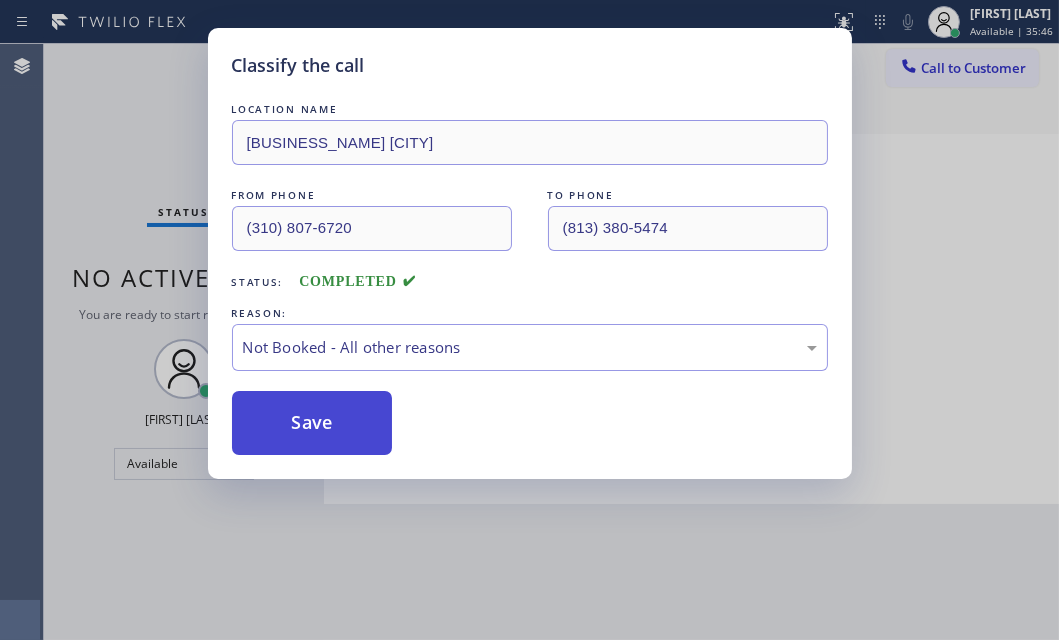 click on "Save" at bounding box center [312, 423] 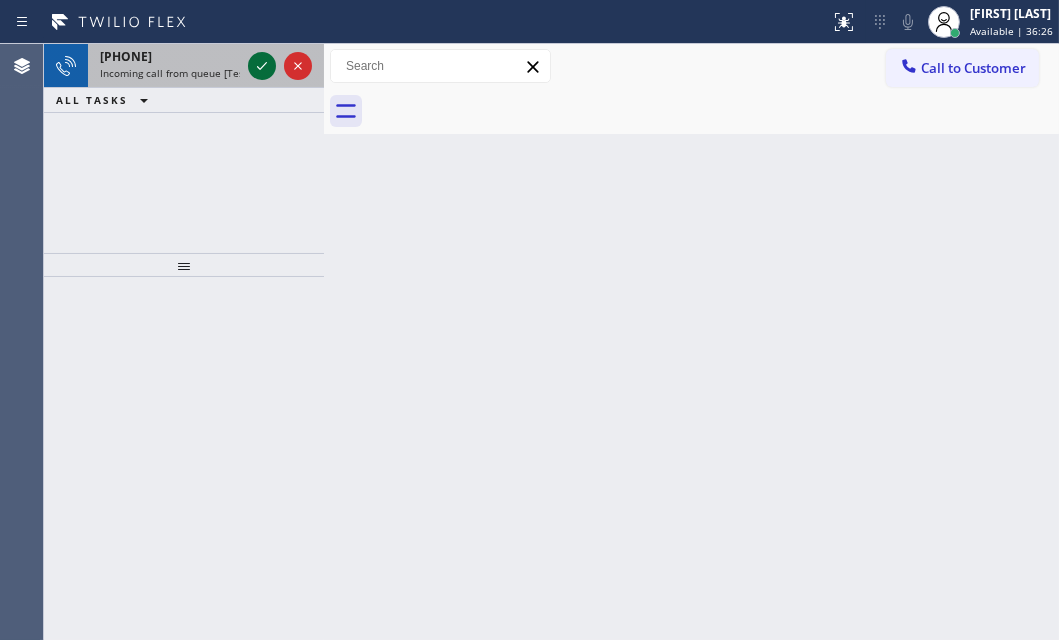 click 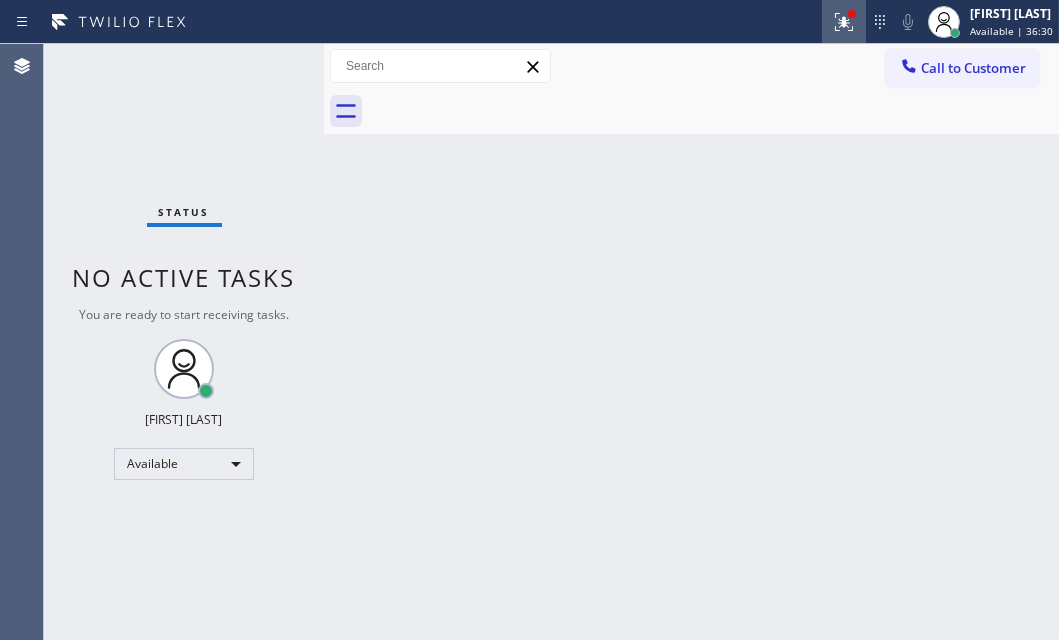 click 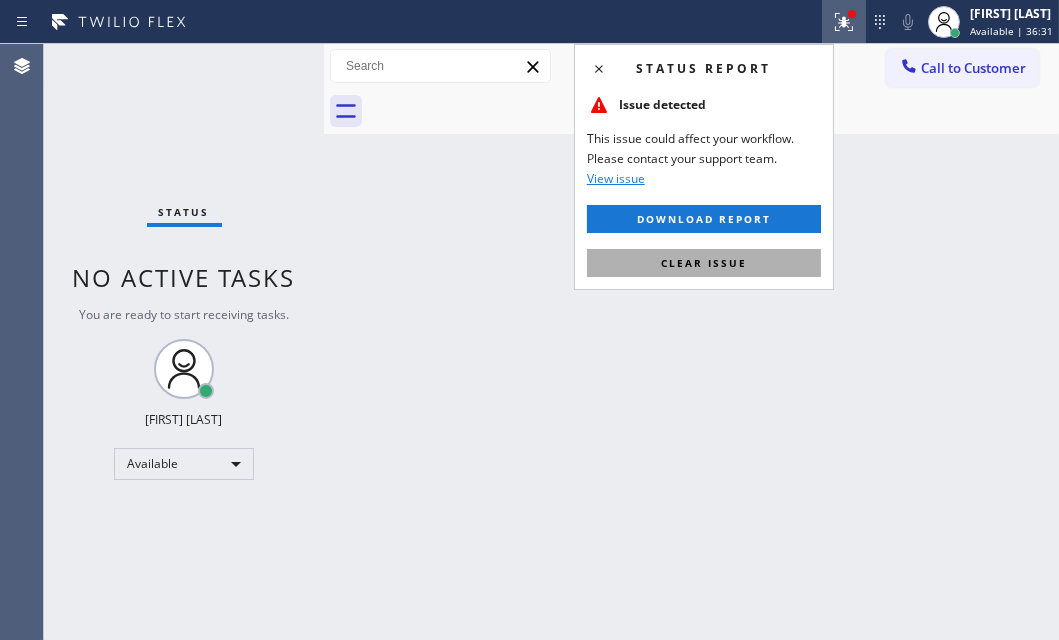 click on "Clear issue" at bounding box center [704, 263] 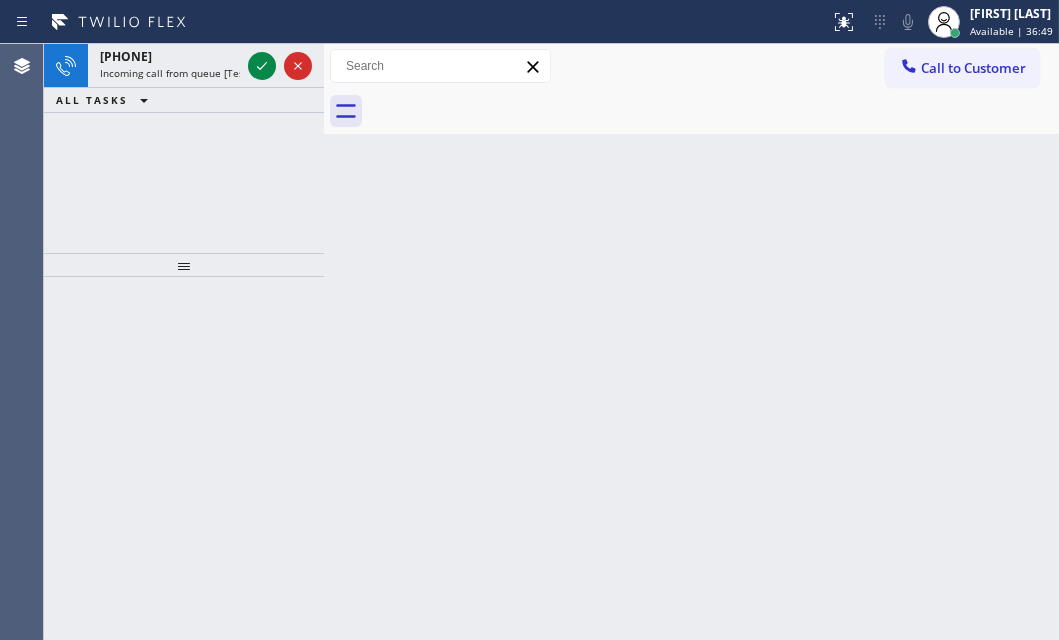 drag, startPoint x: 260, startPoint y: 66, endPoint x: 256, endPoint y: 125, distance: 59.135437 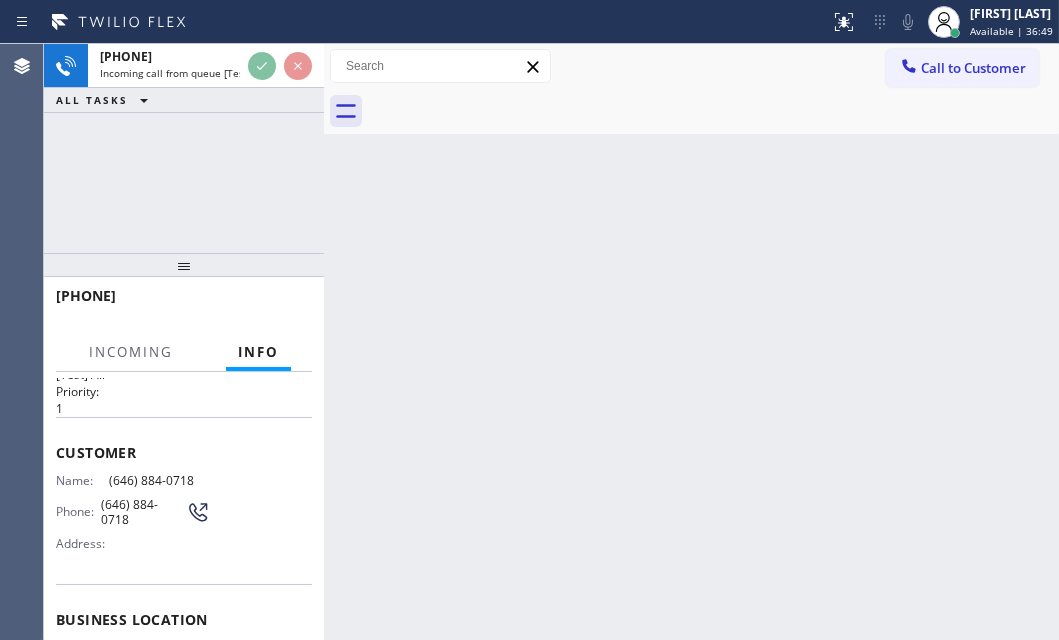 scroll, scrollTop: 90, scrollLeft: 0, axis: vertical 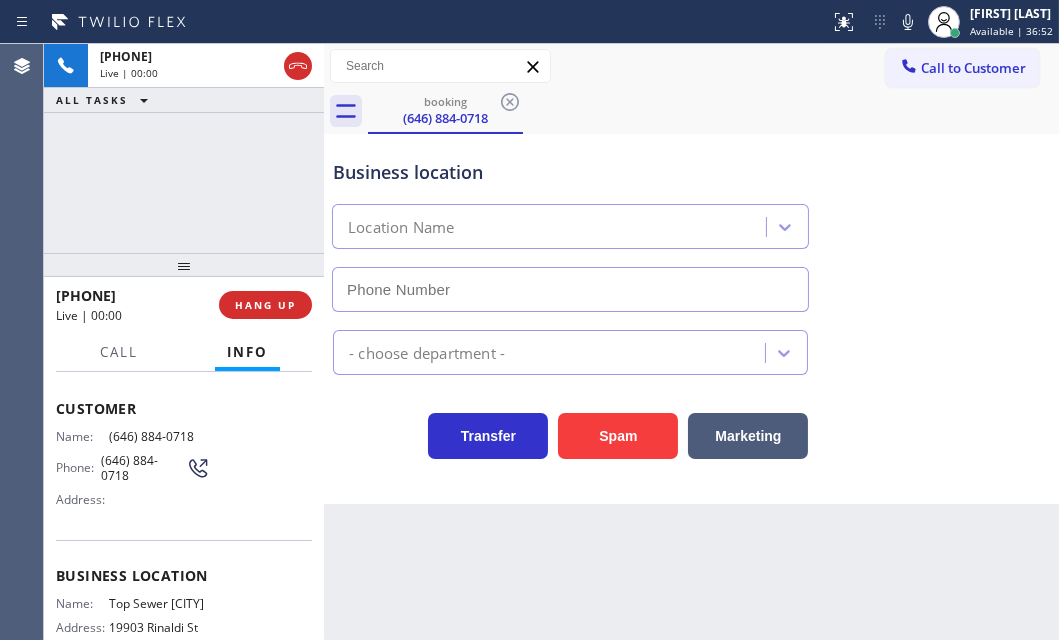 type on "[PHONE]" 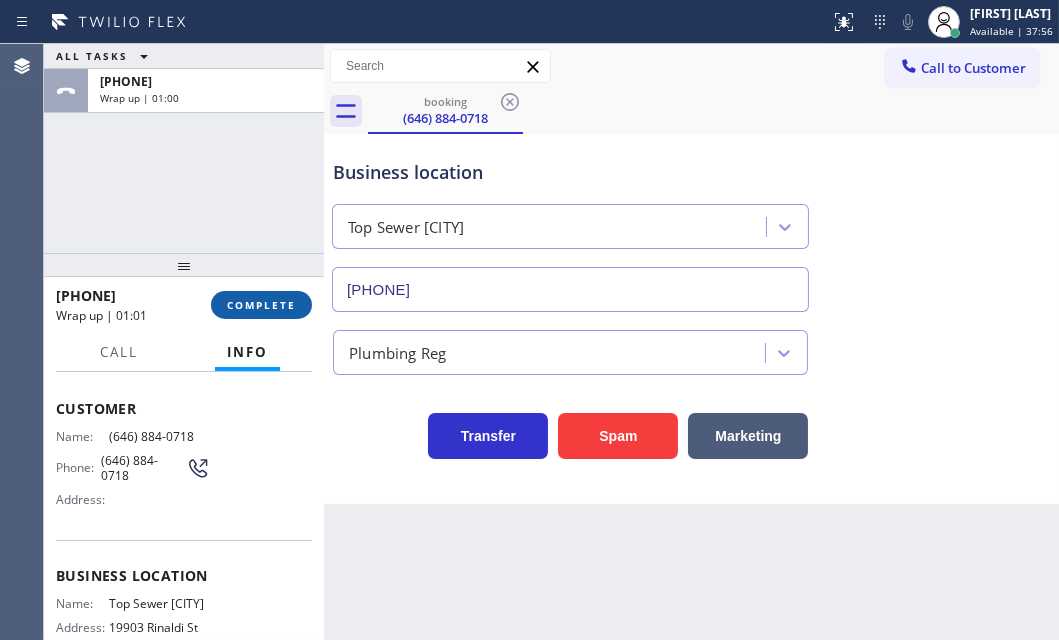 click on "COMPLETE" at bounding box center (261, 305) 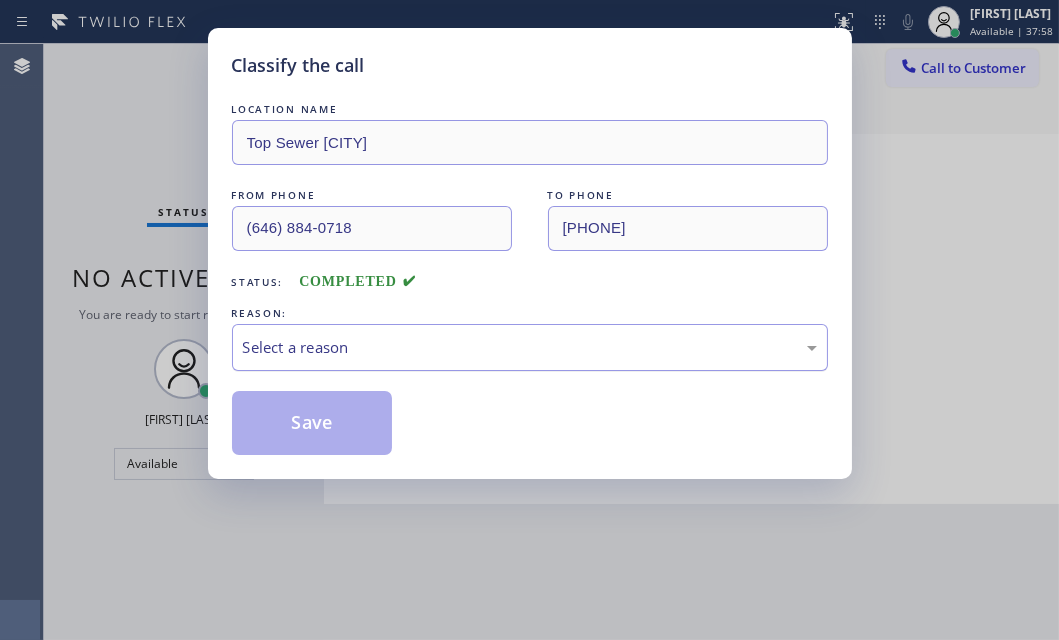click on "Select a reason" at bounding box center [530, 347] 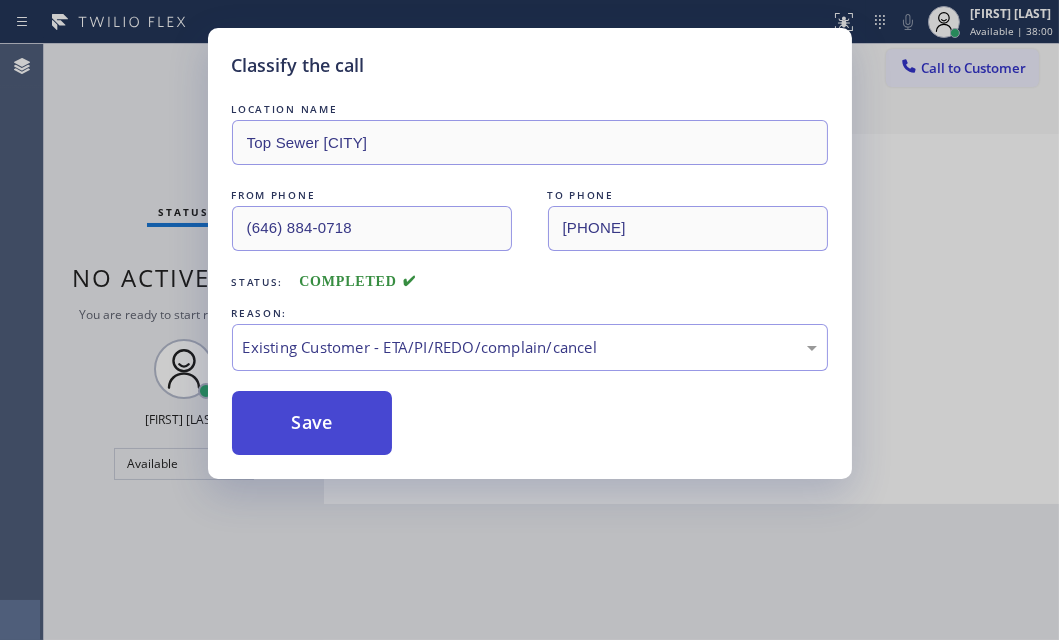 click on "Save" at bounding box center (312, 423) 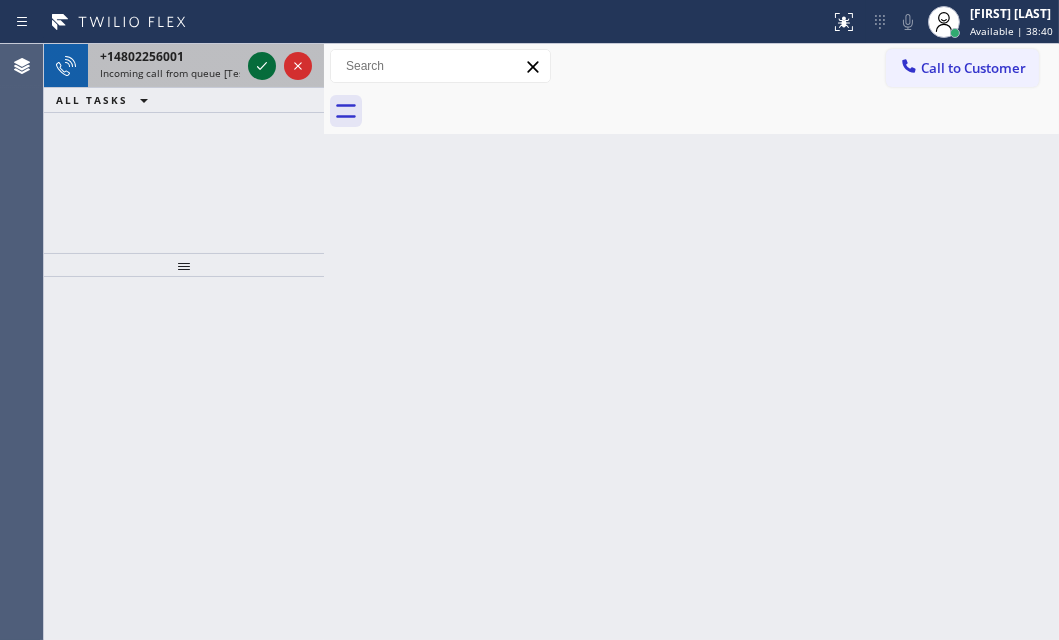 click 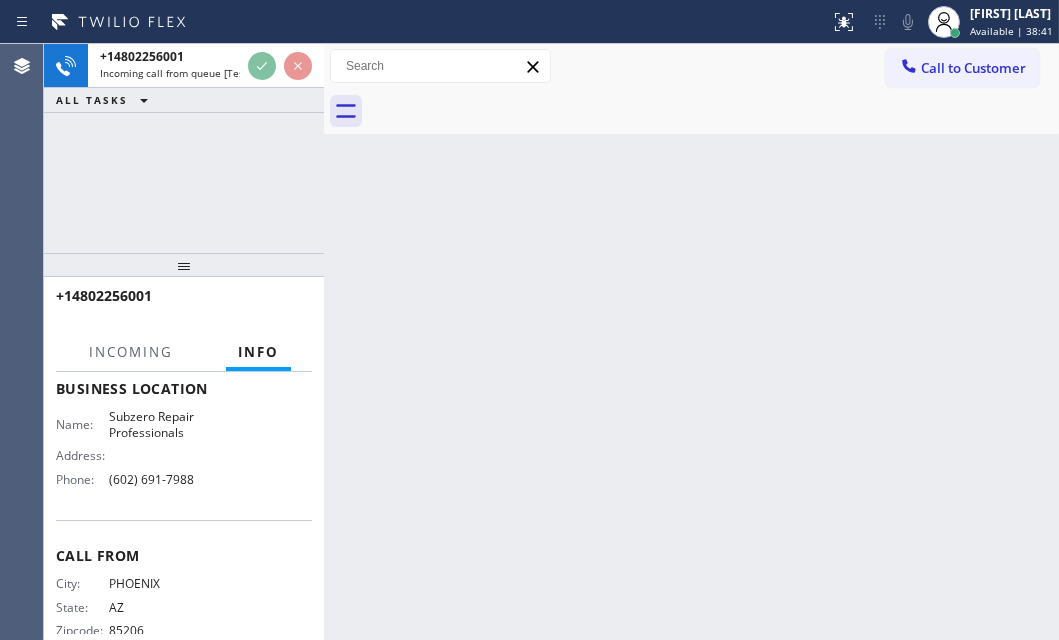 scroll, scrollTop: 272, scrollLeft: 0, axis: vertical 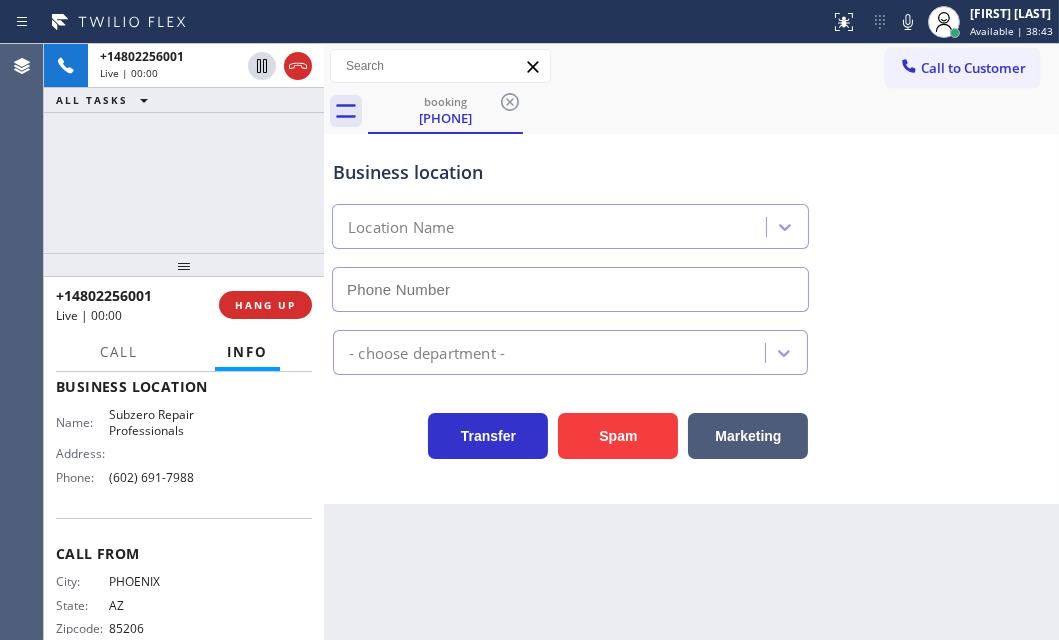type on "(602) 691-7988" 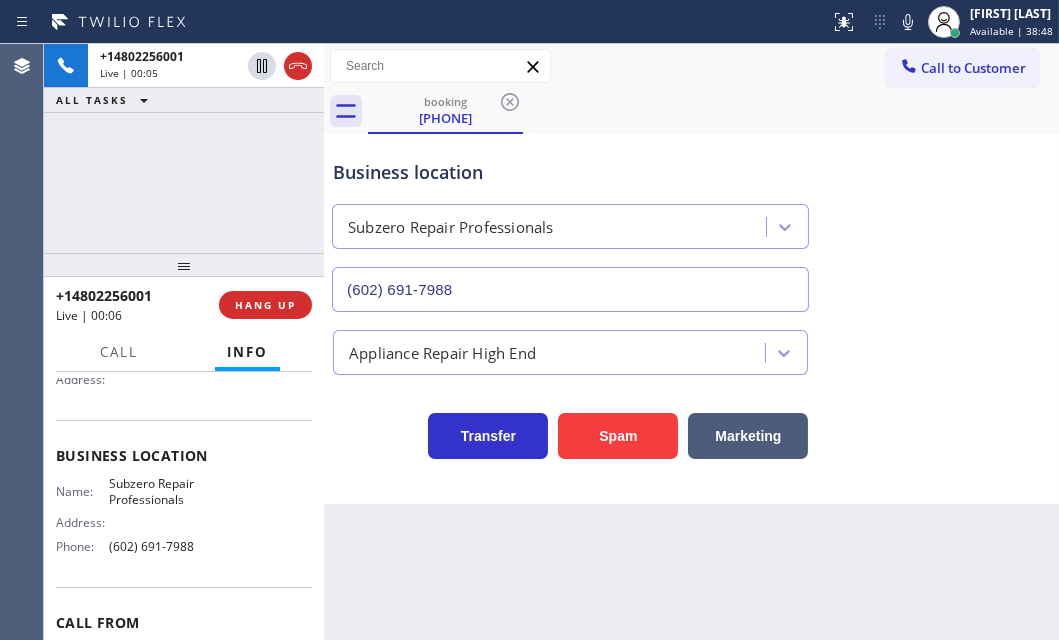 scroll, scrollTop: 90, scrollLeft: 0, axis: vertical 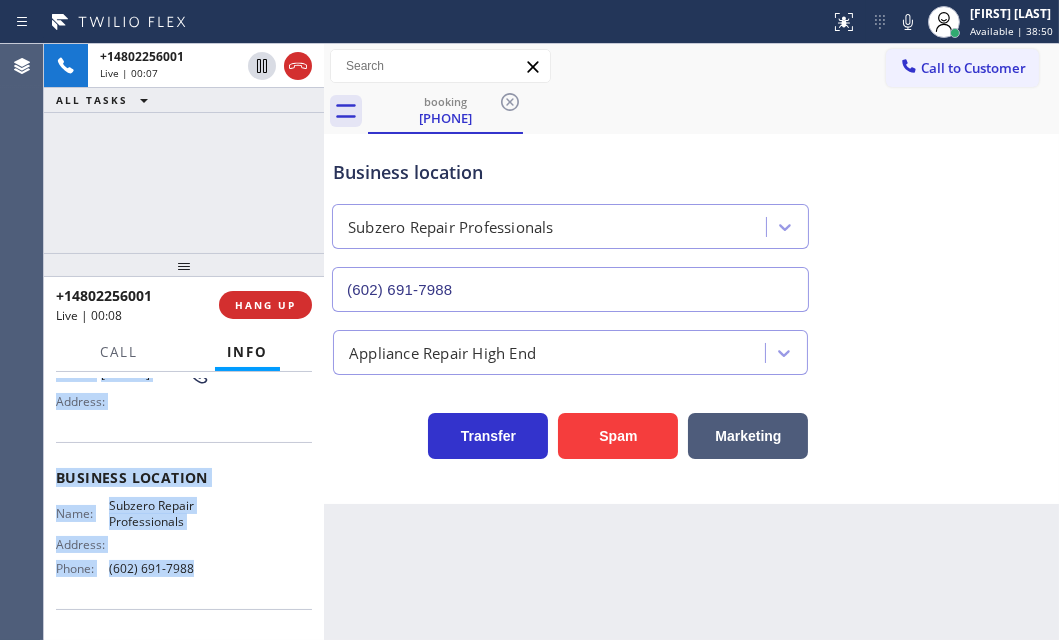 drag, startPoint x: 105, startPoint y: 463, endPoint x: 225, endPoint y: 595, distance: 178.39282 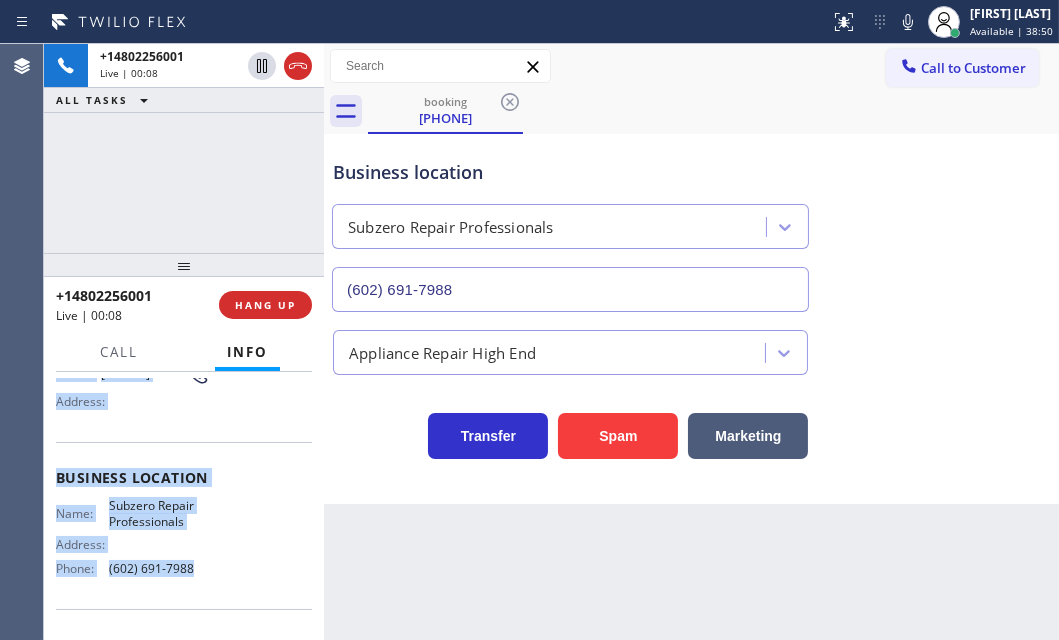 copy on "Customer Name: [PHONE] Phone: [PHONE] Address: Business location Name: Subzero Repair  Professionals Address:   Phone: [PHONE]" 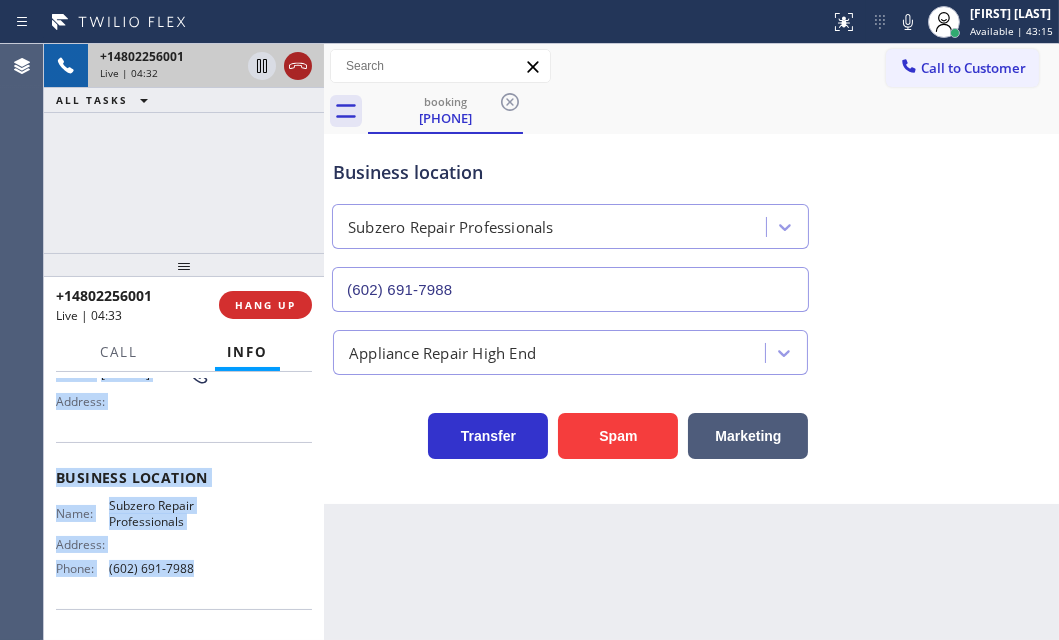 click 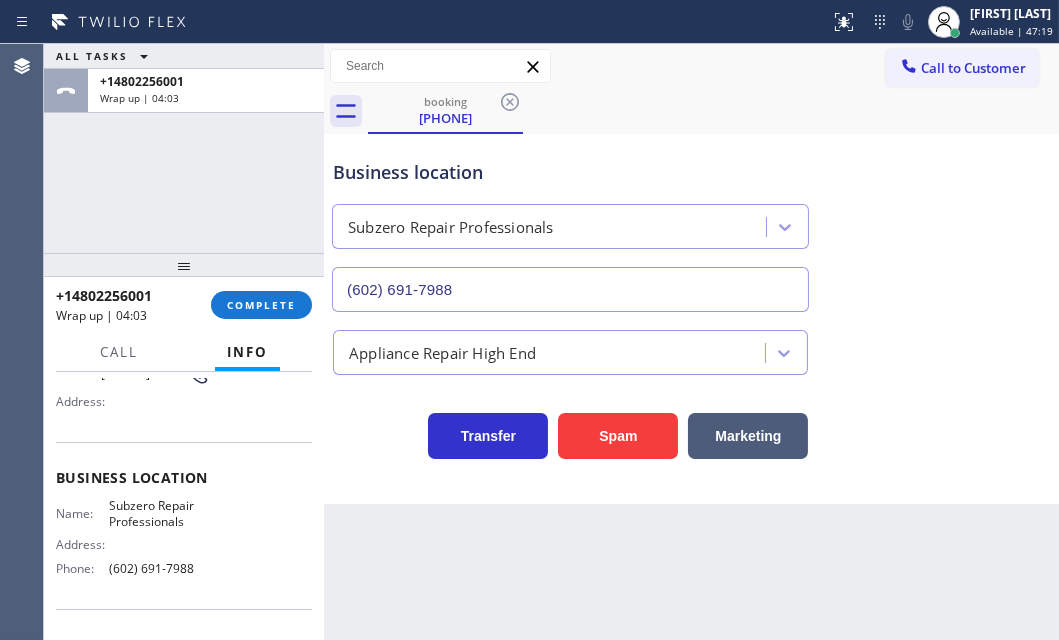 click on "ALL TASKS ALL TASKS ACTIVE TASKS TASKS IN WRAP UP [PHONE] Wrap up | 04:03" at bounding box center [184, 148] 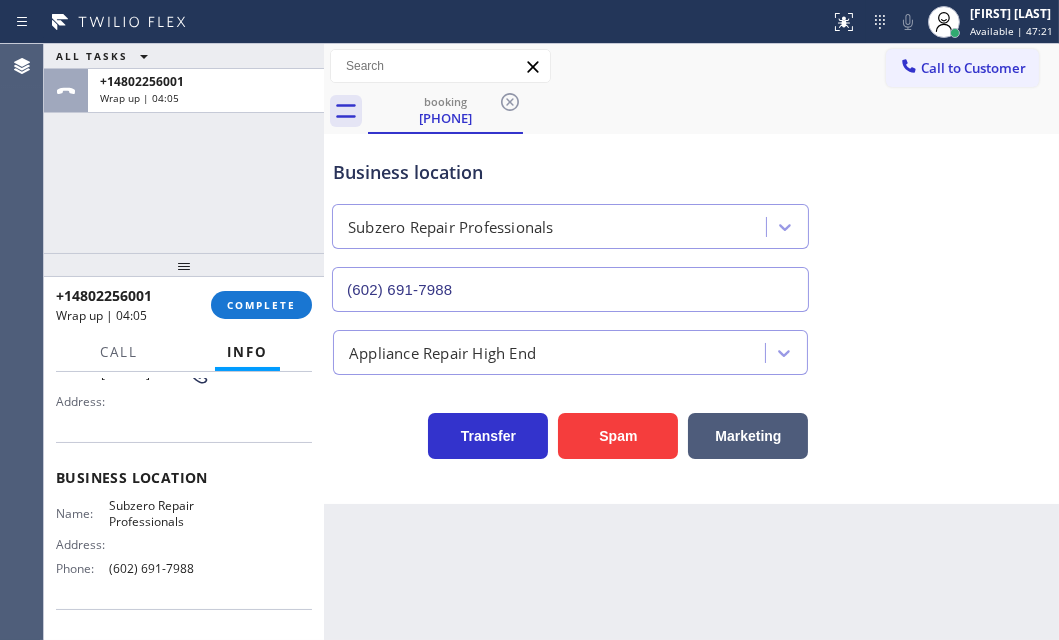click on "+14802256001 Wrap up | 04:05 COMPLETE" at bounding box center [184, 305] 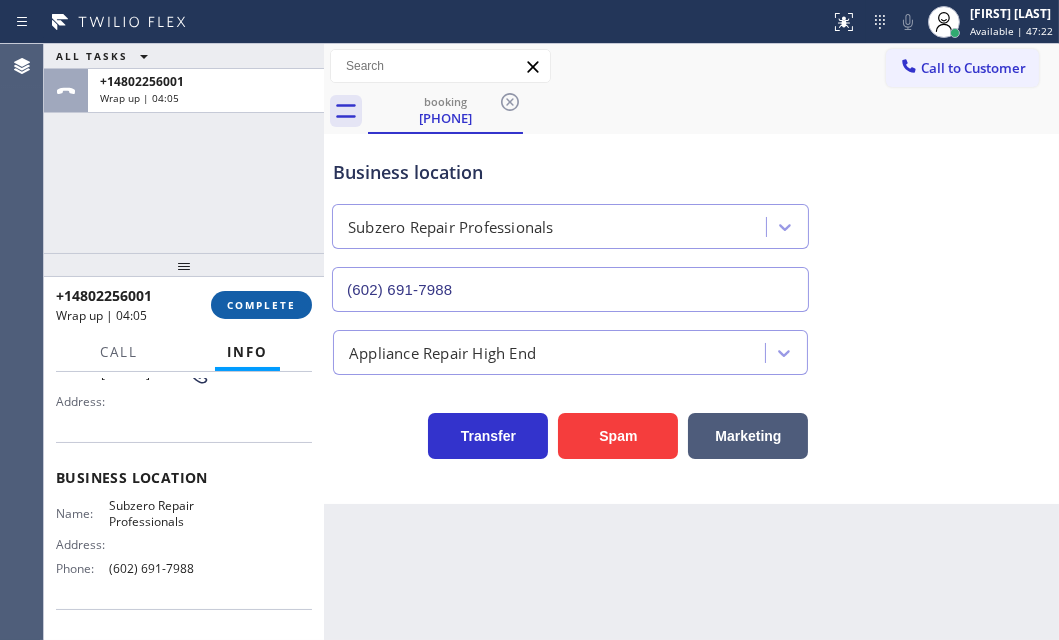 click on "COMPLETE" at bounding box center [261, 305] 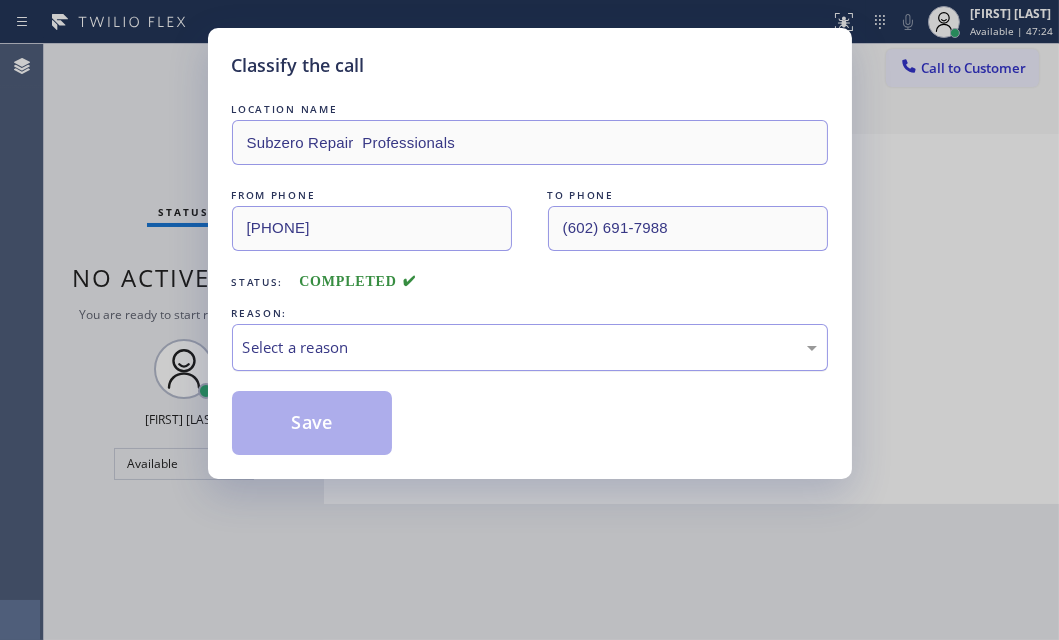 click on "Select a reason" at bounding box center [530, 347] 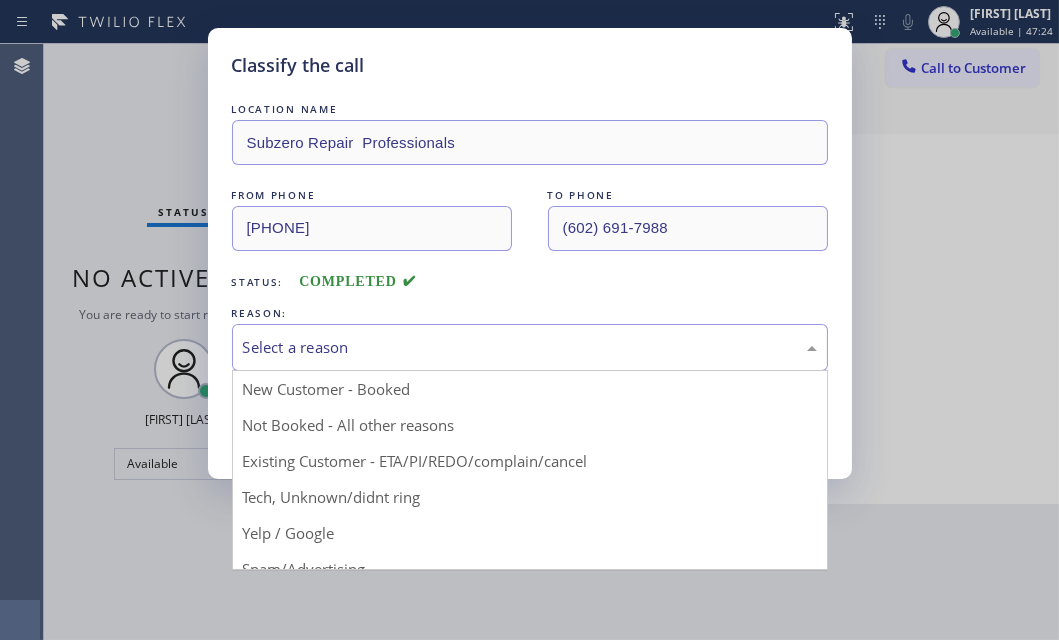 drag, startPoint x: 370, startPoint y: 389, endPoint x: 342, endPoint y: 389, distance: 28 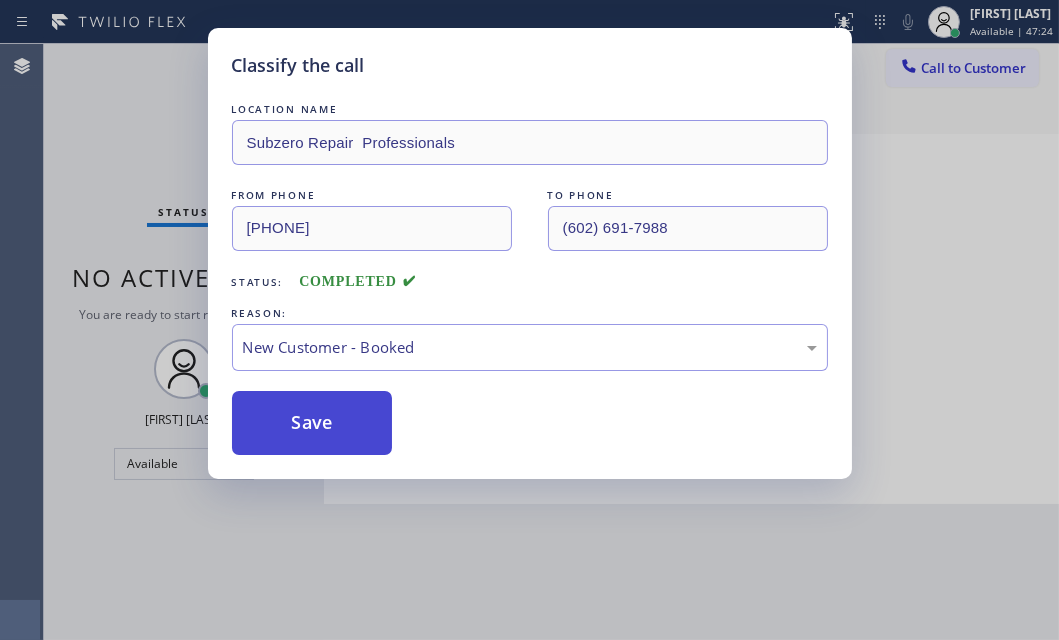 click on "Save" at bounding box center (312, 423) 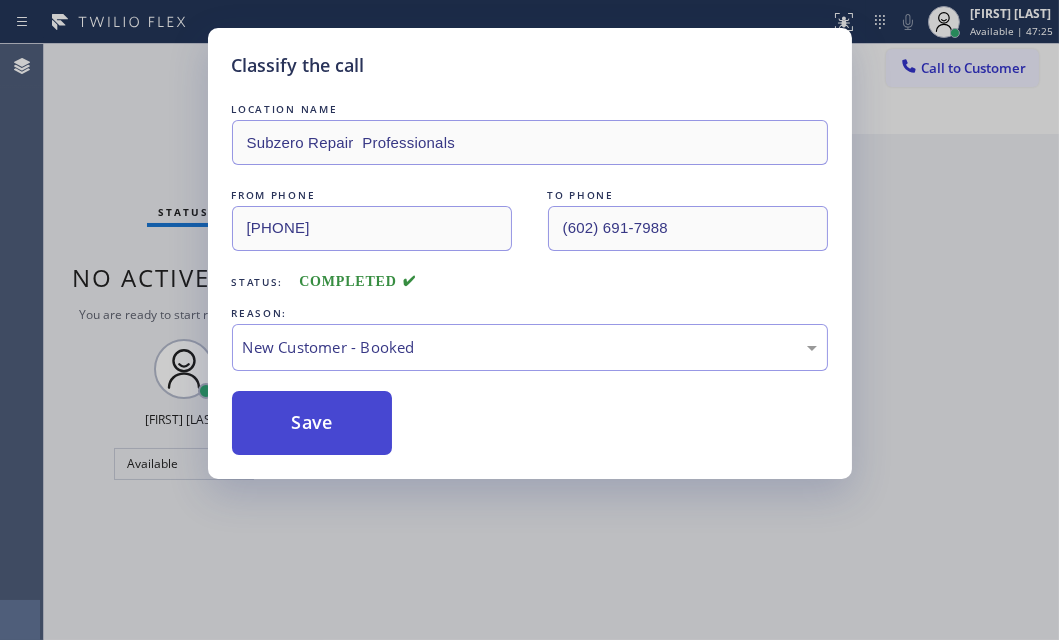 click on "Save" at bounding box center (312, 423) 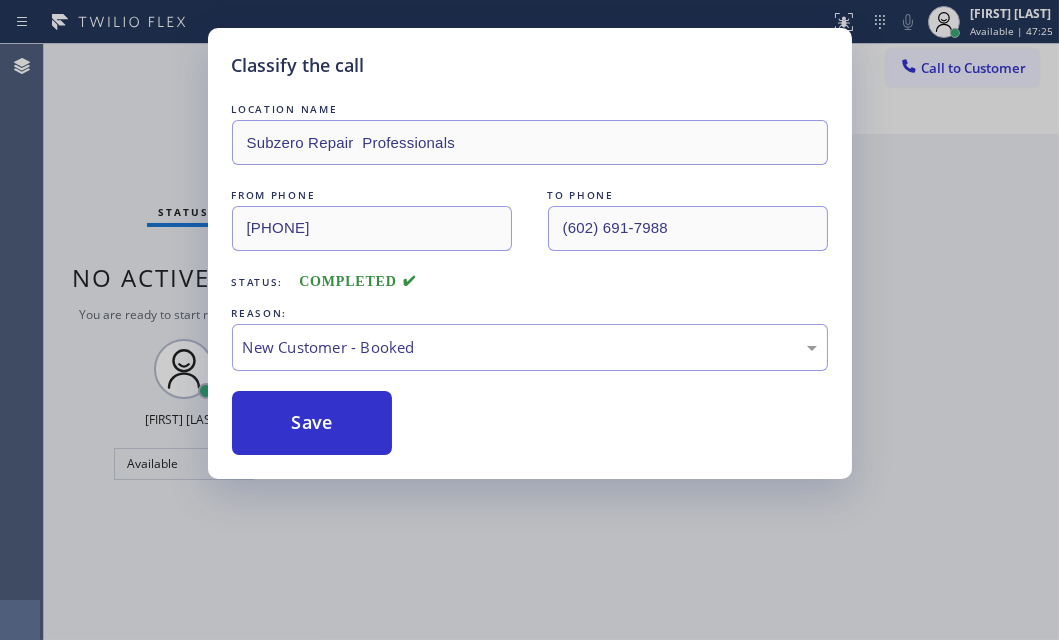 drag, startPoint x: 308, startPoint y: 404, endPoint x: 1020, endPoint y: 444, distance: 713.1227 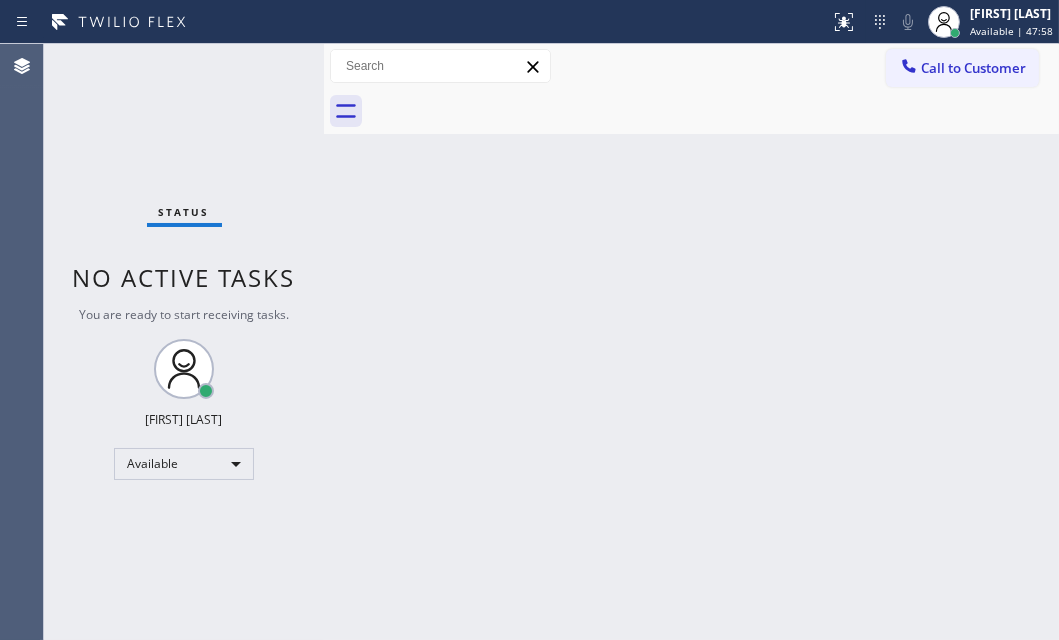 click on "Status   No active tasks     You are ready to start receiving tasks.   [FIRST] [LAST] Available" at bounding box center (184, 342) 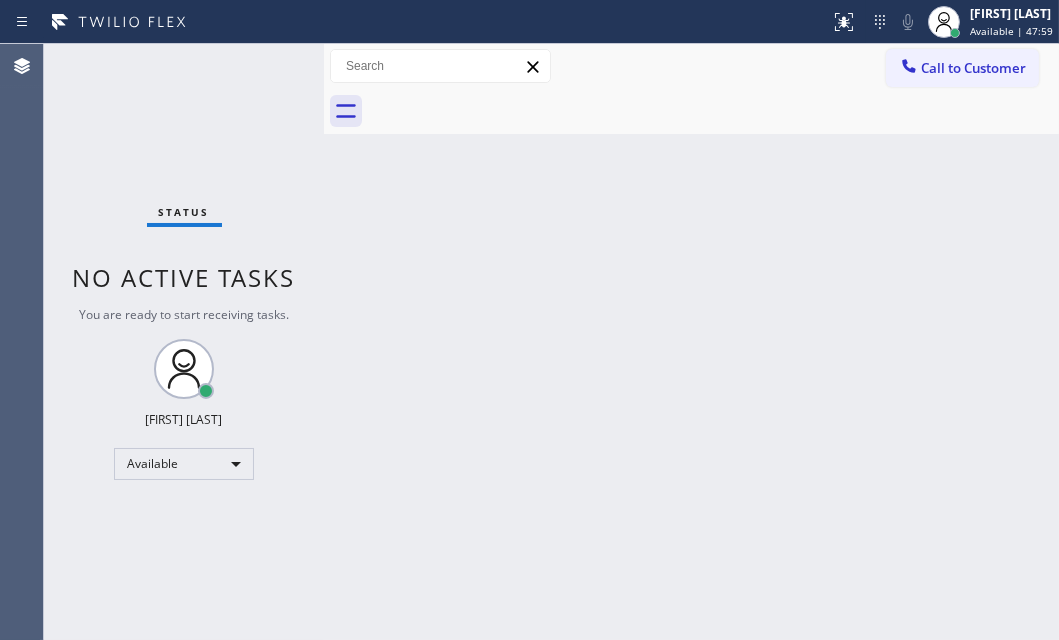 click on "Status   No active tasks     You are ready to start receiving tasks.   [FIRST] [LAST] Available" at bounding box center (184, 342) 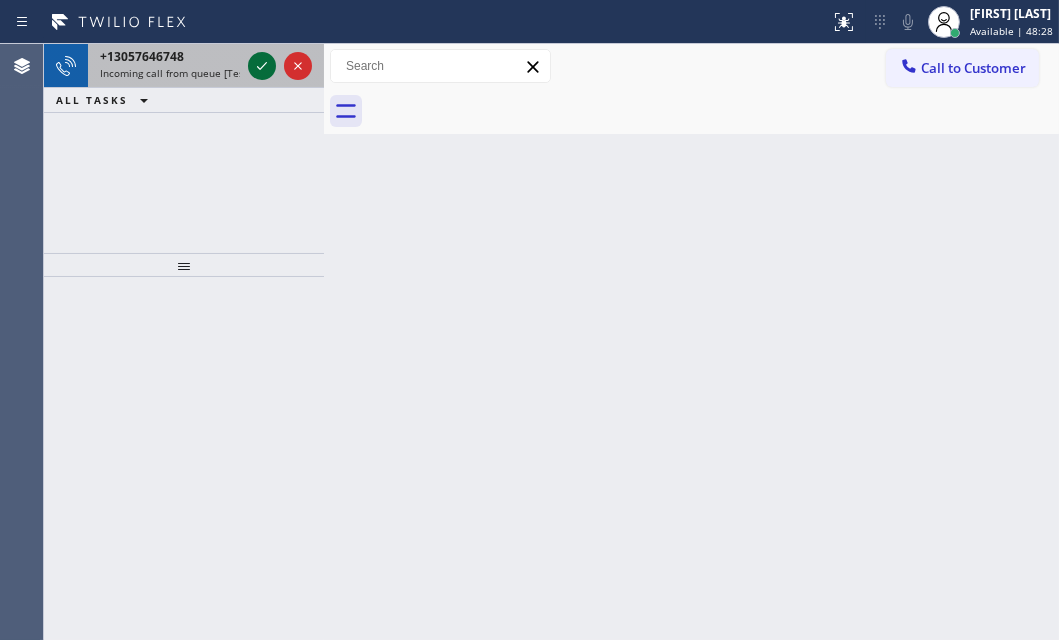 click 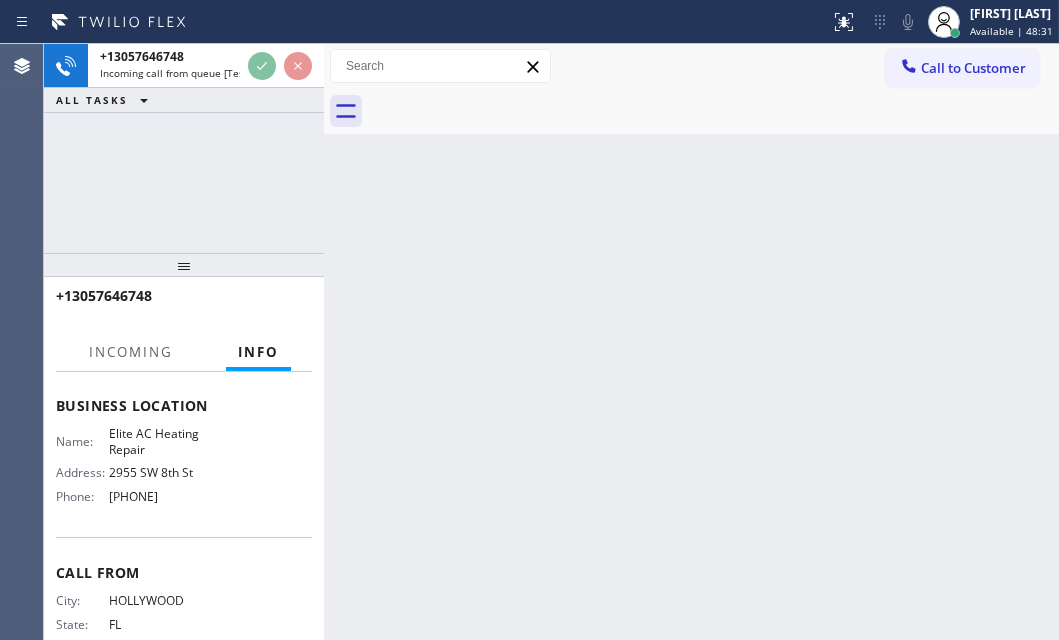 scroll, scrollTop: 220, scrollLeft: 0, axis: vertical 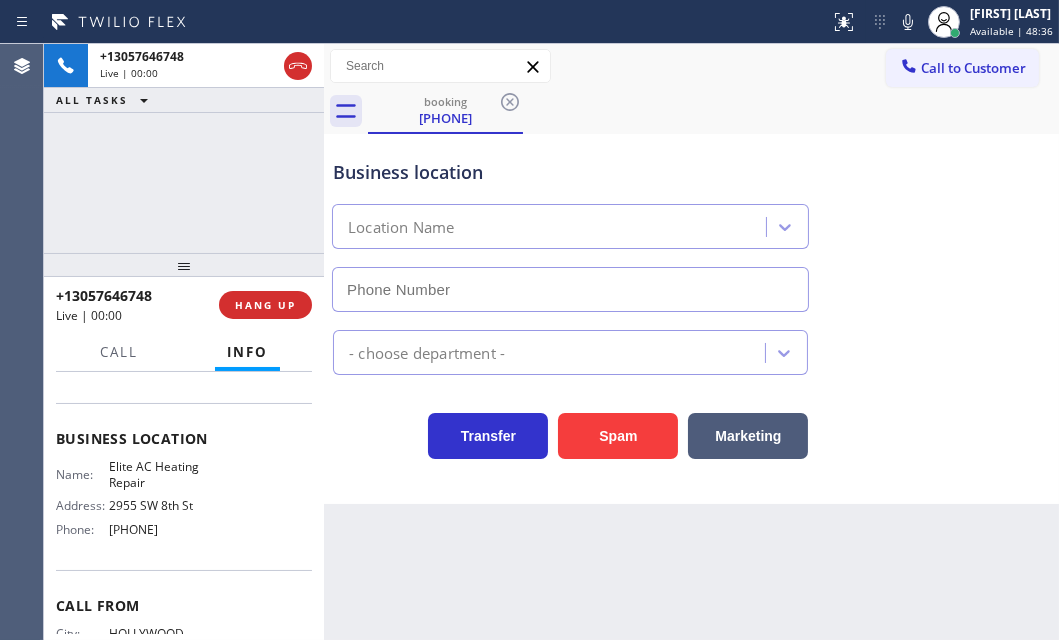 type on "[PHONE]" 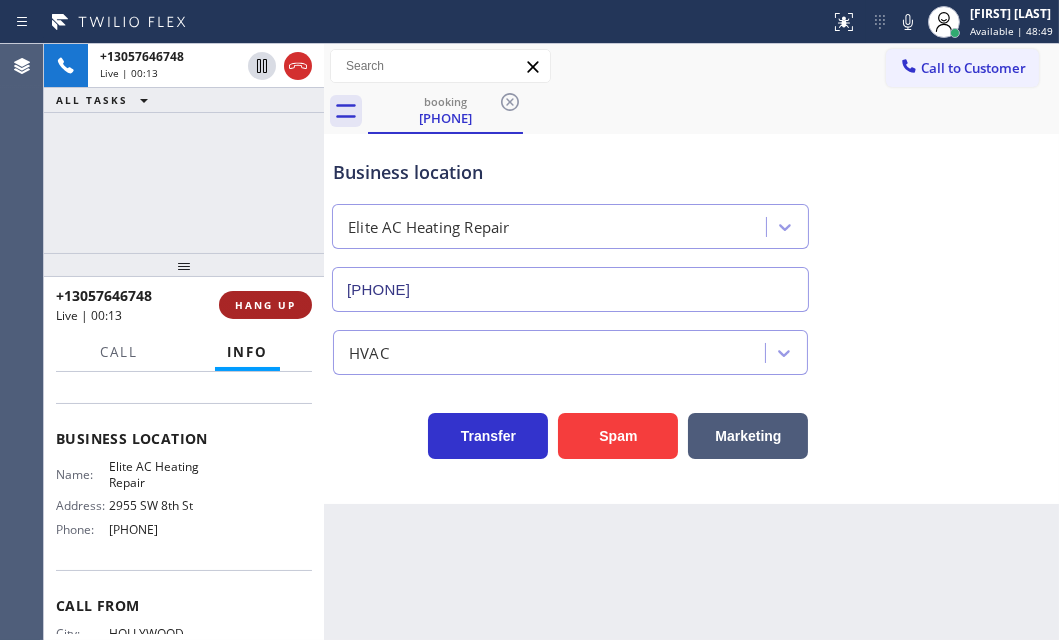 click on "HANG UP" at bounding box center (265, 305) 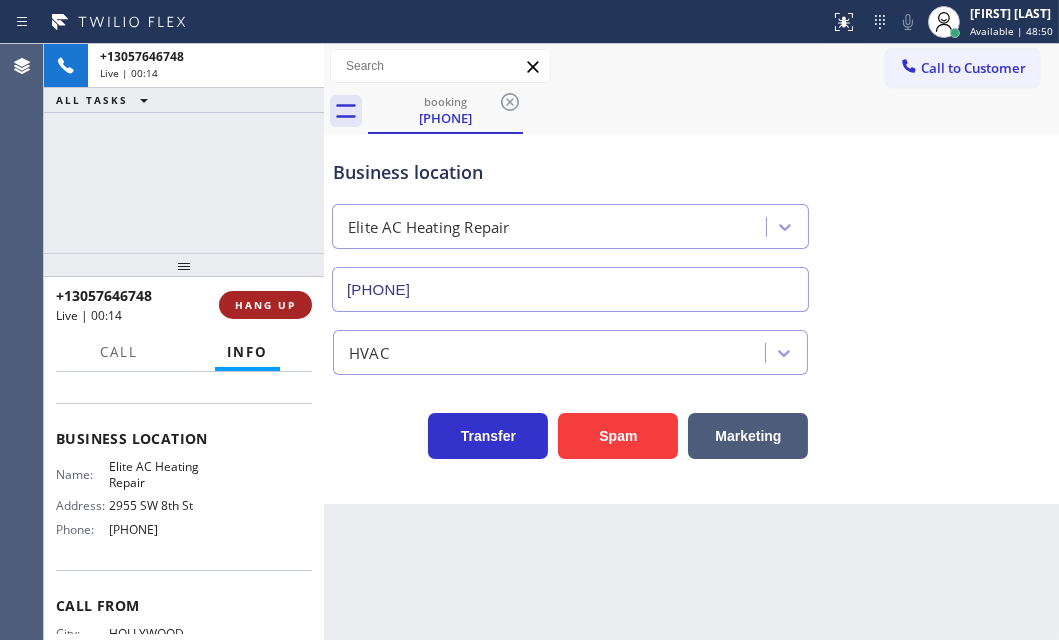 click on "HANG UP" at bounding box center [265, 305] 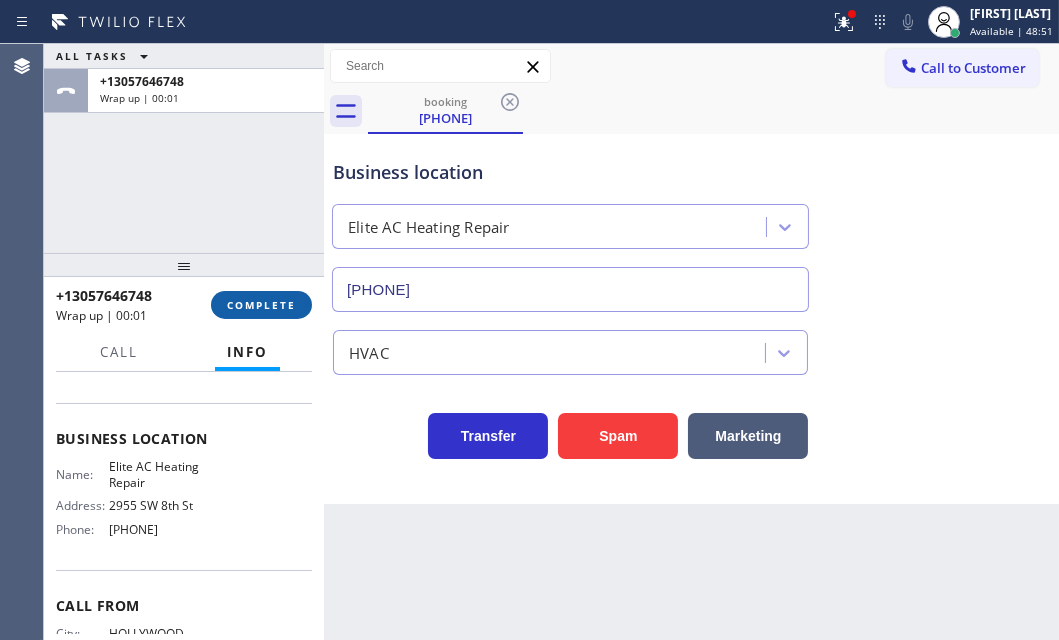click on "COMPLETE" at bounding box center [261, 305] 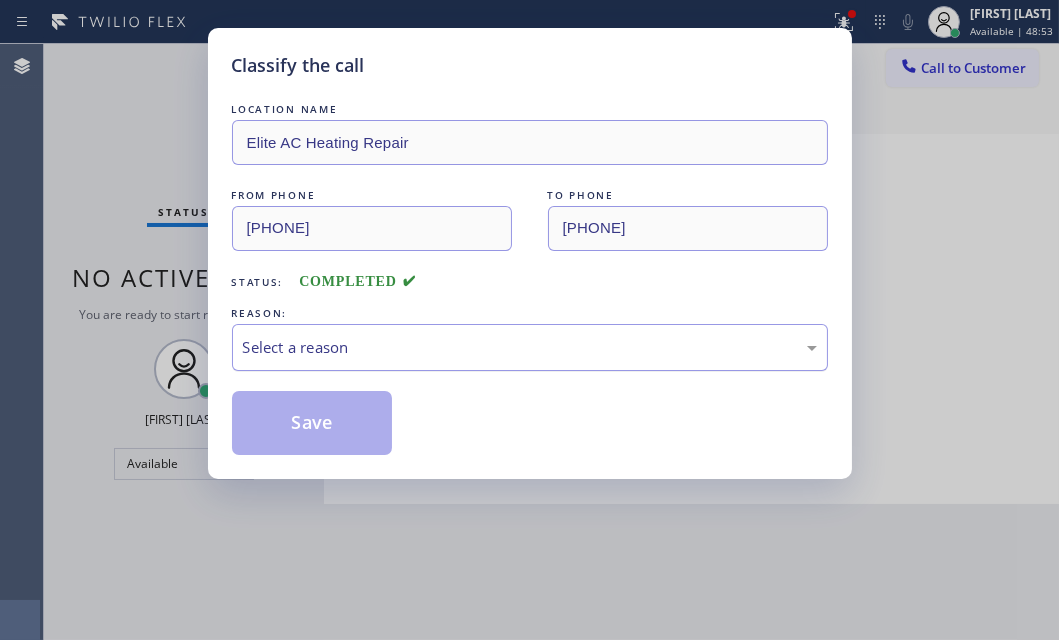 click on "Select a reason" at bounding box center [530, 347] 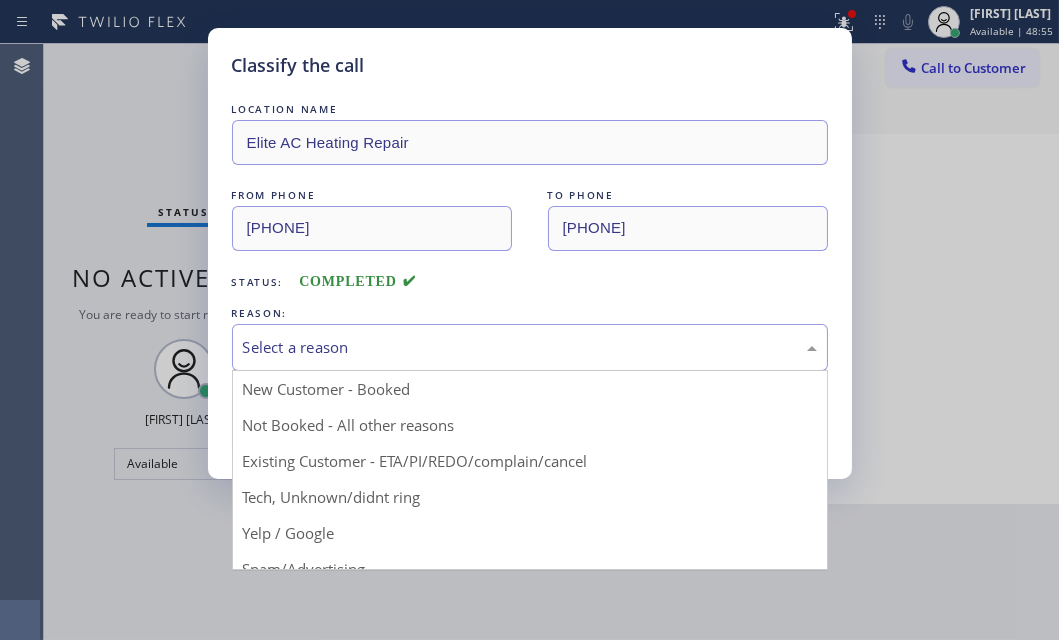 drag, startPoint x: 298, startPoint y: 494, endPoint x: 305, endPoint y: 463, distance: 31.780497 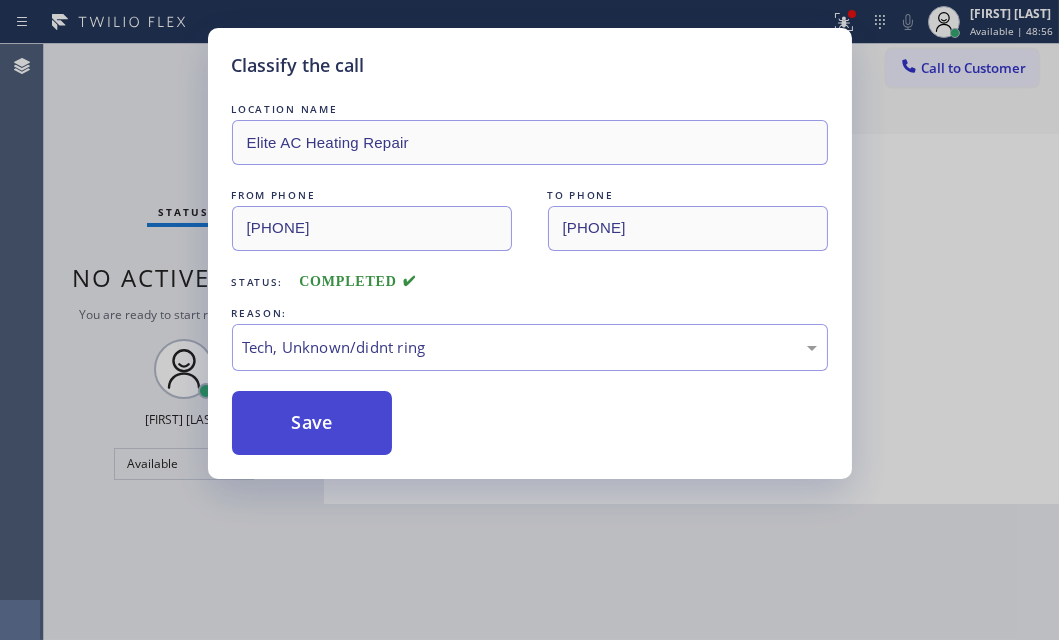 click on "Save" at bounding box center (312, 423) 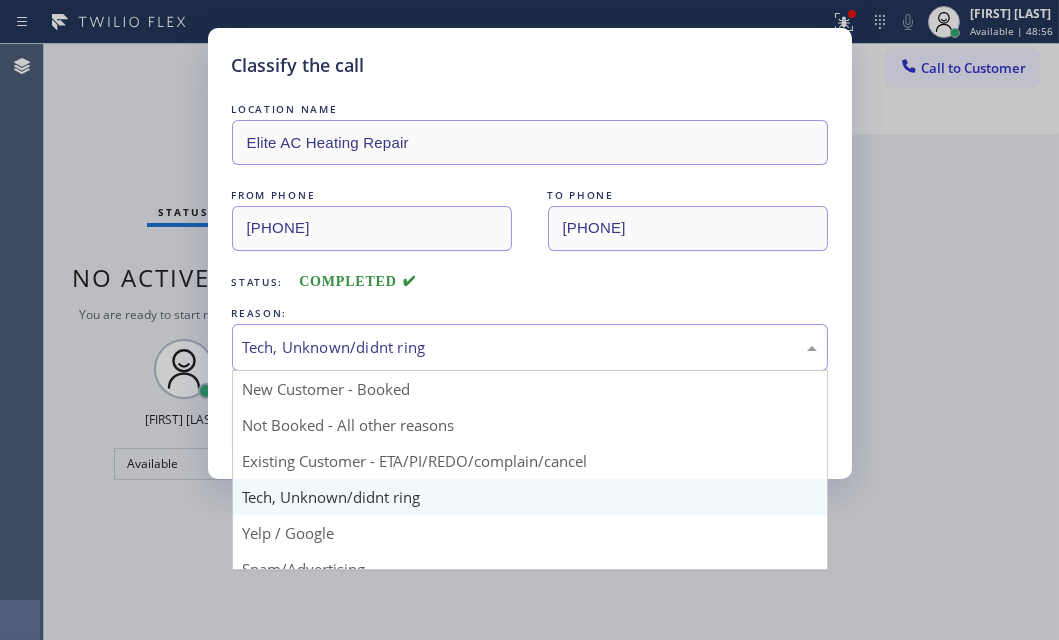 click on "Tech, Unknown/didnt ring" at bounding box center (530, 347) 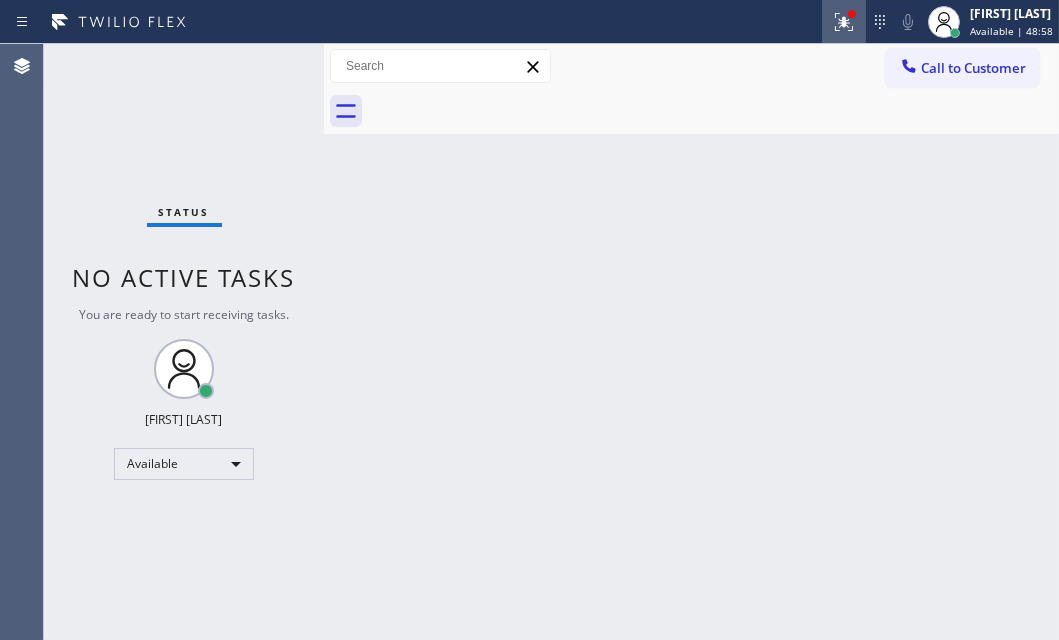 click 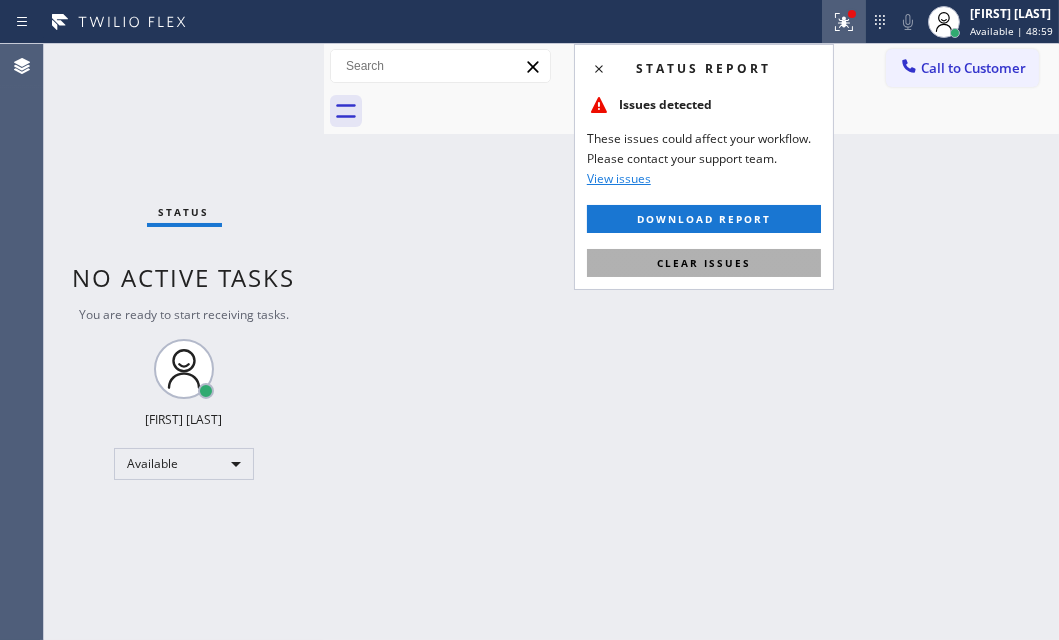 click on "Clear issues" at bounding box center [704, 263] 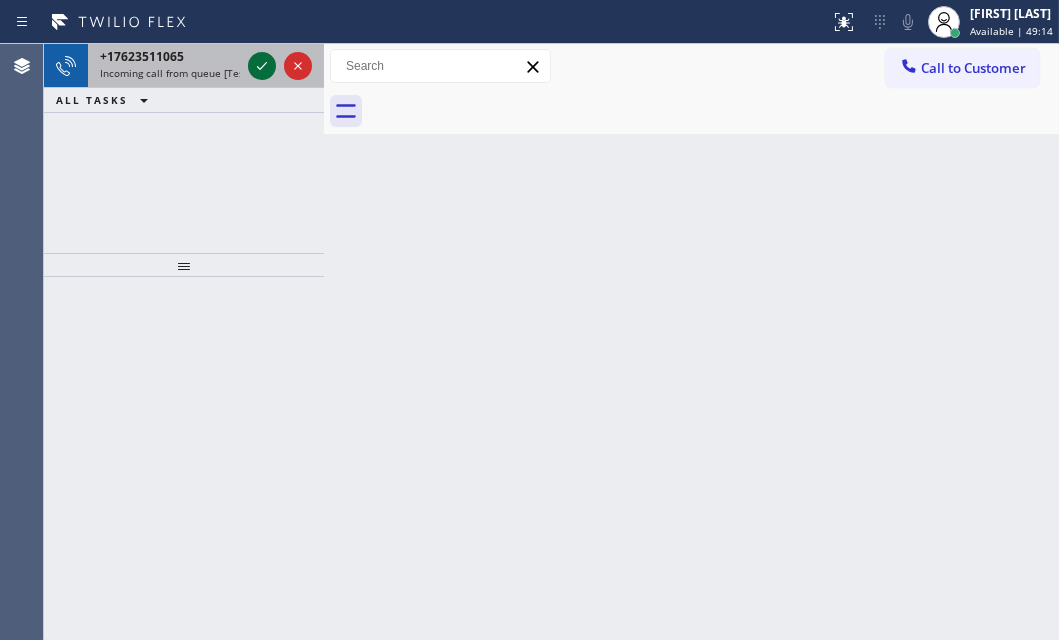click 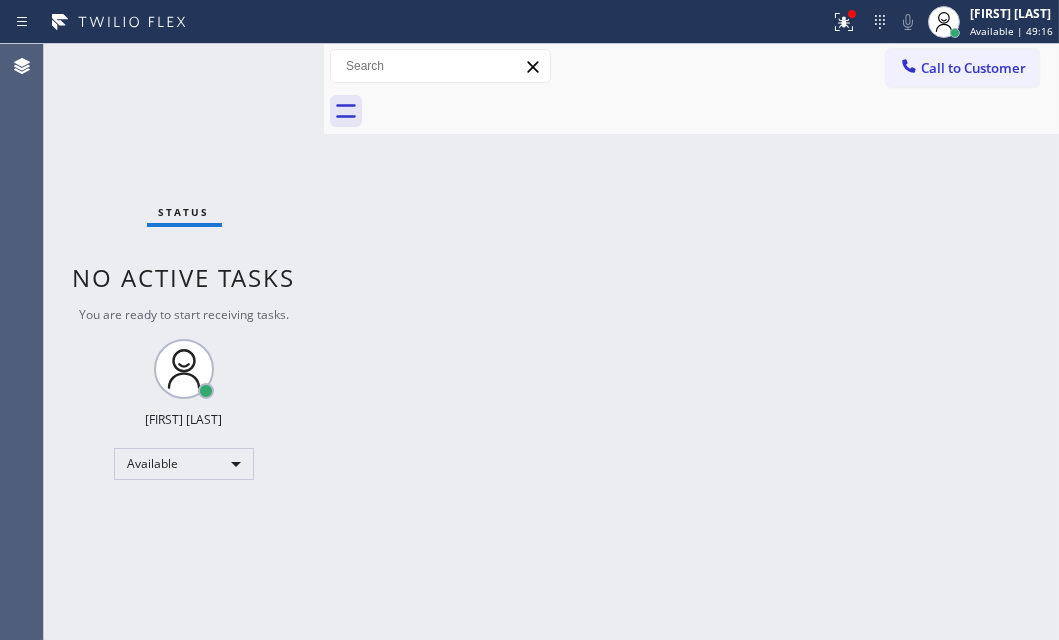 drag, startPoint x: 806, startPoint y: 29, endPoint x: 800, endPoint y: 102, distance: 73.24616 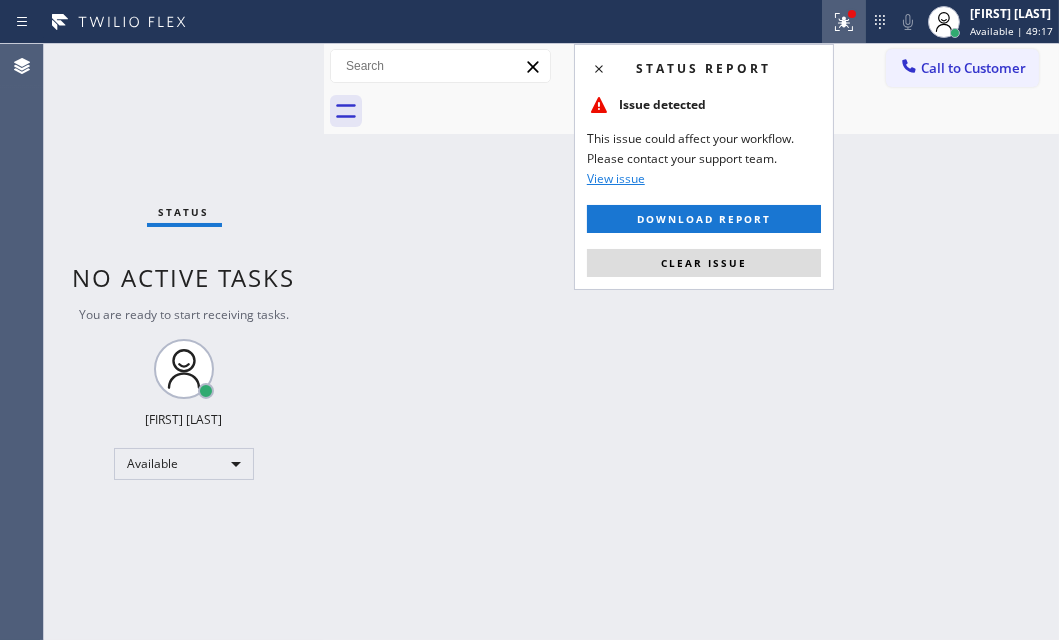drag, startPoint x: 746, startPoint y: 259, endPoint x: 734, endPoint y: 258, distance: 12.0415945 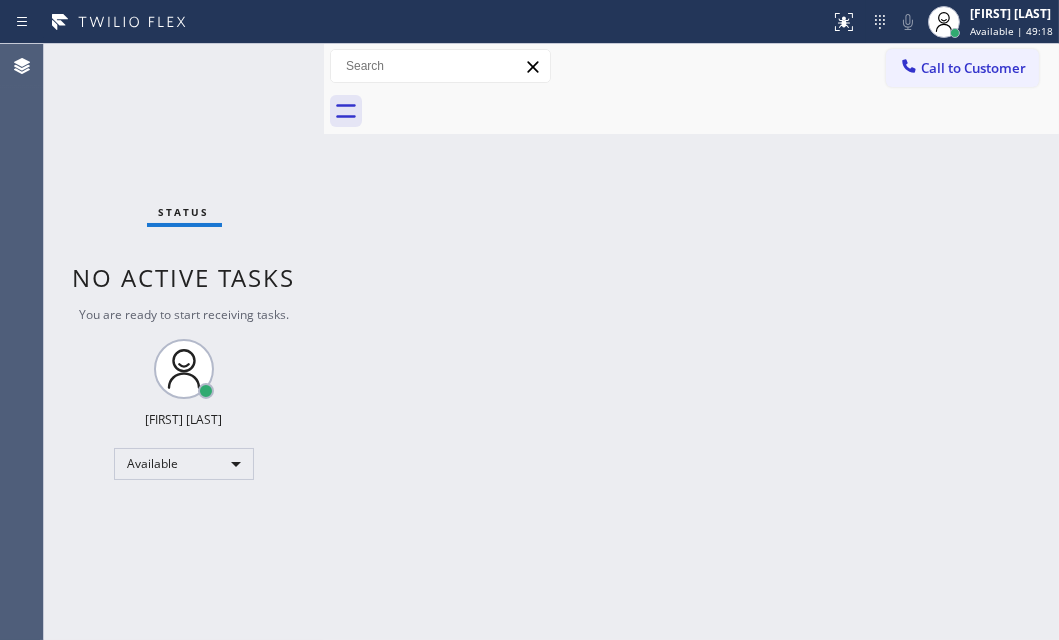click on "Status   No active tasks     You are ready to start receiving tasks.   [FIRST] [LAST] Available" at bounding box center [184, 342] 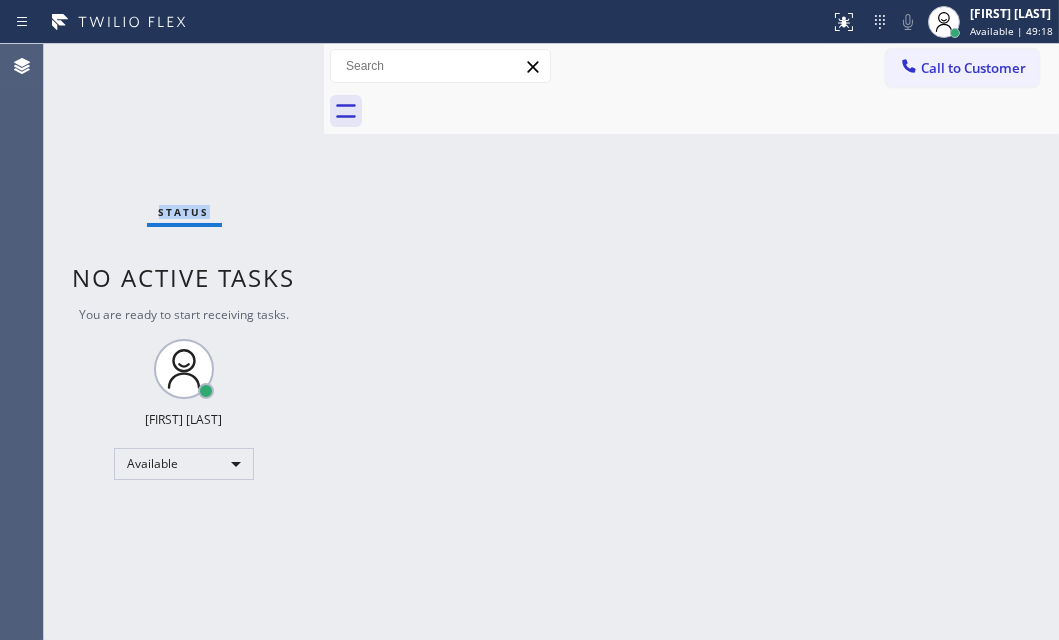 click on "Status   No active tasks     You are ready to start receiving tasks.   [FIRST] [LAST] Available" at bounding box center (184, 342) 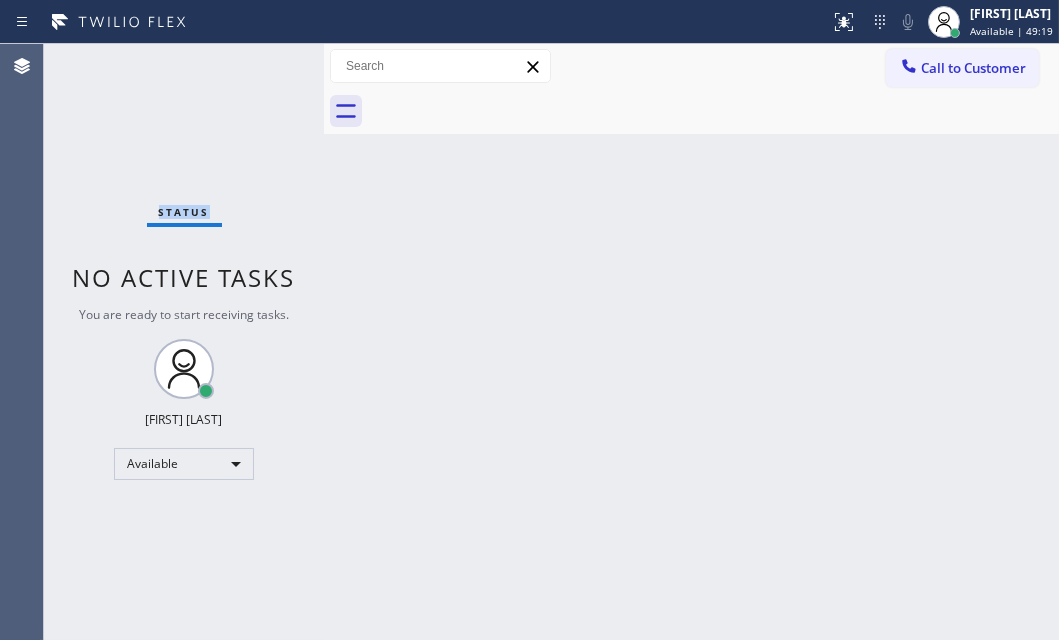 click on "Status   No active tasks     You are ready to start receiving tasks.   [FIRST] [LAST] Available" at bounding box center [184, 342] 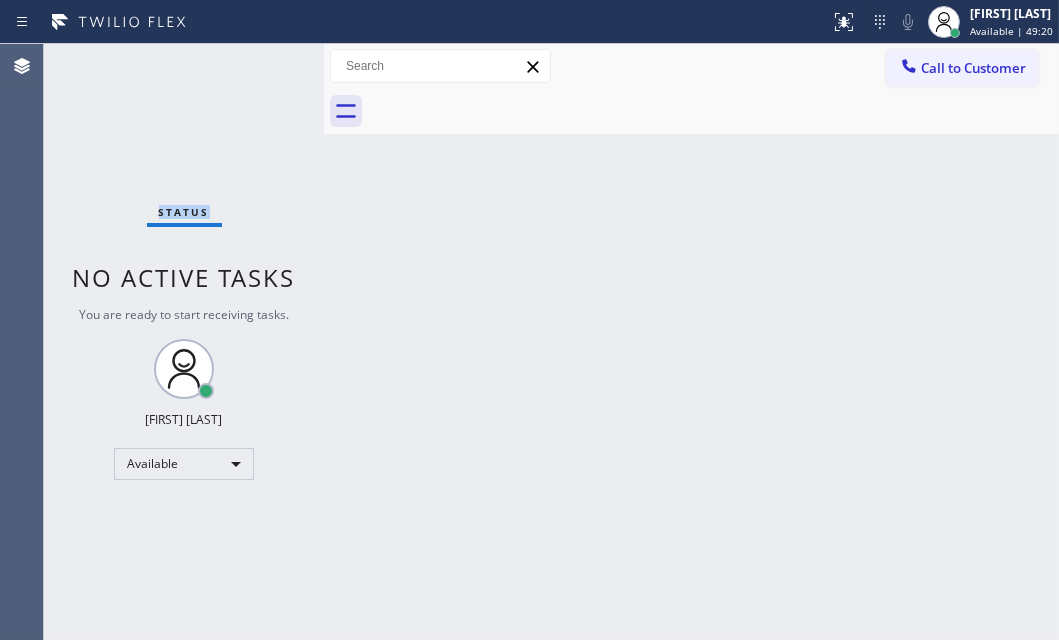 click on "Status   No active tasks     You are ready to start receiving tasks.   [FIRST] [LAST] Available" at bounding box center [184, 342] 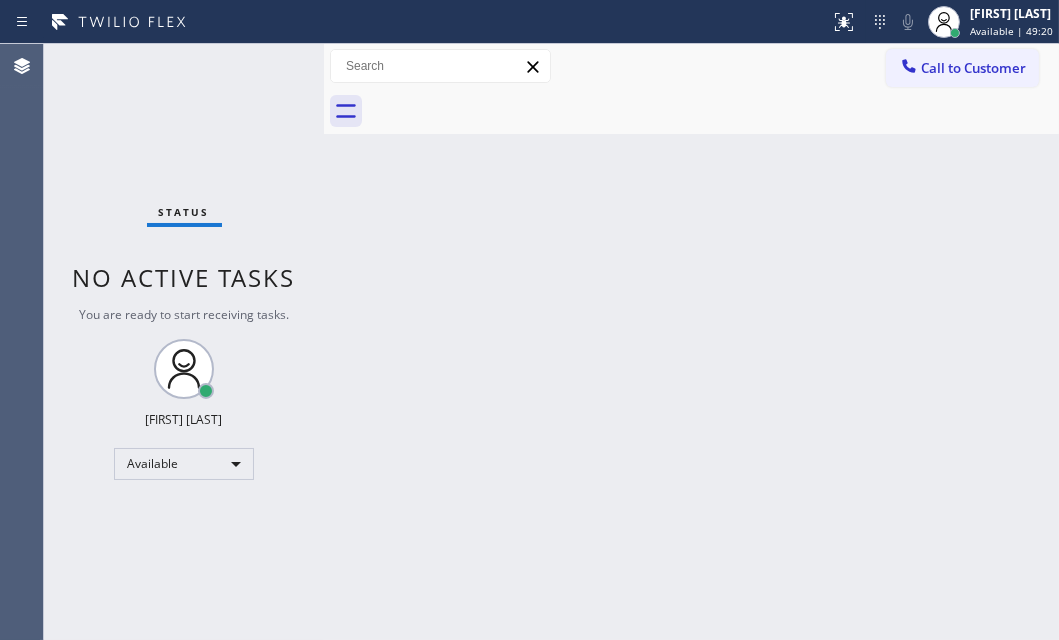 click on "Status   No active tasks     You are ready to start receiving tasks.   [FIRST] [LAST] Available" at bounding box center [184, 342] 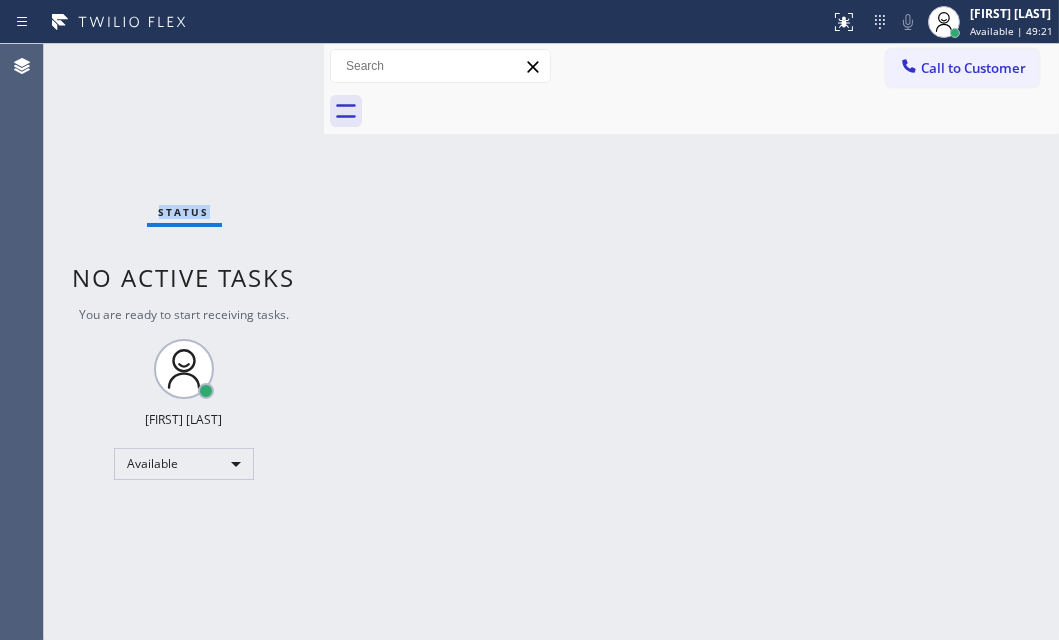 click on "Status   No active tasks     You are ready to start receiving tasks.   [FIRST] [LAST] Available" at bounding box center [184, 342] 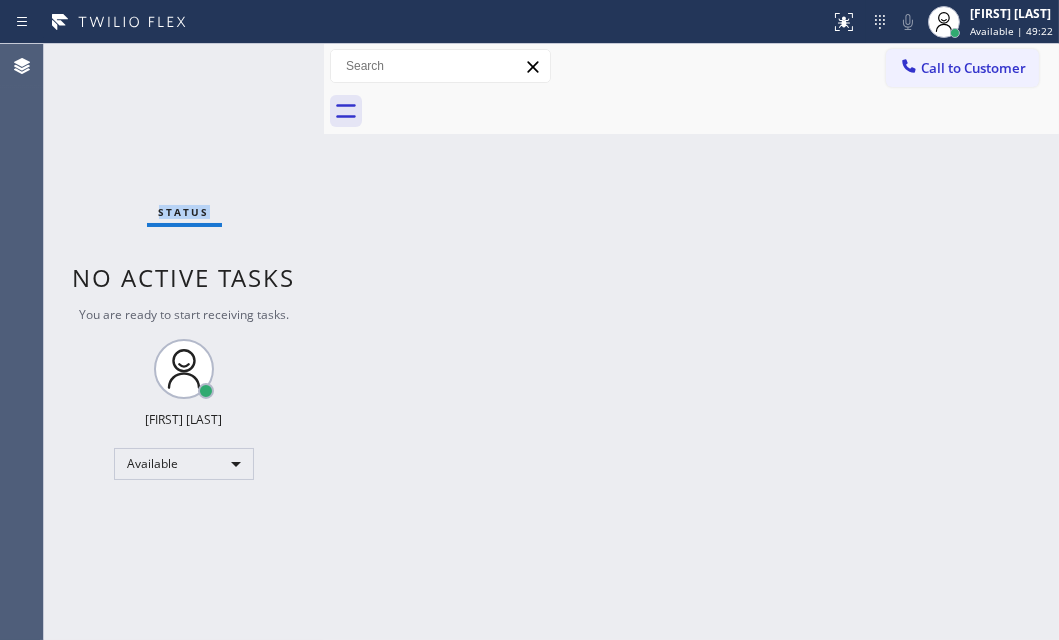 click on "Status   No active tasks     You are ready to start receiving tasks.   [FIRST] [LAST] Available" at bounding box center (184, 342) 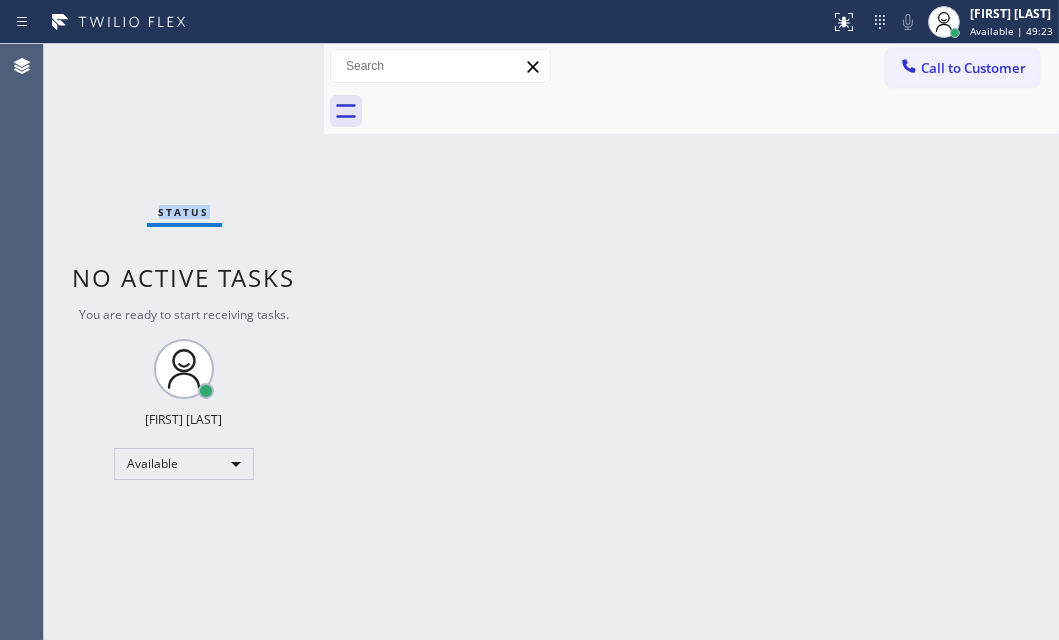 click on "Status   No active tasks     You are ready to start receiving tasks.   [FIRST] [LAST] Available" at bounding box center (184, 342) 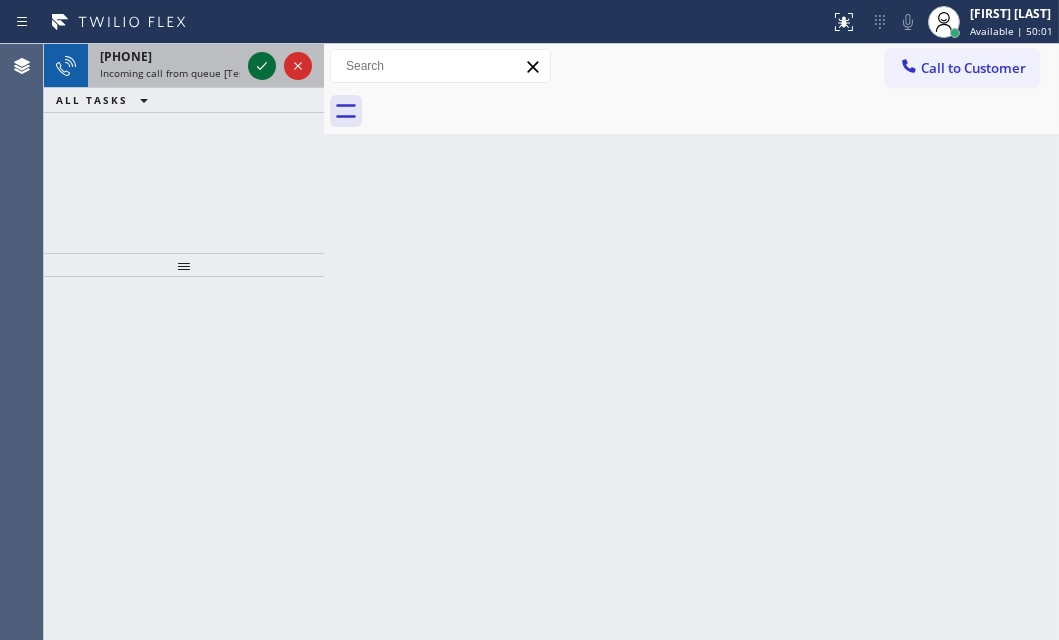 click 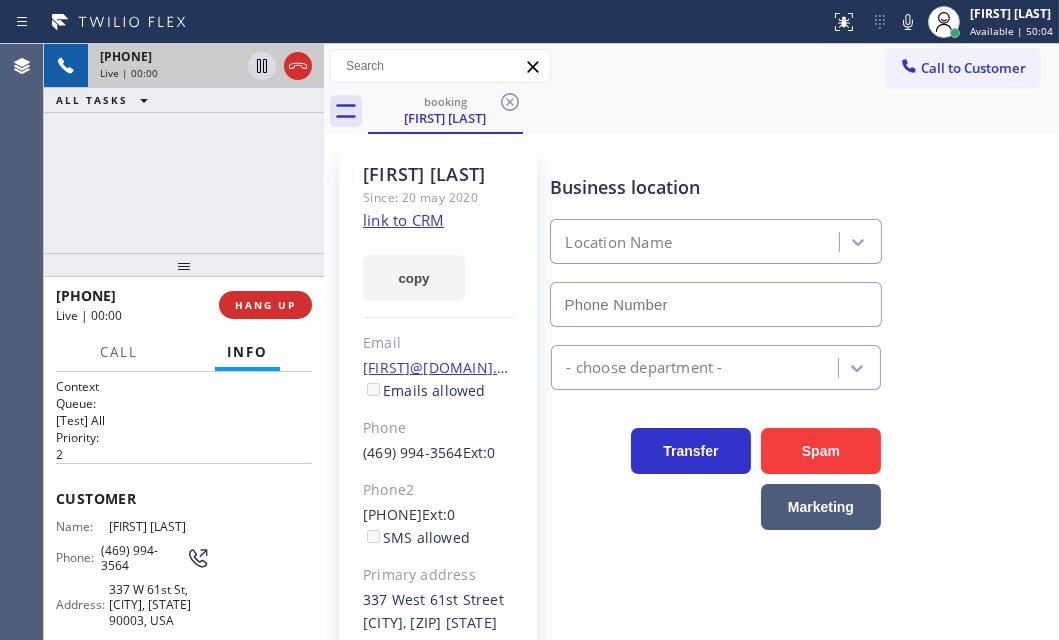 type on "(800) 568-8664" 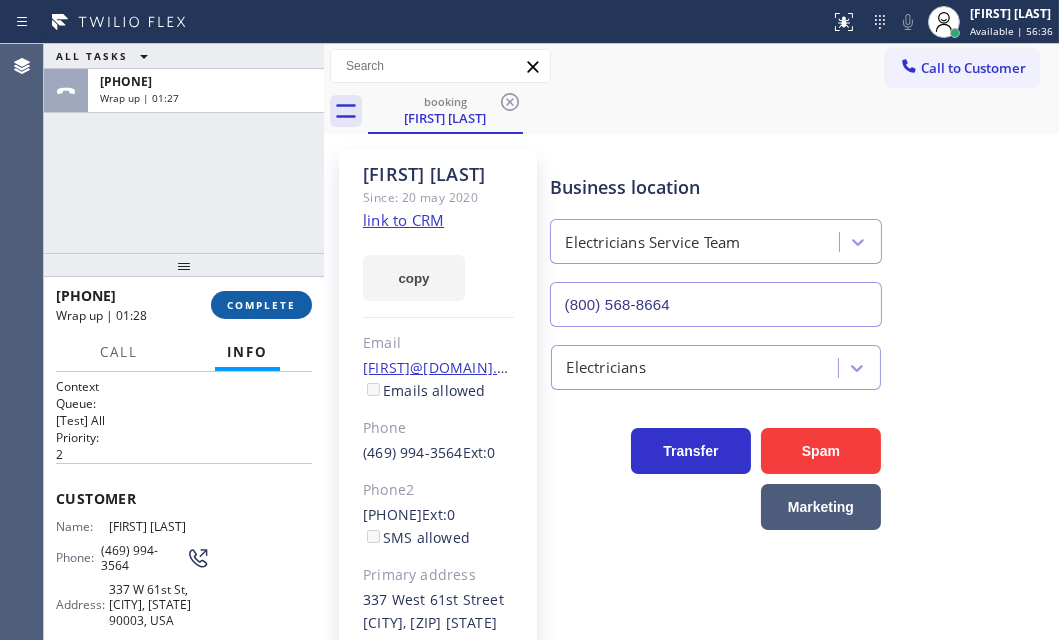 click on "COMPLETE" at bounding box center (261, 305) 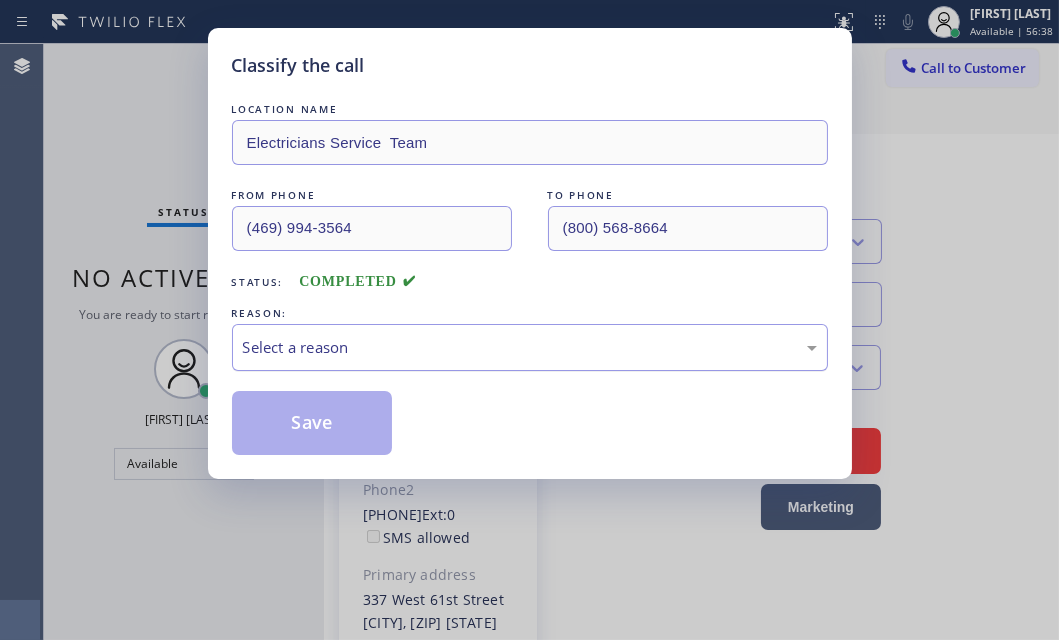 click on "Select a reason" at bounding box center (530, 347) 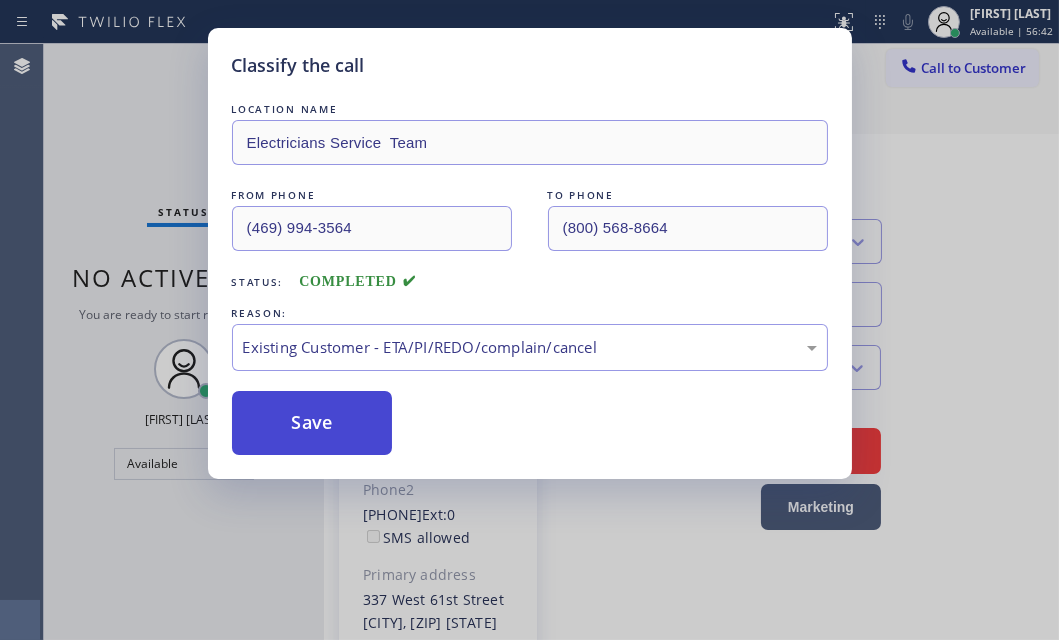 click on "Save" at bounding box center (312, 423) 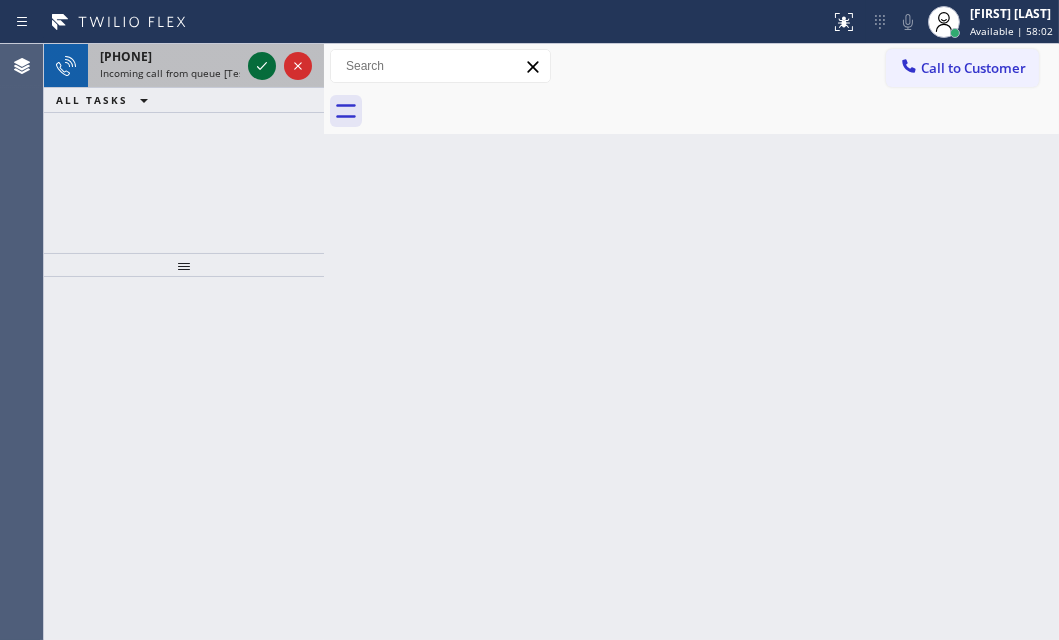 click 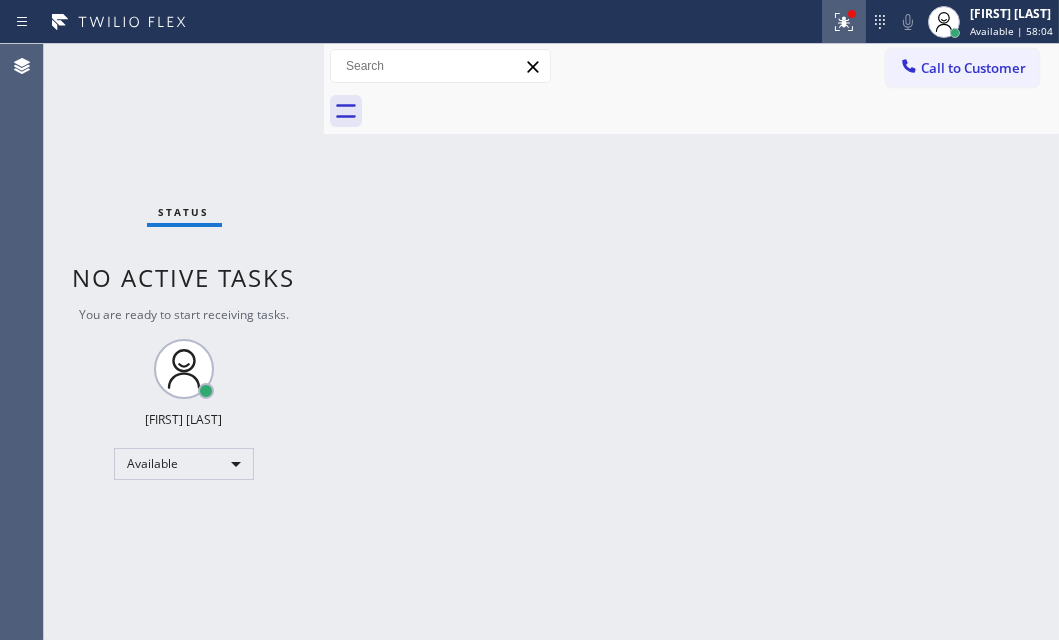 click 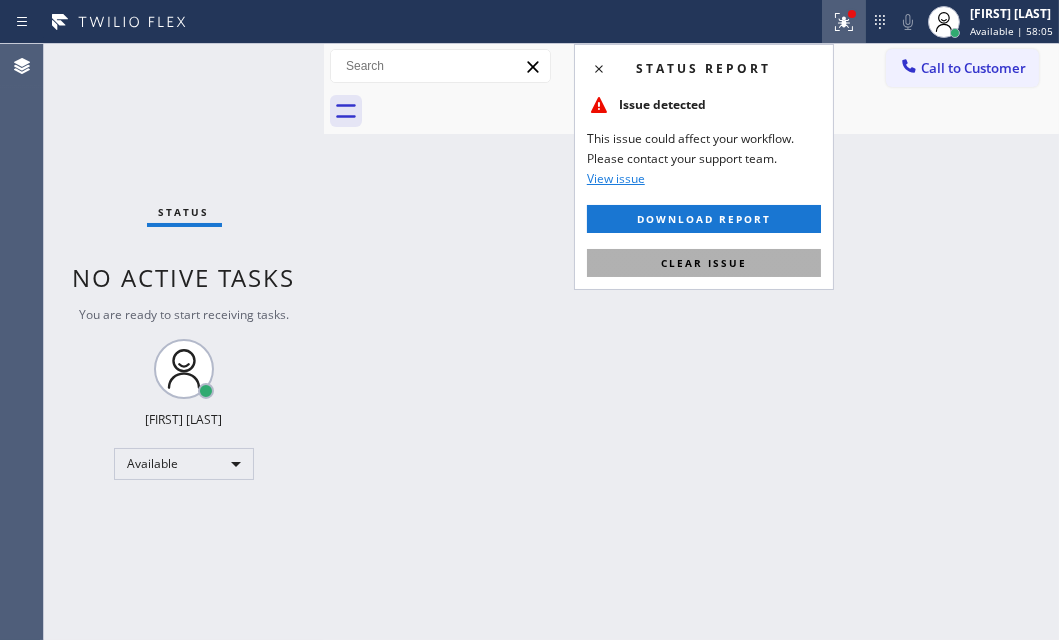 click on "Clear issue" at bounding box center (704, 263) 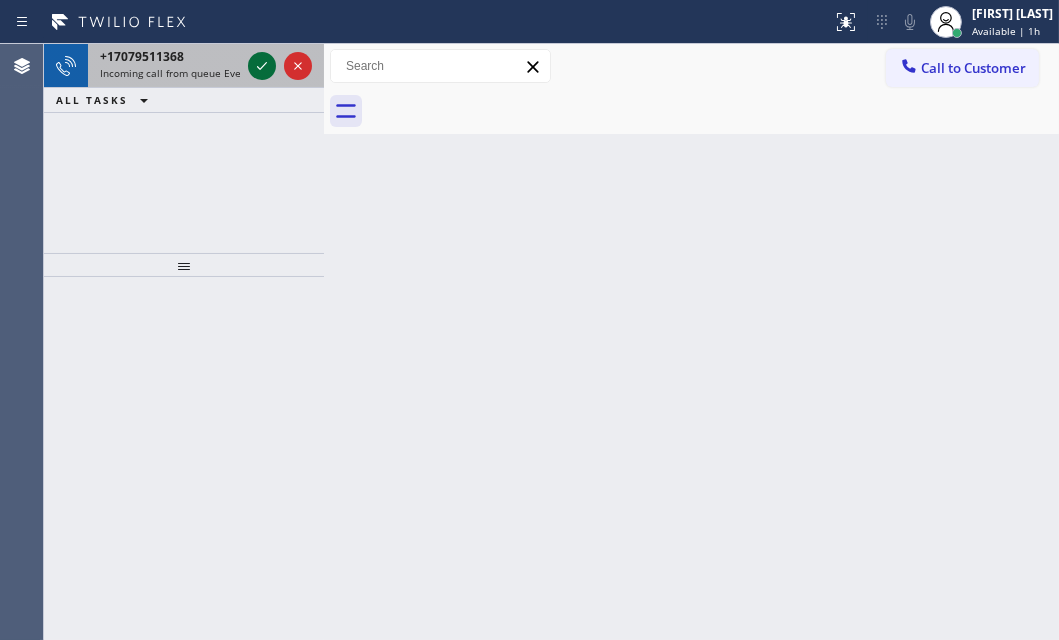 click 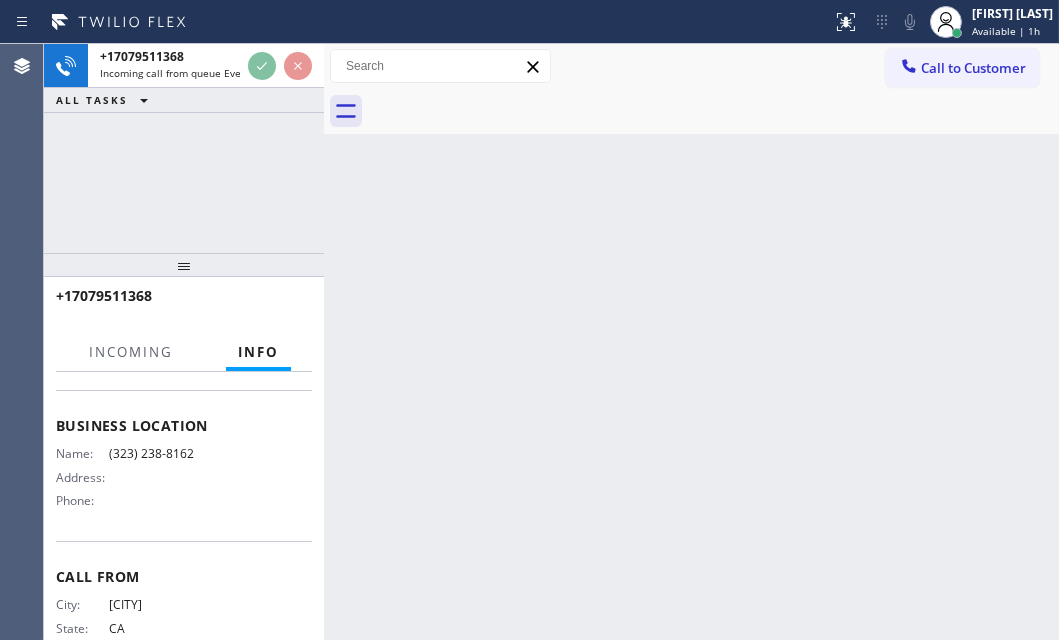 scroll, scrollTop: 272, scrollLeft: 0, axis: vertical 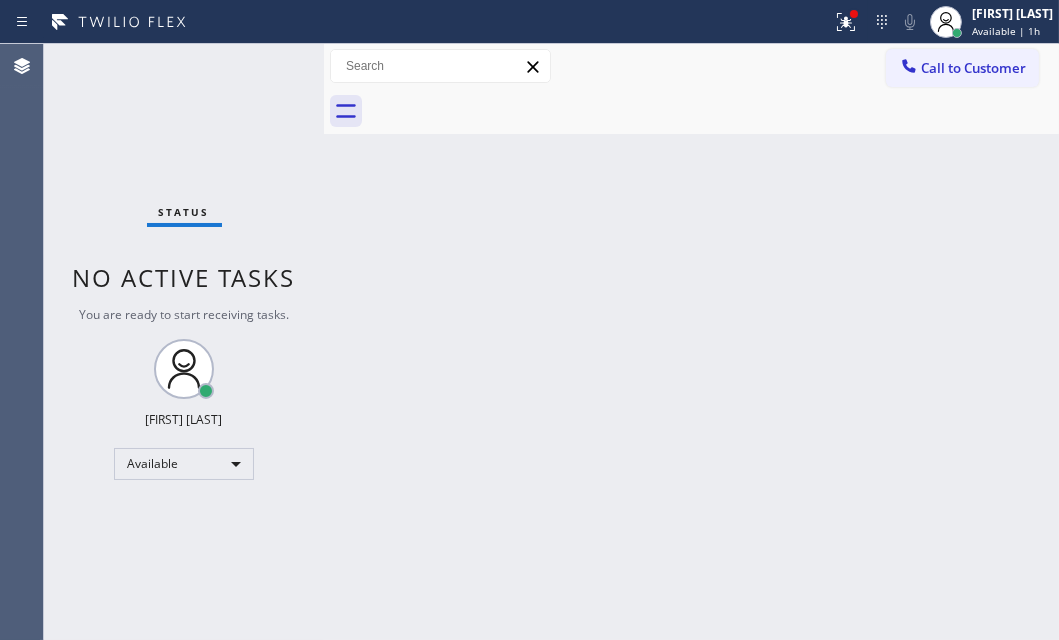 drag, startPoint x: 712, startPoint y: 177, endPoint x: 796, endPoint y: 52, distance: 150.60213 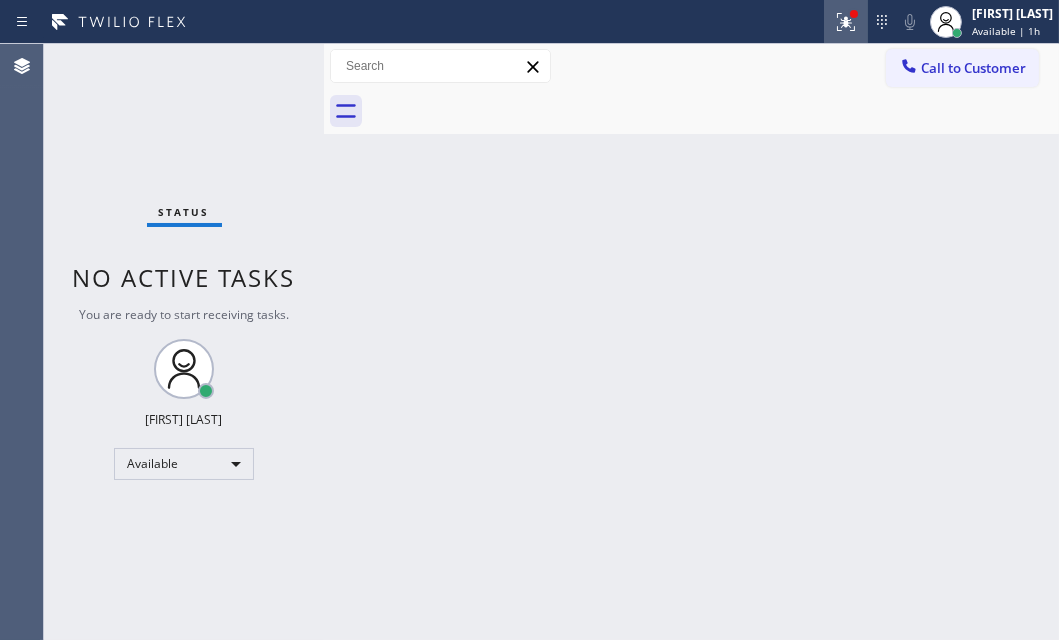 click 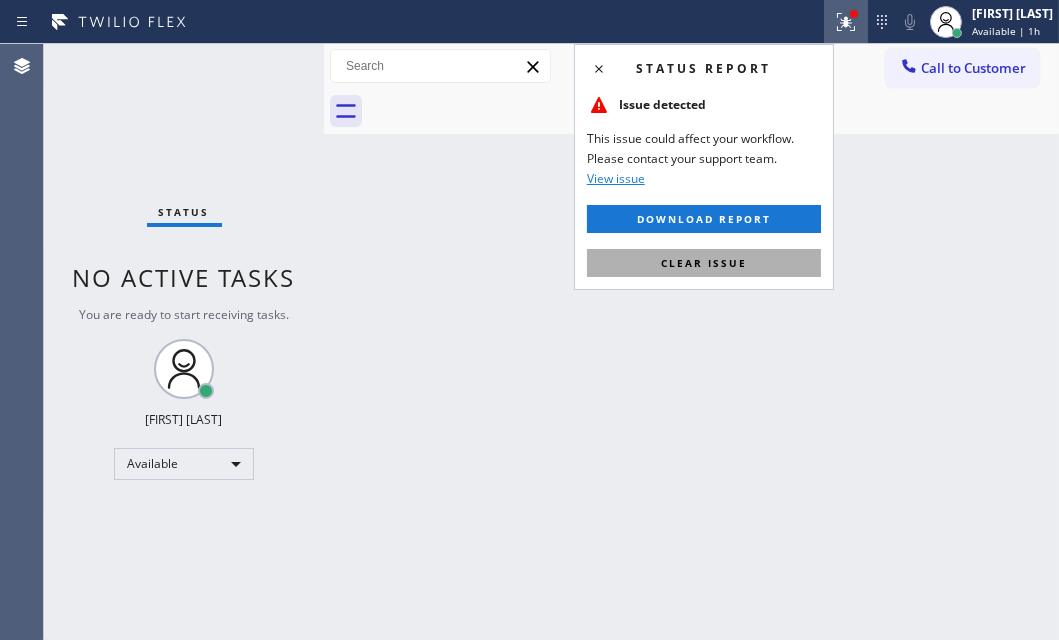 click on "Clear issue" at bounding box center (704, 263) 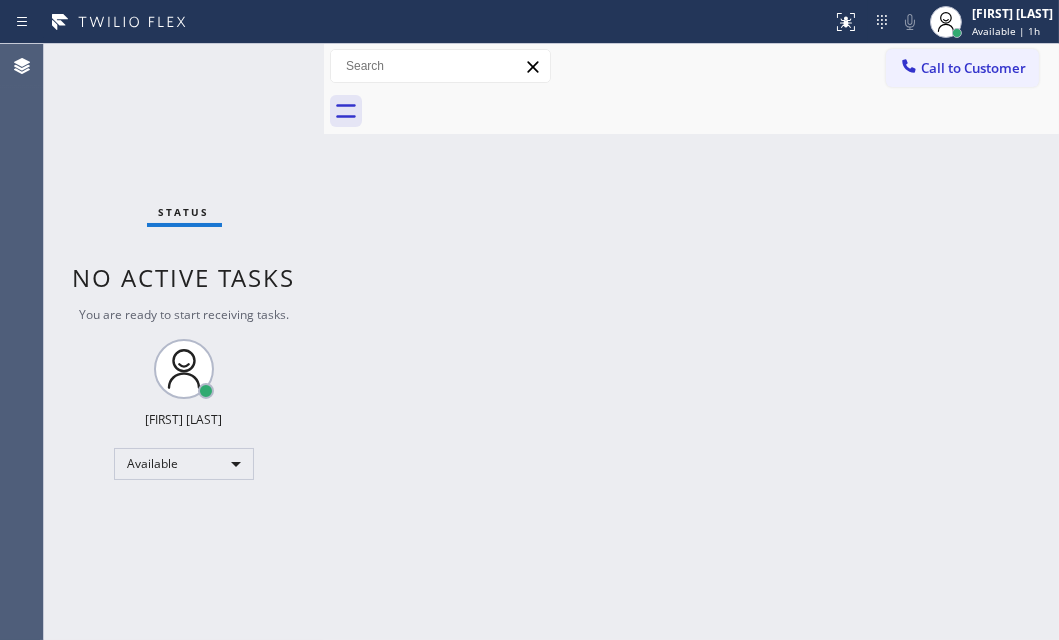 click on "Status   No active tasks     You are ready to start receiving tasks.   [FIRST] [LAST] Available" at bounding box center (184, 342) 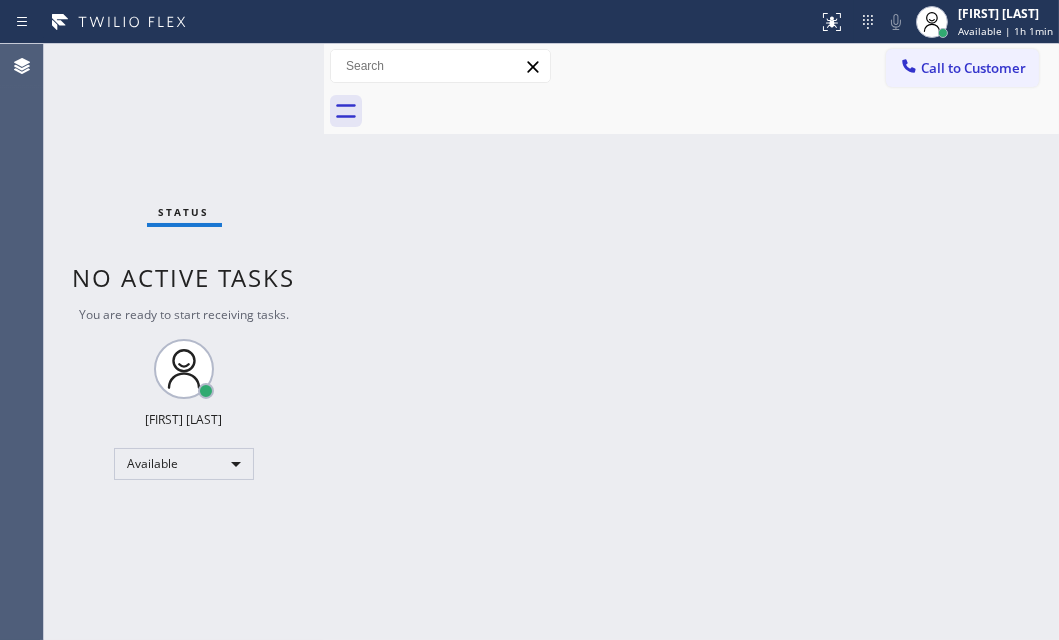 click on "Back to Dashboard Change Sender ID Customers Technicians Select a contact Outbound call Technician Search Technician Your caller id phone number Your caller id phone number Call Technician info Name   Phone none Address none Change Sender ID HVAC +18559994417 5 Star Appliance +18557314952 Appliance Repair +18554611149 Plumbing +18889090120 Air Duct Cleaning +18006865038  Electricians +18005688664 Cancel Change Check personal SMS Reset Change No tabs Call to Customer Outbound call Location Neal's Air Duct Cleaners [CITY] Your caller id phone number [PHONE] Customer number Call Outbound call Technician Search Technician Your caller id phone number Your caller id phone number Call" at bounding box center [691, 342] 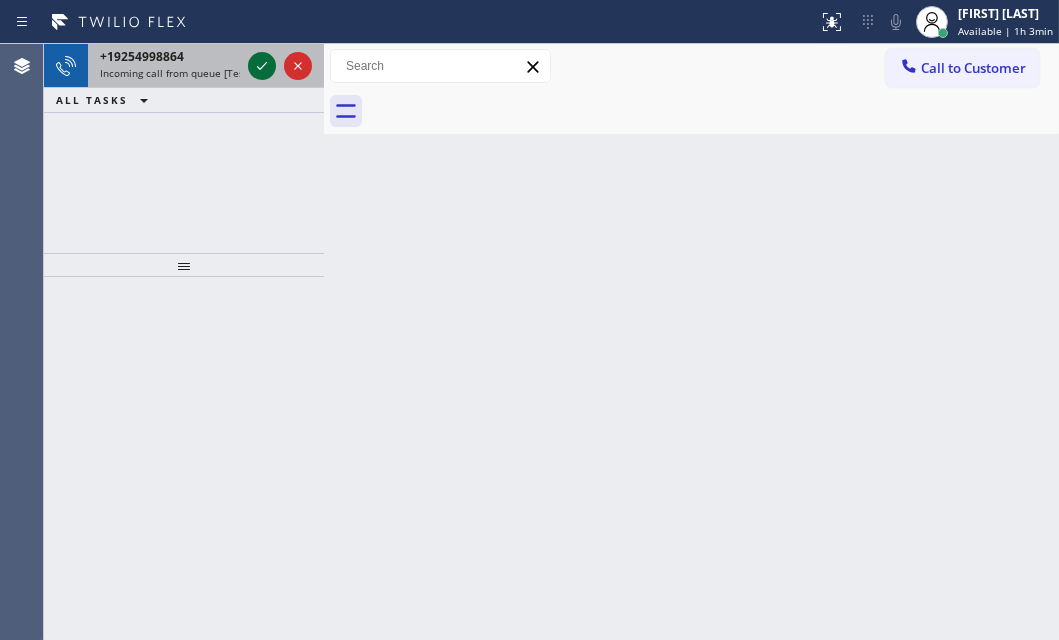 click 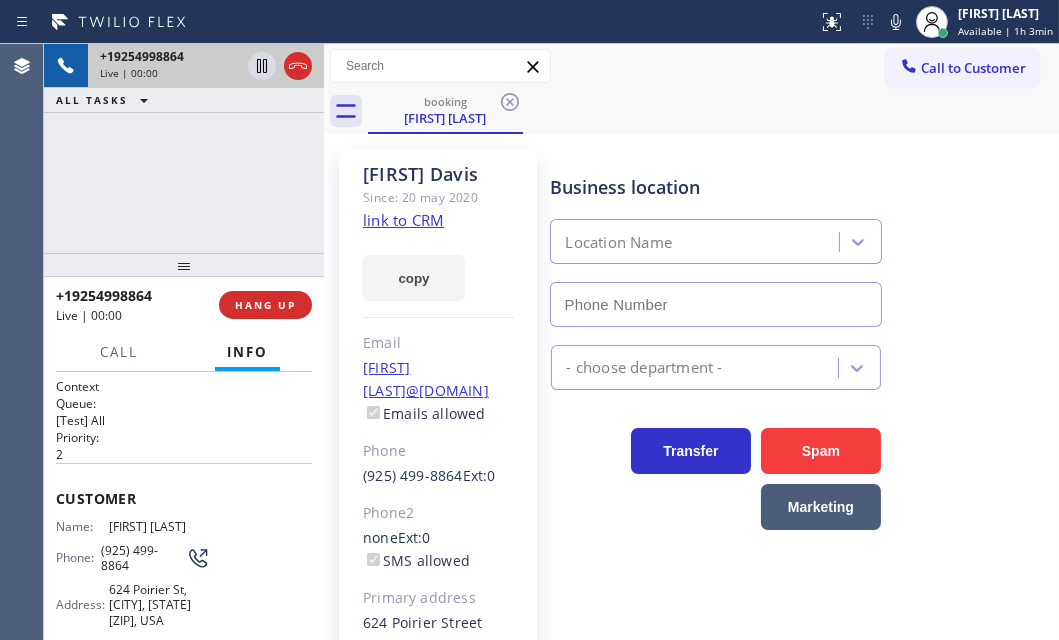 type on "[PHONE]" 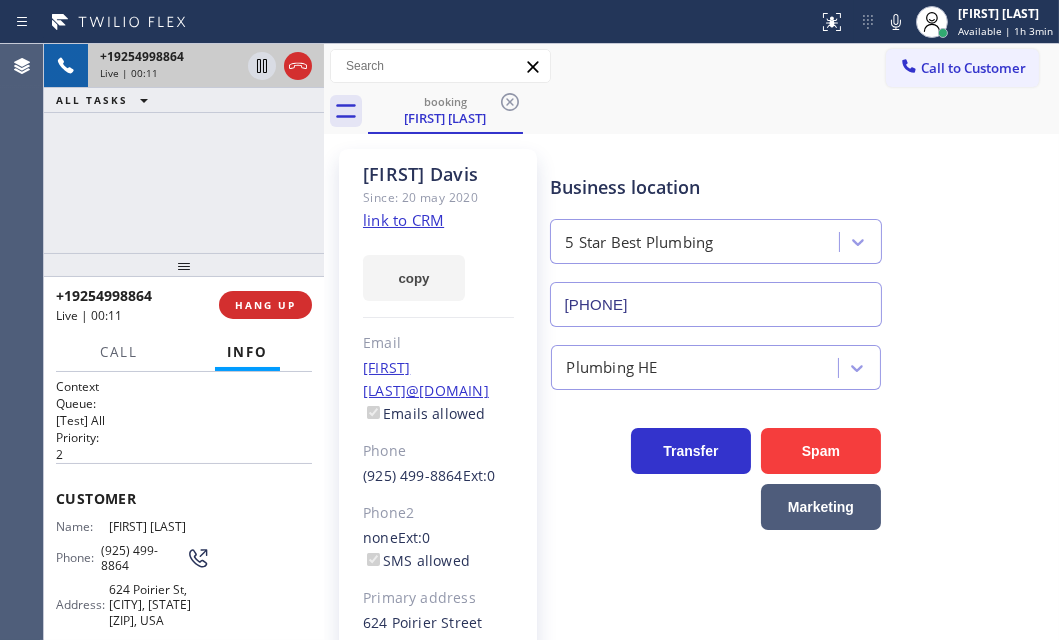 drag, startPoint x: 391, startPoint y: 223, endPoint x: 404, endPoint y: 216, distance: 14.764823 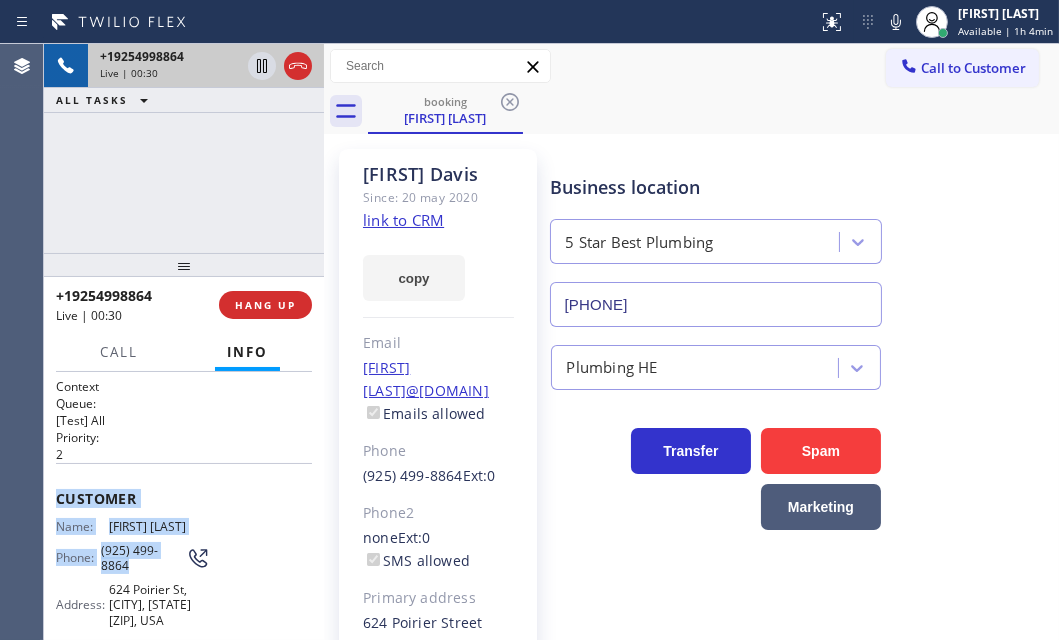 scroll, scrollTop: 181, scrollLeft: 0, axis: vertical 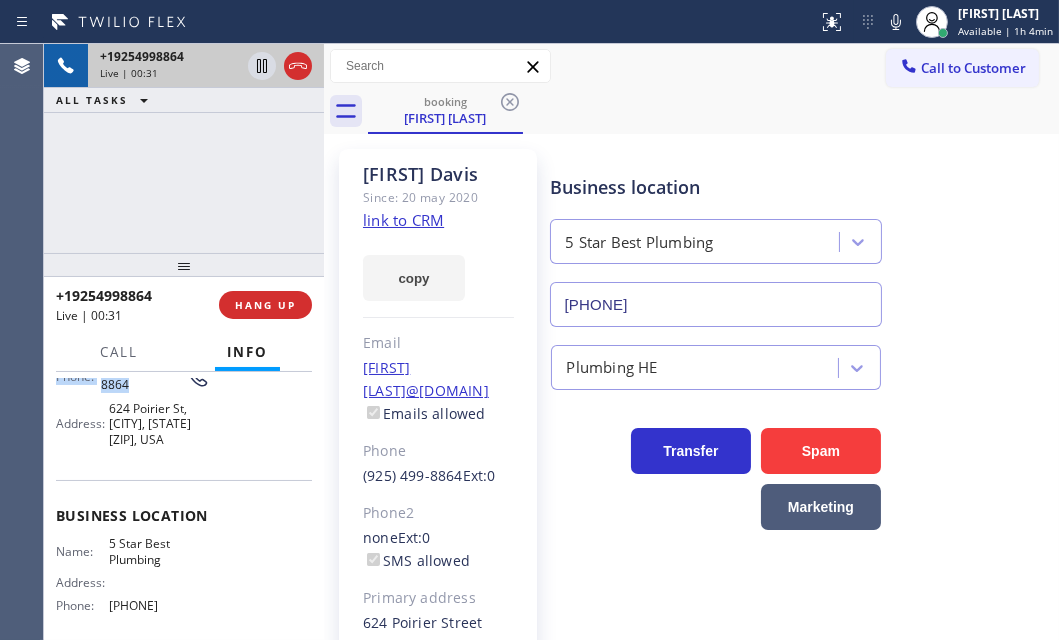 drag, startPoint x: 55, startPoint y: 490, endPoint x: 205, endPoint y: 604, distance: 188.40382 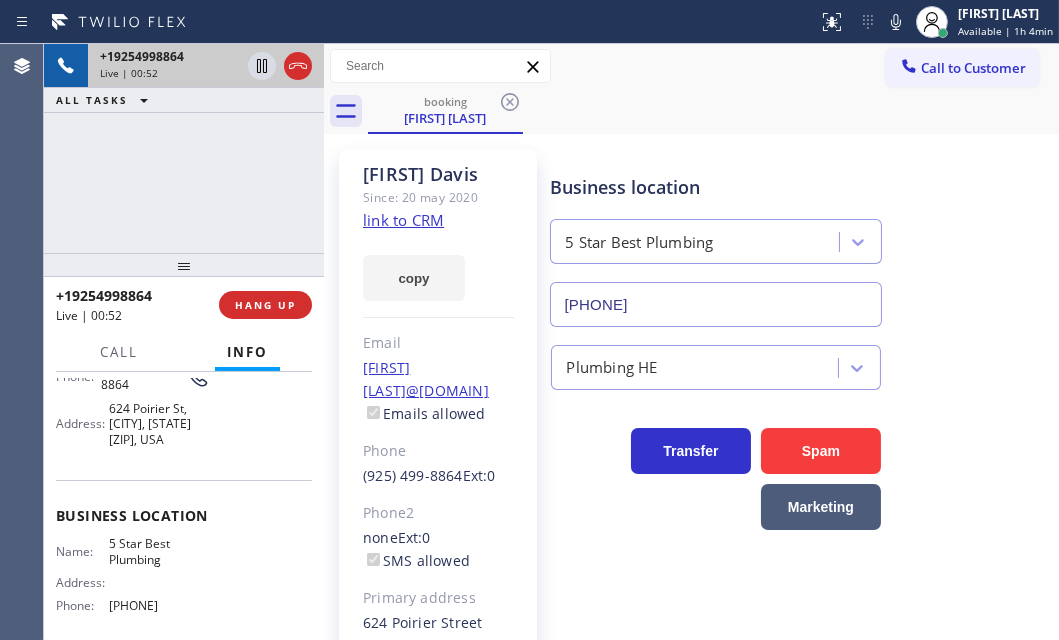 click on "[PHONE] Live | 00:52 ALL TASKS ALL TASKS ACTIVE TASKS TASKS IN WRAP UP" at bounding box center [184, 148] 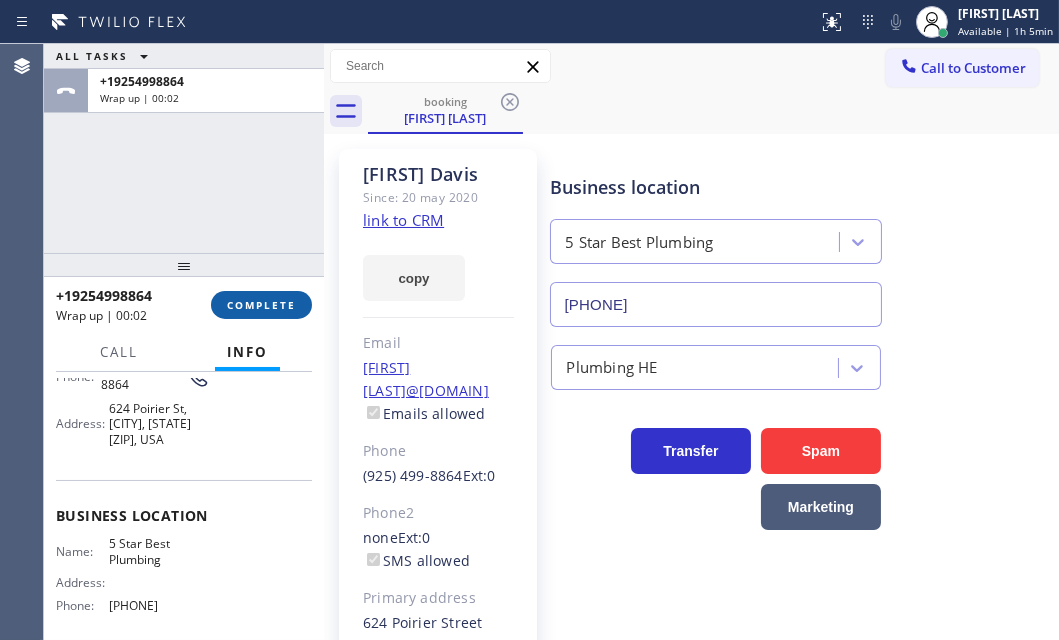 click on "COMPLETE" at bounding box center [261, 305] 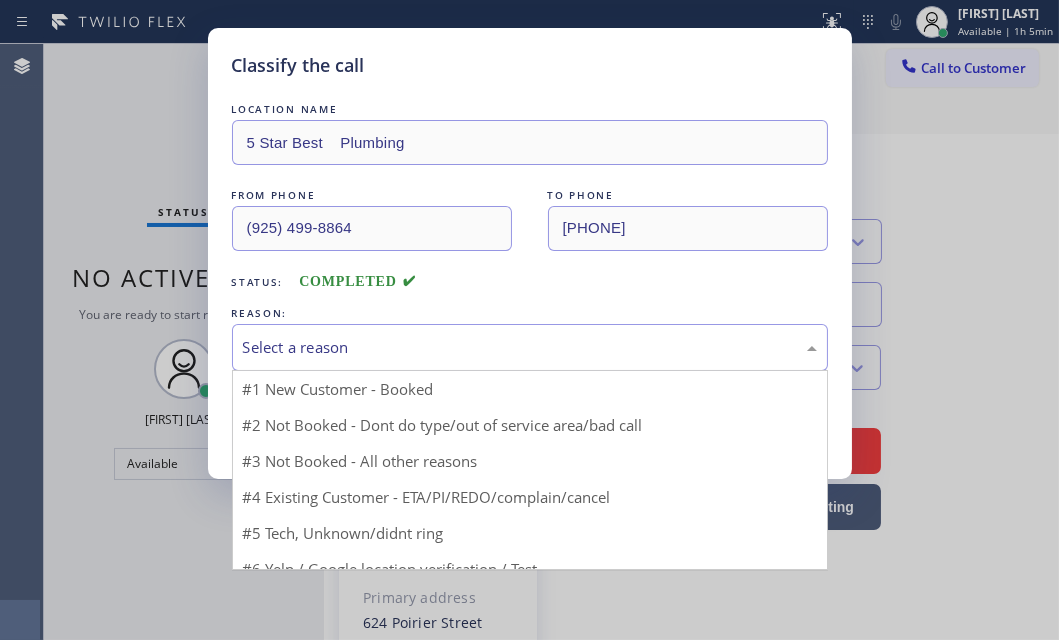 click on "Select a reason" at bounding box center [530, 347] 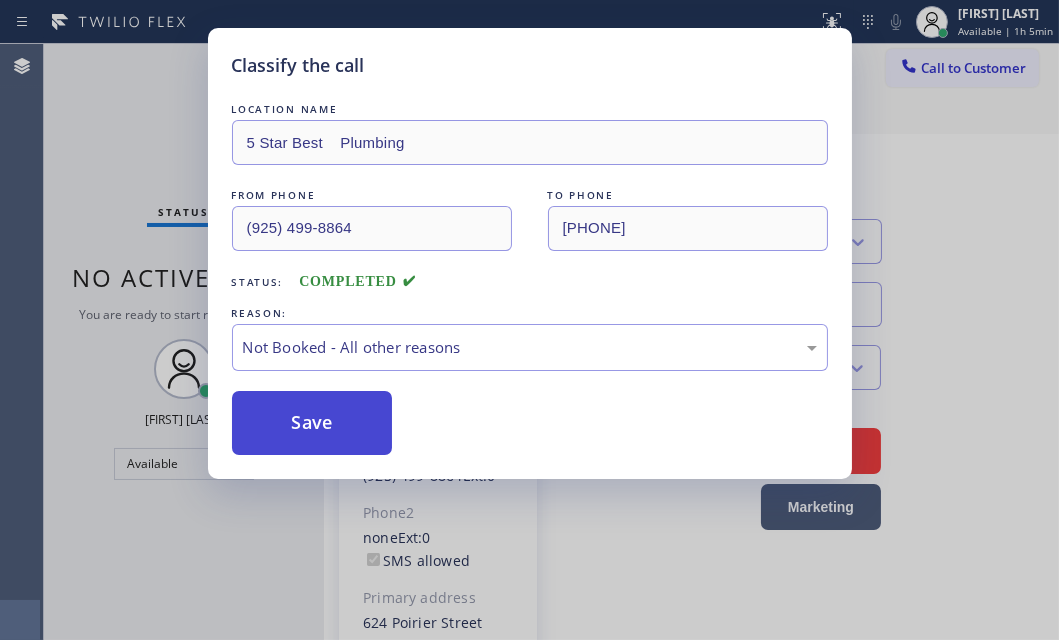 click on "Save" at bounding box center [312, 423] 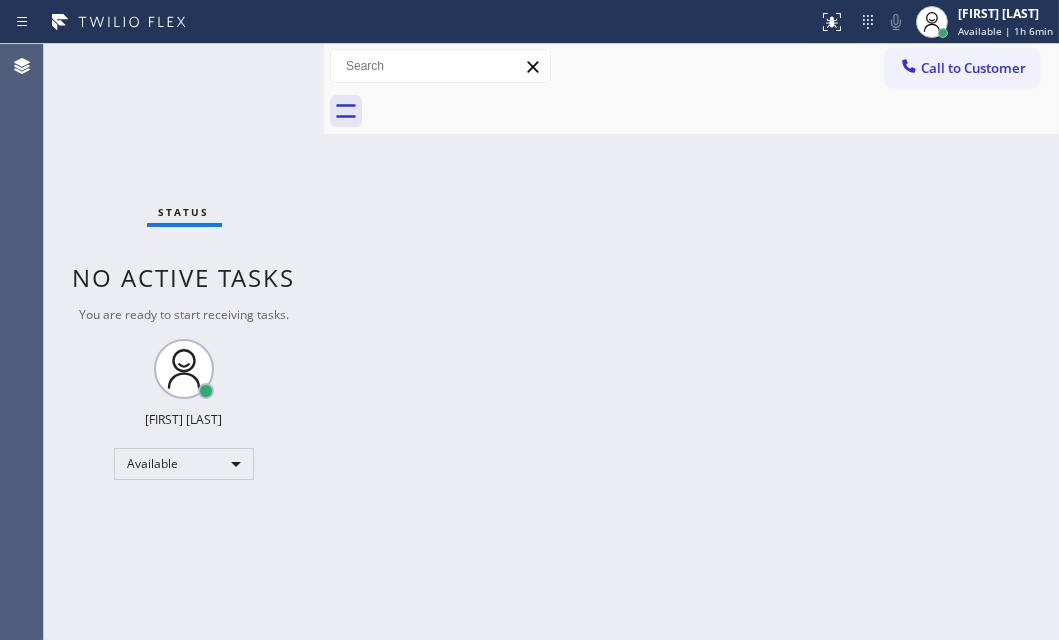 click on "Status   No active tasks     You are ready to start receiving tasks.   [FIRST] [LAST] Available" at bounding box center (184, 342) 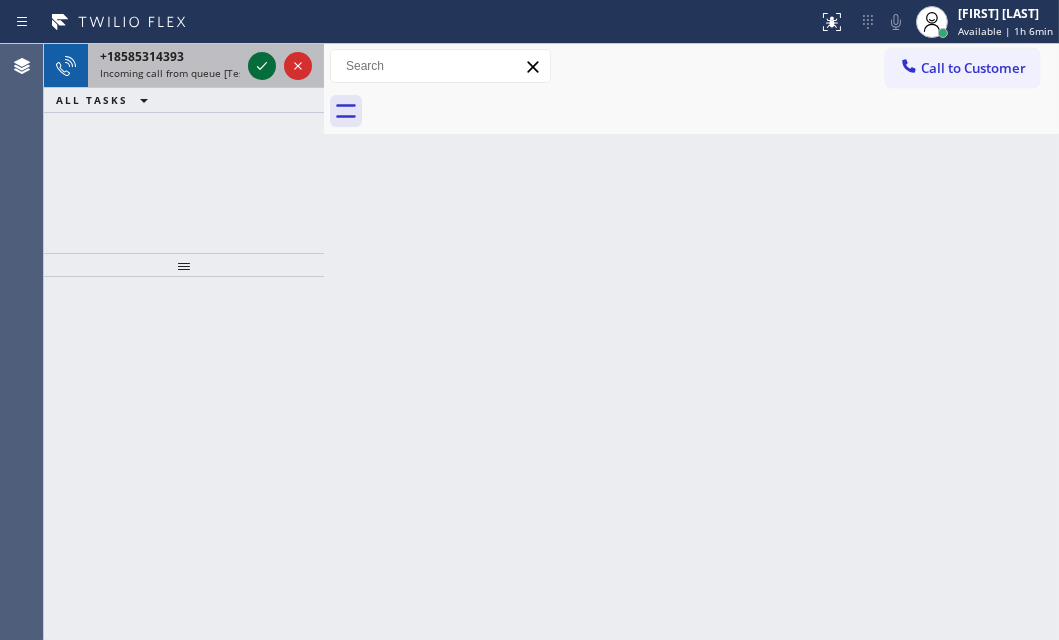 click 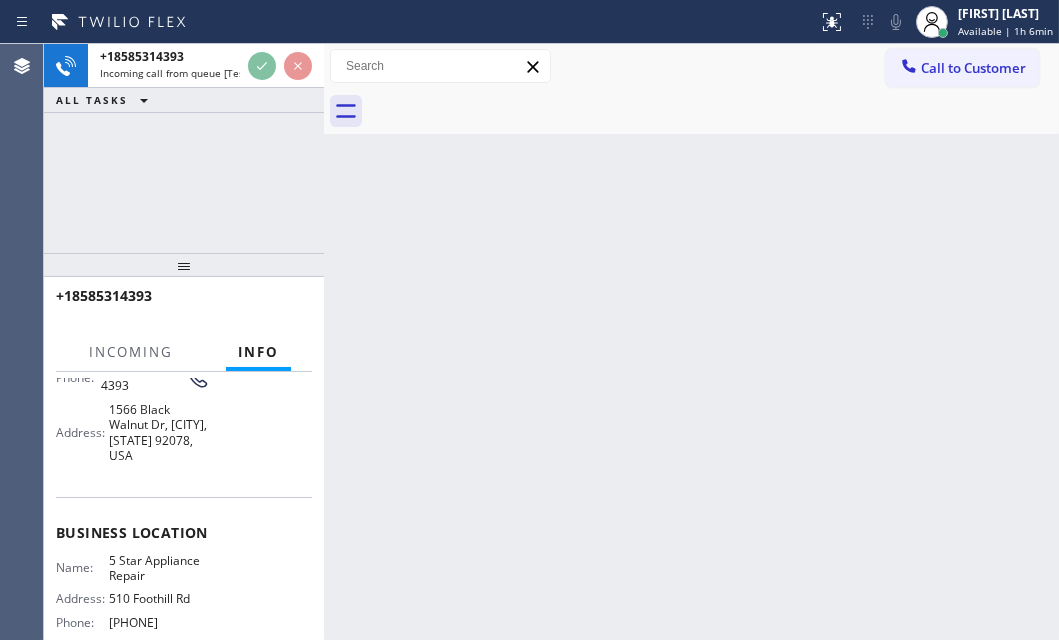 scroll, scrollTop: 181, scrollLeft: 0, axis: vertical 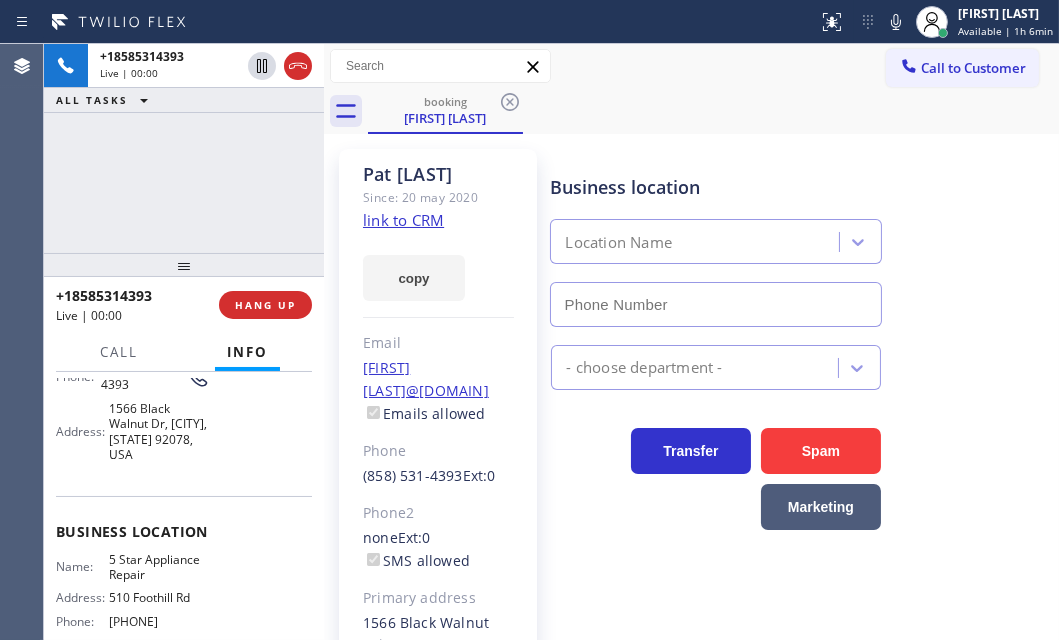 type on "[PHONE]" 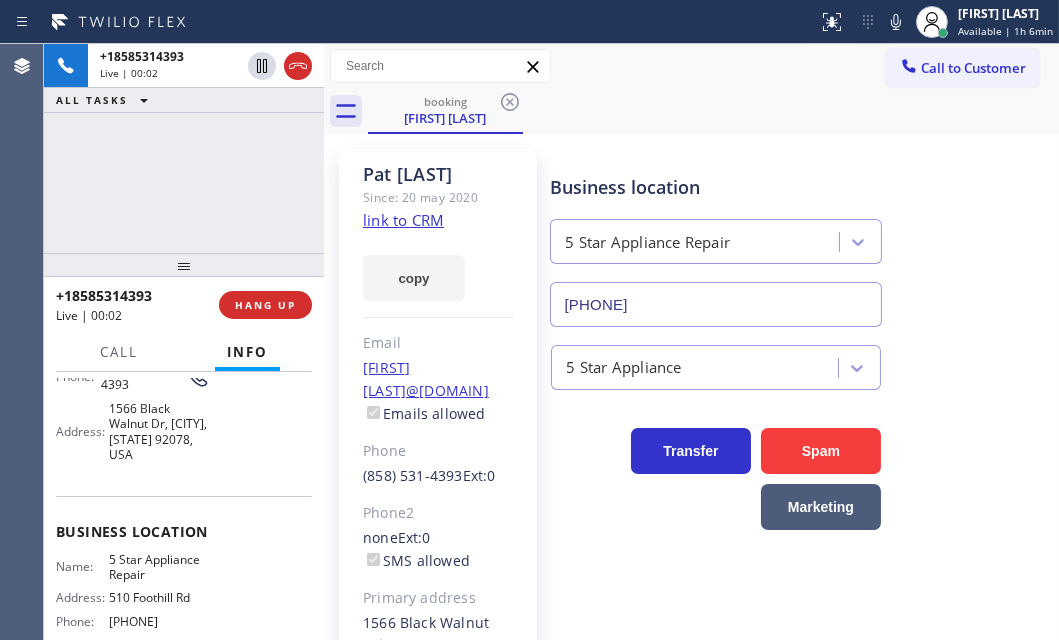 drag, startPoint x: 423, startPoint y: 219, endPoint x: 522, endPoint y: 202, distance: 100.44899 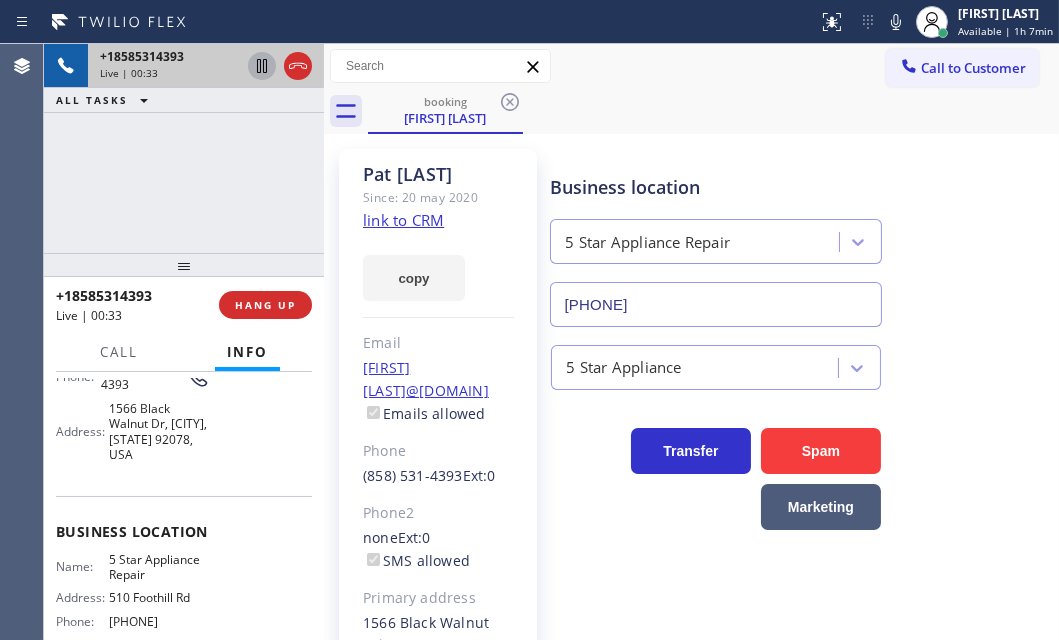 click 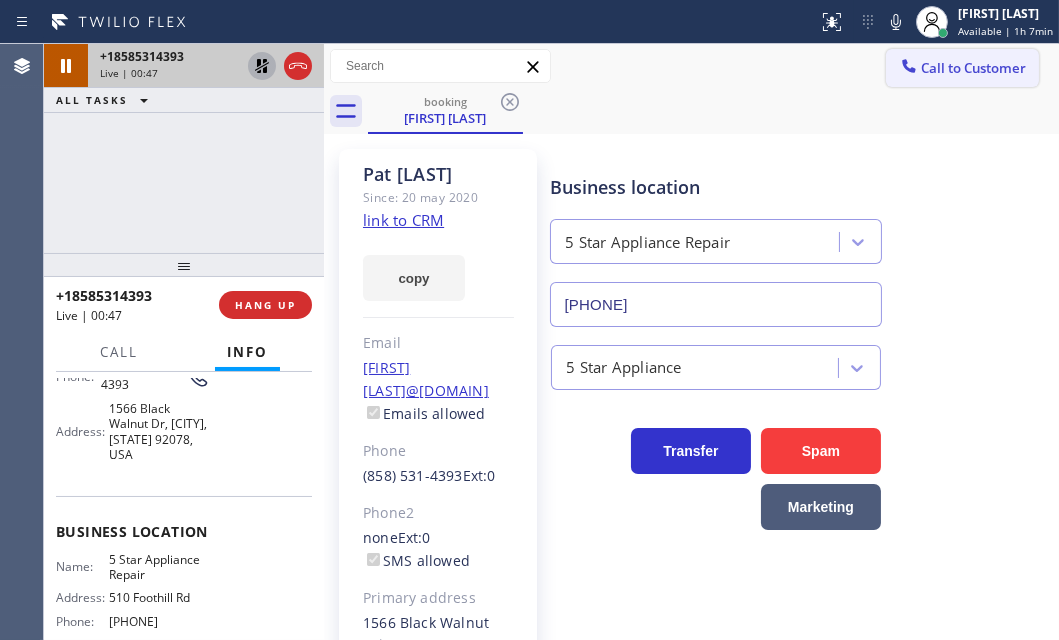 drag, startPoint x: 875, startPoint y: 29, endPoint x: 908, endPoint y: 69, distance: 51.855568 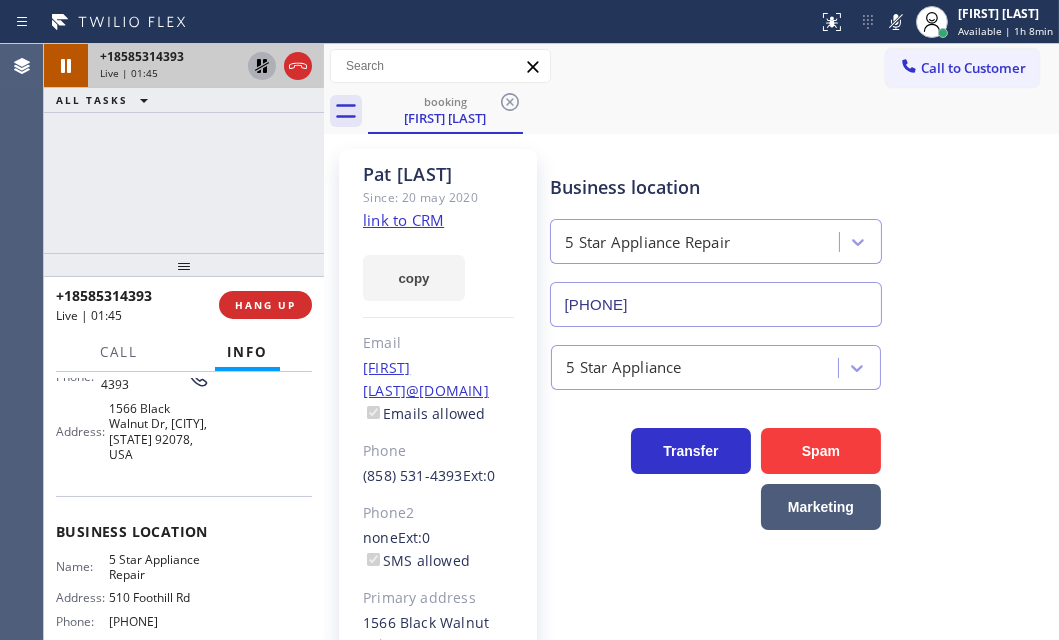 click 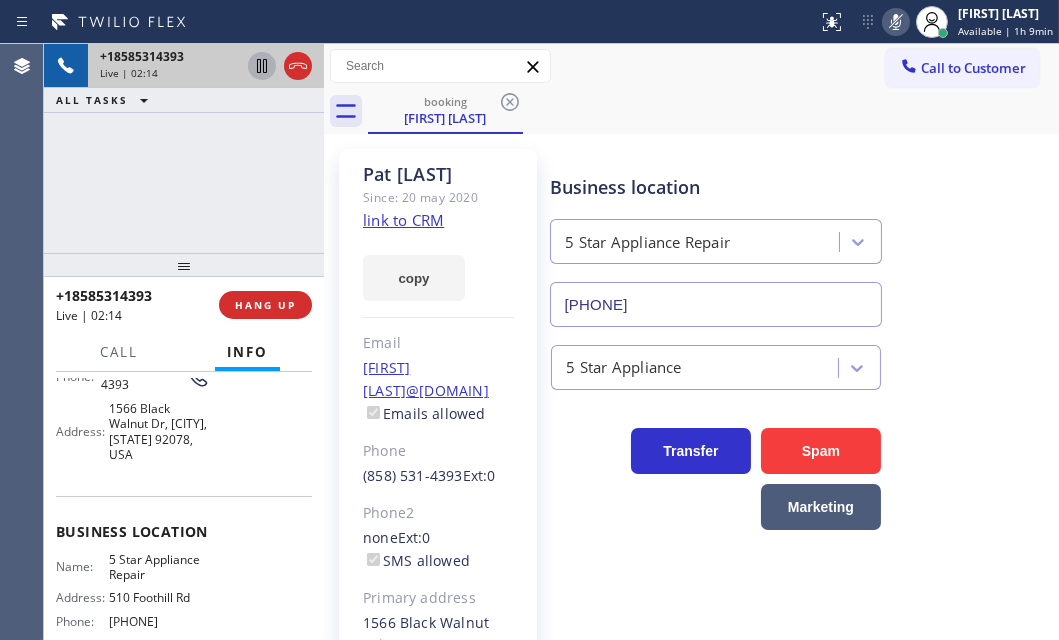 click 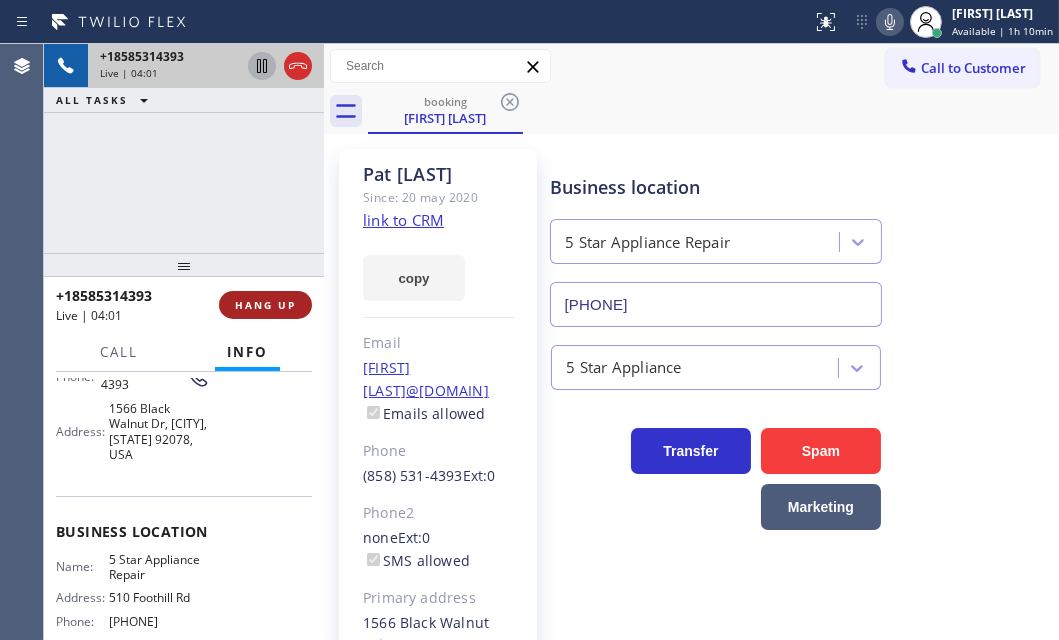 click on "HANG UP" at bounding box center (265, 305) 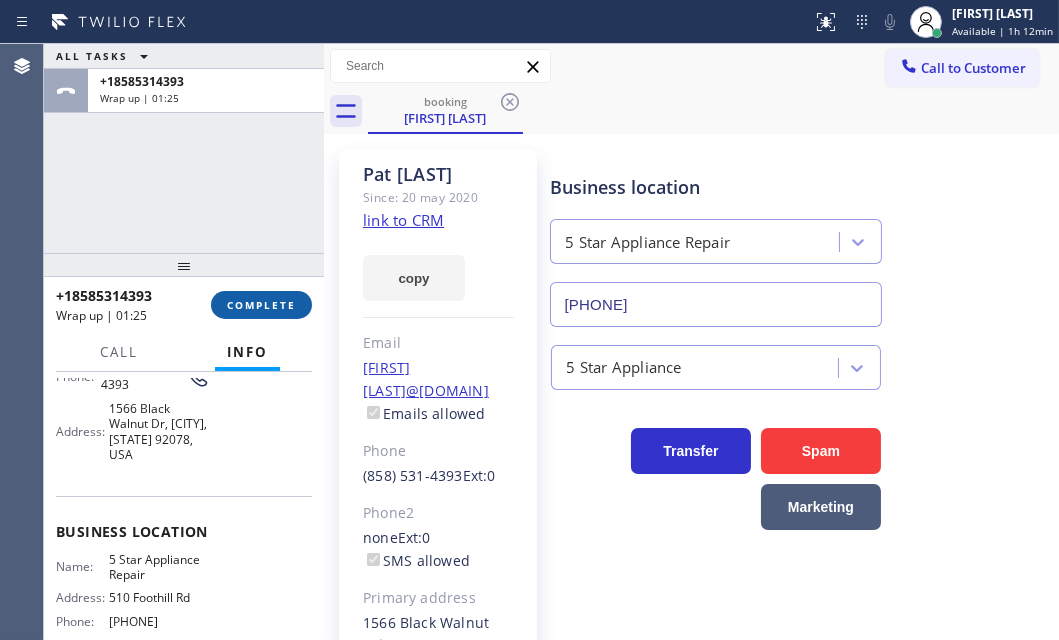 drag, startPoint x: 248, startPoint y: 305, endPoint x: 337, endPoint y: 323, distance: 90.80198 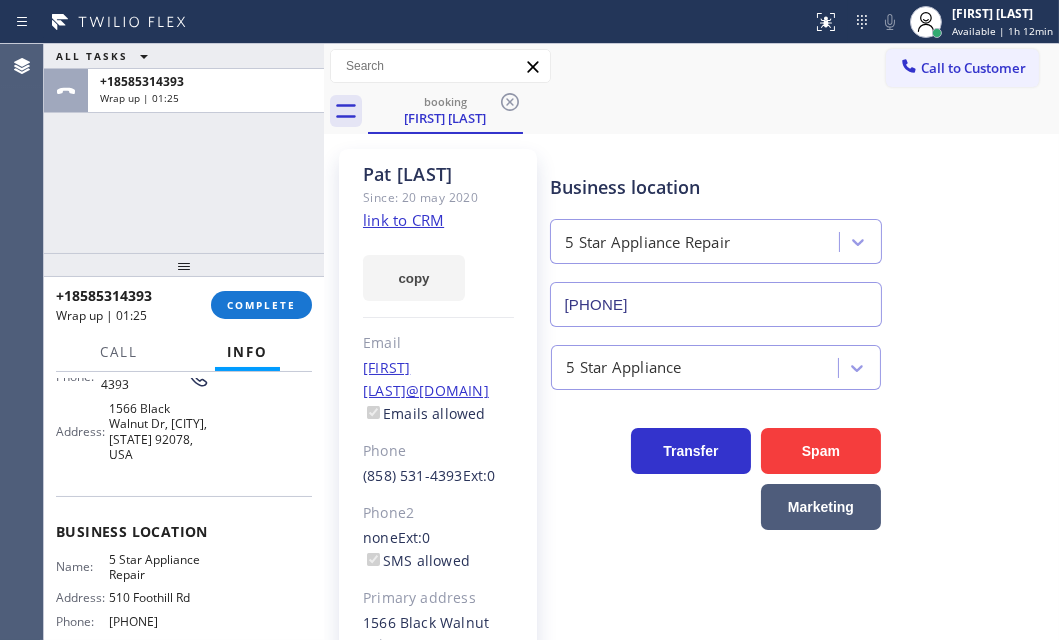 click on "COMPLETE" at bounding box center (261, 305) 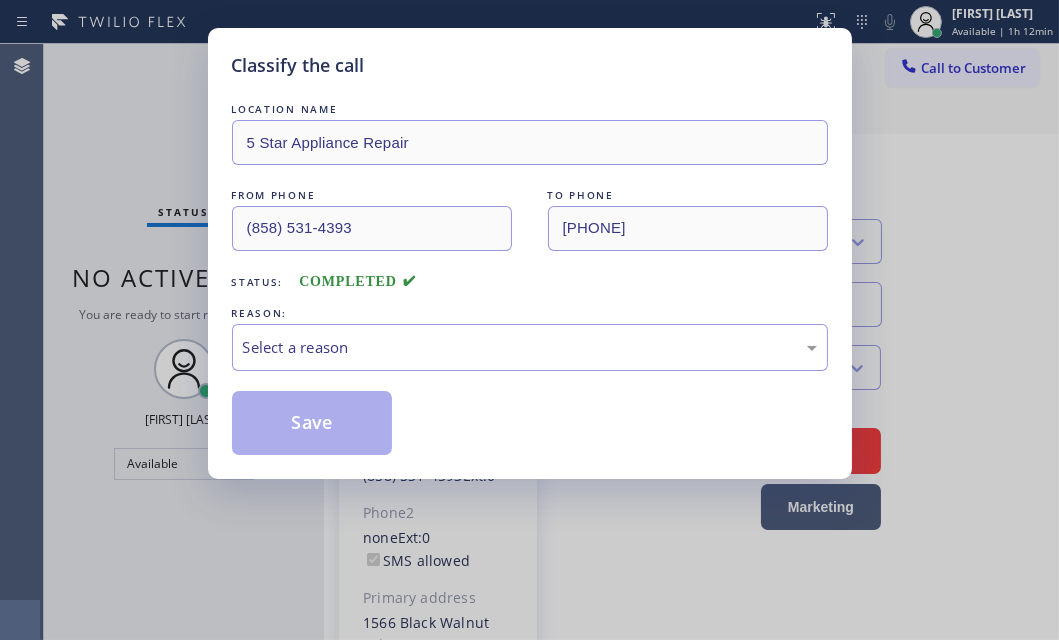 click on "REASON:" at bounding box center [530, 313] 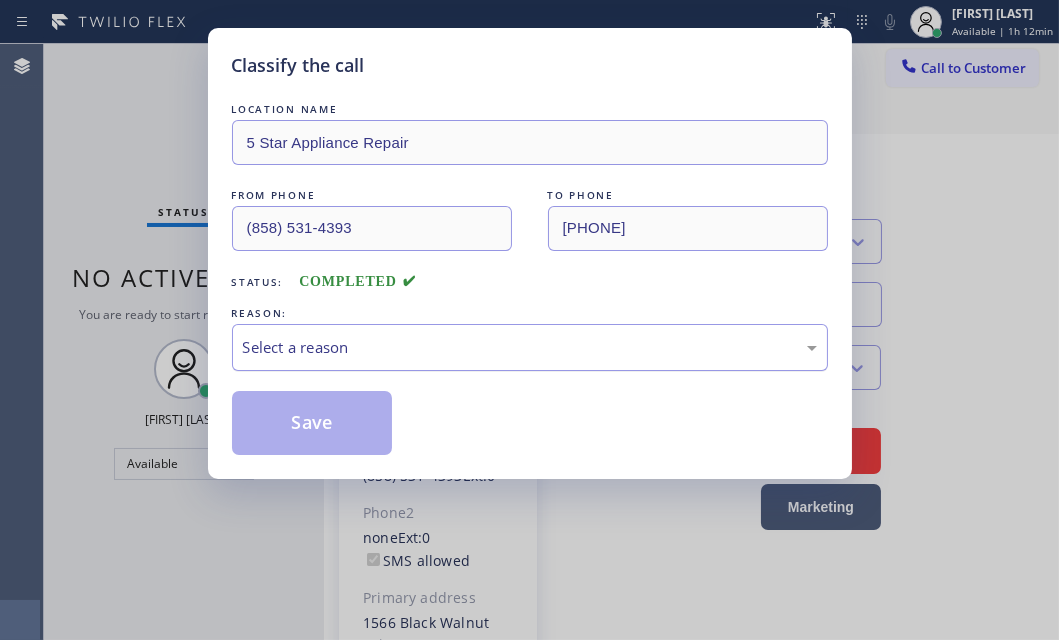 click on "Select a reason" at bounding box center (530, 347) 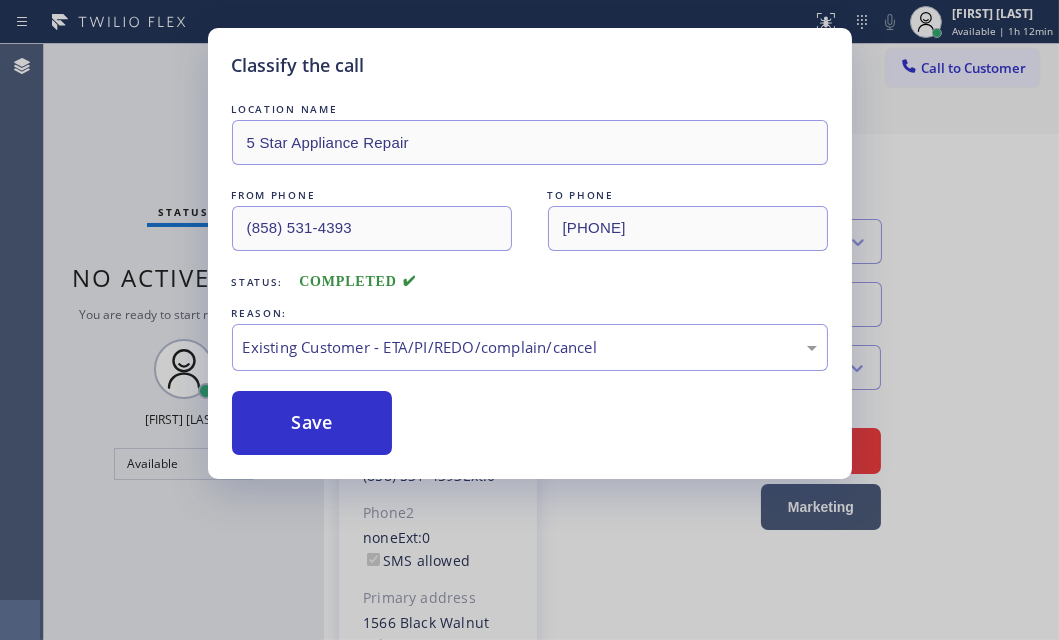 drag, startPoint x: 351, startPoint y: 464, endPoint x: 316, endPoint y: 454, distance: 36.40055 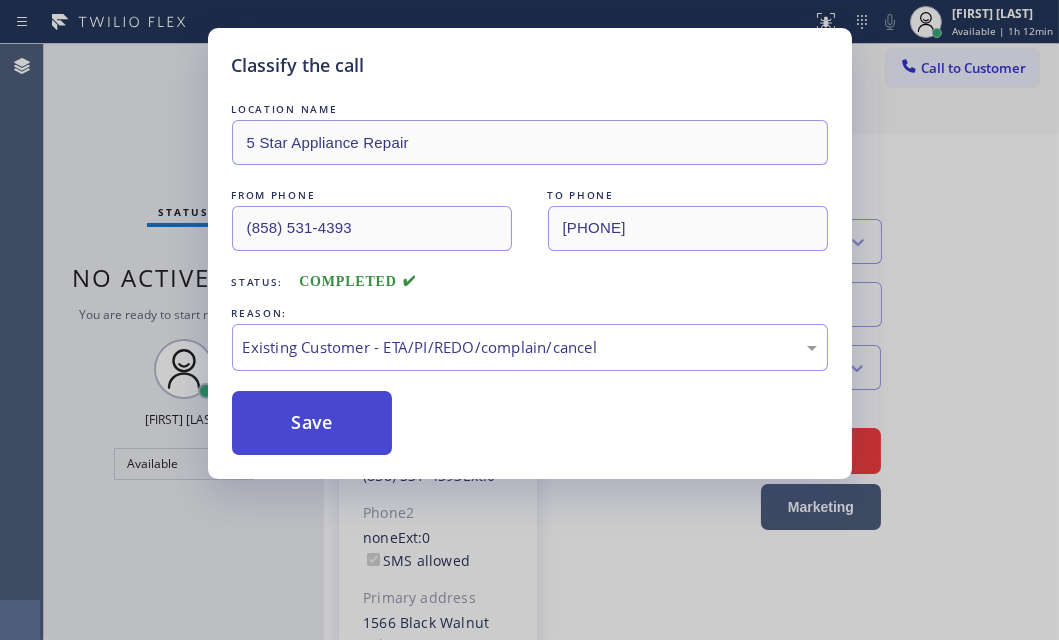 click on "Save" at bounding box center (312, 423) 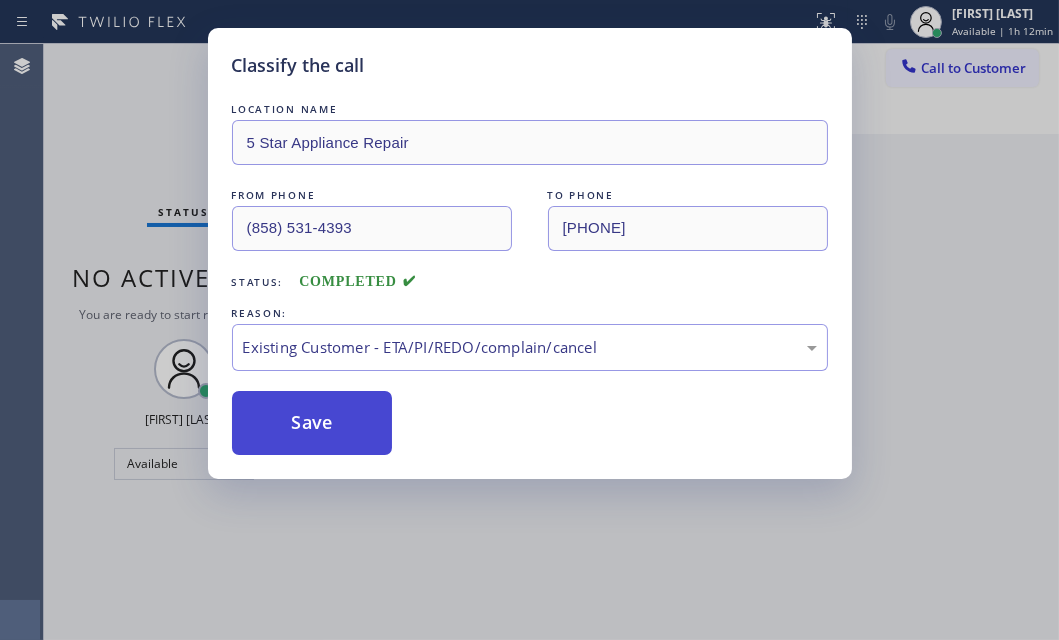 click on "Save" at bounding box center [312, 423] 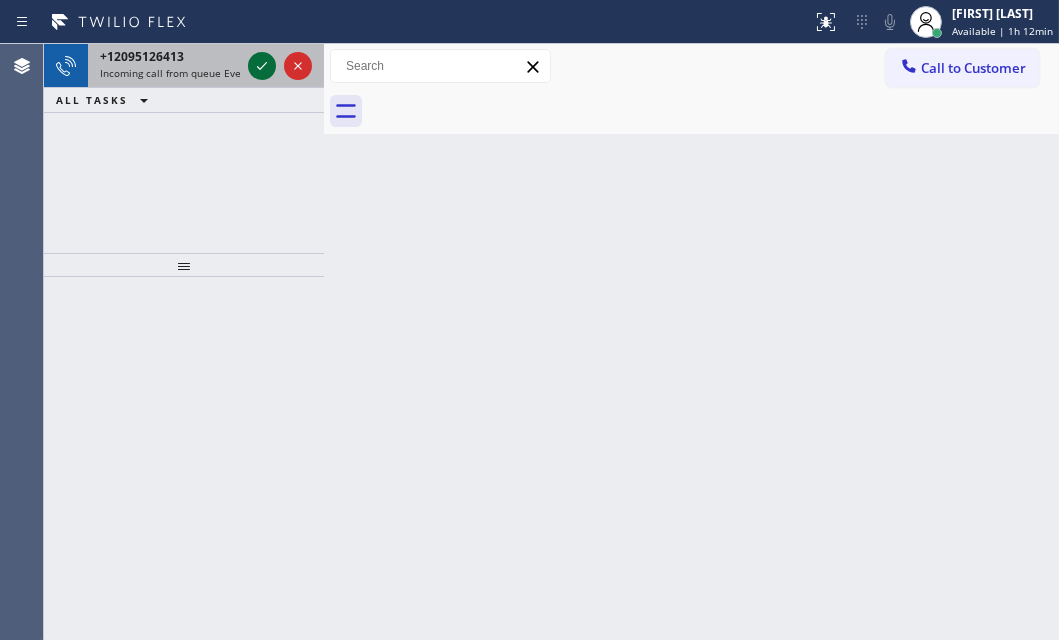 click 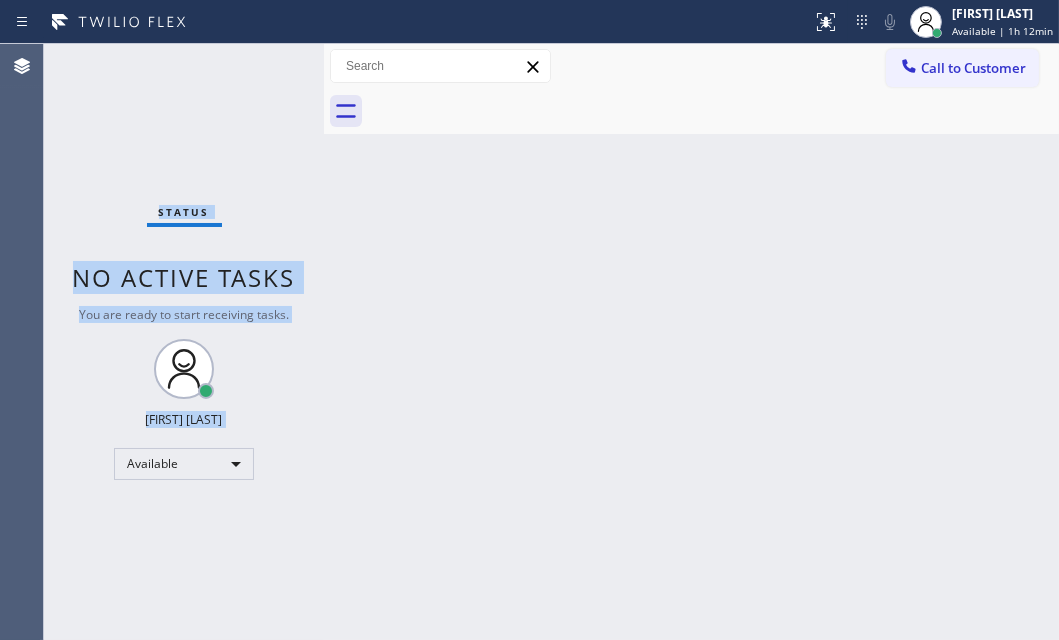 click on "Status   No active tasks     You are ready to start receiving tasks.   [FIRST] [LAST] Available" at bounding box center (184, 342) 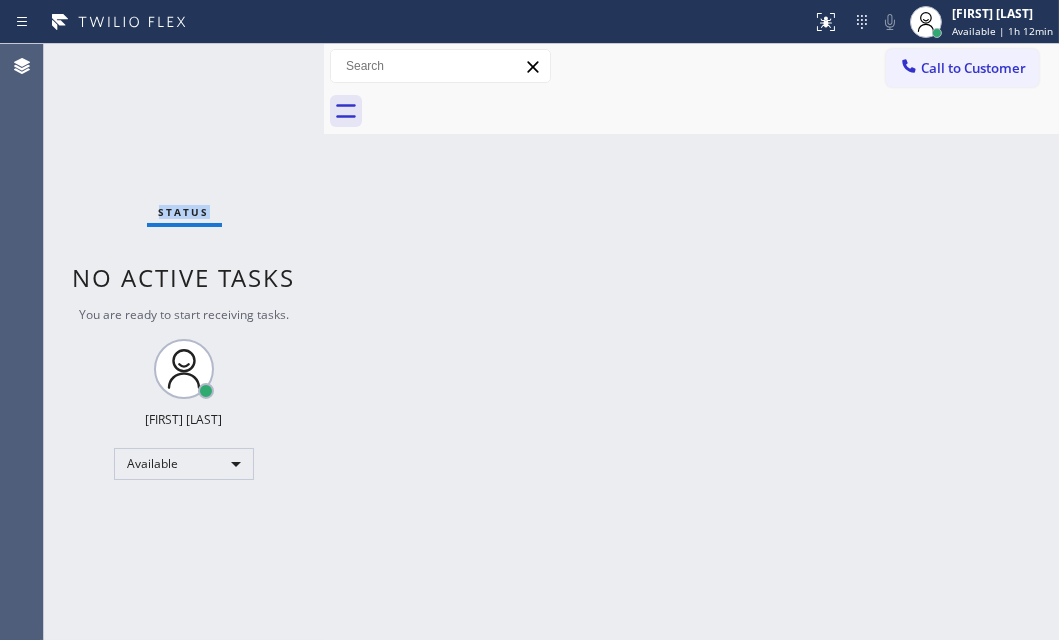 click on "Status   No active tasks     You are ready to start receiving tasks.   [FIRST] [LAST] Available" at bounding box center [184, 342] 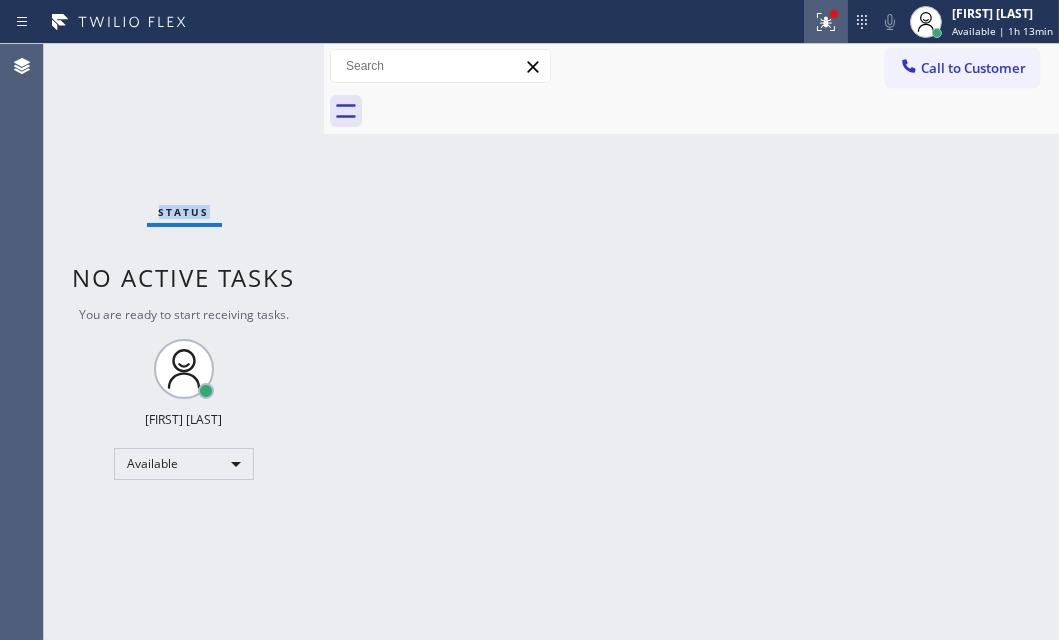 click 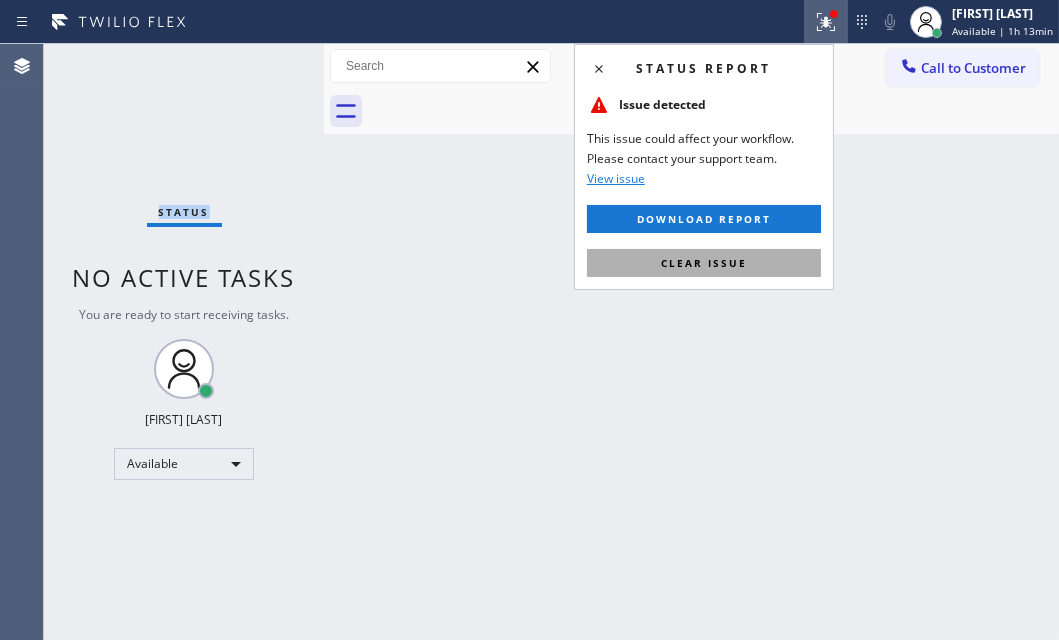 click on "Clear issue" at bounding box center (704, 263) 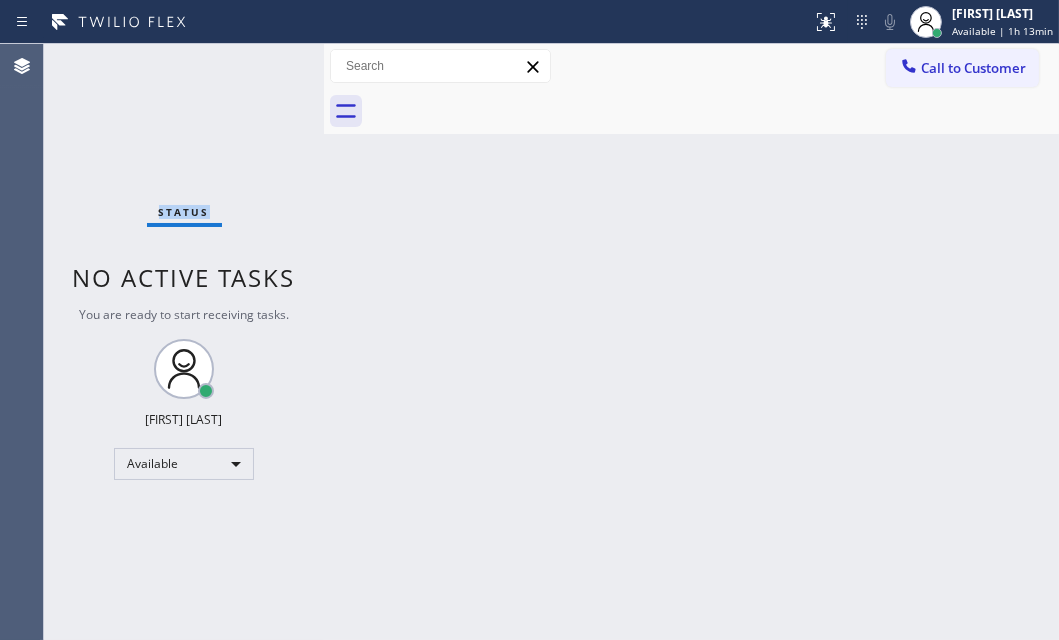 click on "Status   No active tasks     You are ready to start receiving tasks.   [FIRST] [LAST] Available" at bounding box center (184, 342) 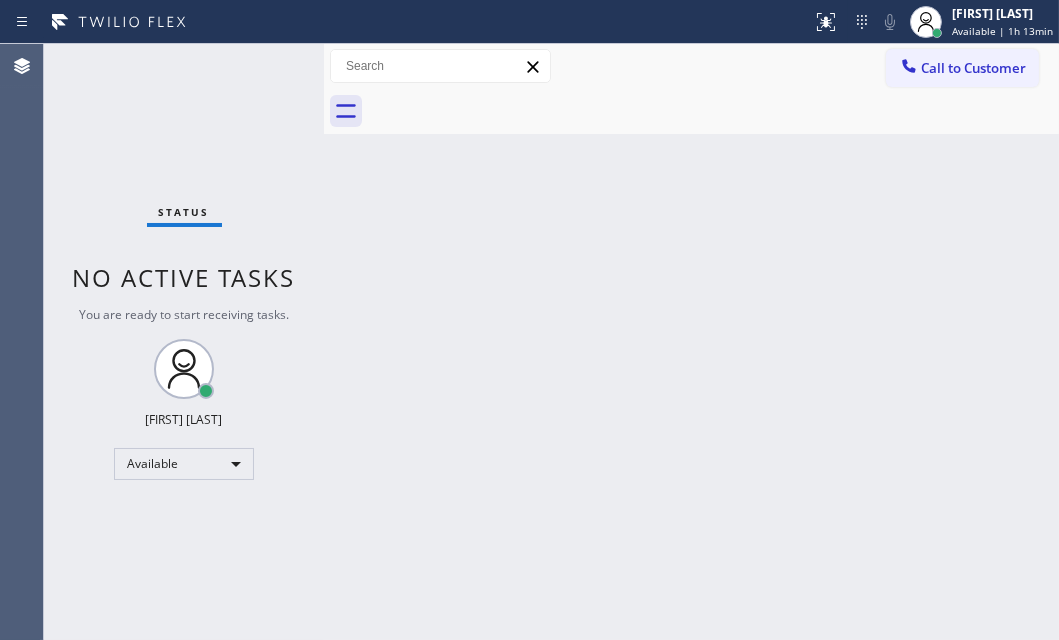 drag, startPoint x: 264, startPoint y: 59, endPoint x: 1038, endPoint y: 334, distance: 821.40186 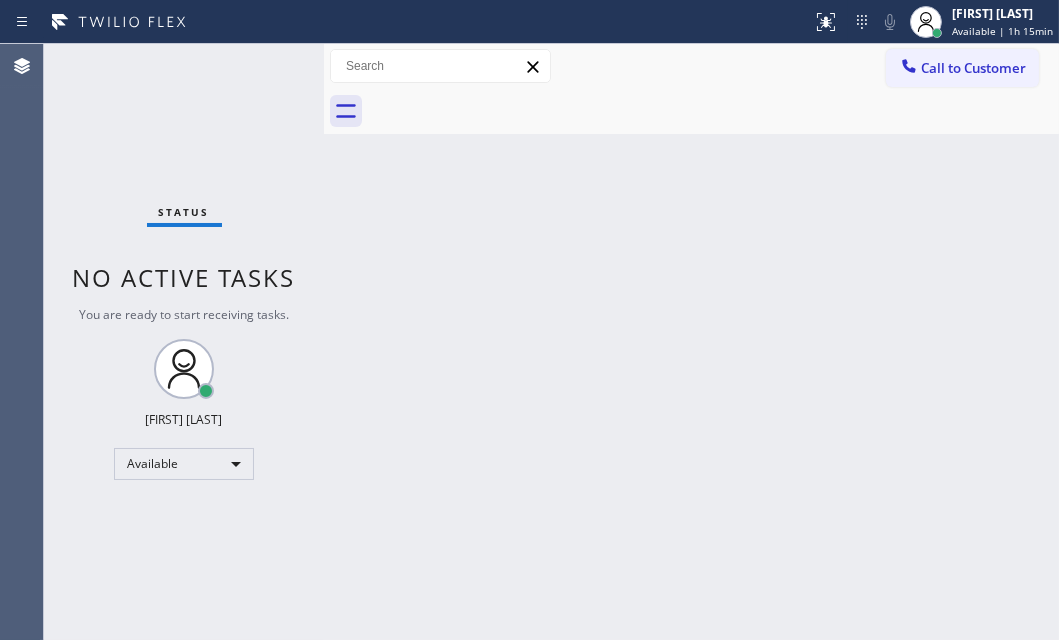 click on "Status   No active tasks     You are ready to start receiving tasks.   [FIRST] [LAST] Available" at bounding box center [184, 342] 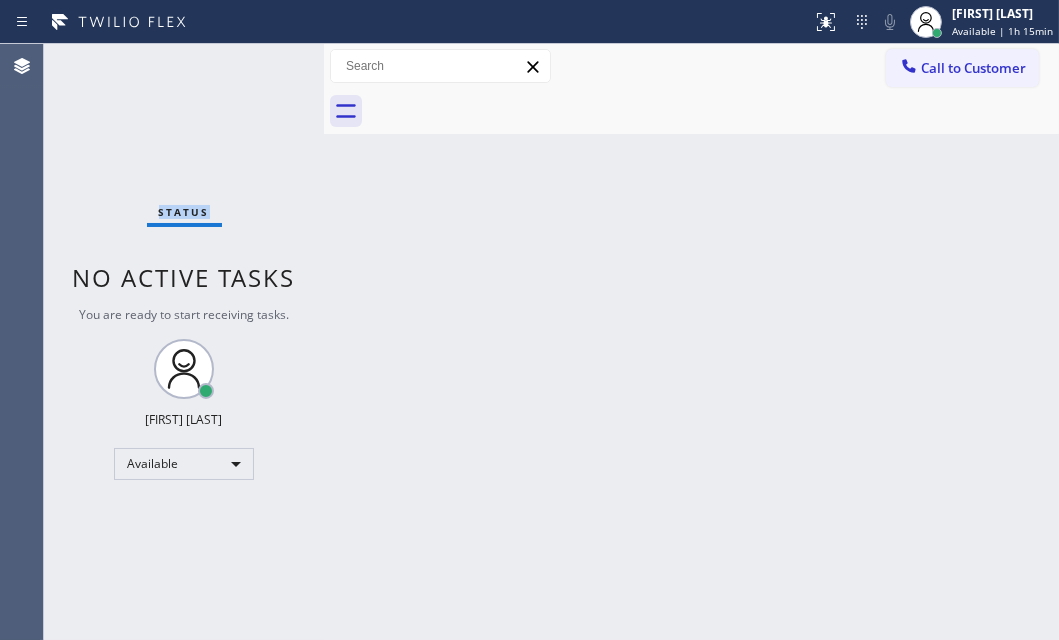click on "Status   No active tasks     You are ready to start receiving tasks.   [FIRST] [LAST] Available" at bounding box center [184, 342] 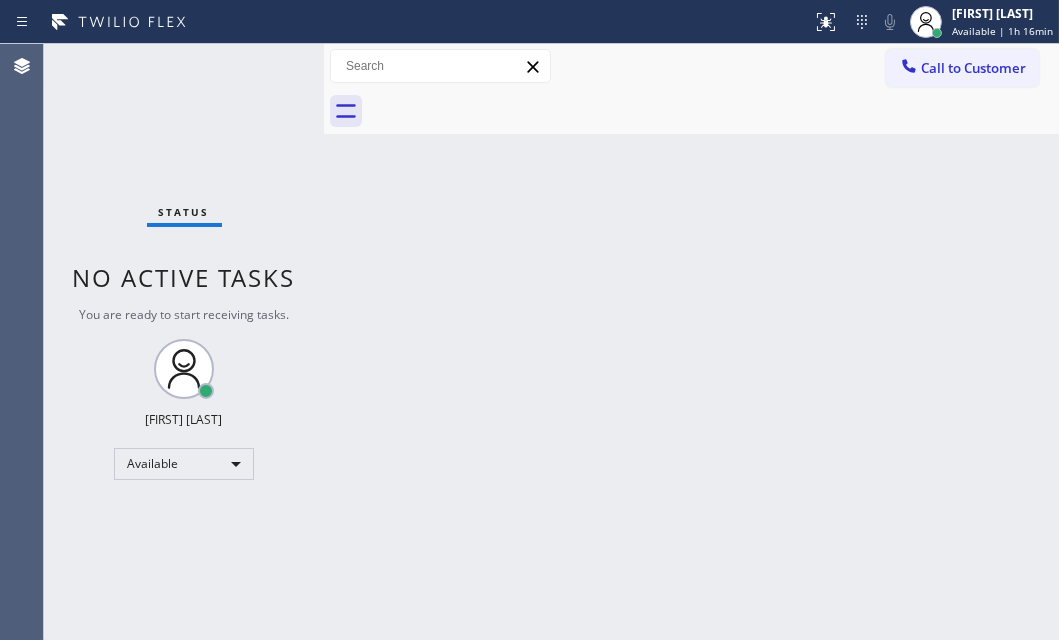 click on "Status   No active tasks     You are ready to start receiving tasks.   [FIRST] [LAST] Available" at bounding box center [184, 342] 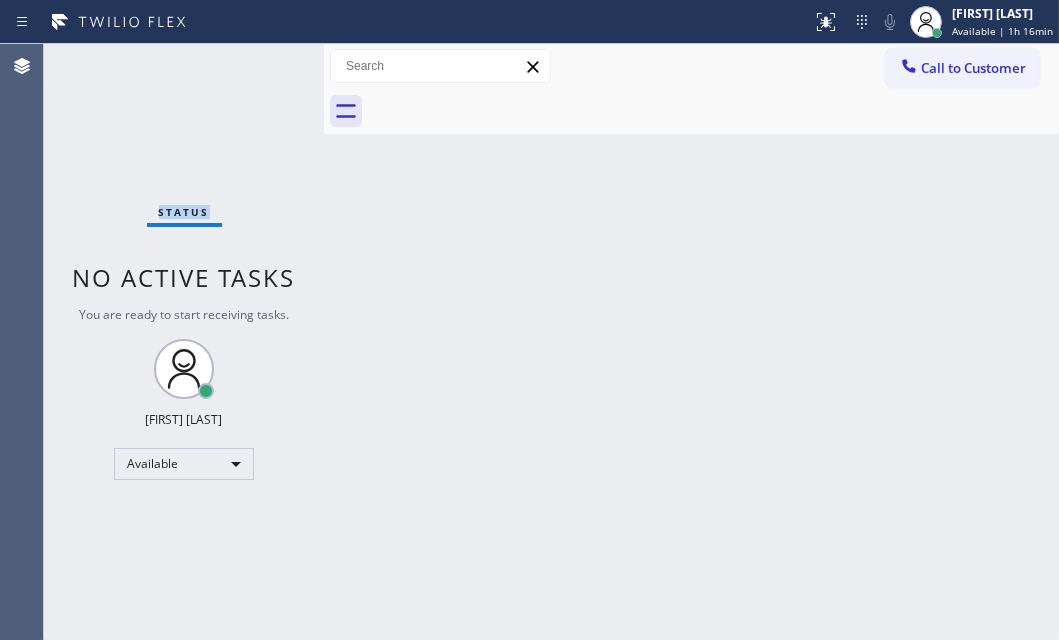 click on "Status   No active tasks     You are ready to start receiving tasks.   [FIRST] [LAST] Available" at bounding box center [184, 342] 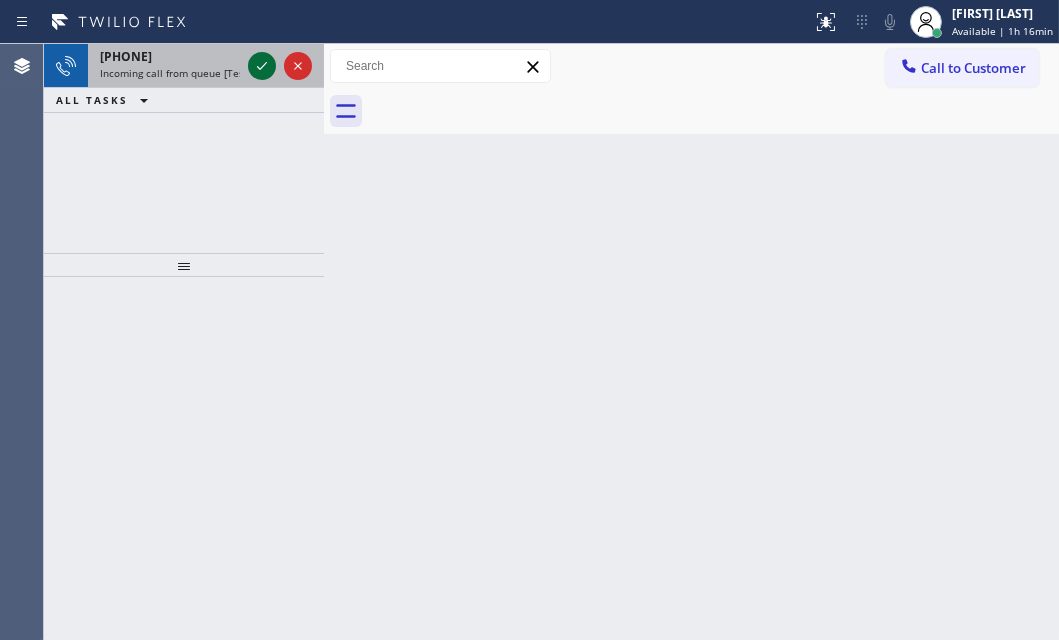 click 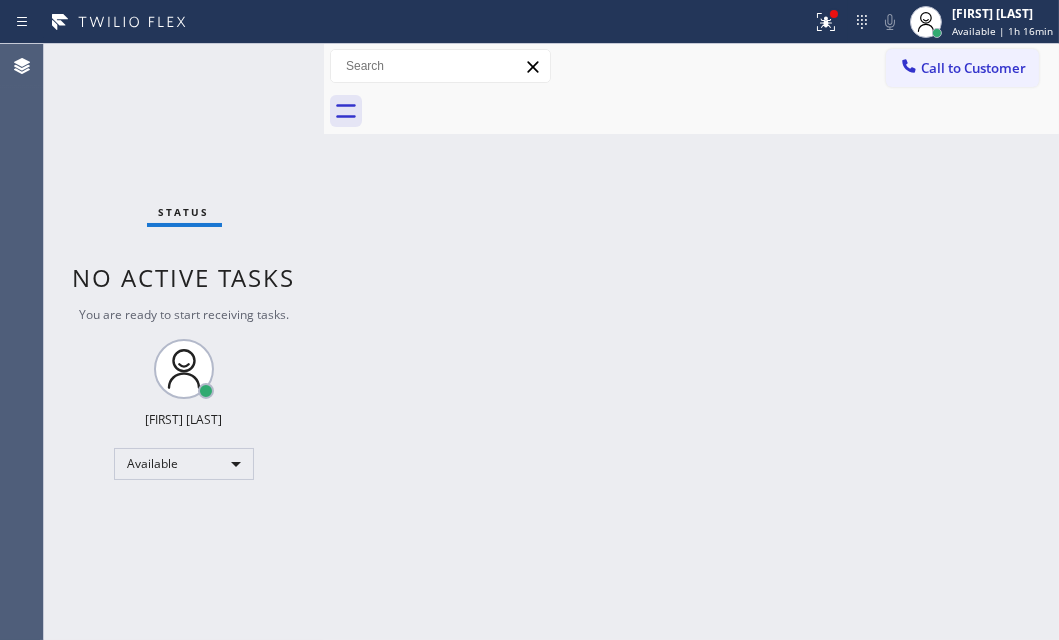 click on "Status   No active tasks     You are ready to start receiving tasks.   [FIRST] [LAST] Available" at bounding box center [184, 342] 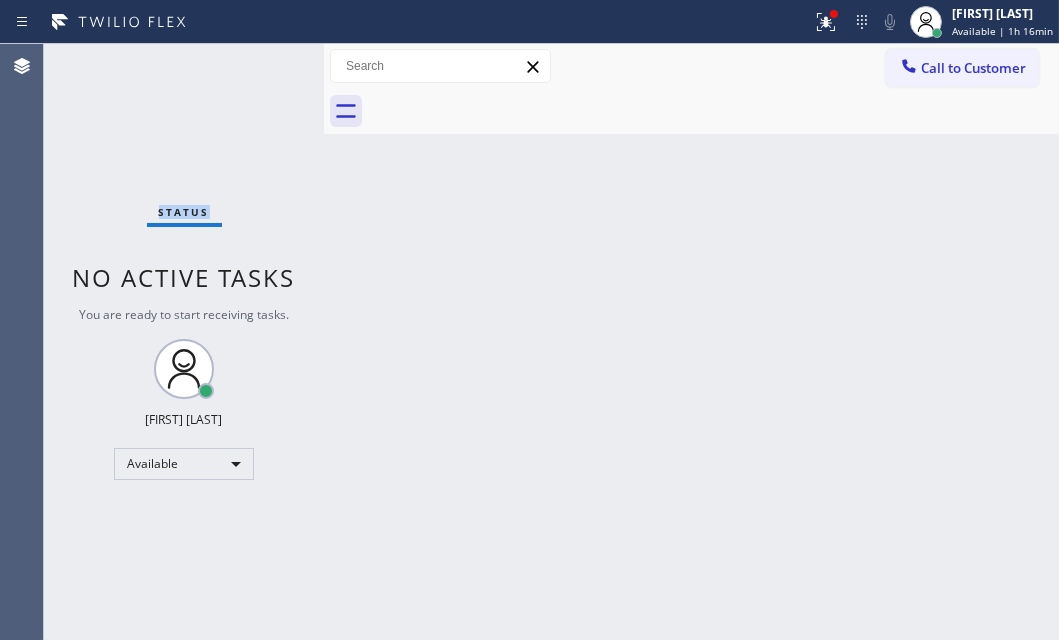 click on "Status   No active tasks     You are ready to start receiving tasks.   [FIRST] [LAST] Available" at bounding box center (184, 342) 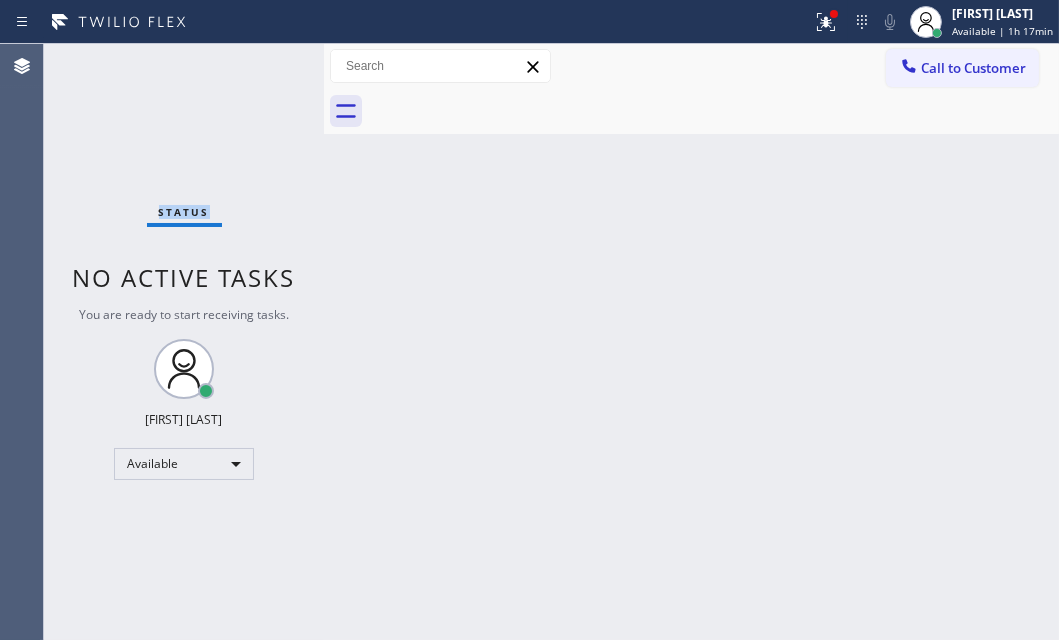click on "Status   No active tasks     You are ready to start receiving tasks.   [FIRST] [LAST] Available" at bounding box center [184, 342] 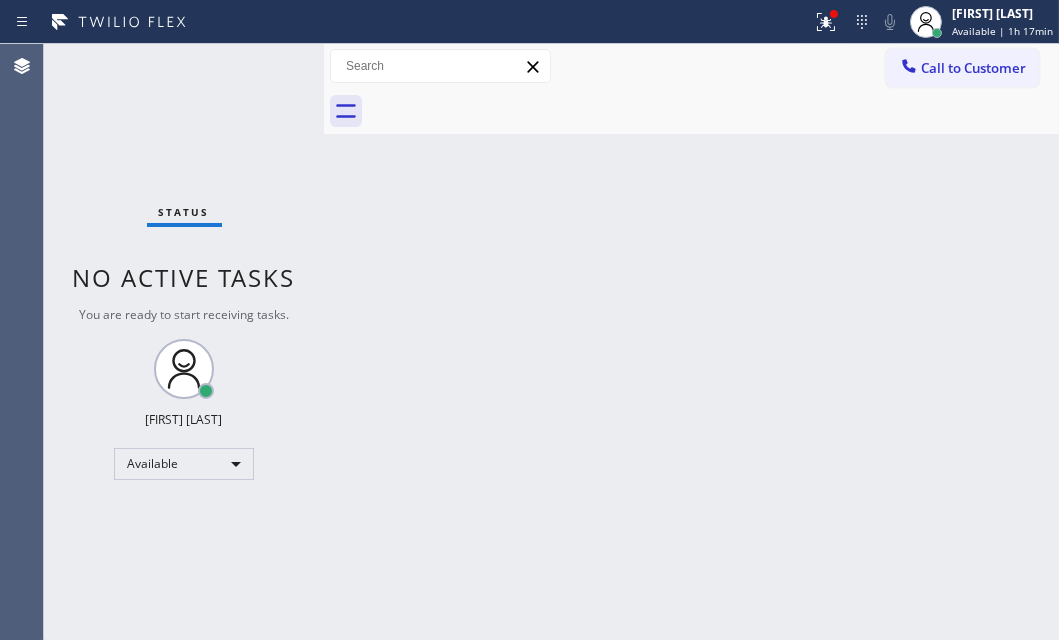 click on "Status   No active tasks     You are ready to start receiving tasks.   [FIRST] [LAST] Available" at bounding box center (184, 342) 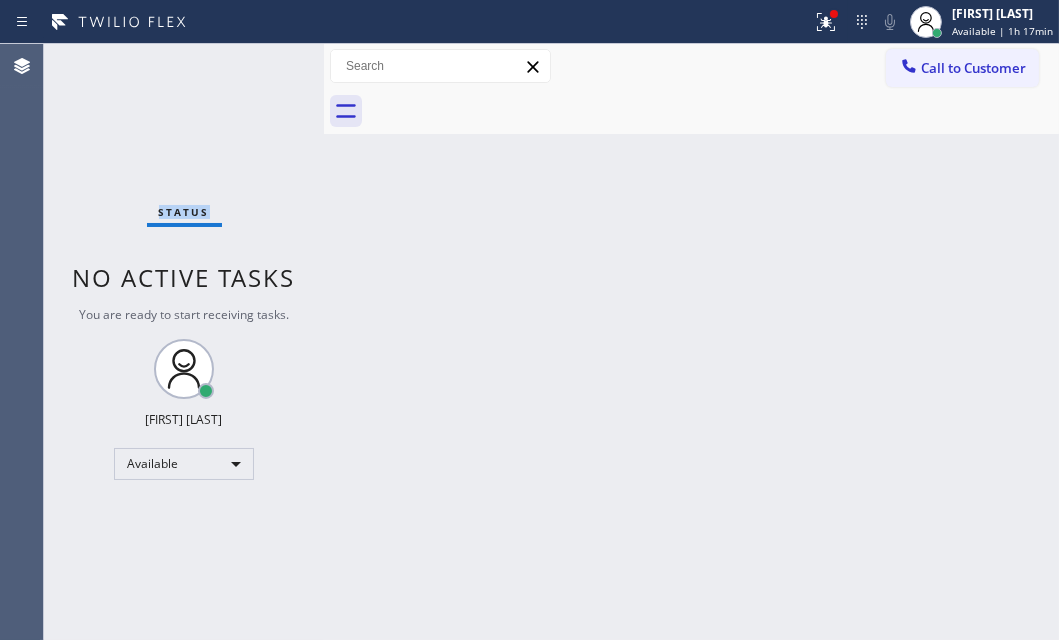 click on "Status   No active tasks     You are ready to start receiving tasks.   [FIRST] [LAST] Available" at bounding box center [184, 342] 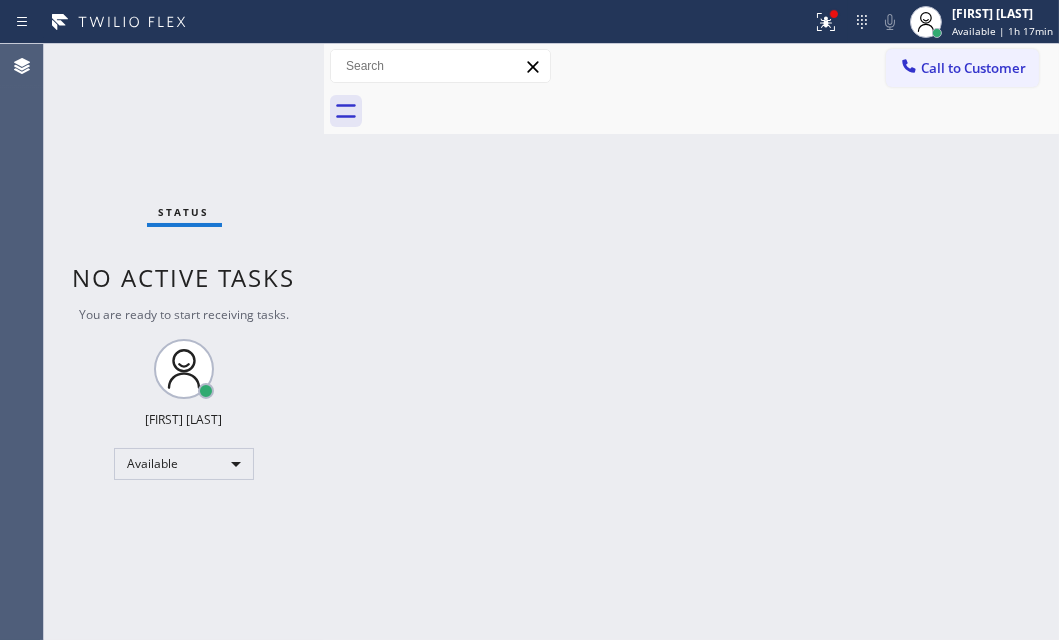 drag, startPoint x: 563, startPoint y: 282, endPoint x: 825, endPoint y: 289, distance: 262.0935 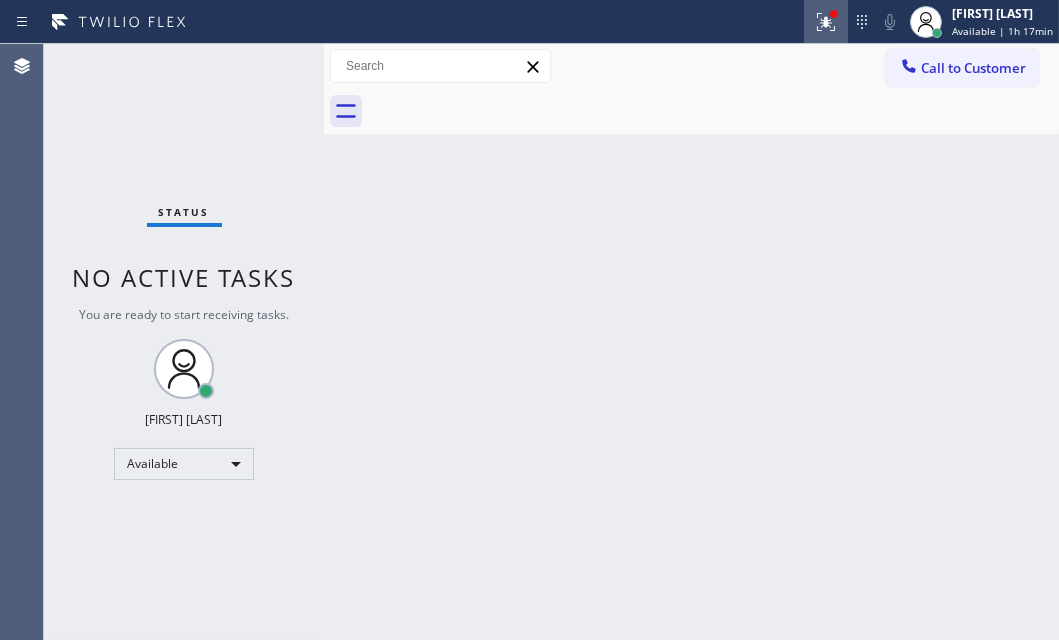 drag, startPoint x: 809, startPoint y: 26, endPoint x: 833, endPoint y: 160, distance: 136.1323 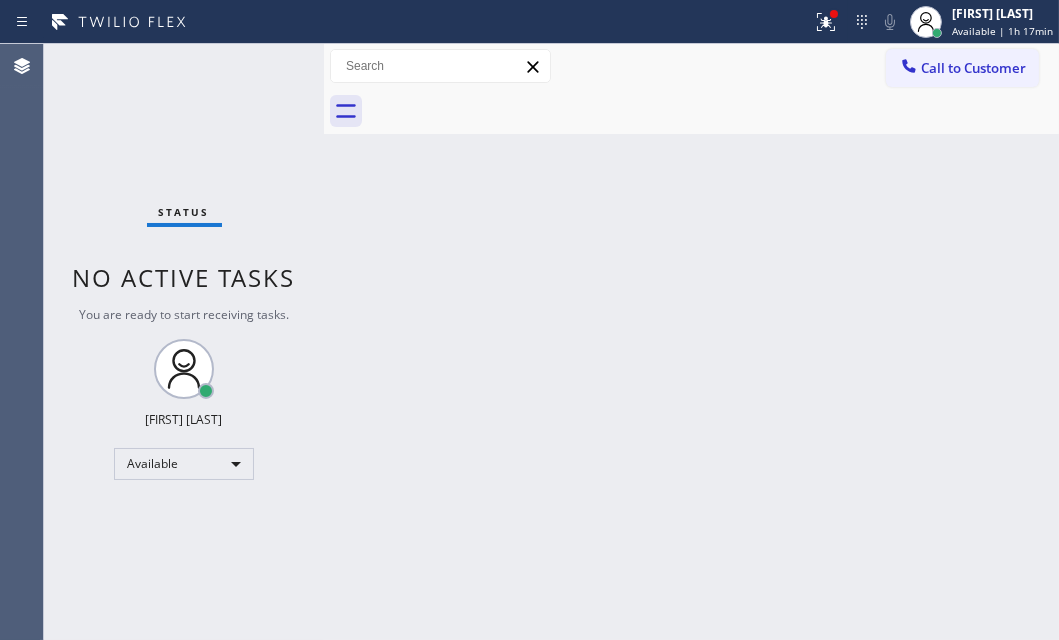 click 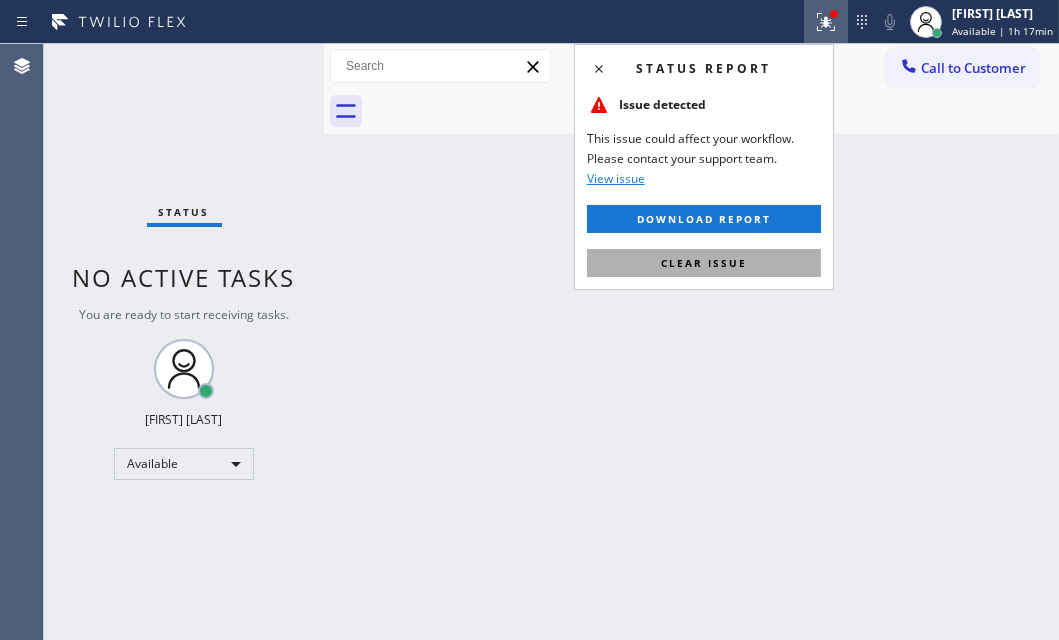 click on "Clear issue" at bounding box center [704, 263] 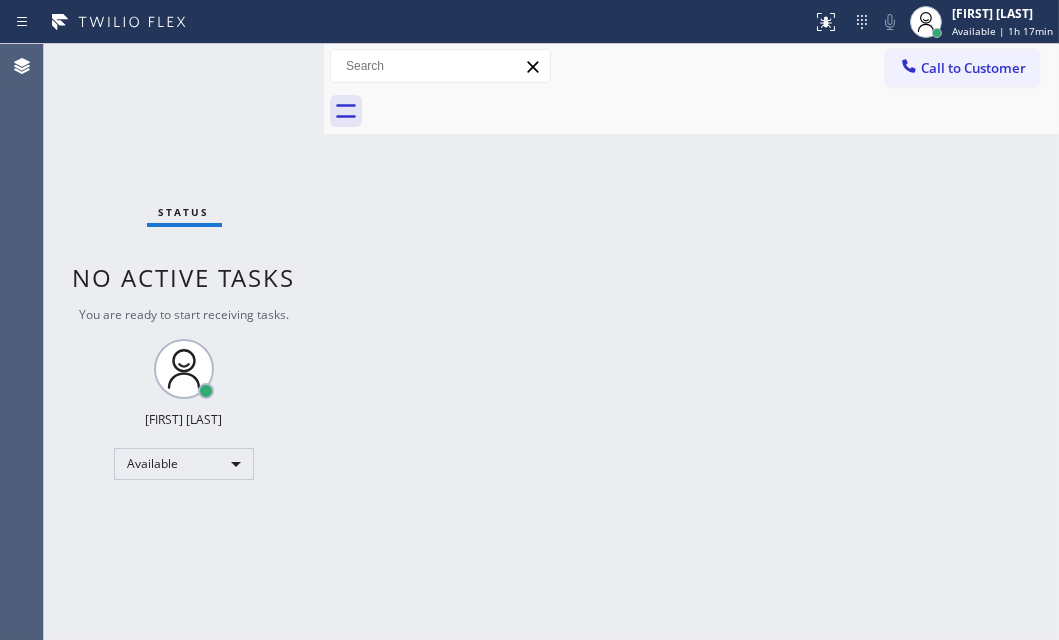 click on "Back to Dashboard Change Sender ID Customers Technicians Select a contact Outbound call Technician Search Technician Your caller id phone number Your caller id phone number Call Technician info Name   Phone none Address none Change Sender ID HVAC +18559994417 5 Star Appliance +18557314952 Appliance Repair +18554611149 Plumbing +18889090120 Air Duct Cleaning +18006865038  Electricians +18005688664 Cancel Change Check personal SMS Reset Change No tabs Call to Customer Outbound call Location Neal's Air Duct Cleaners [CITY] Your caller id phone number [PHONE] Customer number Call Outbound call Technician Search Technician Your caller id phone number Your caller id phone number Call" at bounding box center (691, 342) 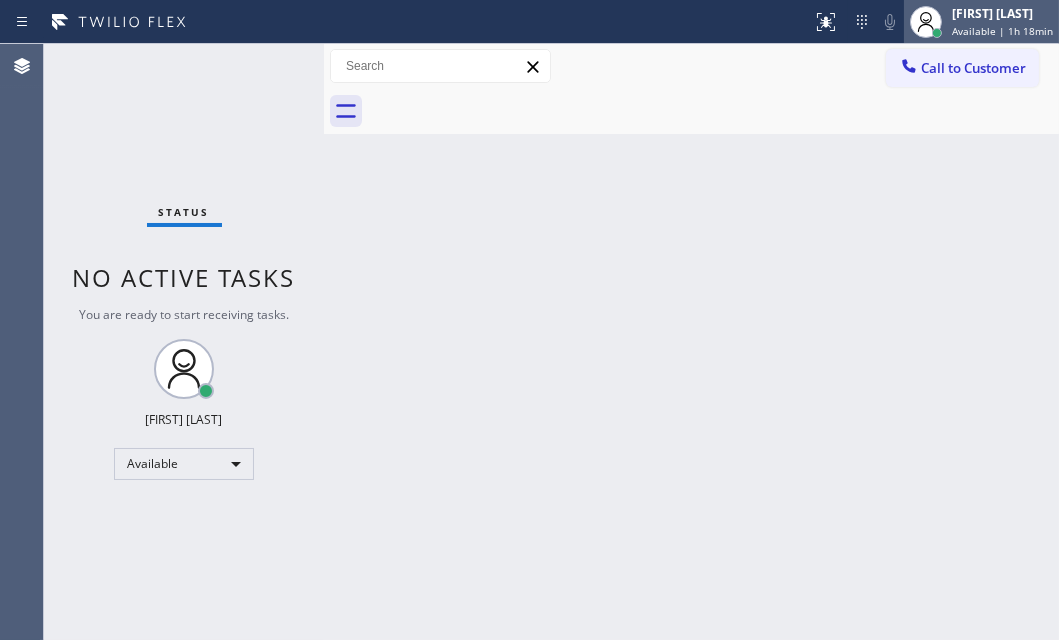 click on "Available | 1h 18min" at bounding box center (1002, 31) 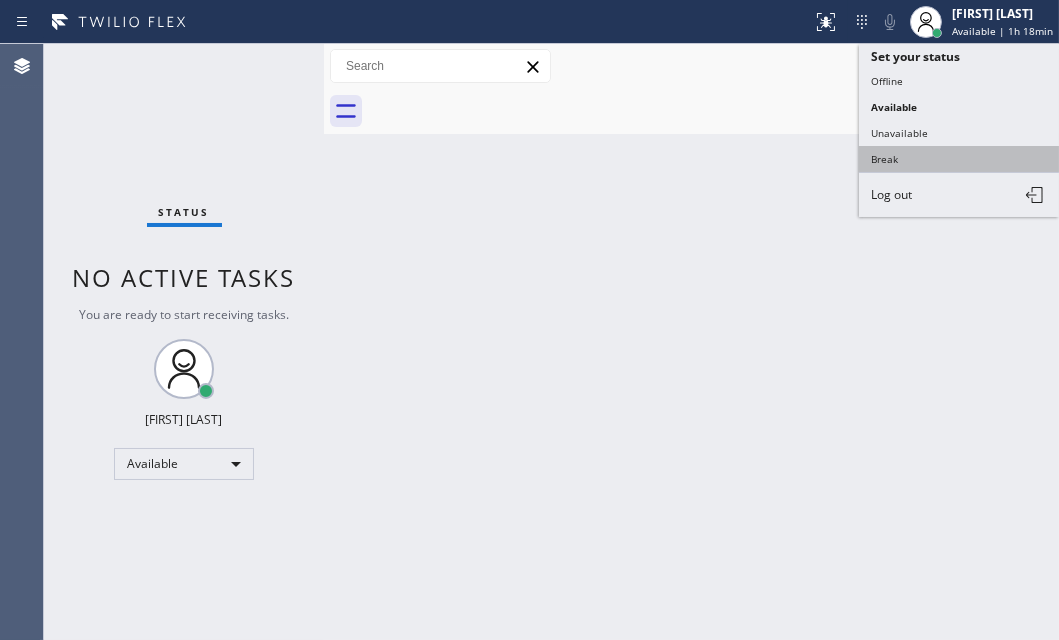 click on "Break" at bounding box center (959, 159) 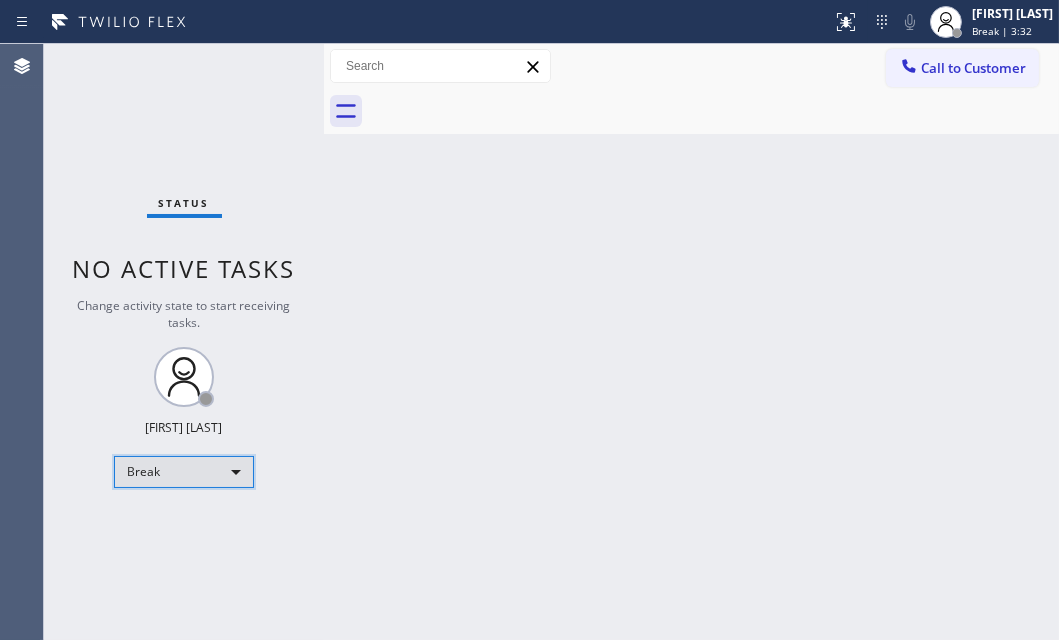 click on "Break" at bounding box center [184, 472] 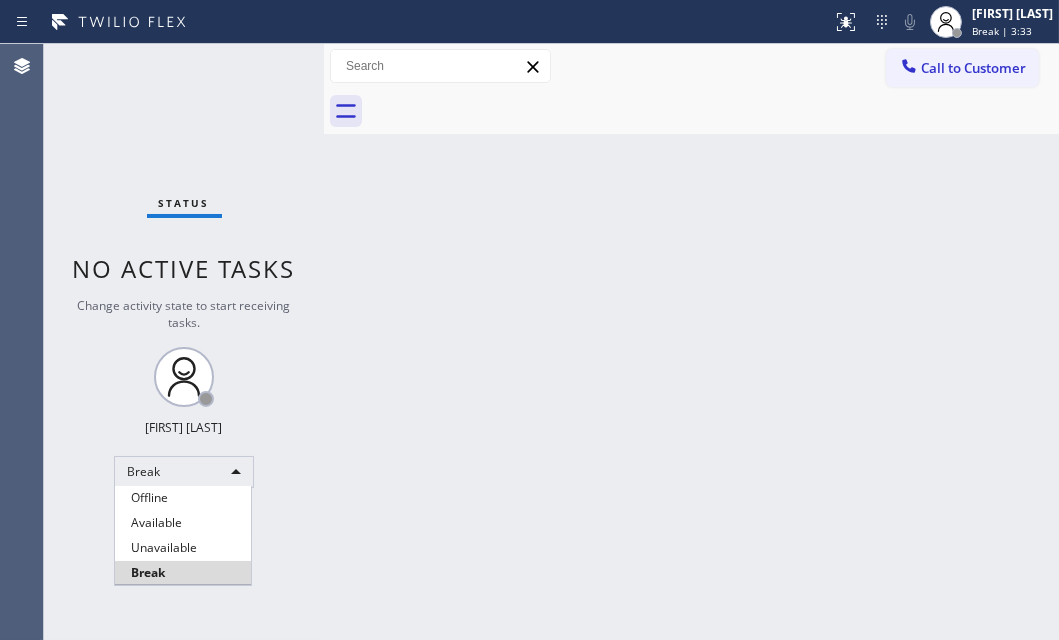 drag, startPoint x: 210, startPoint y: 515, endPoint x: 253, endPoint y: 501, distance: 45.221676 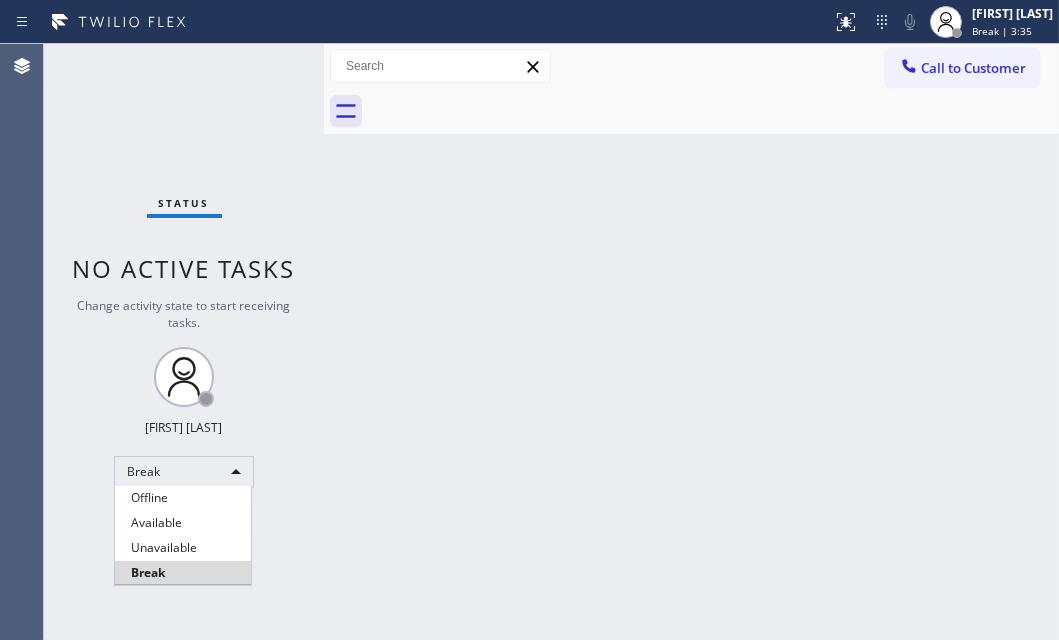 drag, startPoint x: 214, startPoint y: 524, endPoint x: 233, endPoint y: 570, distance: 49.76947 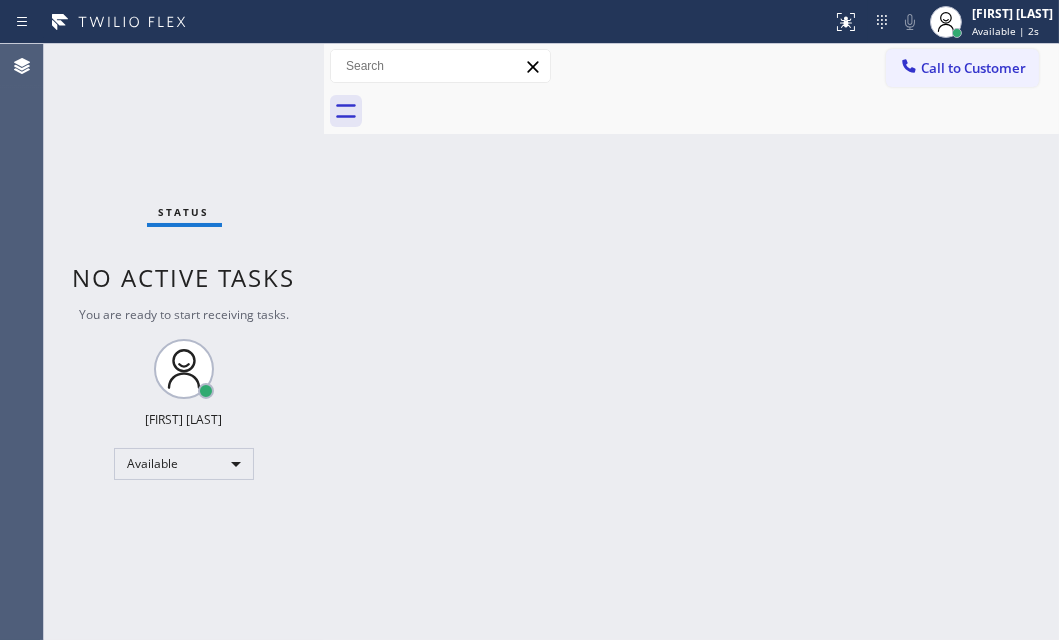 click on "Status   No active tasks     You are ready to start receiving tasks.   [FIRST] [LAST] Available" at bounding box center [184, 342] 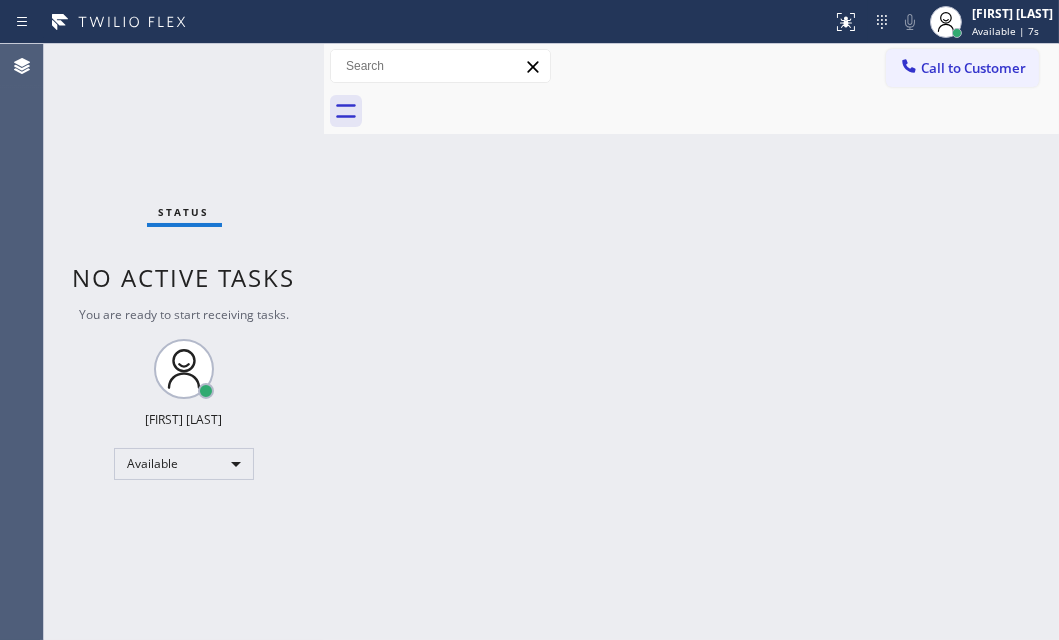click on "Status   No active tasks     You are ready to start receiving tasks.   [FIRST] [LAST] Available" at bounding box center [184, 342] 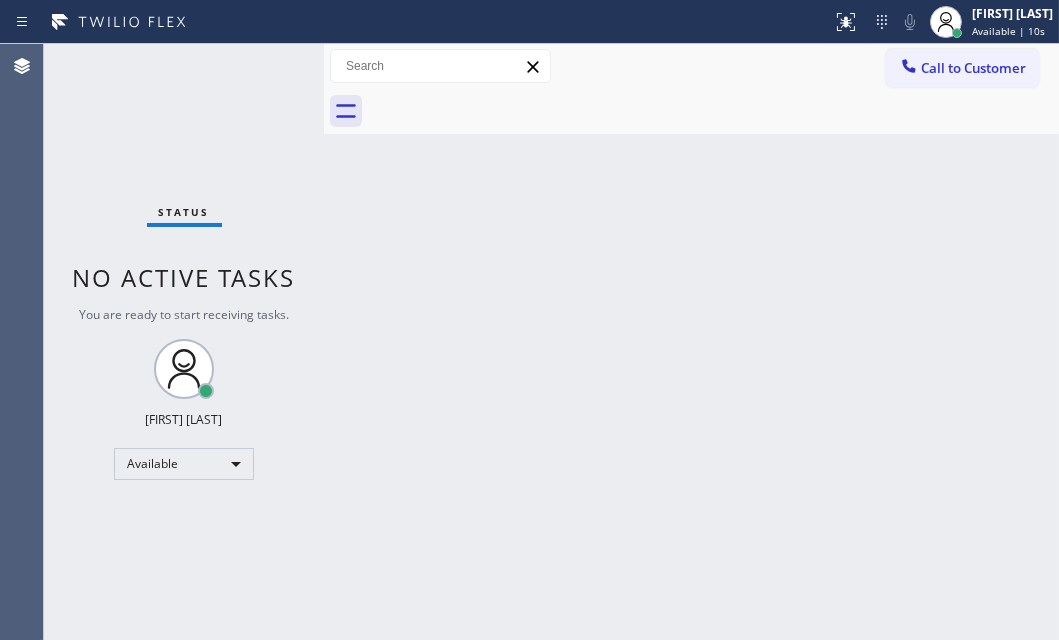 click on "Status   No active tasks     You are ready to start receiving tasks.   [FIRST] [LAST] Available" at bounding box center [184, 342] 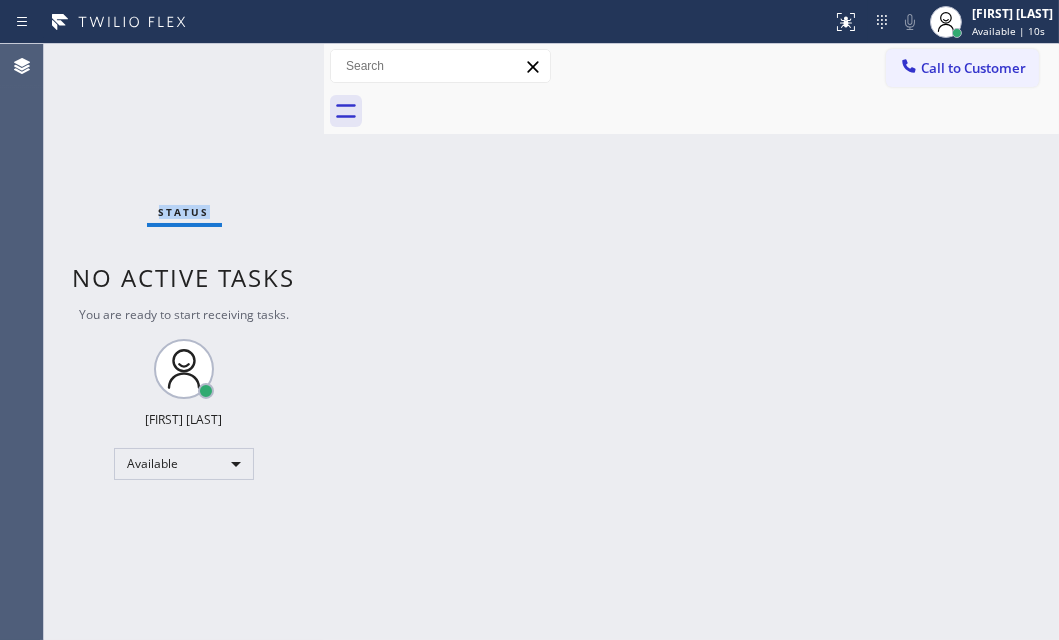 click on "Status   No active tasks     You are ready to start receiving tasks.   [FIRST] [LAST] Available" at bounding box center [184, 342] 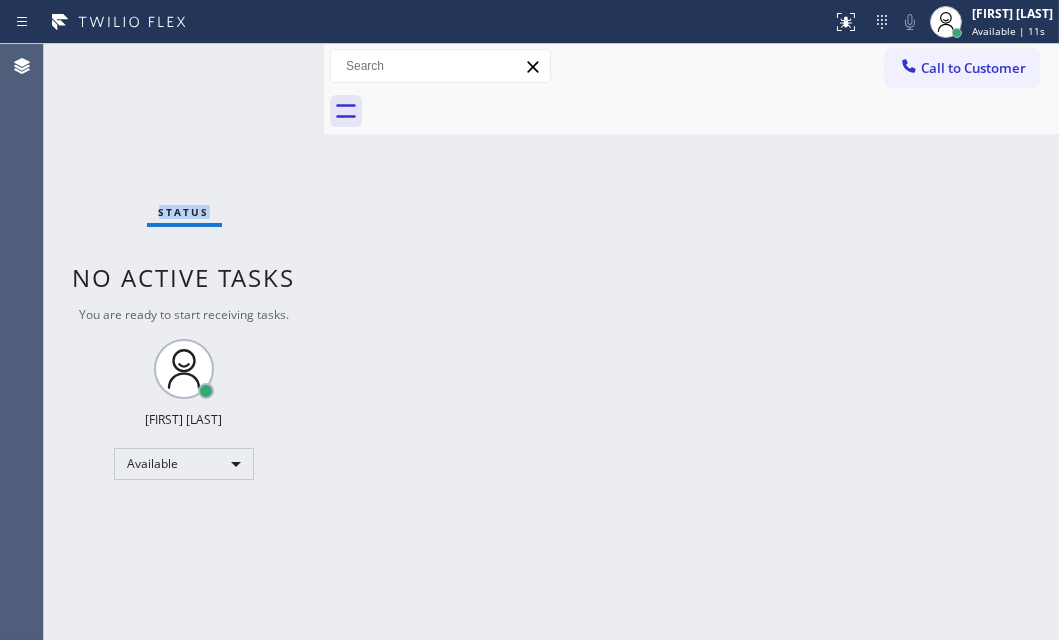 click on "Status   No active tasks     You are ready to start receiving tasks.   [FIRST] [LAST] Available" at bounding box center [184, 342] 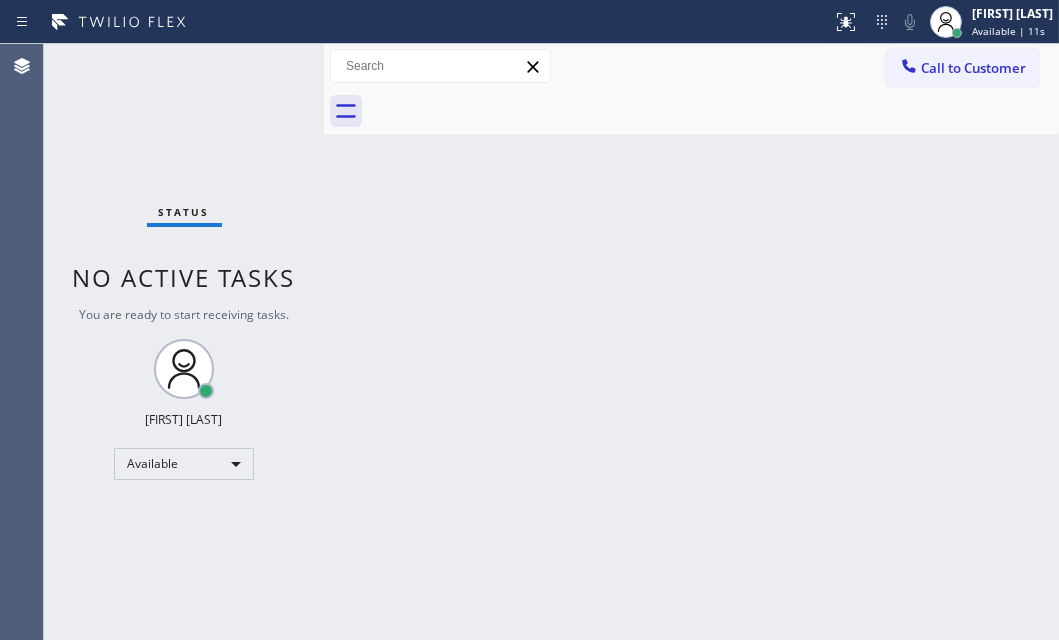 click on "Status   No active tasks     You are ready to start receiving tasks.   [FIRST] [LAST] Available" at bounding box center (184, 342) 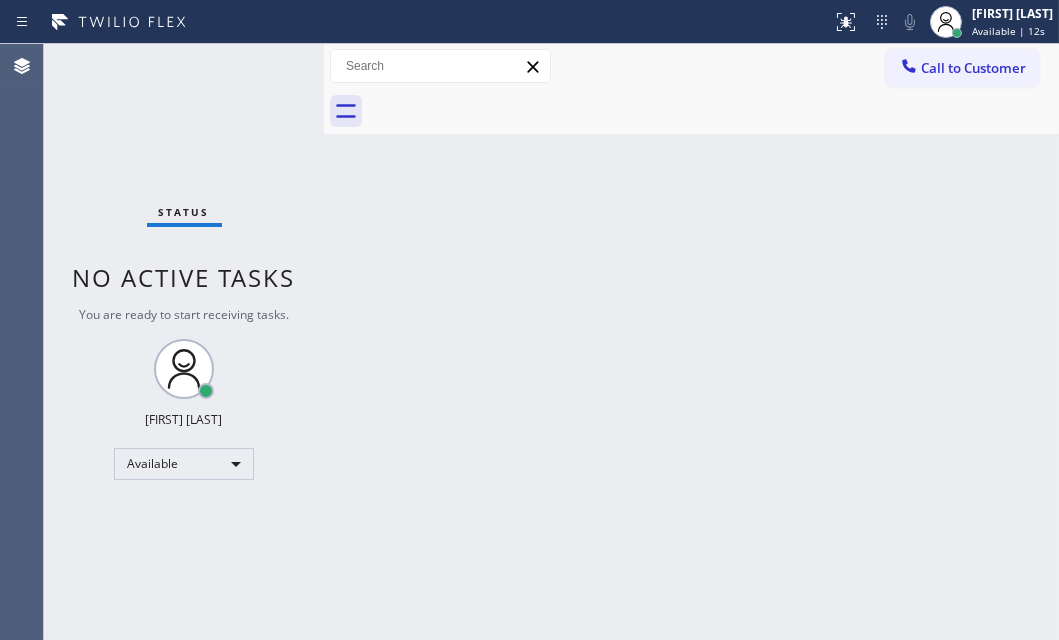 click on "Status   No active tasks     You are ready to start receiving tasks.   [FIRST] [LAST] Available" at bounding box center (184, 342) 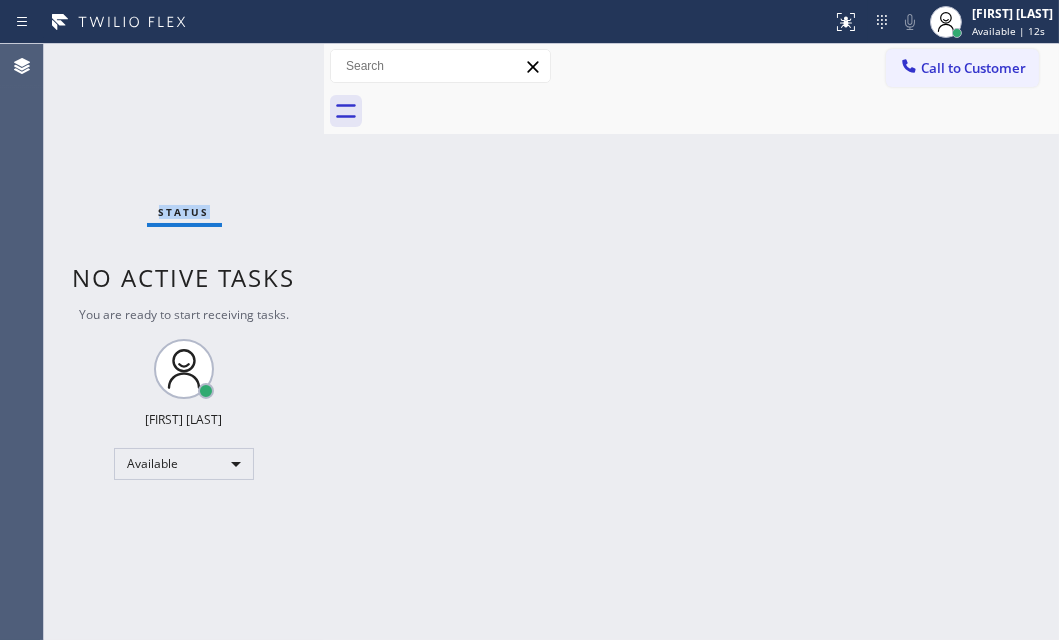 click on "Status   No active tasks     You are ready to start receiving tasks.   [FIRST] [LAST] Available" at bounding box center (184, 342) 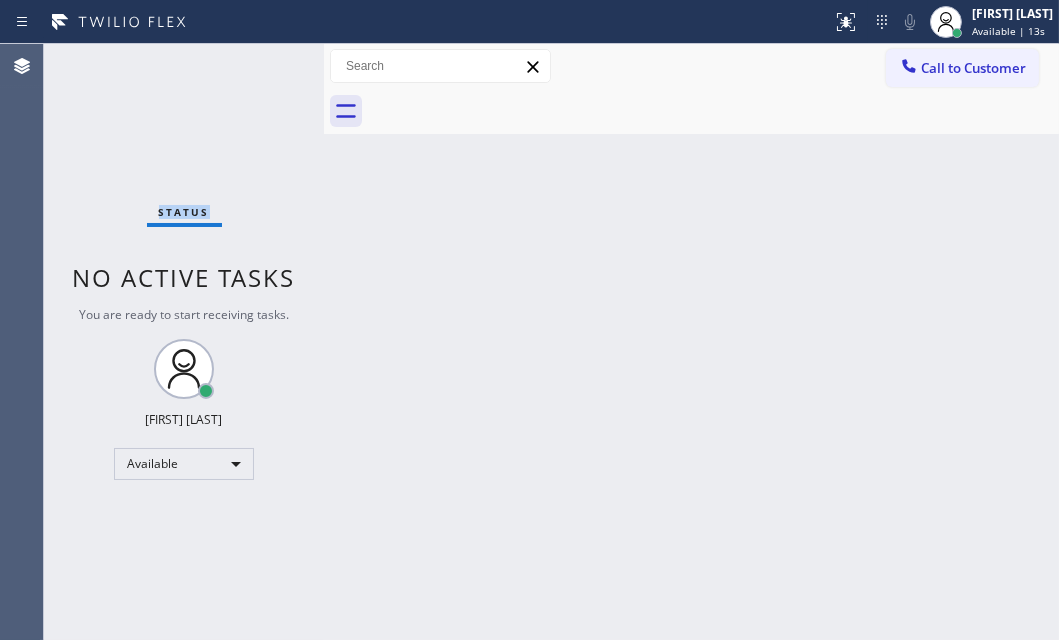 click on "Status   No active tasks     You are ready to start receiving tasks.   [FIRST] [LAST] Available" at bounding box center [184, 342] 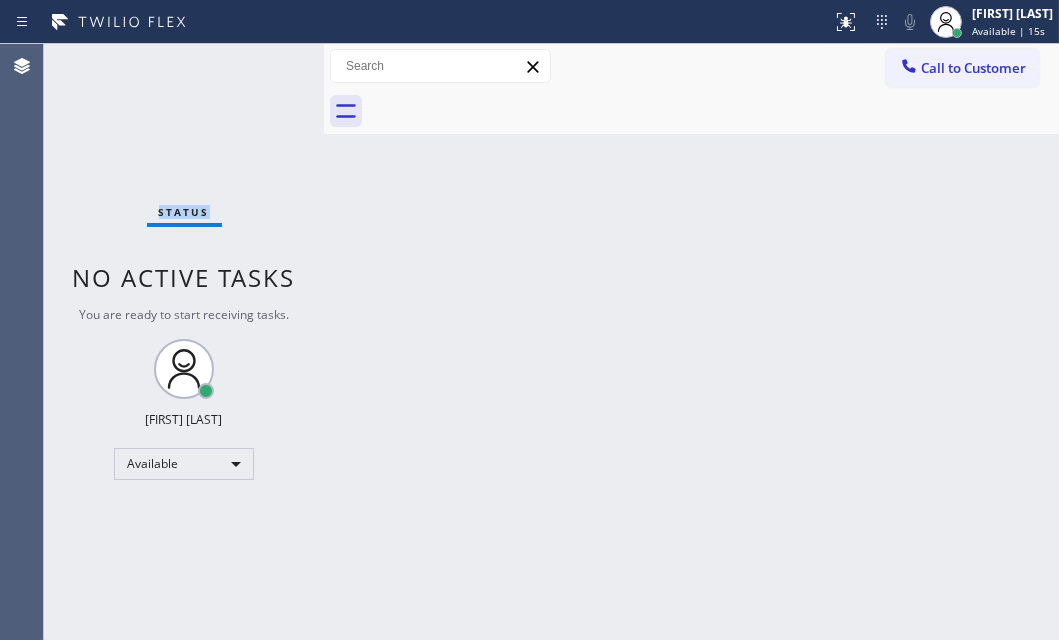 click on "Status   No active tasks     You are ready to start receiving tasks.   [FIRST] [LAST] Available" at bounding box center (184, 342) 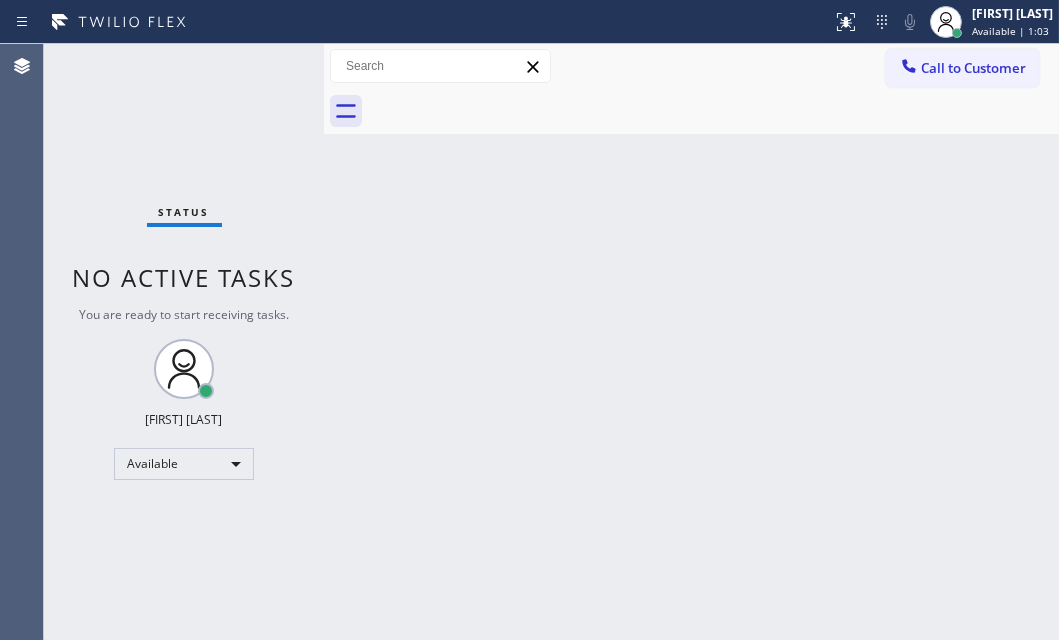 click on "Status   No active tasks     You are ready to start receiving tasks.   [FIRST] [LAST] Available" at bounding box center [184, 342] 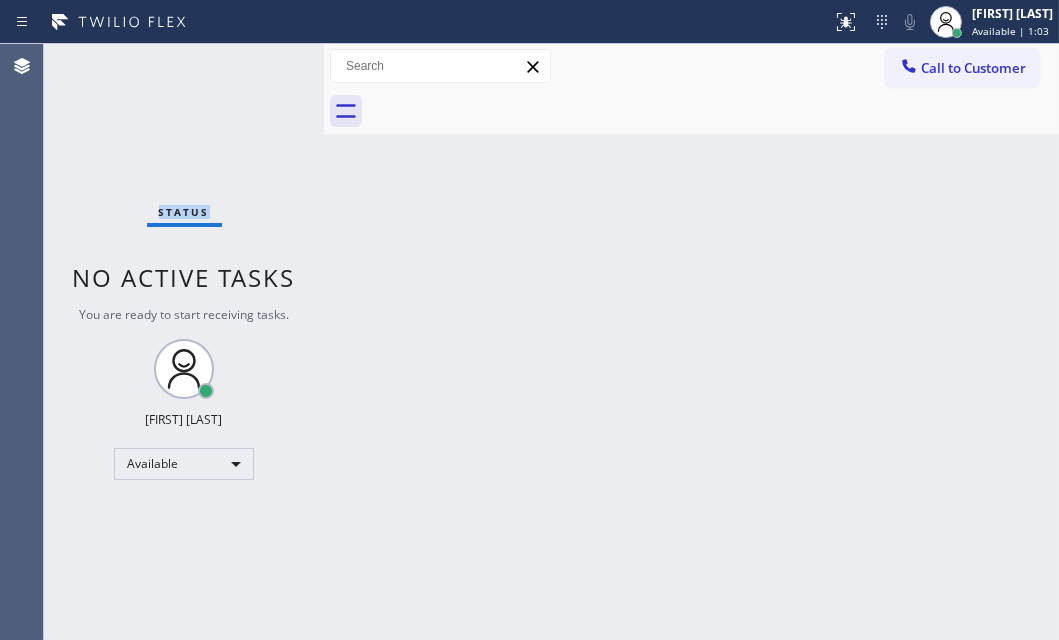 click on "Status   No active tasks     You are ready to start receiving tasks.   [FIRST] [LAST] Available" at bounding box center [184, 342] 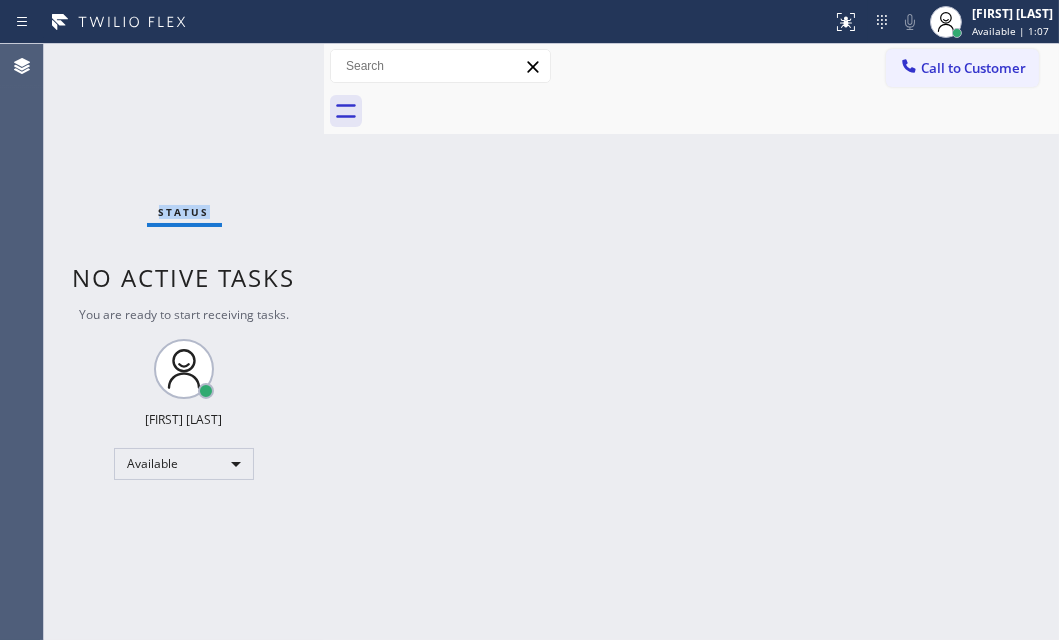 click on "Status   No active tasks     You are ready to start receiving tasks.   [FIRST] [LAST] Available" at bounding box center [184, 342] 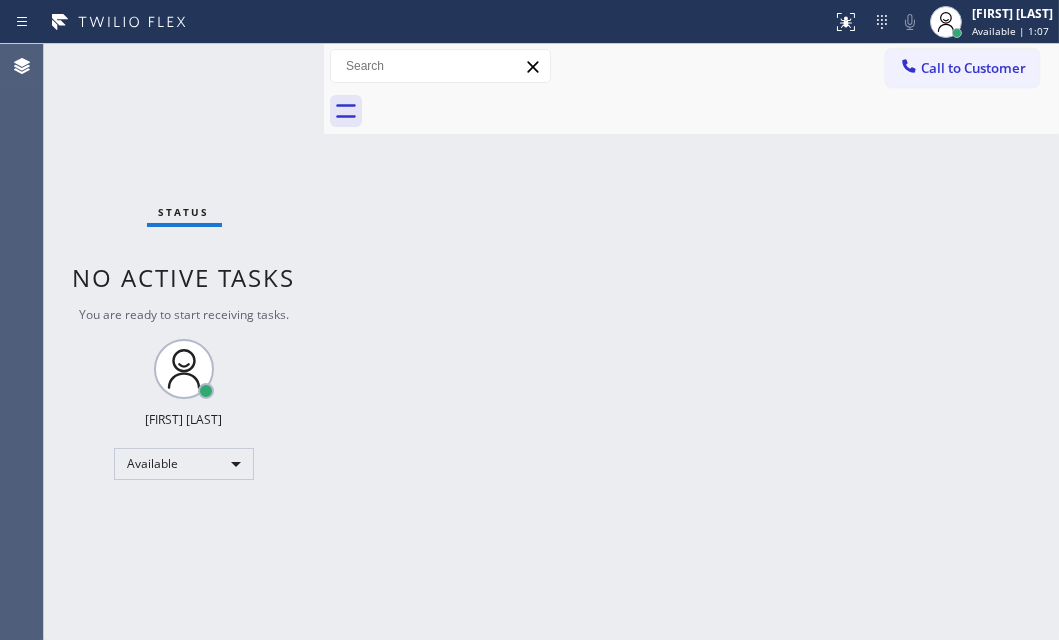 click on "Status   No active tasks     You are ready to start receiving tasks.   [FIRST] [LAST] Available" at bounding box center (184, 342) 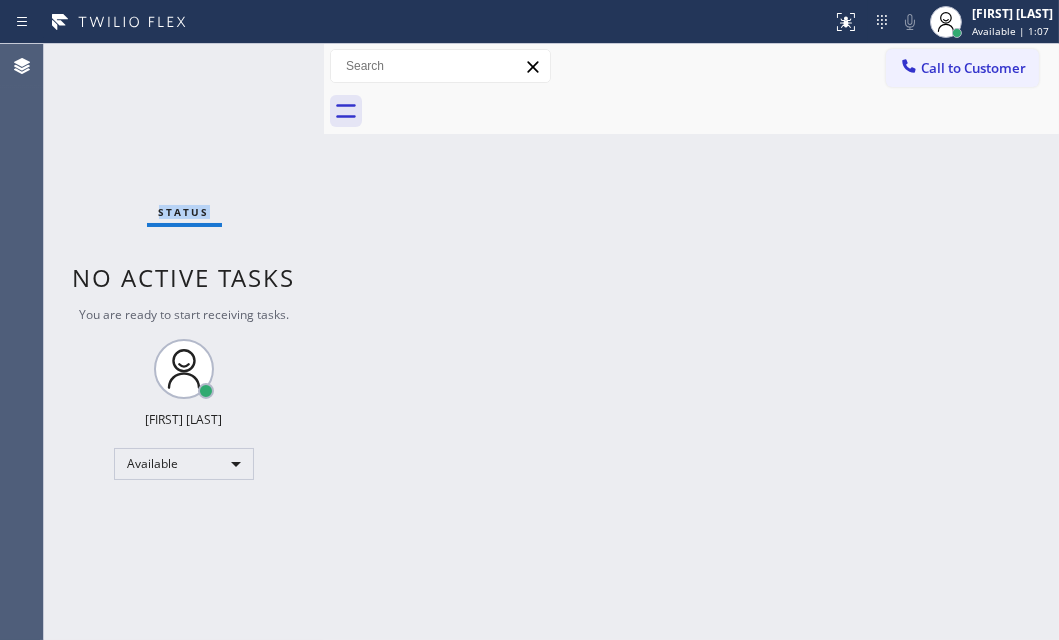 click on "Status   No active tasks     You are ready to start receiving tasks.   [FIRST] [LAST] Available" at bounding box center [184, 342] 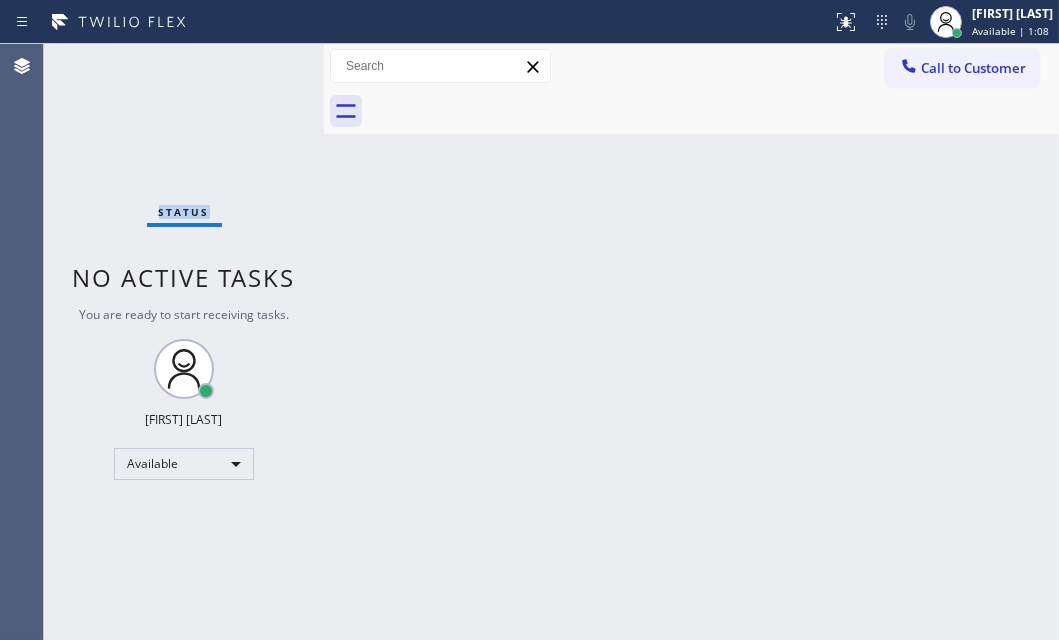 click on "Status   No active tasks     You are ready to start receiving tasks.   [FIRST] [LAST] Available" at bounding box center (184, 342) 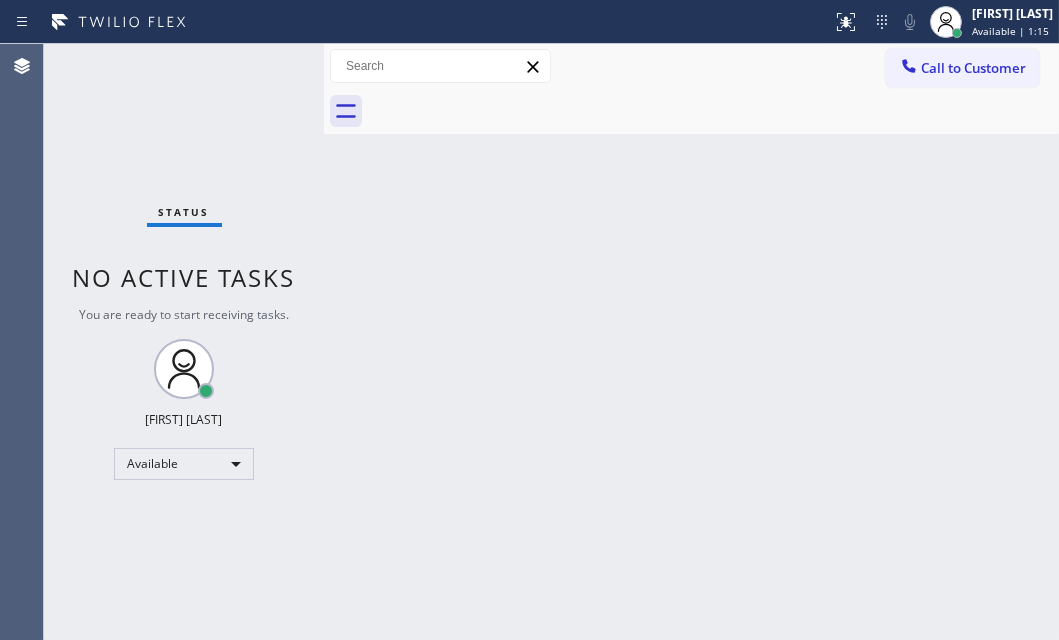 click on "Back to Dashboard Change Sender ID Customers Technicians Select a contact Outbound call Technician Search Technician Your caller id phone number Your caller id phone number Call Technician info Name   Phone none Address none Change Sender ID HVAC +18559994417 5 Star Appliance +18557314952 Appliance Repair +18554611149 Plumbing +18889090120 Air Duct Cleaning +18006865038  Electricians +18005688664 Cancel Change Check personal SMS Reset Change No tabs Call to Customer Outbound call Location Neal's Air Duct Cleaners [CITY] Your caller id phone number [PHONE] Customer number Call Outbound call Technician Search Technician Your caller id phone number Your caller id phone number Call" at bounding box center [691, 342] 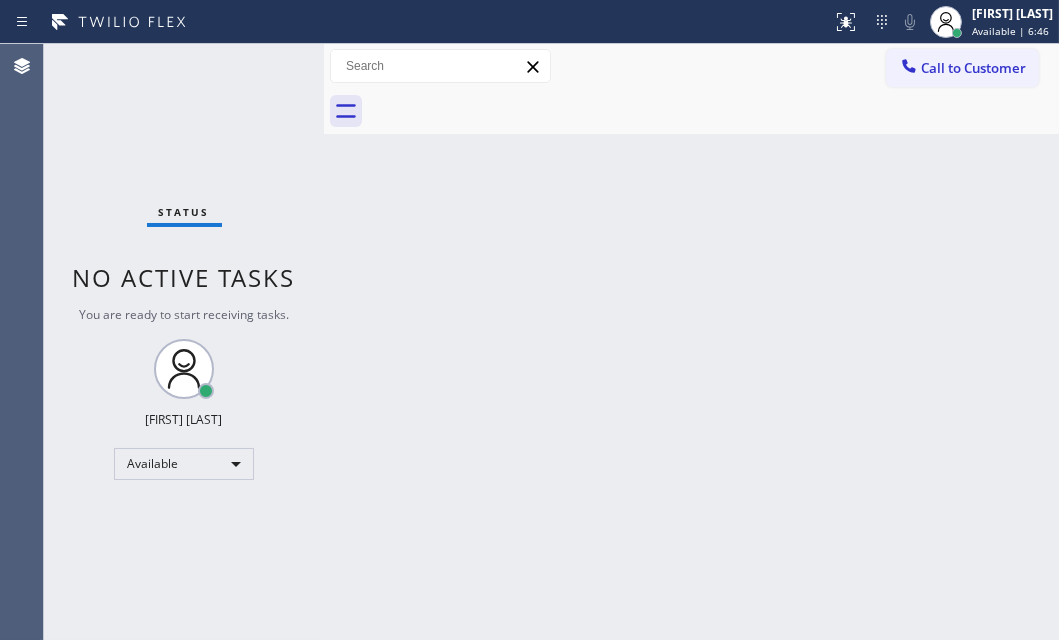 click on "Status   No active tasks     You are ready to start receiving tasks.   [FIRST] [LAST] Available" at bounding box center (184, 342) 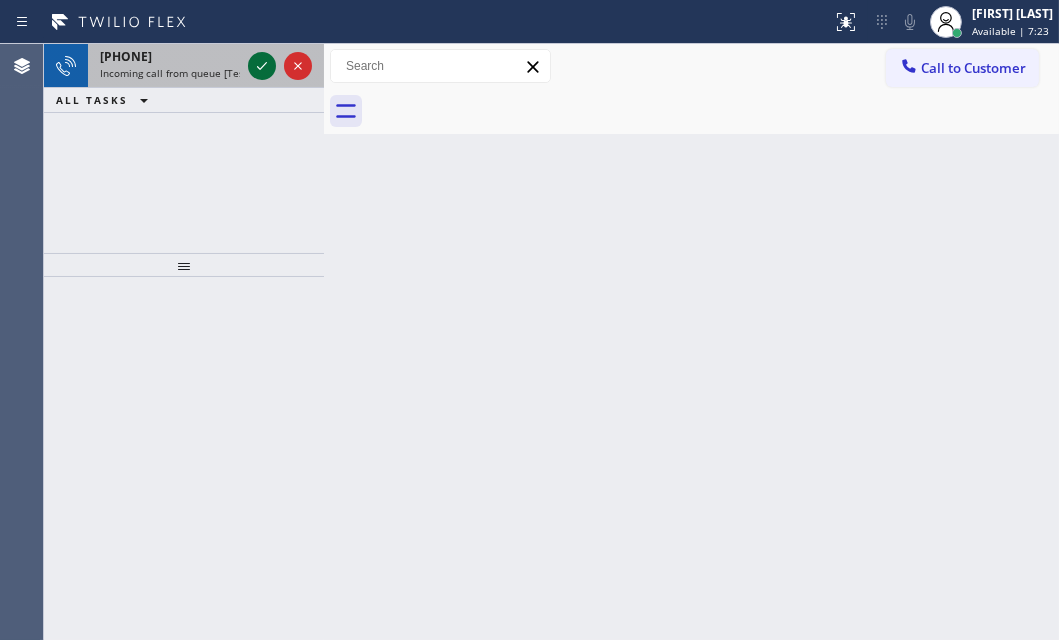 click 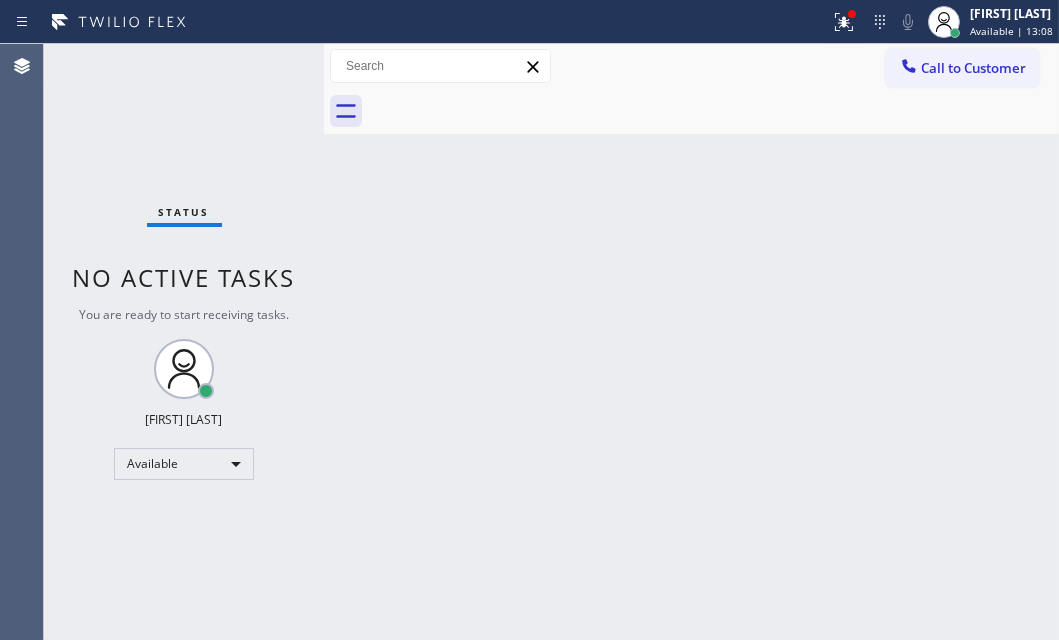 click on "Status   No active tasks     You are ready to start receiving tasks.   [FIRST] [LAST] Available" at bounding box center [184, 342] 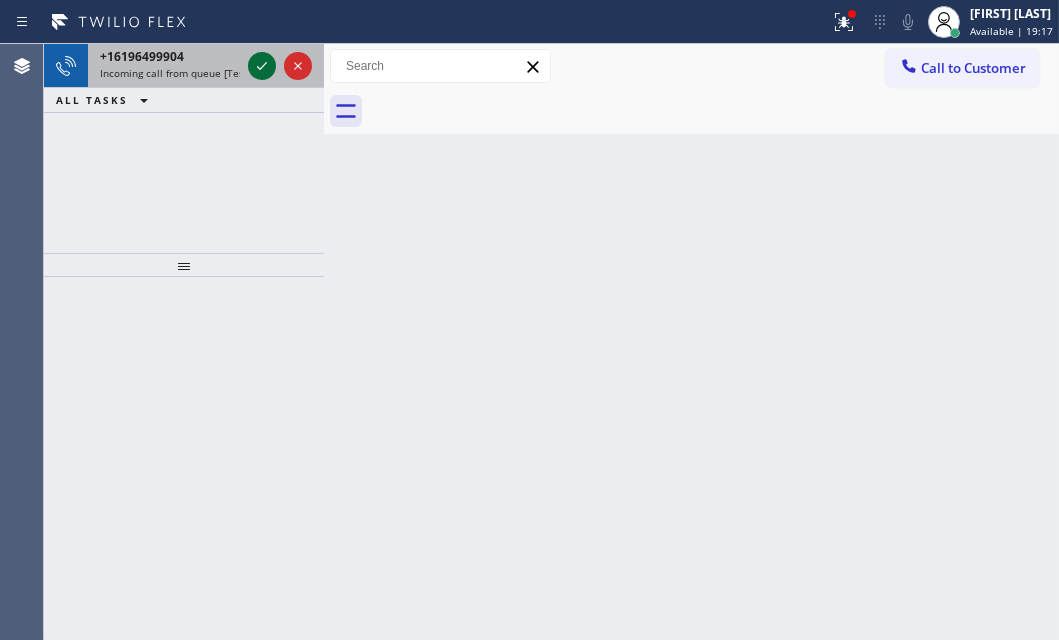 click 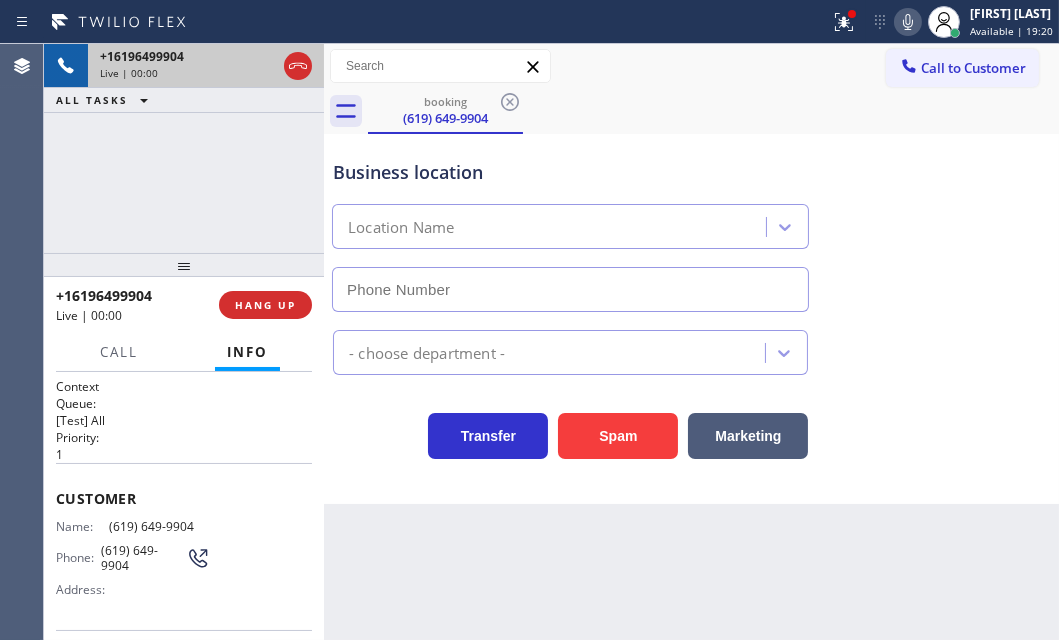 type on "(415) 742-2902" 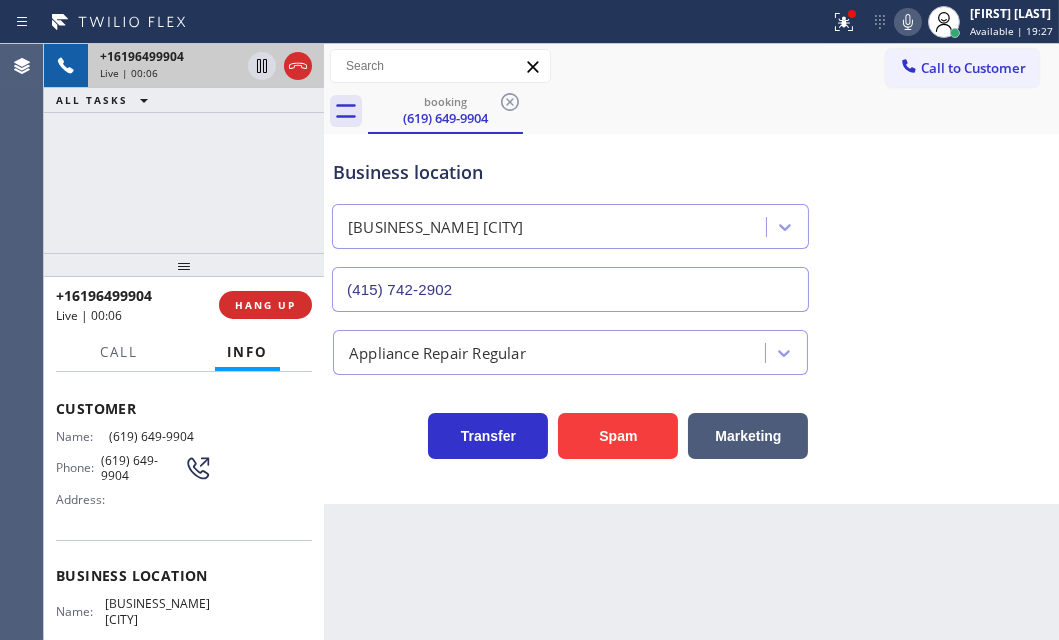 scroll, scrollTop: 272, scrollLeft: 0, axis: vertical 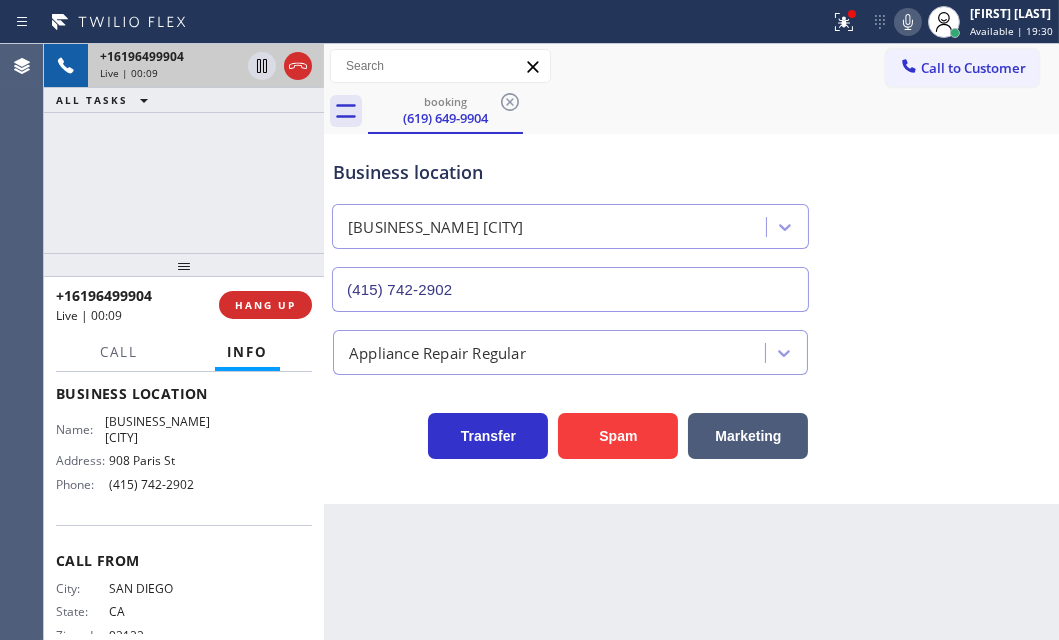 click on "[PHONE] Live | 00:09 HANG UP" at bounding box center (184, 305) 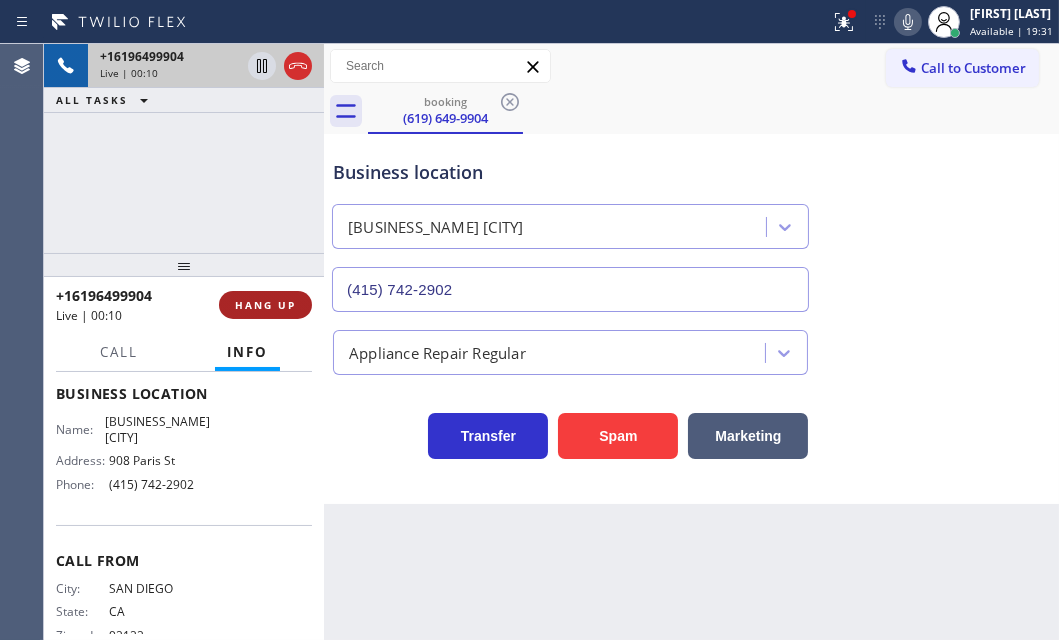 click on "HANG UP" at bounding box center (265, 305) 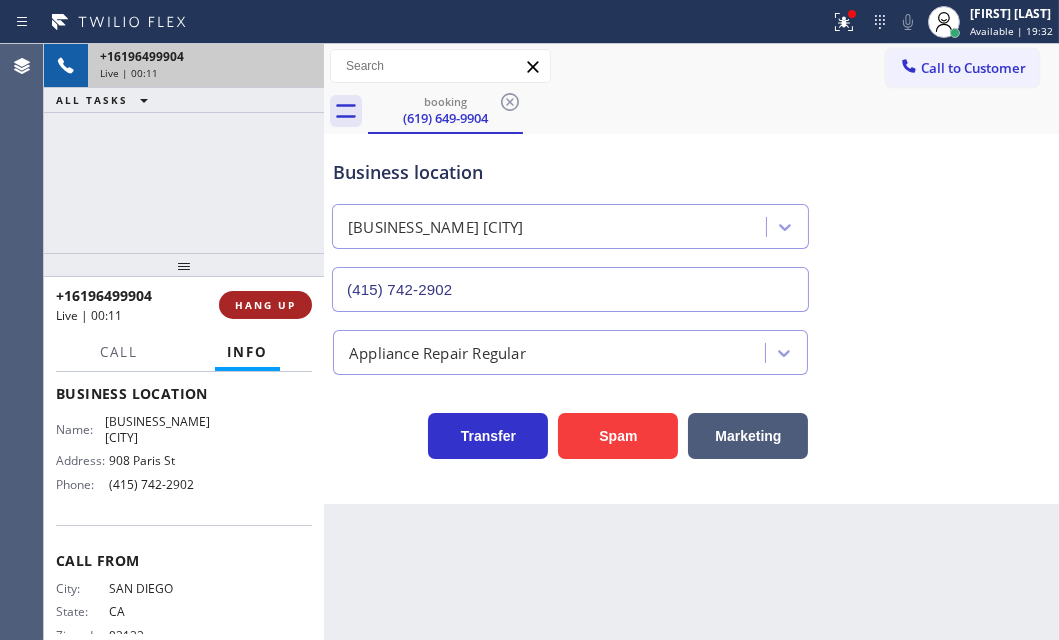 click on "HANG UP" at bounding box center [265, 305] 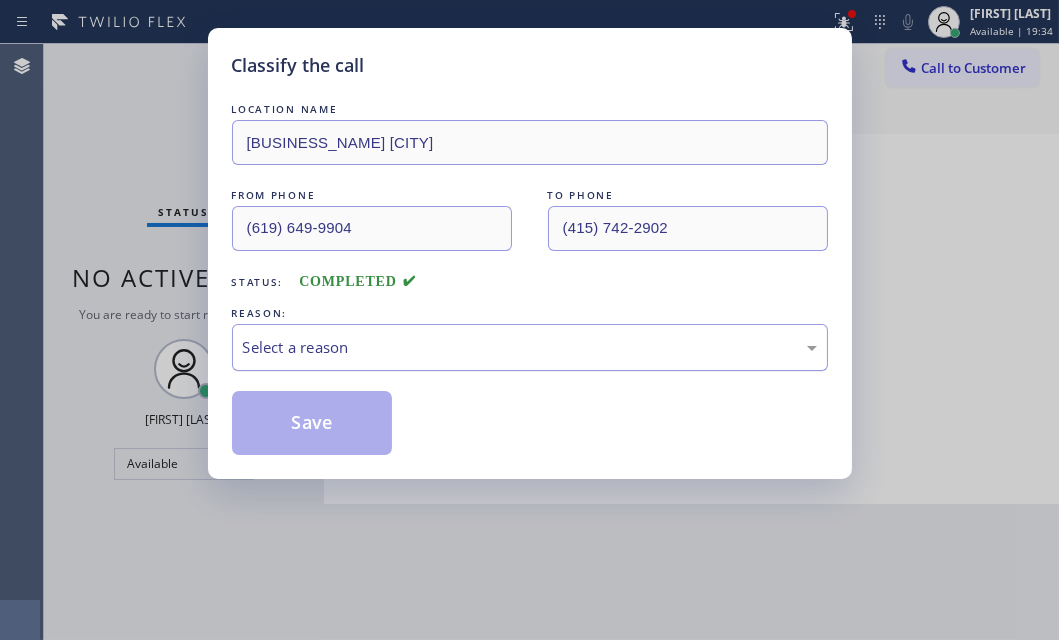 click on "Select a reason" at bounding box center [530, 347] 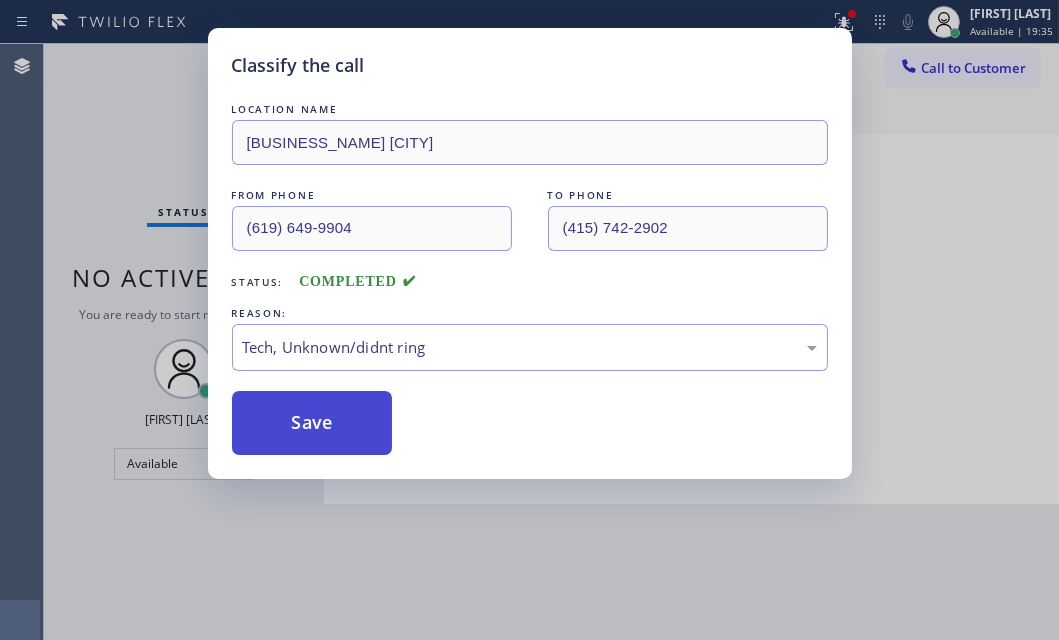 drag, startPoint x: 312, startPoint y: 496, endPoint x: 300, endPoint y: 420, distance: 76.941536 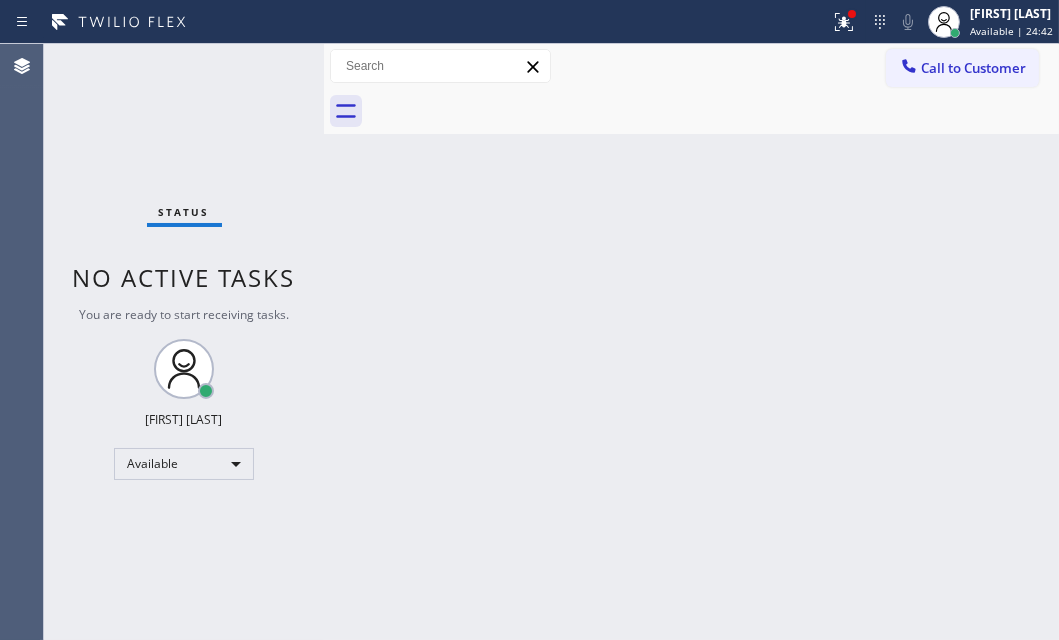 click on "Status   No active tasks     You are ready to start receiving tasks.   [FIRST] [LAST] Available" at bounding box center [184, 342] 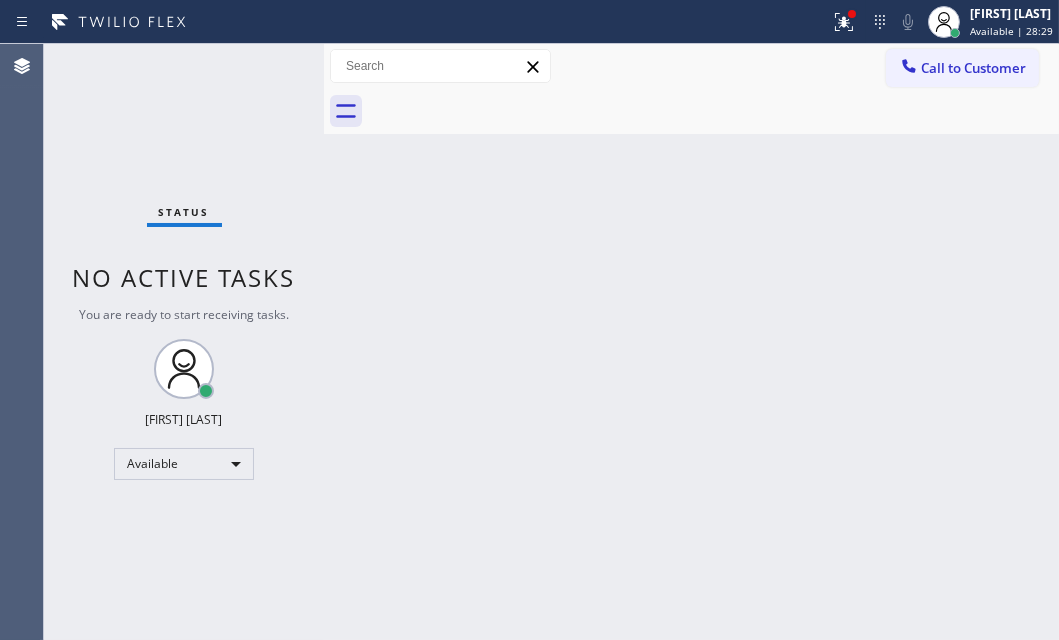 click on "Status   No active tasks     You are ready to start receiving tasks.   [FIRST] [LAST] Available" at bounding box center [184, 342] 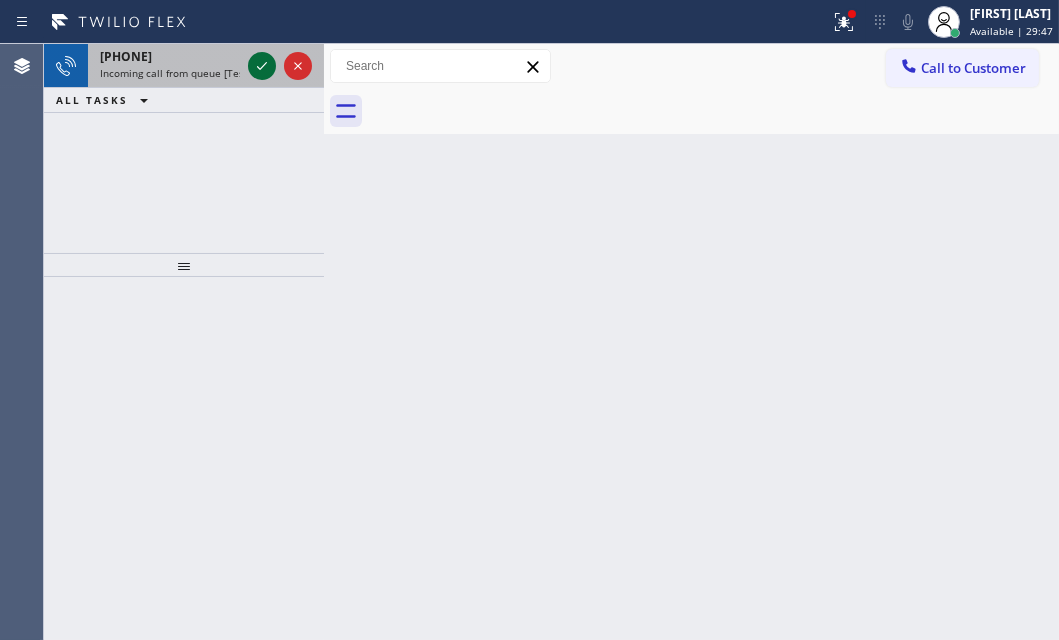 click 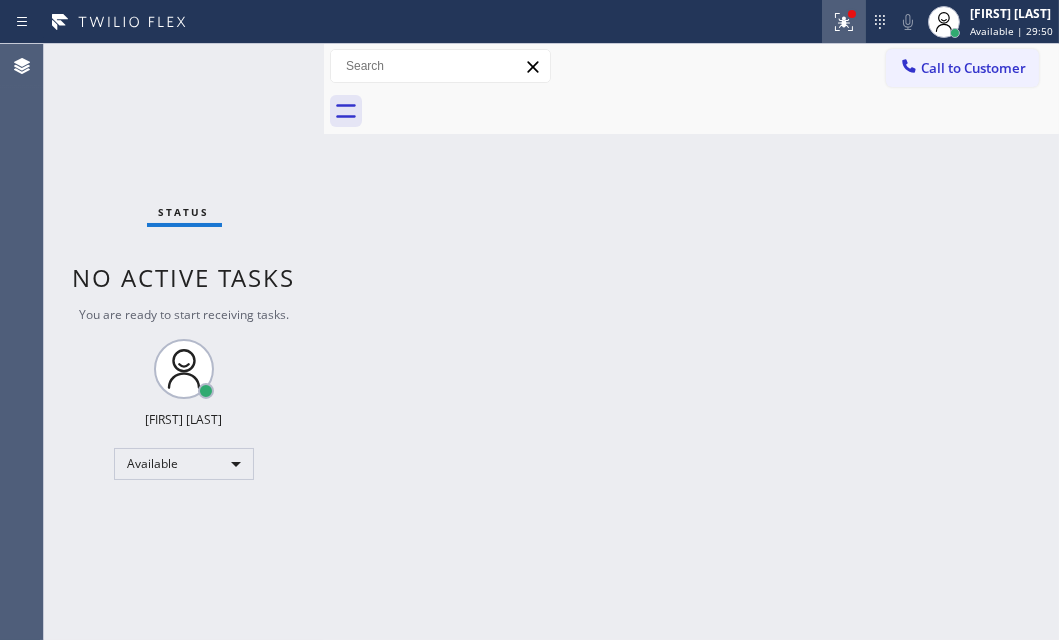 click 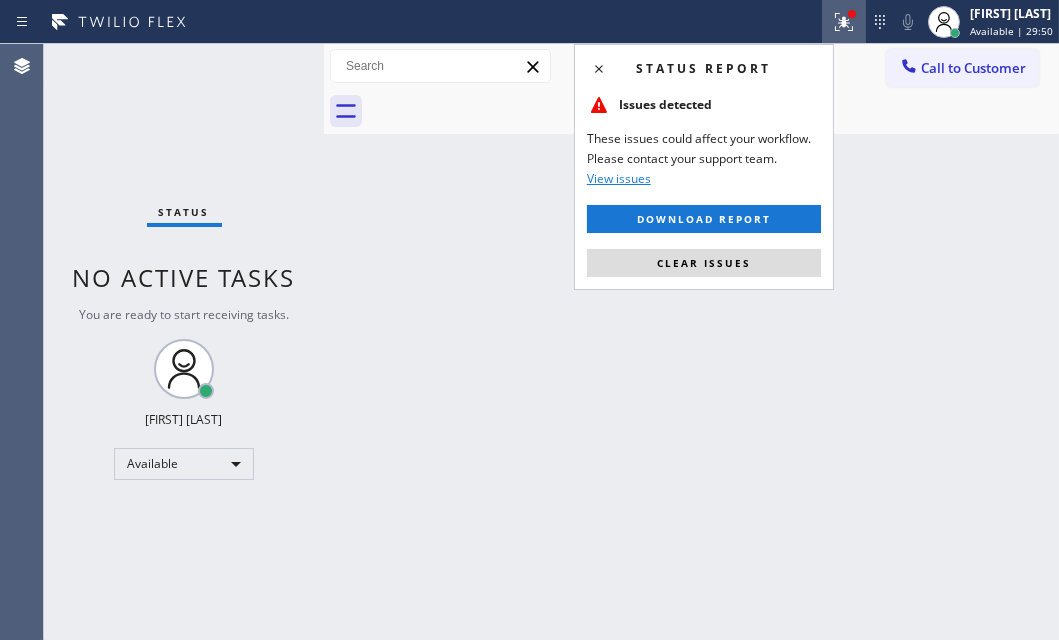 click on "Clear issues" at bounding box center (704, 263) 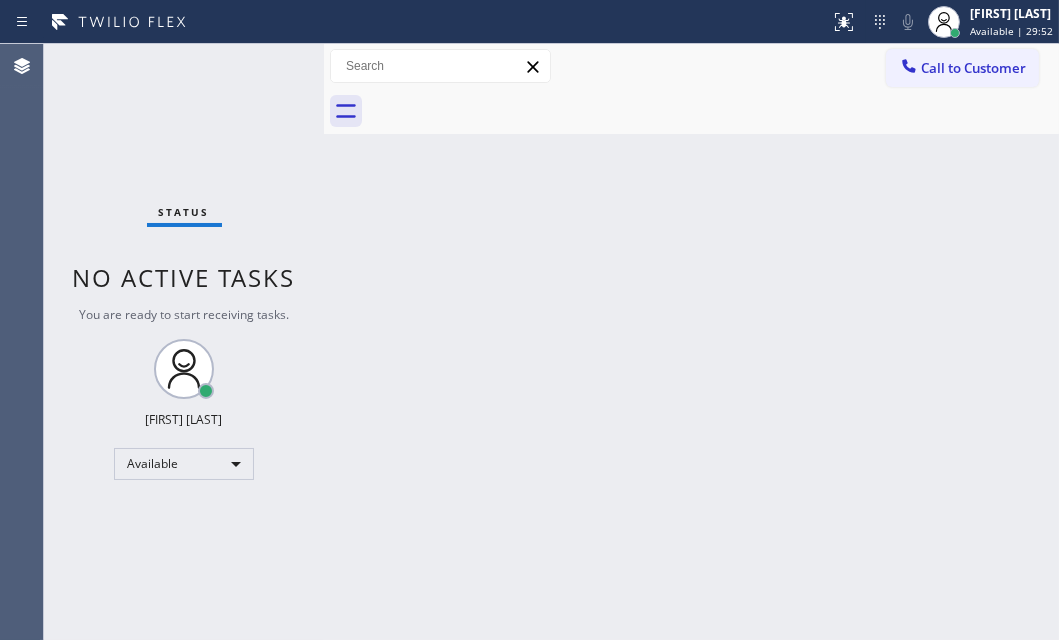 click on "Status   No active tasks     You are ready to start receiving tasks.   [FIRST] [LAST] Available" at bounding box center [184, 342] 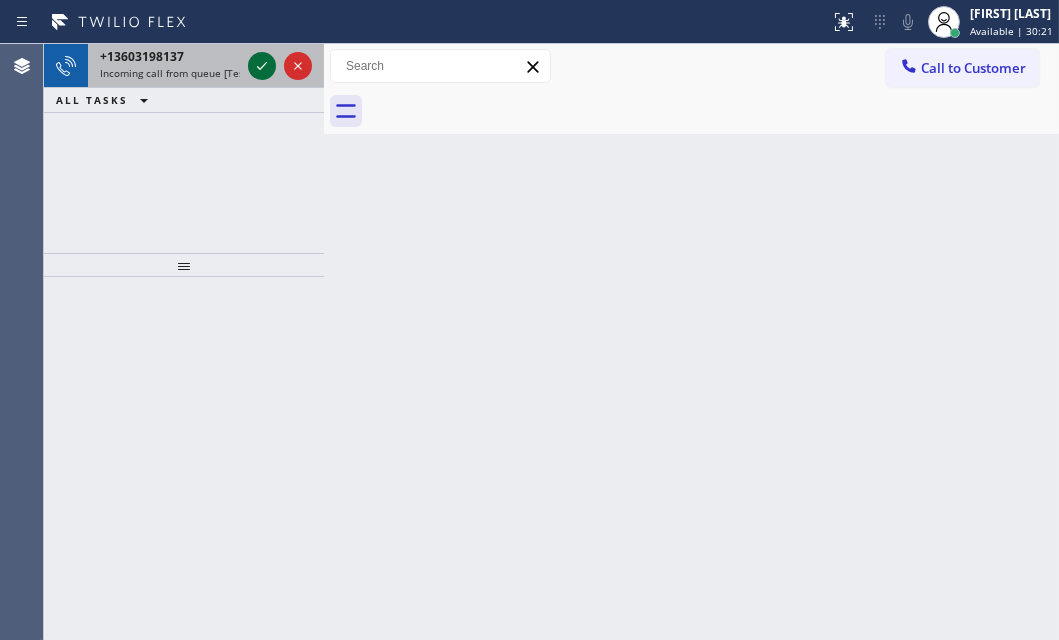 click 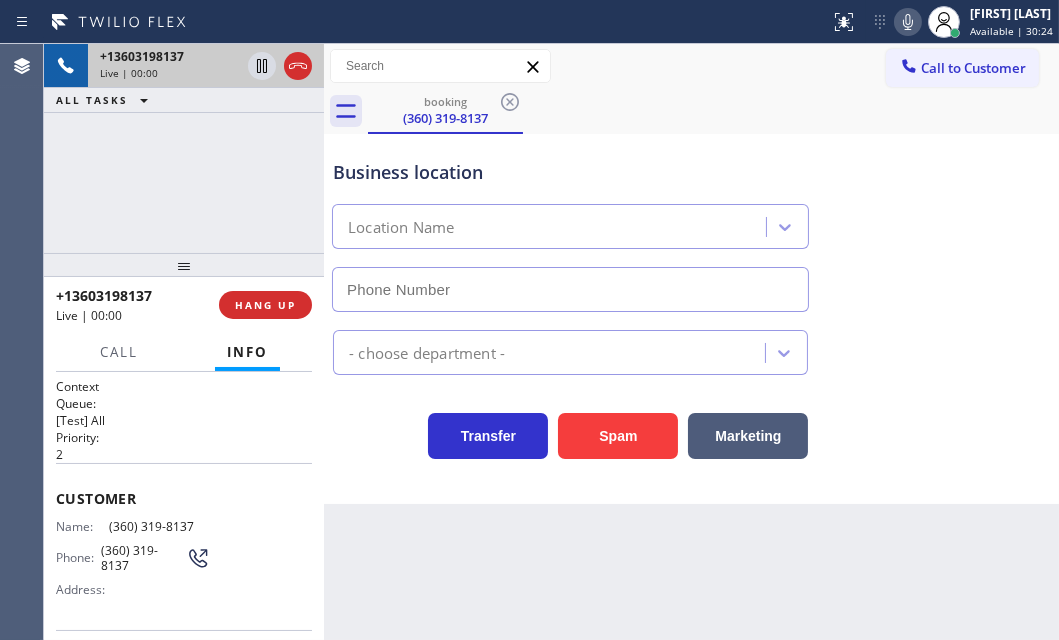 type on "[PHONE]" 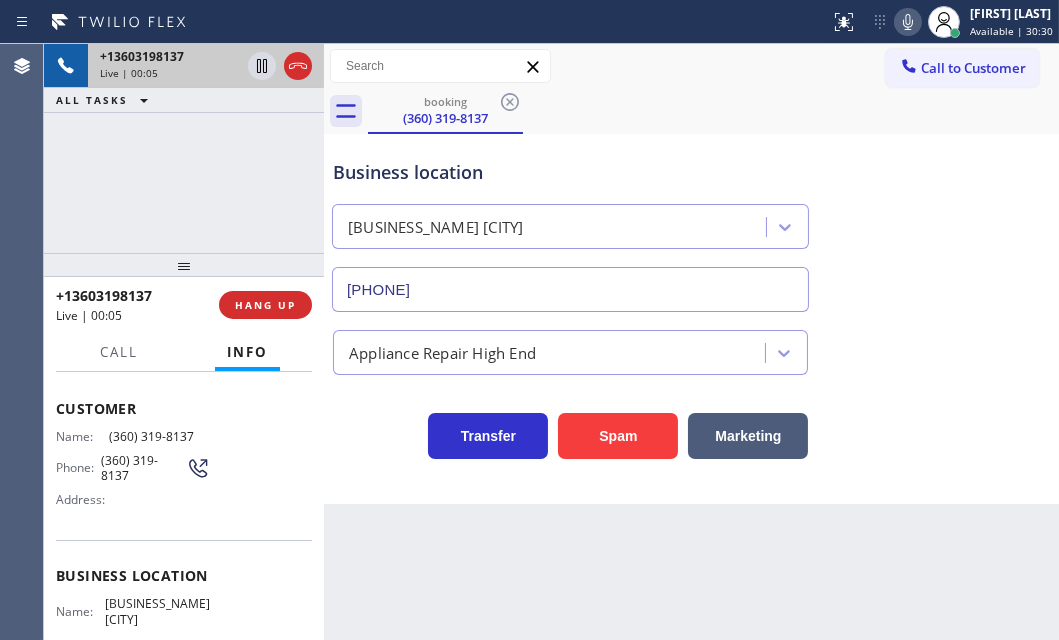 scroll, scrollTop: 181, scrollLeft: 0, axis: vertical 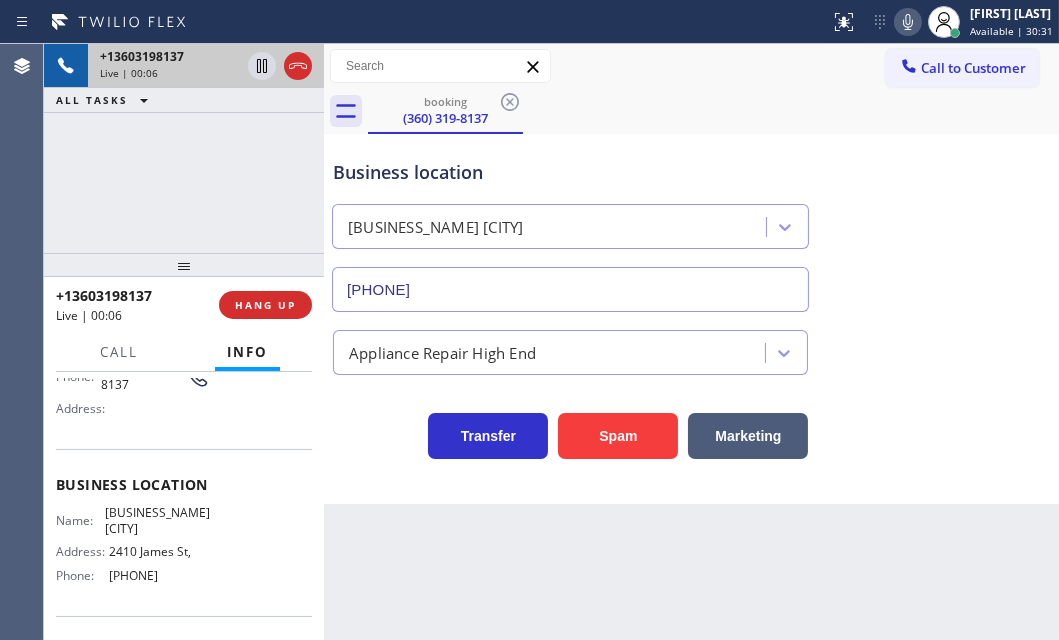 drag, startPoint x: 53, startPoint y: 492, endPoint x: 213, endPoint y: 605, distance: 195.88007 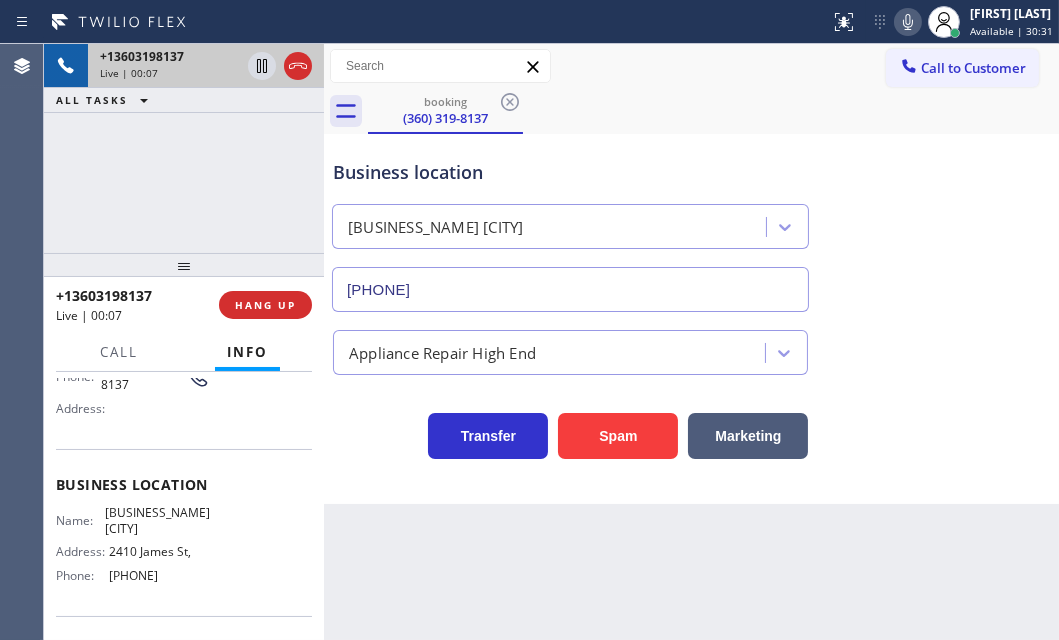 copy on "Customer Name: (360) 319-8137 Phone: (360) 319-8137 Address: Business location Name: Sub Zero Appliance Repair [CITY] Address: 2410 James St,  Phone: (360) 205-1831" 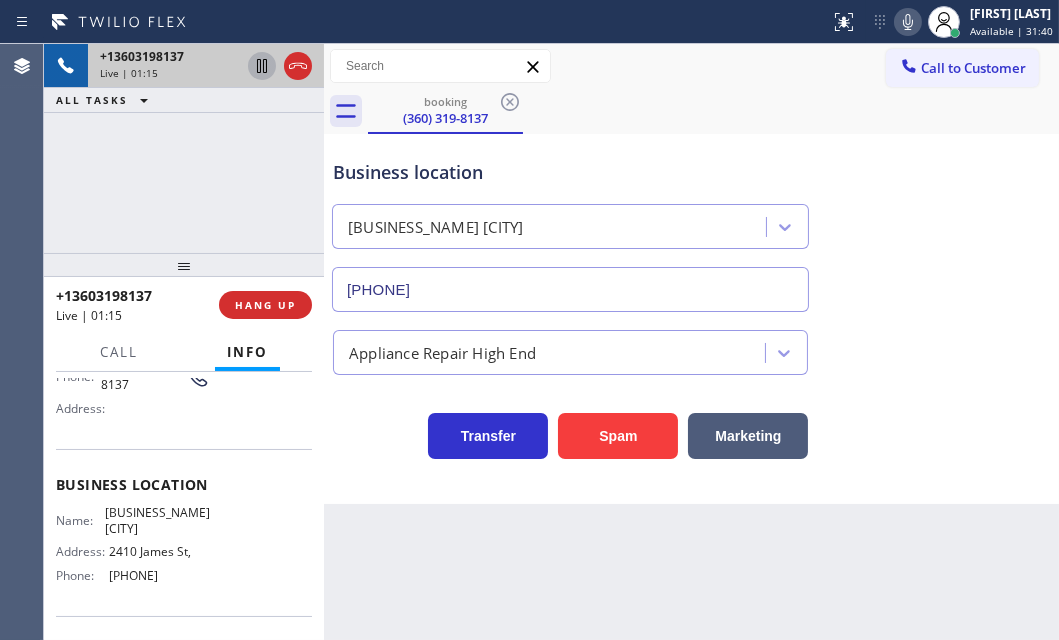 click 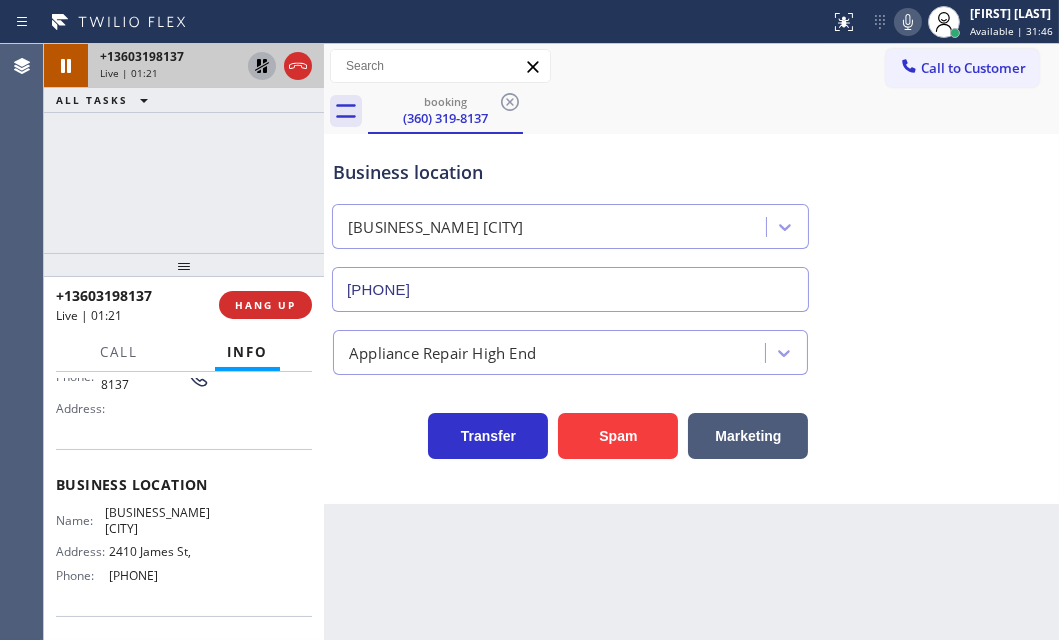 click 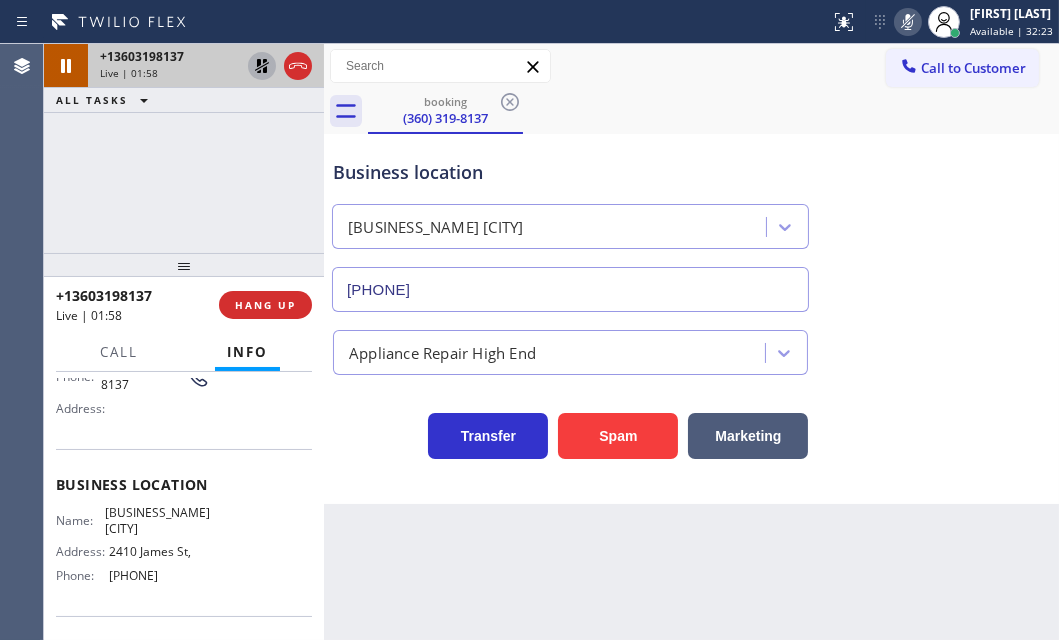 click 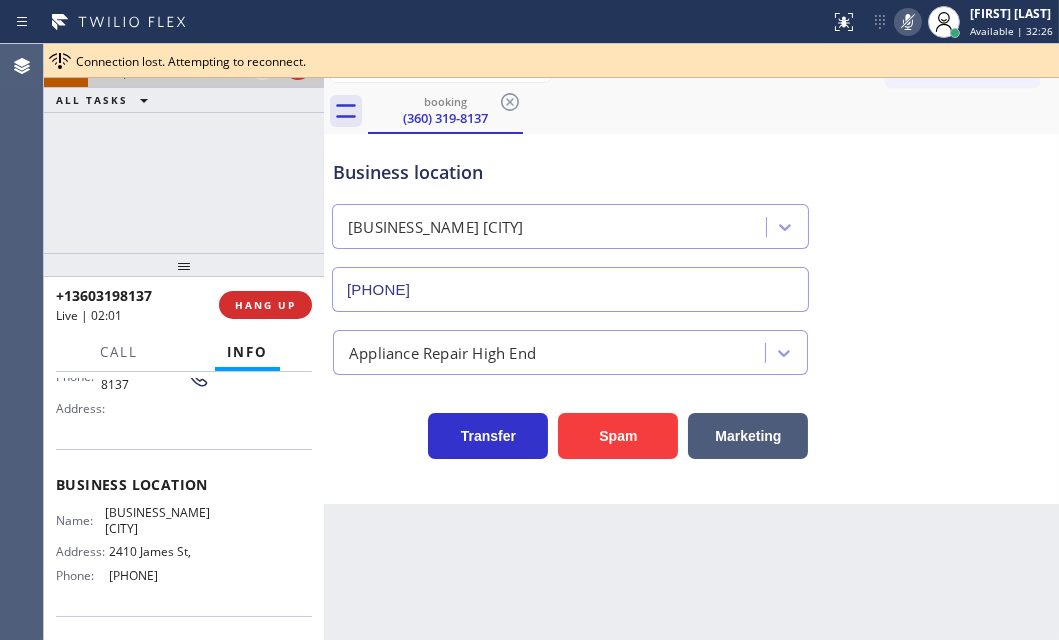 drag, startPoint x: 232, startPoint y: 80, endPoint x: 279, endPoint y: 80, distance: 47 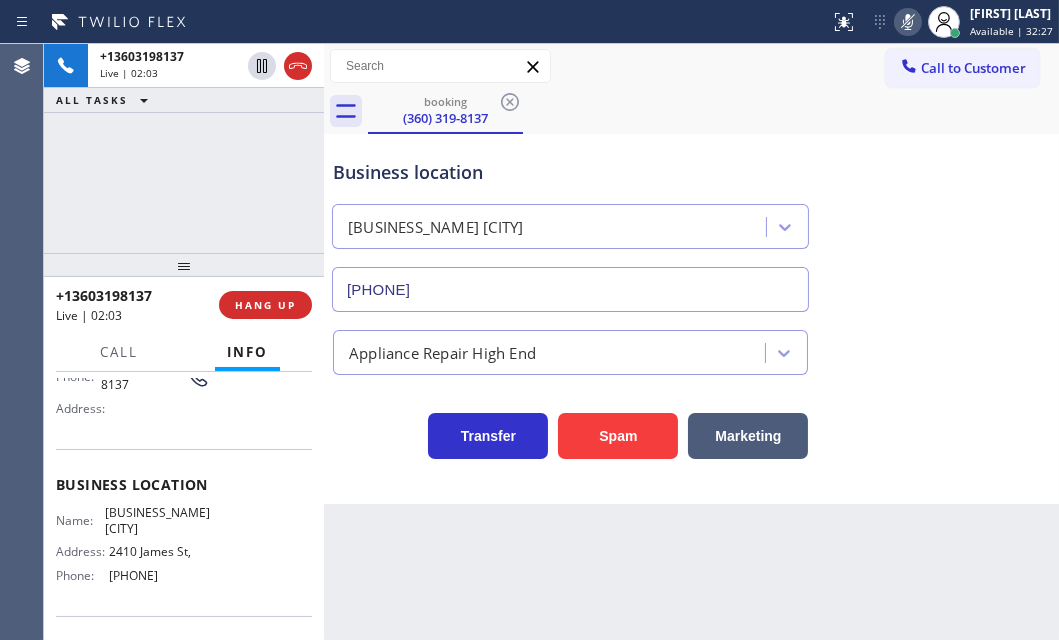 click 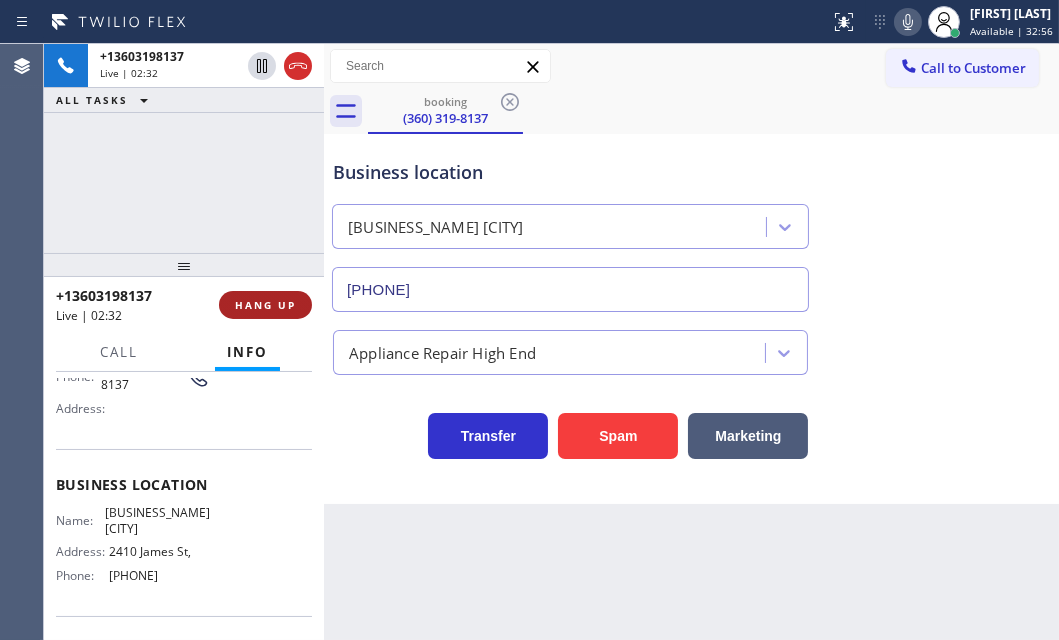click on "HANG UP" at bounding box center [265, 305] 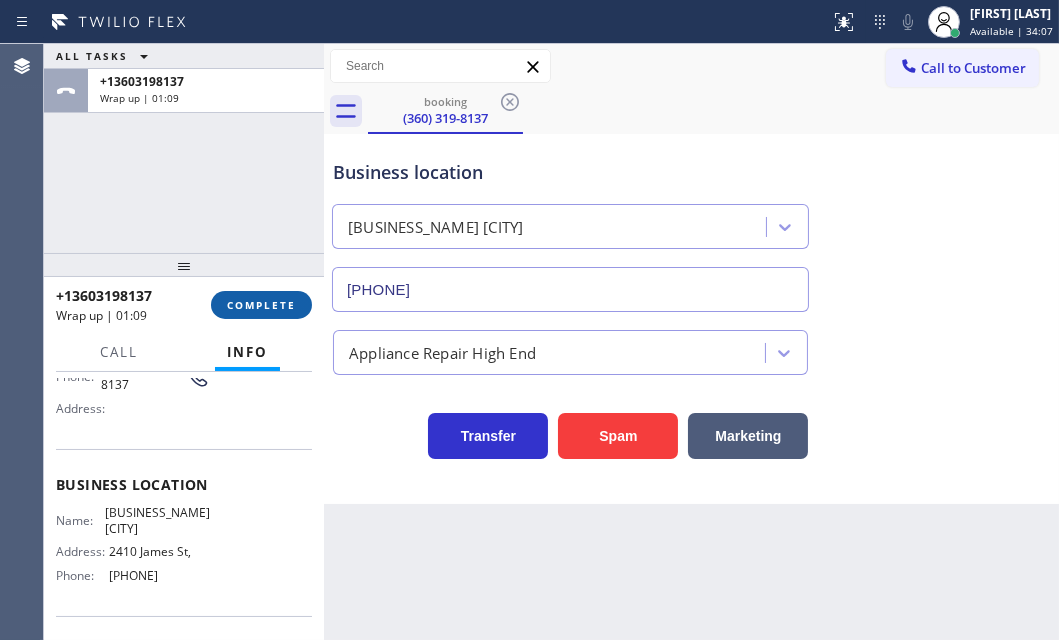 click on "COMPLETE" at bounding box center (261, 305) 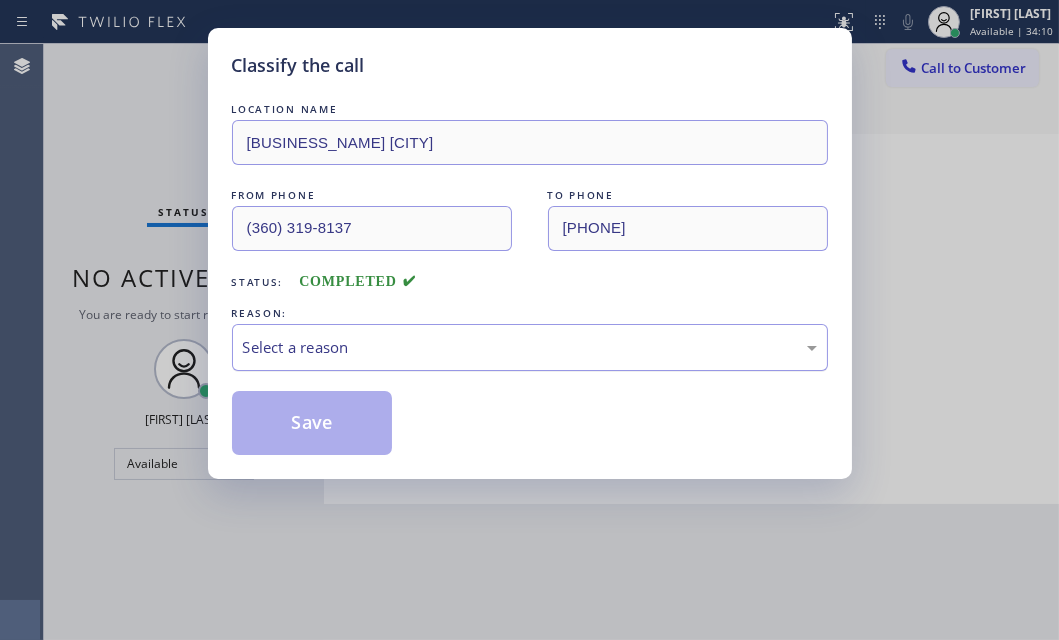 click on "Select a reason" at bounding box center [530, 347] 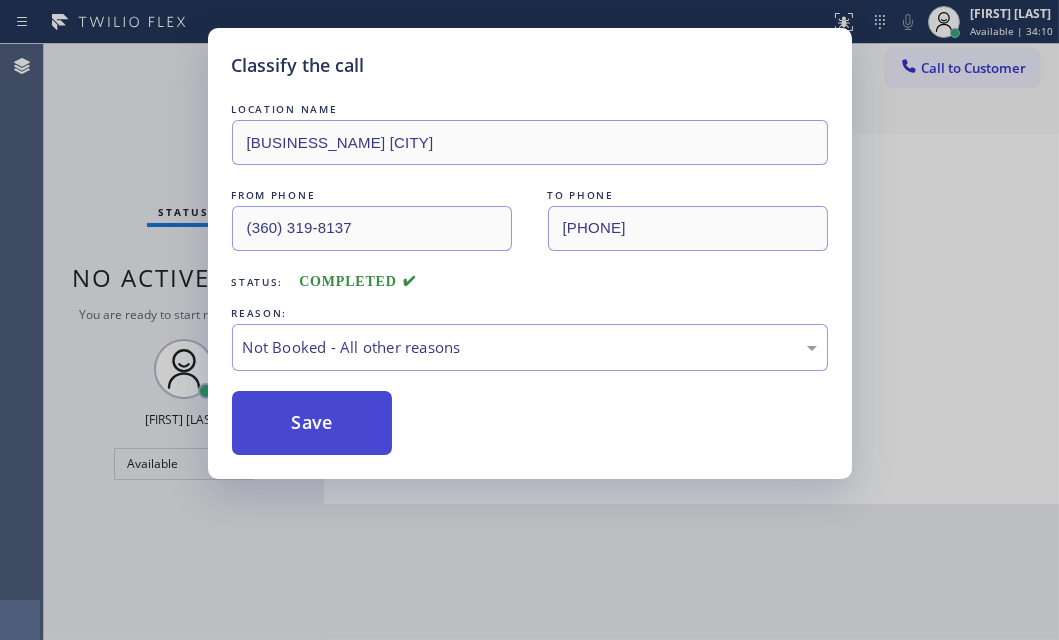 click on "Save" at bounding box center (312, 423) 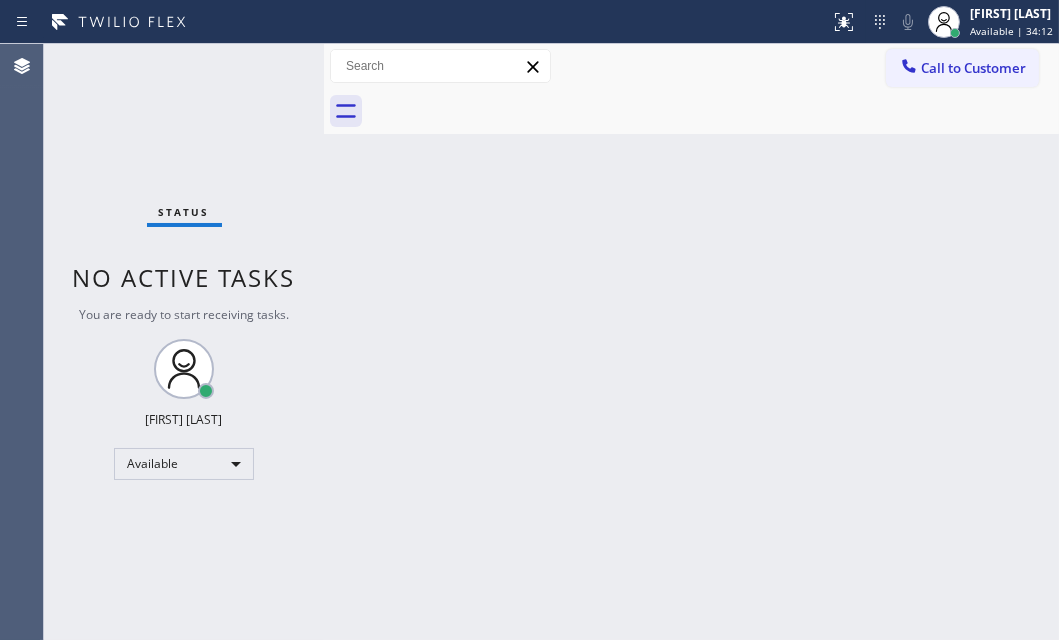 click on "Back to Dashboard Change Sender ID Customers Technicians Select a contact Outbound call Technician Search Technician Your caller id phone number Your caller id phone number Call Technician info Name   Phone none Address none Change Sender ID HVAC +18559994417 5 Star Appliance +18557314952 Appliance Repair +18554611149 Plumbing +18889090120 Air Duct Cleaning +18006865038  Electricians +18005688664 Cancel Change Check personal SMS Reset Change No tabs Call to Customer Outbound call Location Neal's Air Duct Cleaners [CITY] Your caller id phone number [PHONE] Customer number Call Outbound call Technician Search Technician Your caller id phone number Your caller id phone number Call" at bounding box center (691, 342) 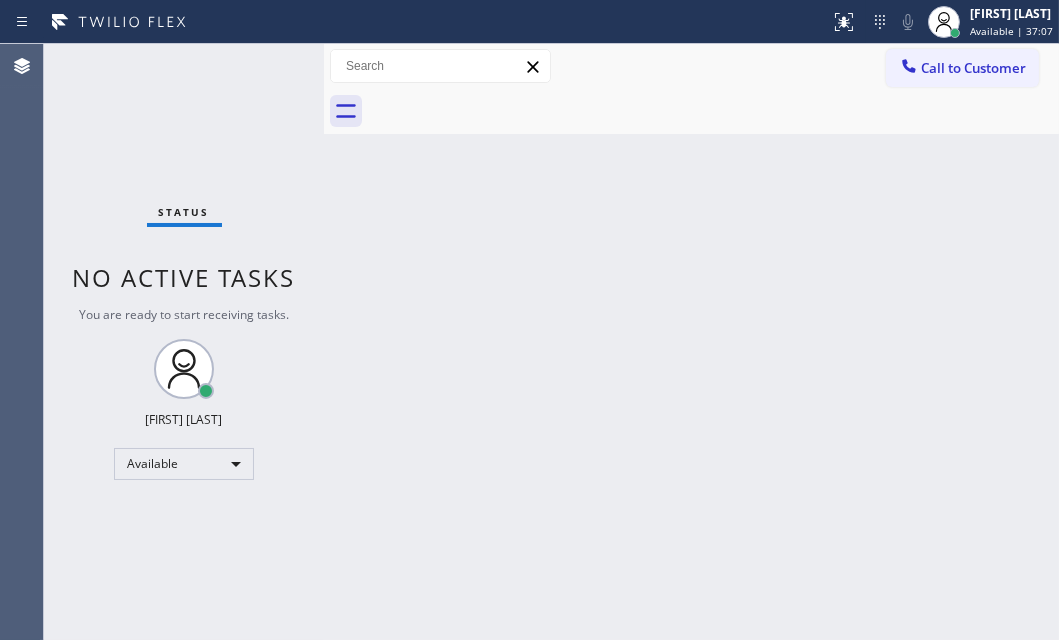 click on "Status   No active tasks     You are ready to start receiving tasks.   [FIRST] [LAST] Available" at bounding box center (184, 342) 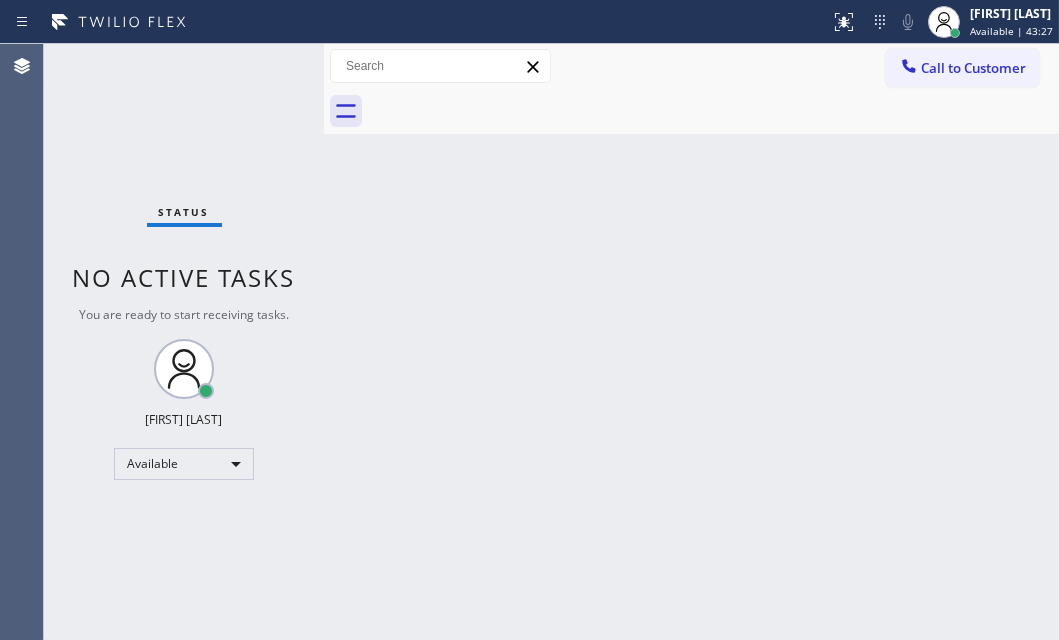 click on "Status   No active tasks     You are ready to start receiving tasks.   [FIRST] [LAST] Available" at bounding box center (184, 342) 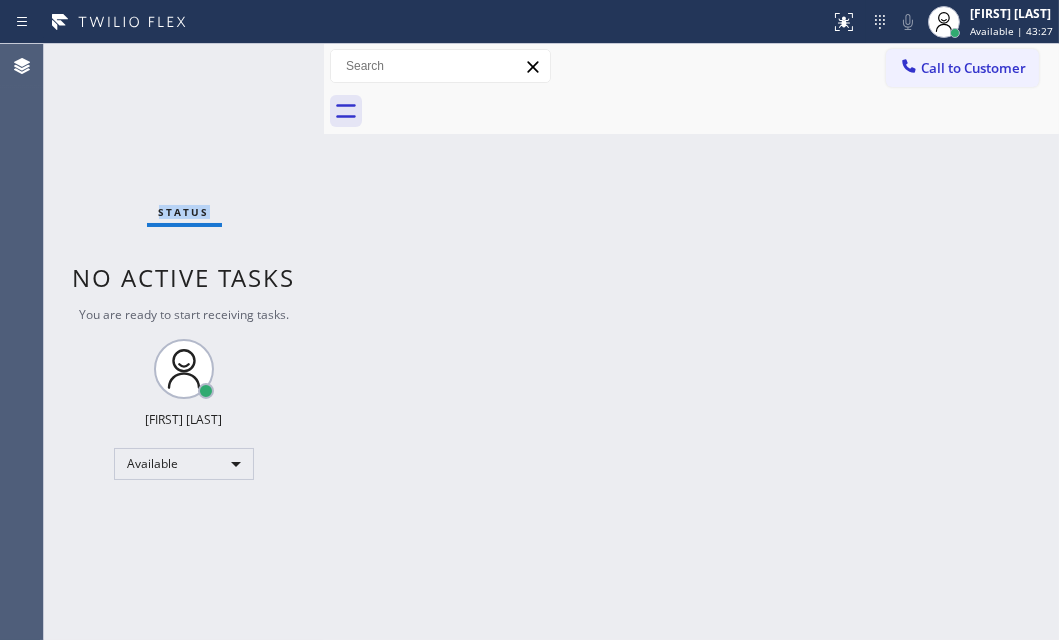 click on "Status   No active tasks     You are ready to start receiving tasks.   [FIRST] [LAST] Available" at bounding box center (184, 342) 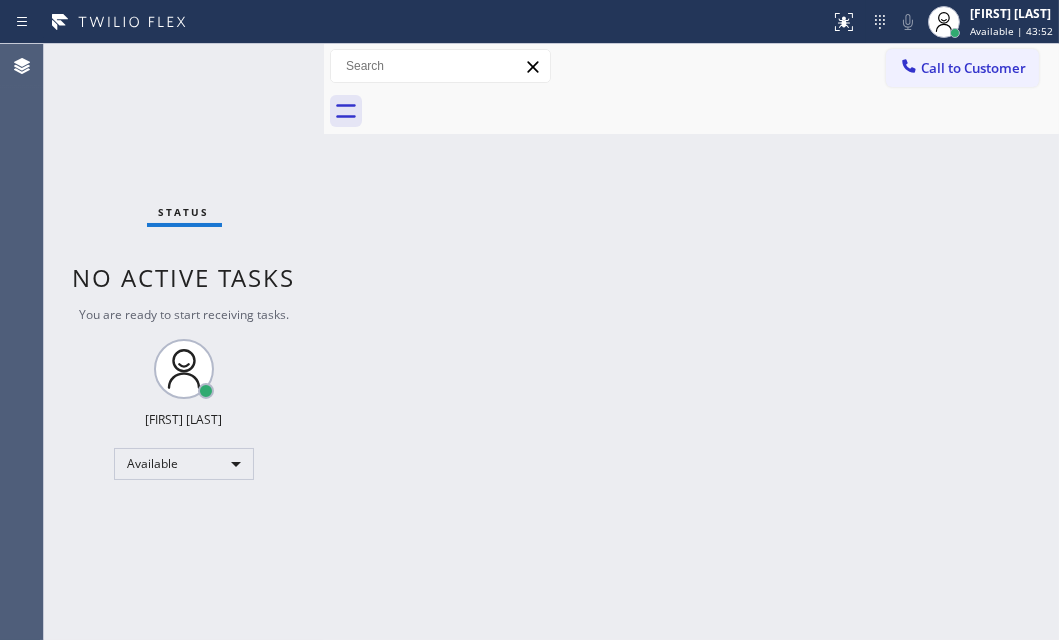 click on "Status   No active tasks     You are ready to start receiving tasks.   [FIRST] [LAST] Available" at bounding box center [184, 342] 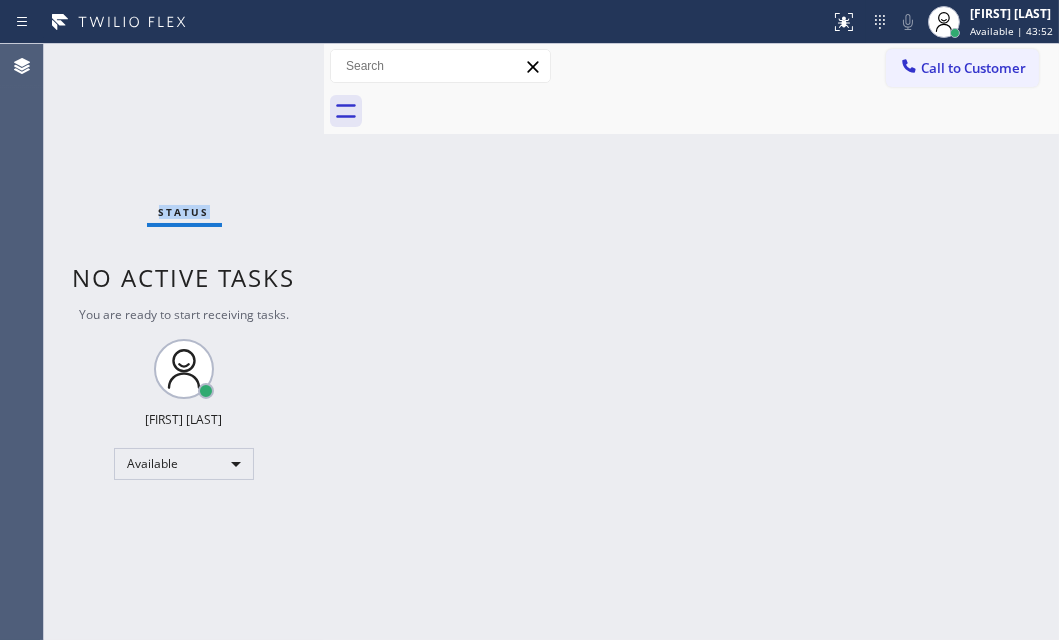 click on "Status   No active tasks     You are ready to start receiving tasks.   [FIRST] [LAST] Available" at bounding box center [184, 342] 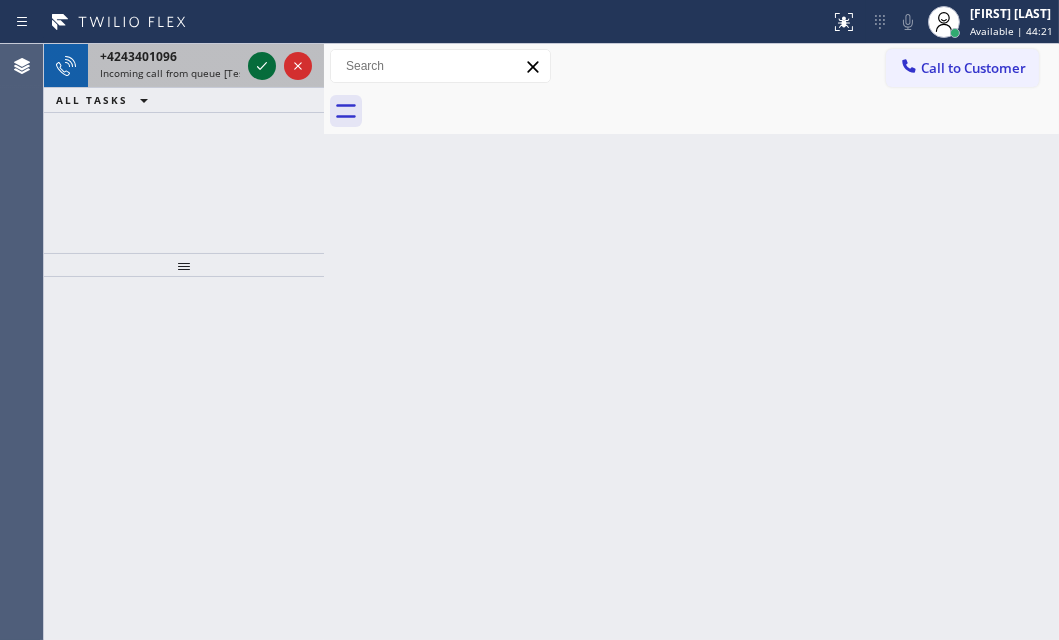 click 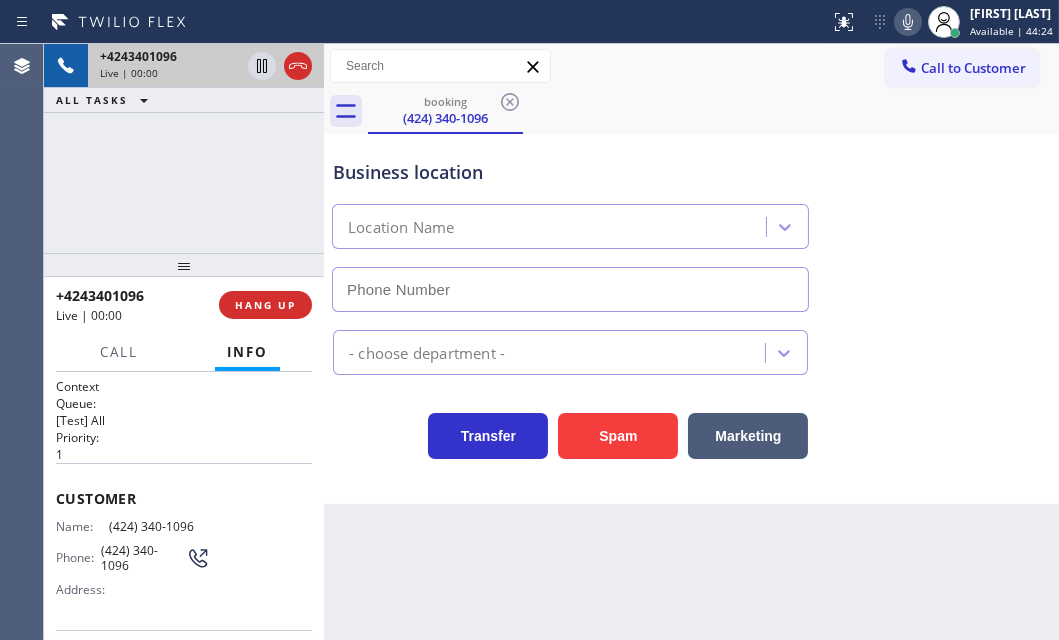 type on "(714) 909-1626" 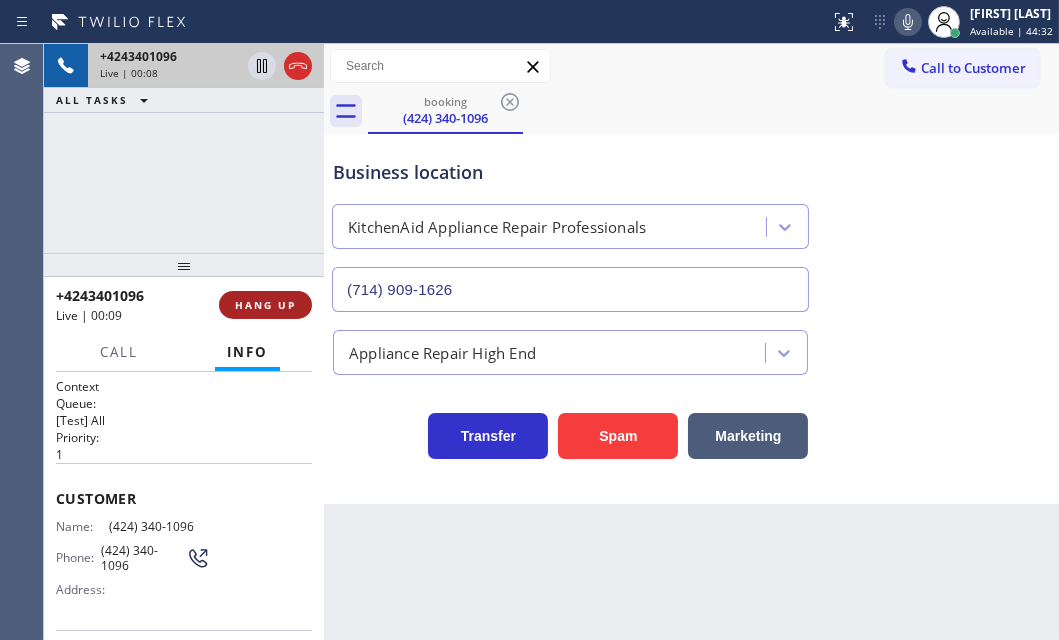 click on "HANG UP" at bounding box center [265, 305] 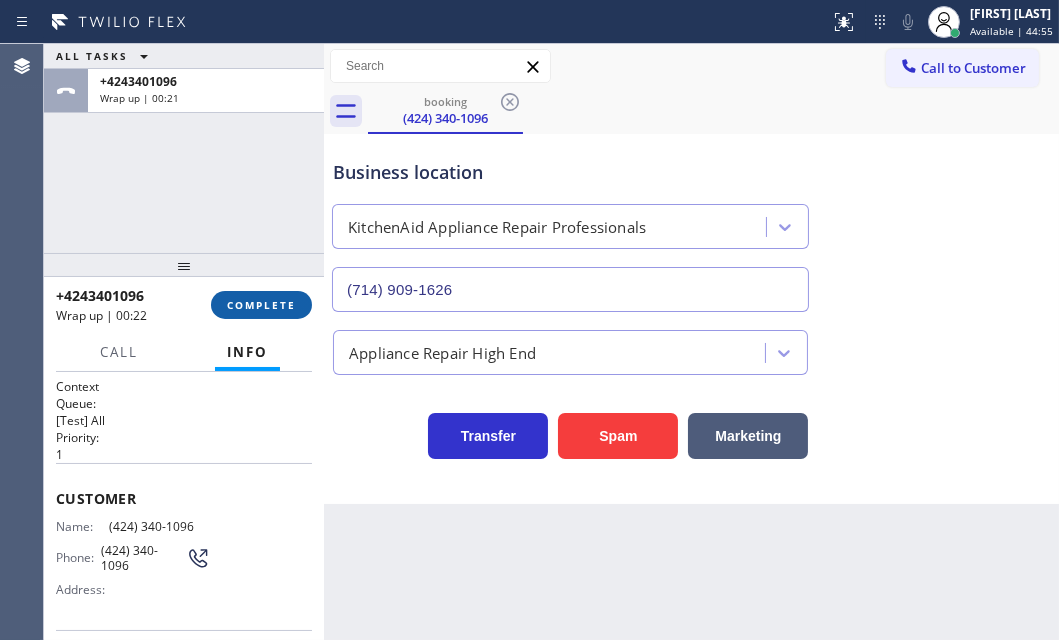 click on "COMPLETE" at bounding box center [261, 305] 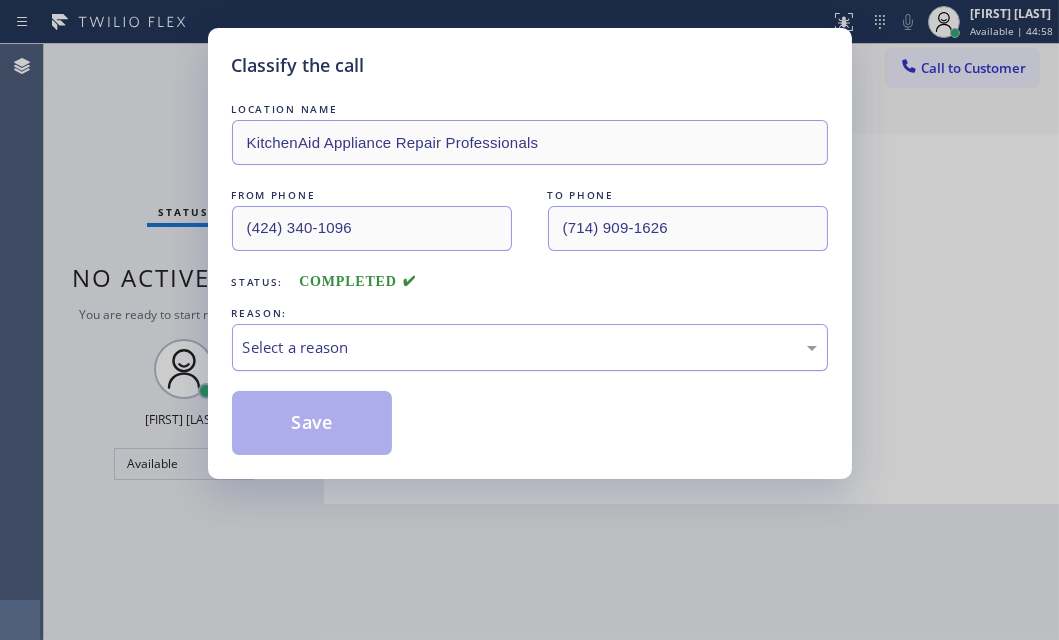 drag, startPoint x: 439, startPoint y: 335, endPoint x: 421, endPoint y: 361, distance: 31.622776 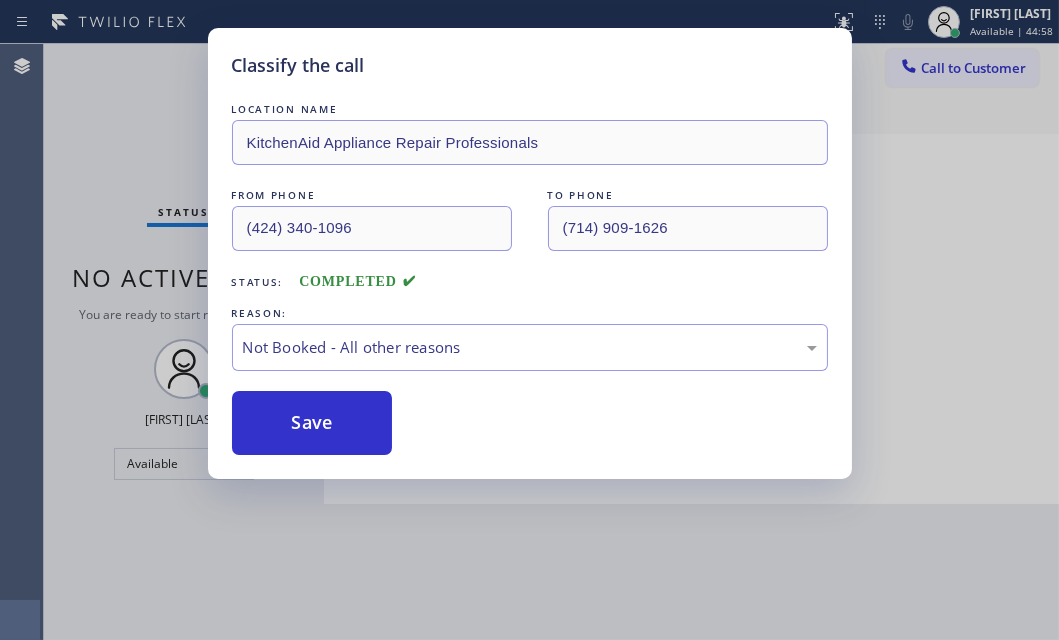 drag, startPoint x: 286, startPoint y: 413, endPoint x: 459, endPoint y: 379, distance: 176.30939 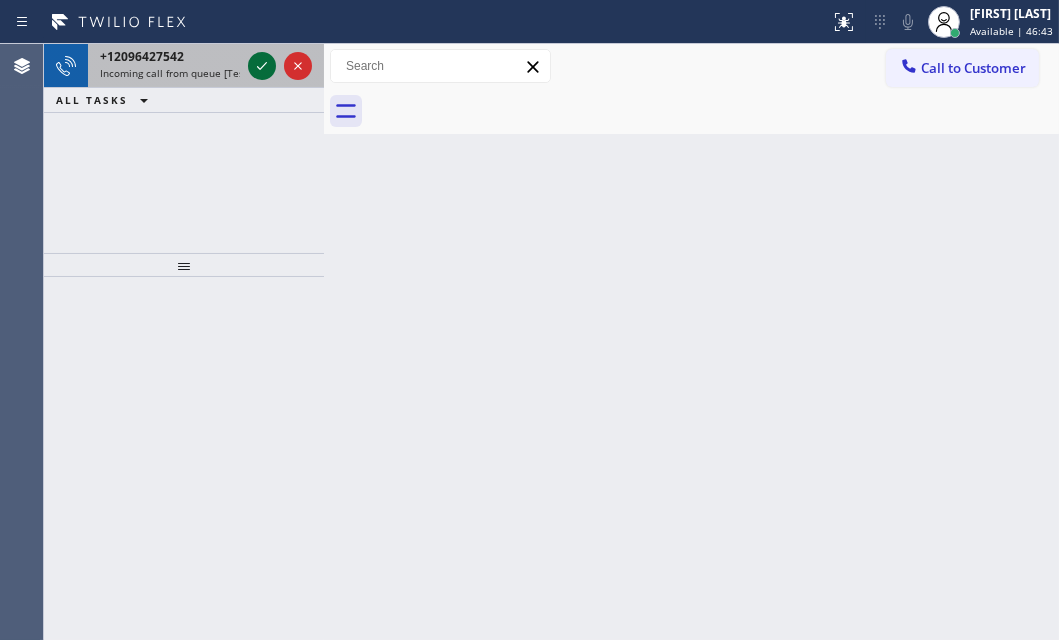 click 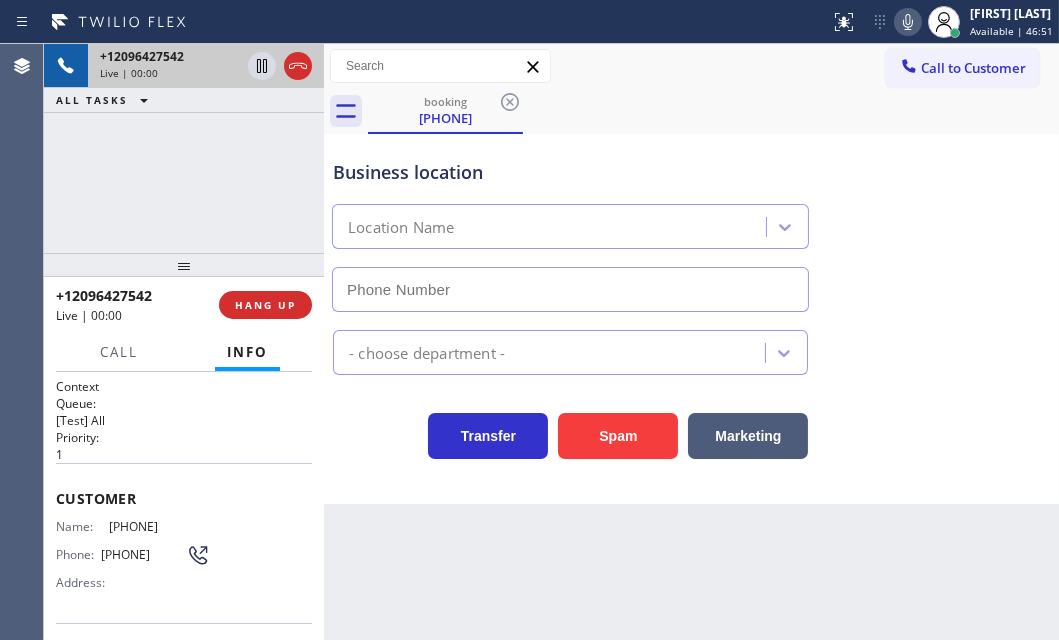 type on "(213) 344-0758" 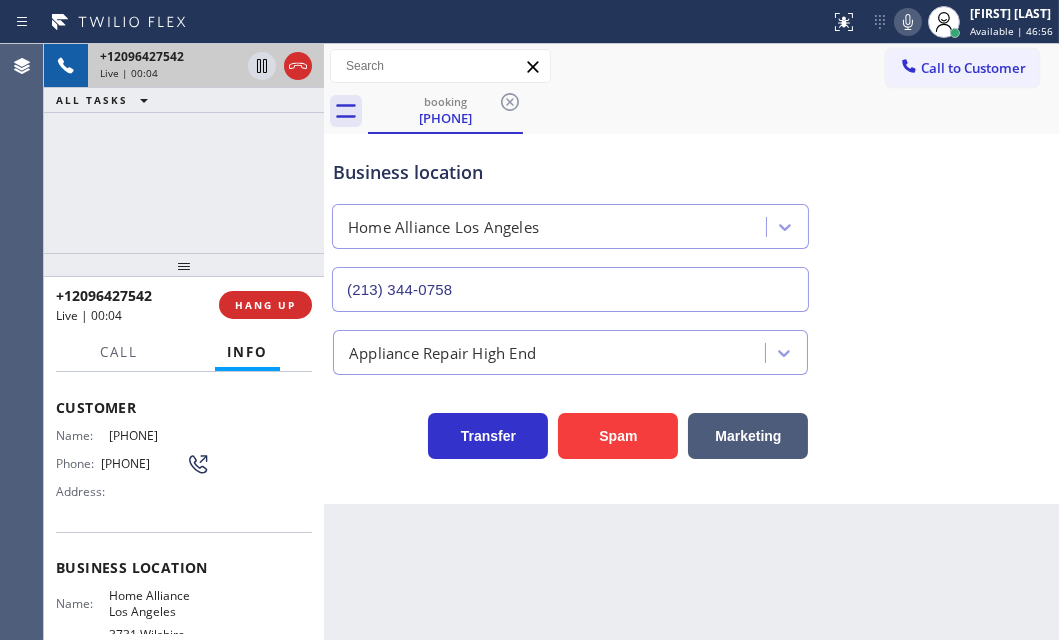 scroll, scrollTop: 90, scrollLeft: 0, axis: vertical 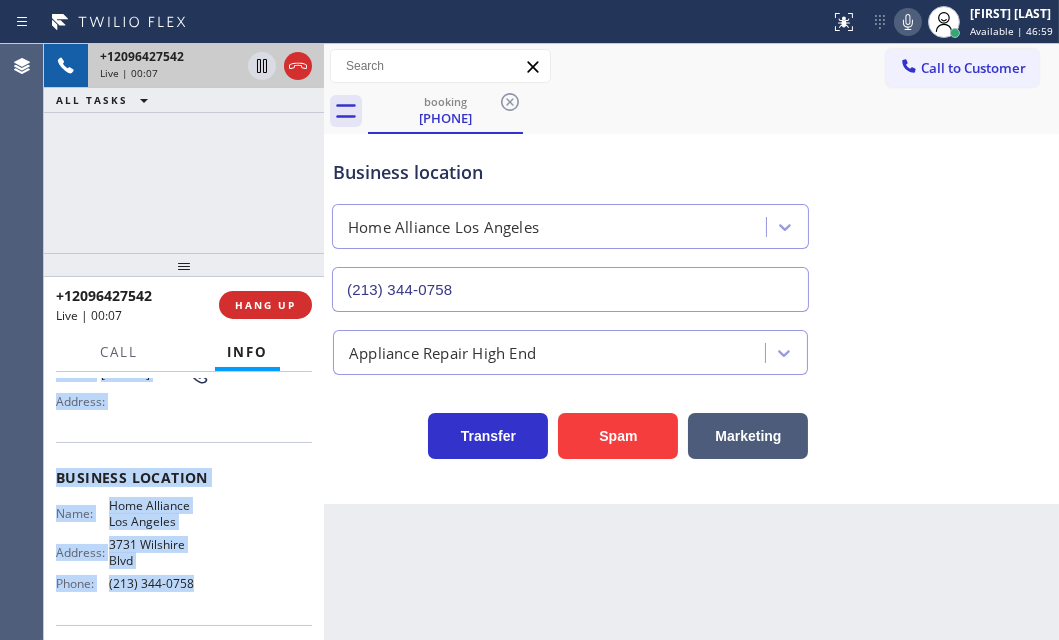 drag, startPoint x: 51, startPoint y: 400, endPoint x: 219, endPoint y: 600, distance: 261.19724 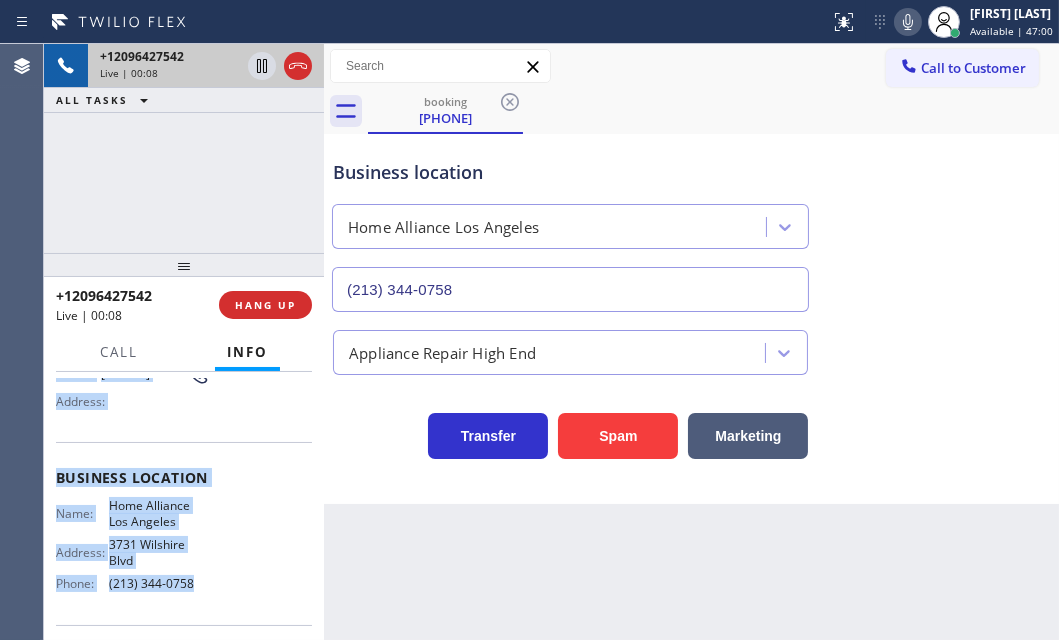 copy on "Customer Name: (209) 642-7542 Phone: (209) 642-7542 Address: Business location Name: Home Alliance [CITY] Address: 3731 Wilshire Blvd  Phone: (213) 344-0758" 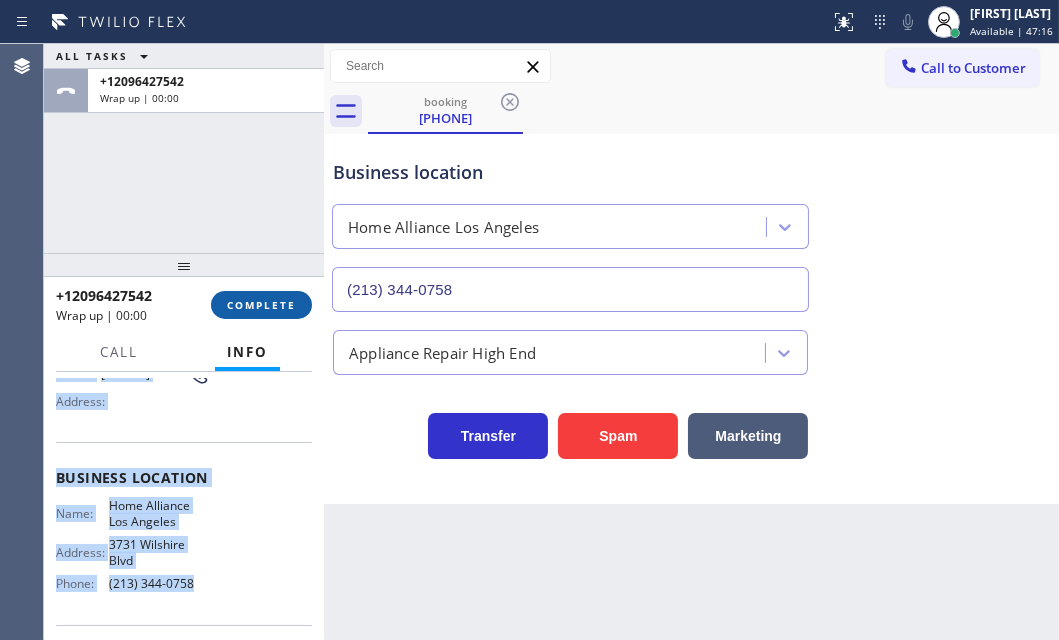 click on "COMPLETE" at bounding box center [261, 305] 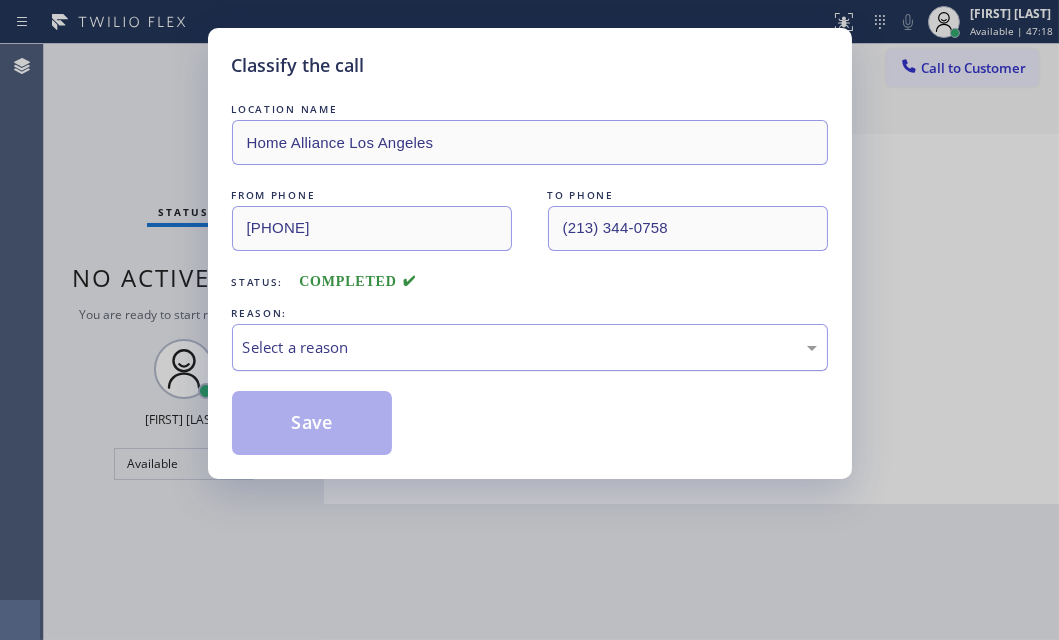 click on "Select a reason" at bounding box center (530, 347) 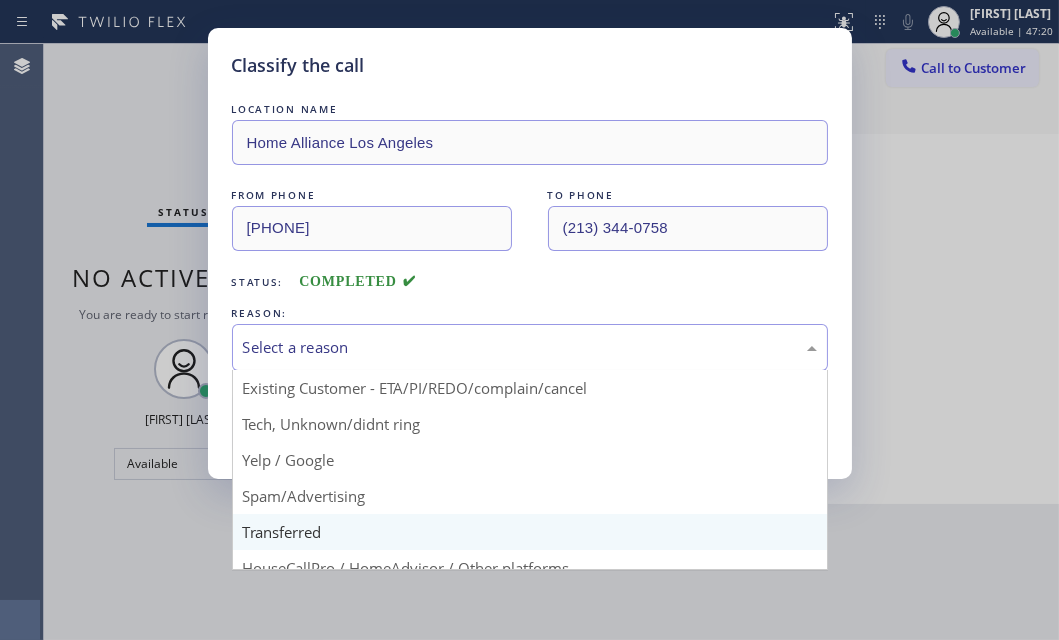 scroll, scrollTop: 0, scrollLeft: 0, axis: both 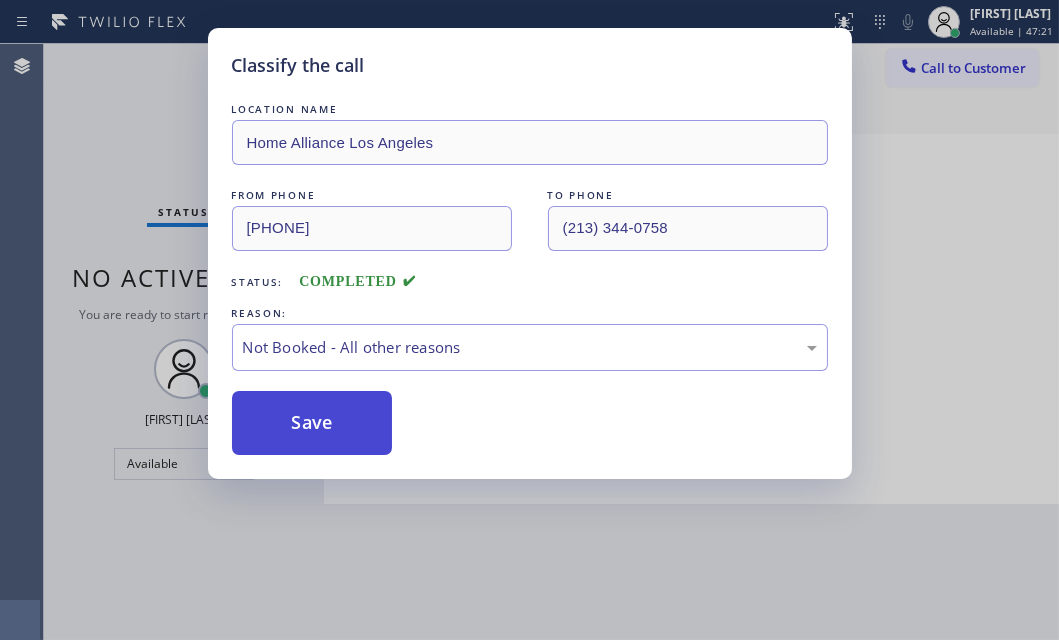click on "Save" at bounding box center [312, 423] 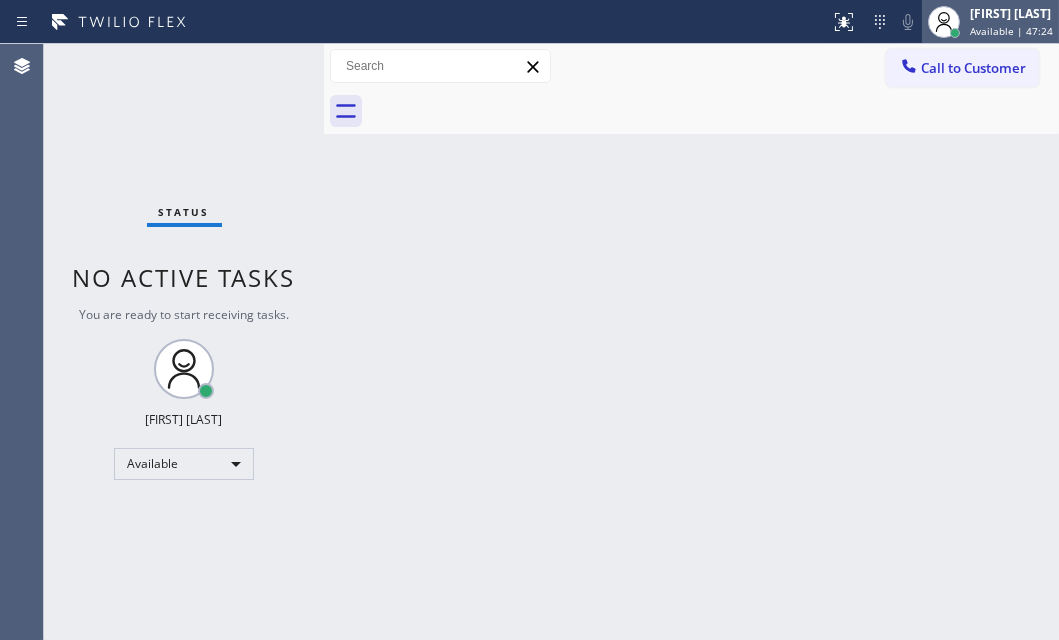 click on "Available | 47:24" at bounding box center (1011, 31) 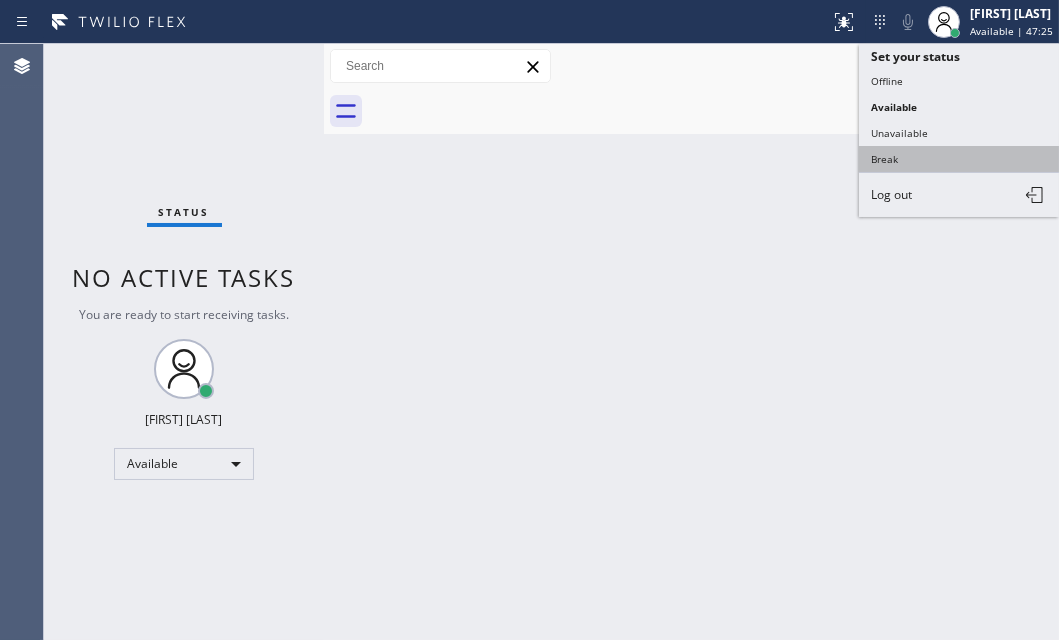 click on "Break" at bounding box center [959, 159] 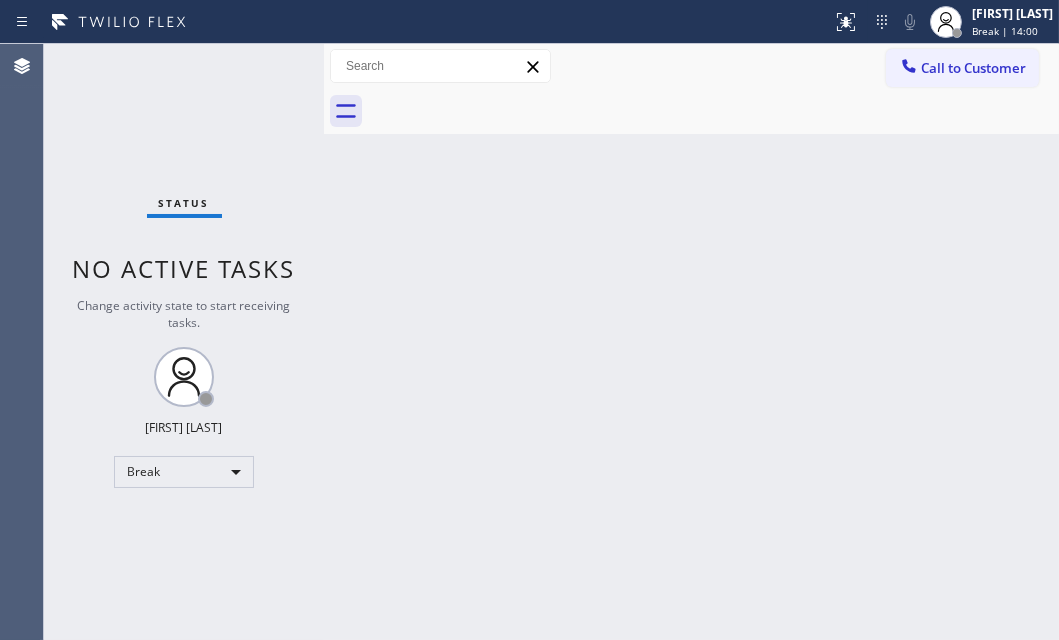 drag, startPoint x: 223, startPoint y: 115, endPoint x: 224, endPoint y: 161, distance: 46.010868 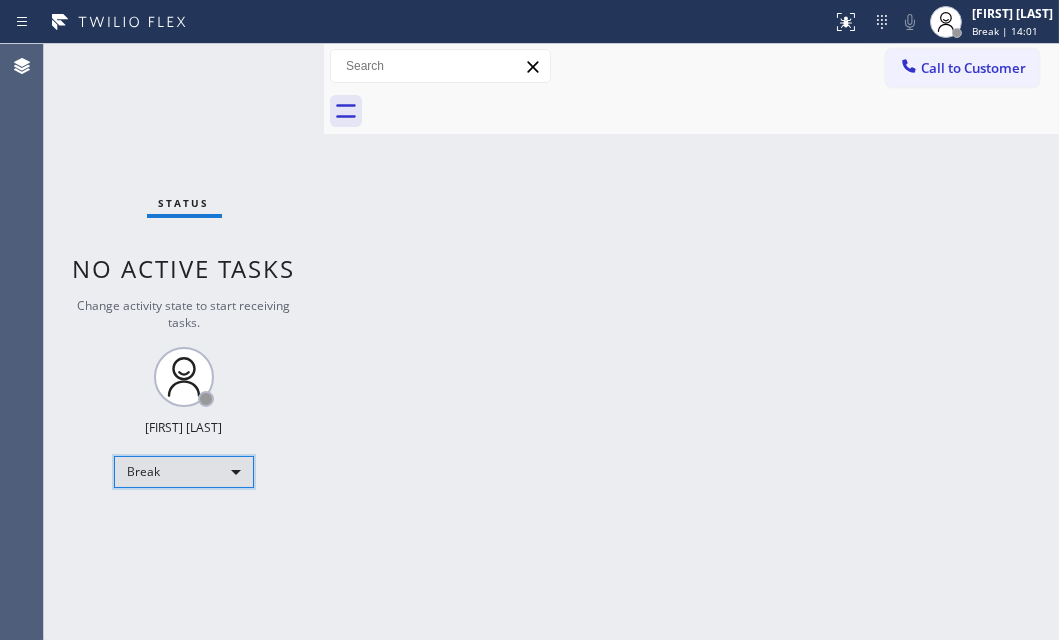 click on "Break" at bounding box center [184, 472] 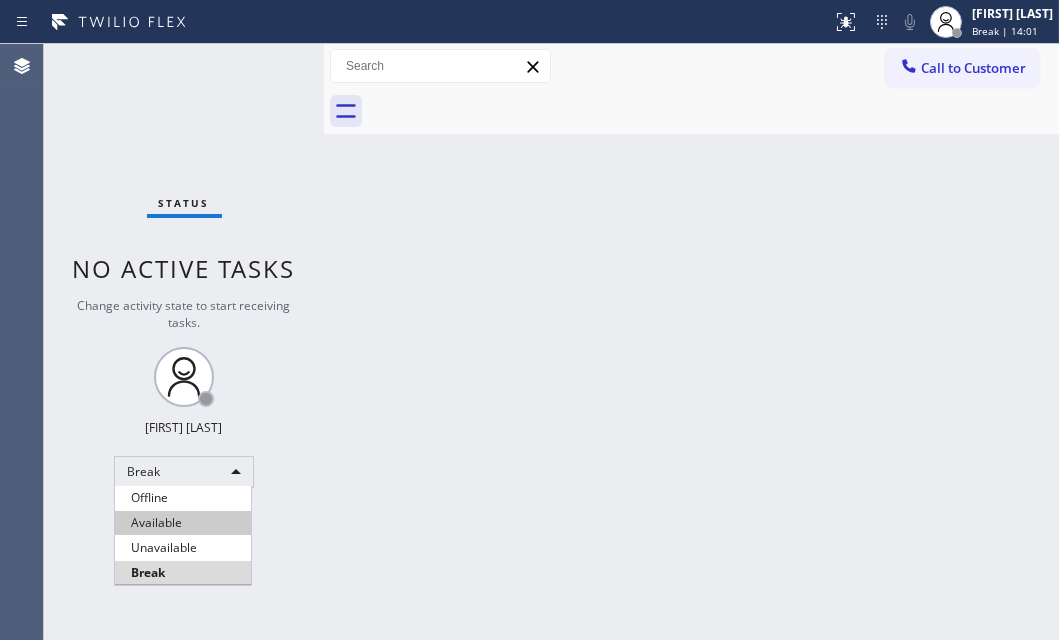 click on "Available" at bounding box center [183, 523] 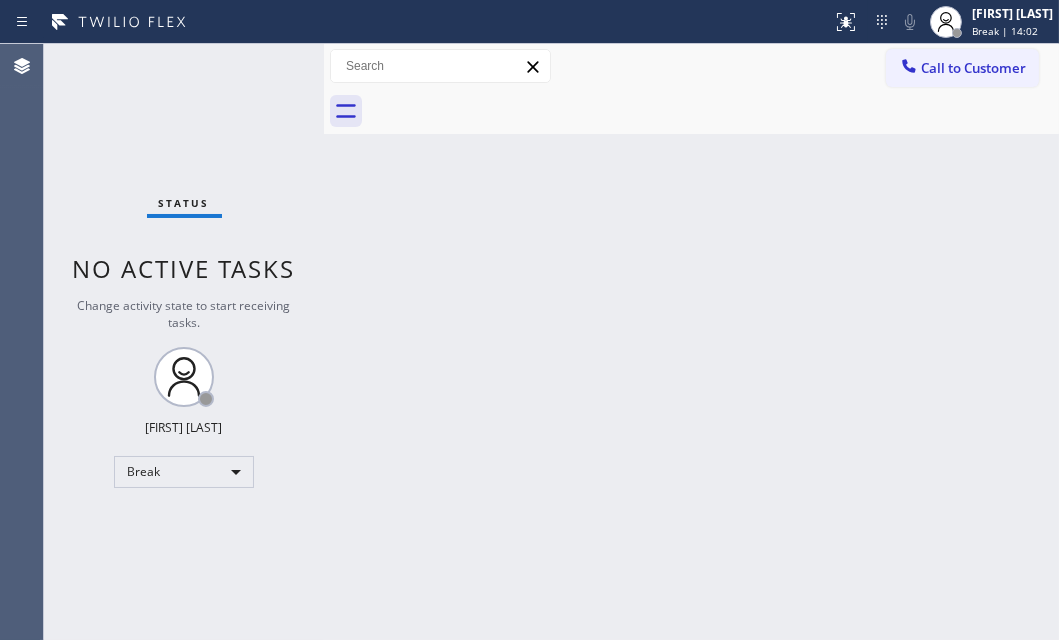 click on "Back to Dashboard Change Sender ID Customers Technicians Select a contact Outbound call Technician Search Technician Your caller id phone number Your caller id phone number Call Technician info Name   Phone none Address none Change Sender ID HVAC +18559994417 5 Star Appliance +18557314952 Appliance Repair +18554611149 Plumbing +18889090120 Air Duct Cleaning +18006865038  Electricians +18005688664 Cancel Change Check personal SMS Reset Change No tabs Call to Customer Outbound call Location Neal's Air Duct Cleaners [CITY] Your caller id phone number [PHONE] Customer number Call Outbound call Technician Search Technician Your caller id phone number Your caller id phone number Call" at bounding box center [691, 342] 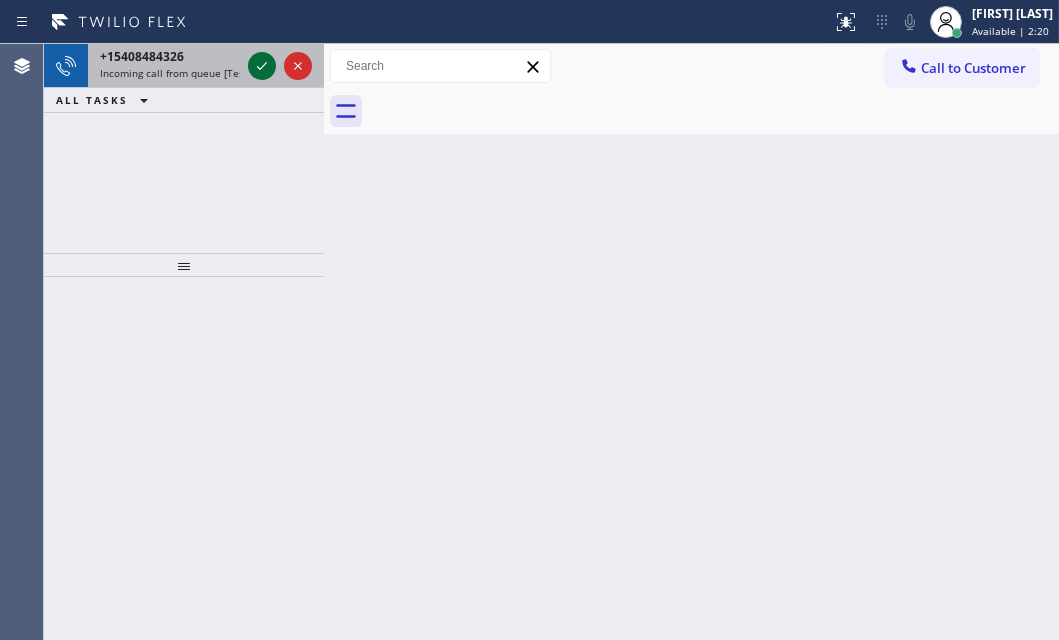 click 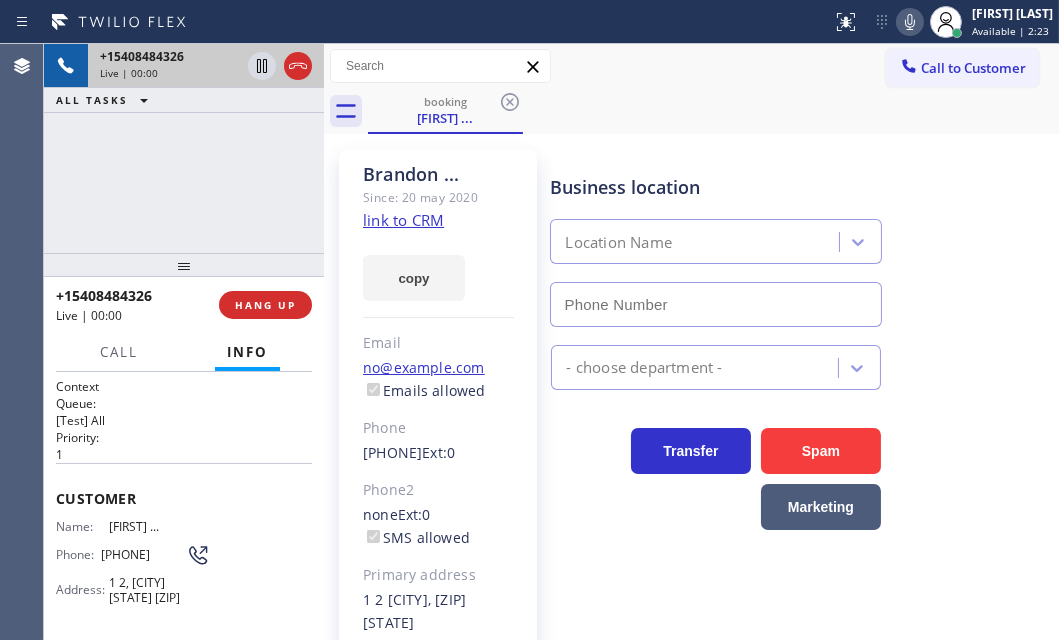 type on "(805) 464-3703" 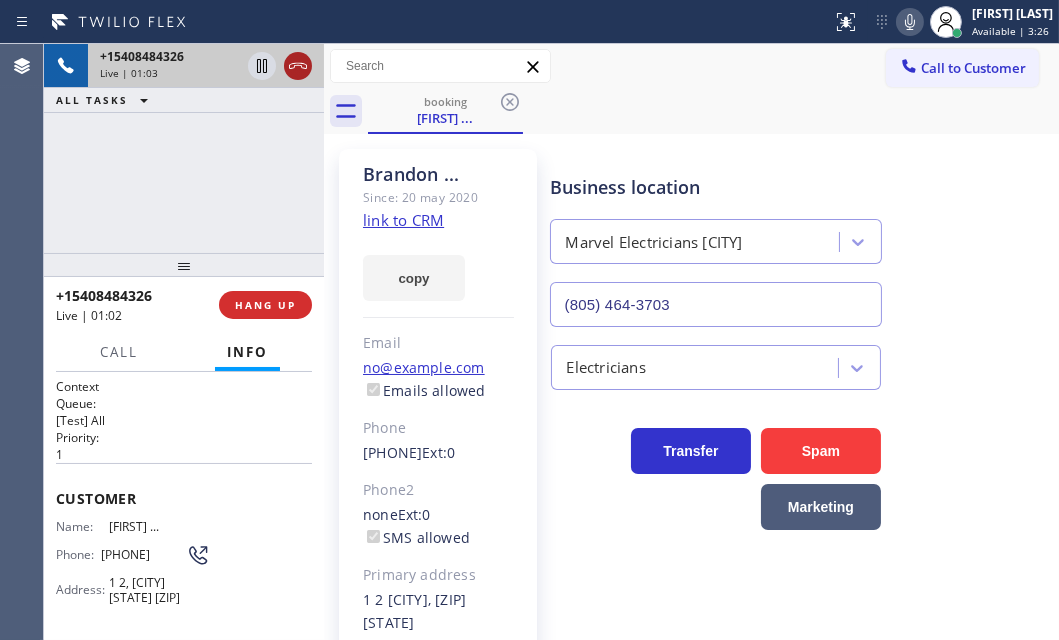 click 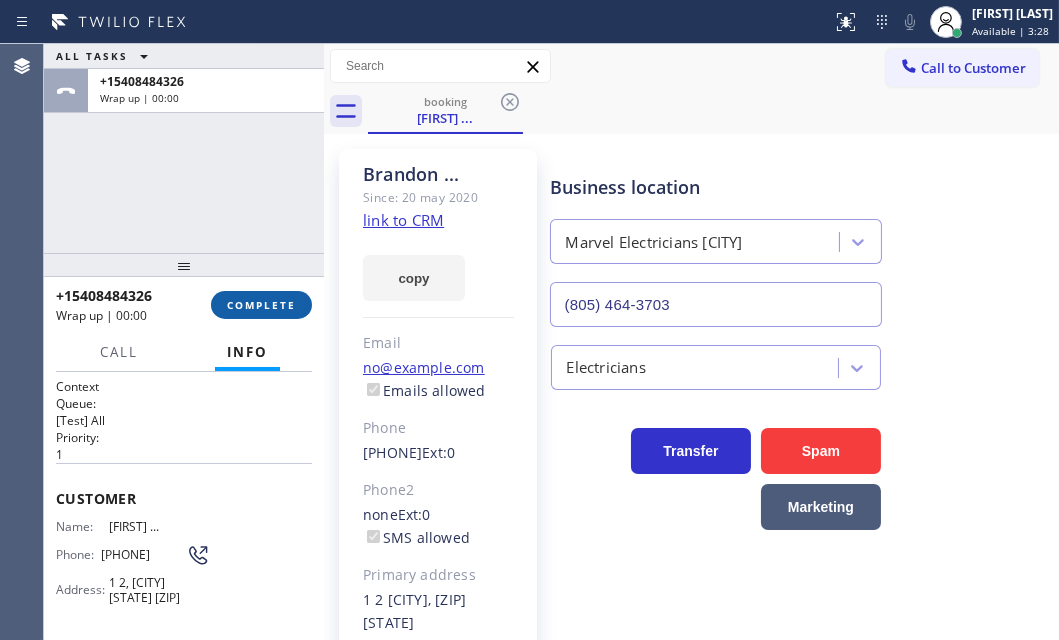 click on "COMPLETE" at bounding box center (261, 305) 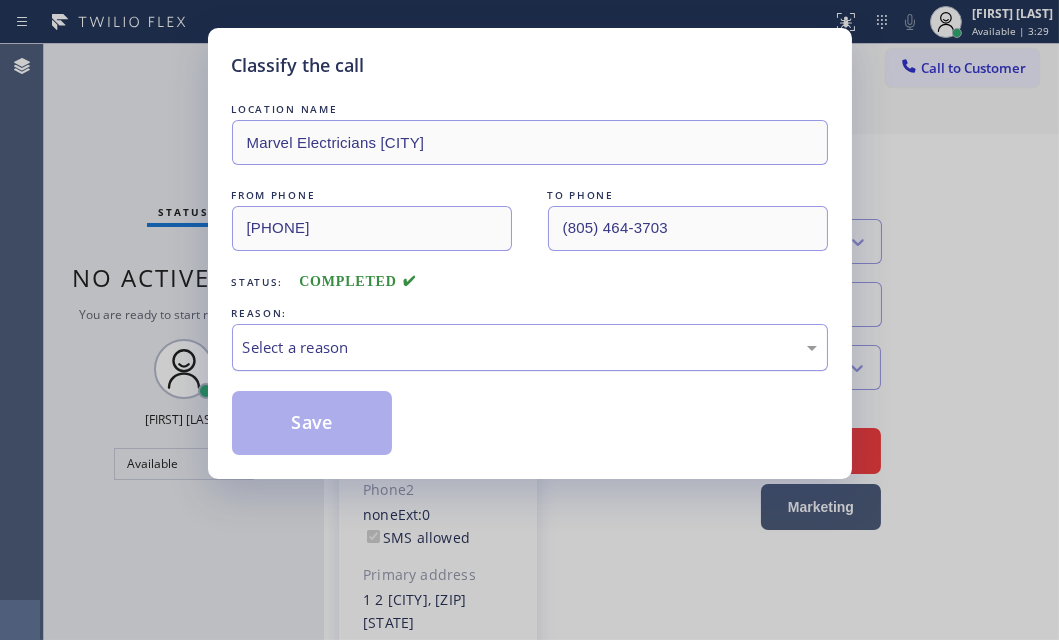 click on "Select a reason" at bounding box center [530, 347] 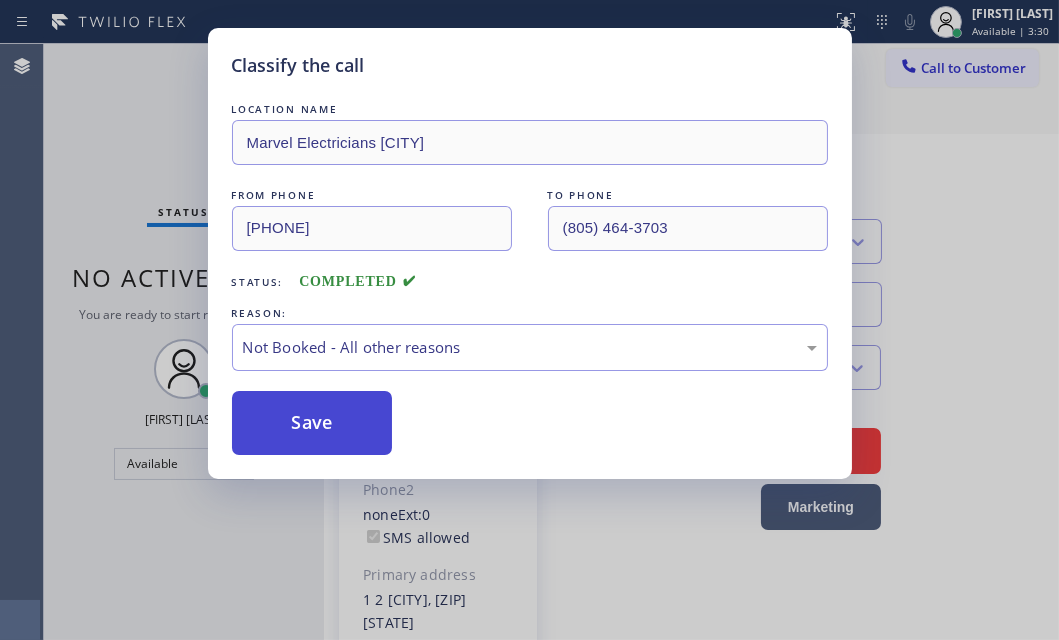 click on "Save" at bounding box center [312, 423] 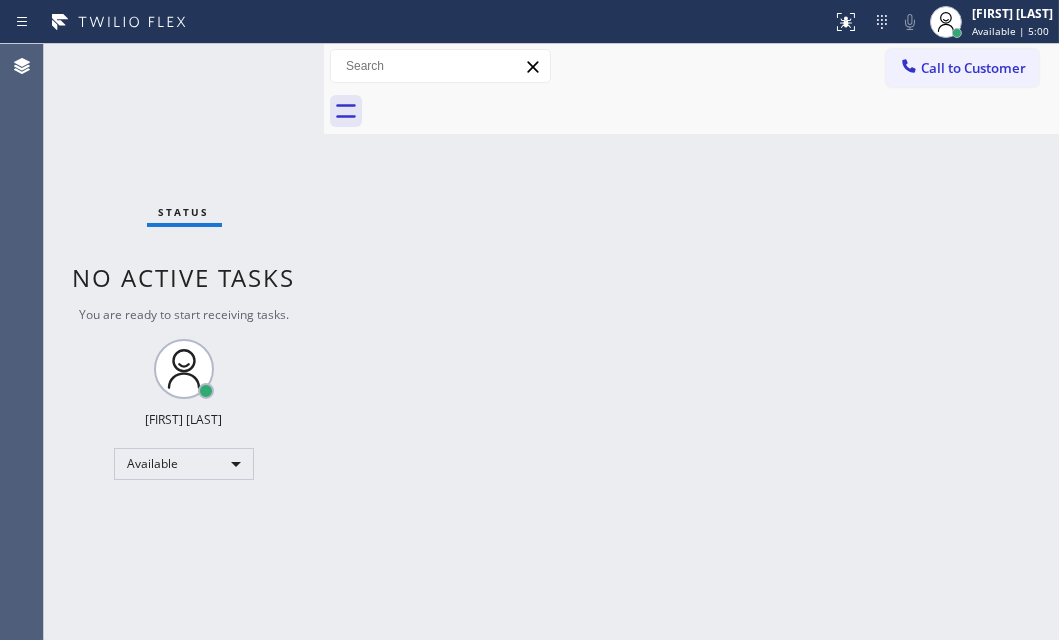 drag, startPoint x: 256, startPoint y: 67, endPoint x: 258, endPoint y: 56, distance: 11.18034 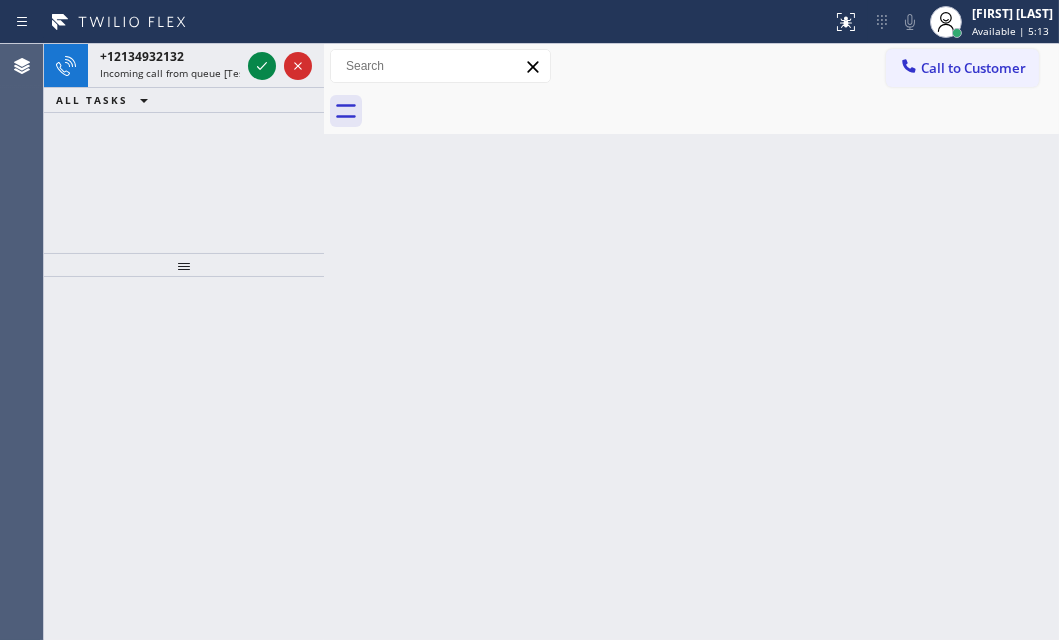 click on "[PHONE] Incoming call from queue [Test] All ALL TASKS ALL TASKS ACTIVE TASKS TASKS IN WRAP UP" at bounding box center [184, 148] 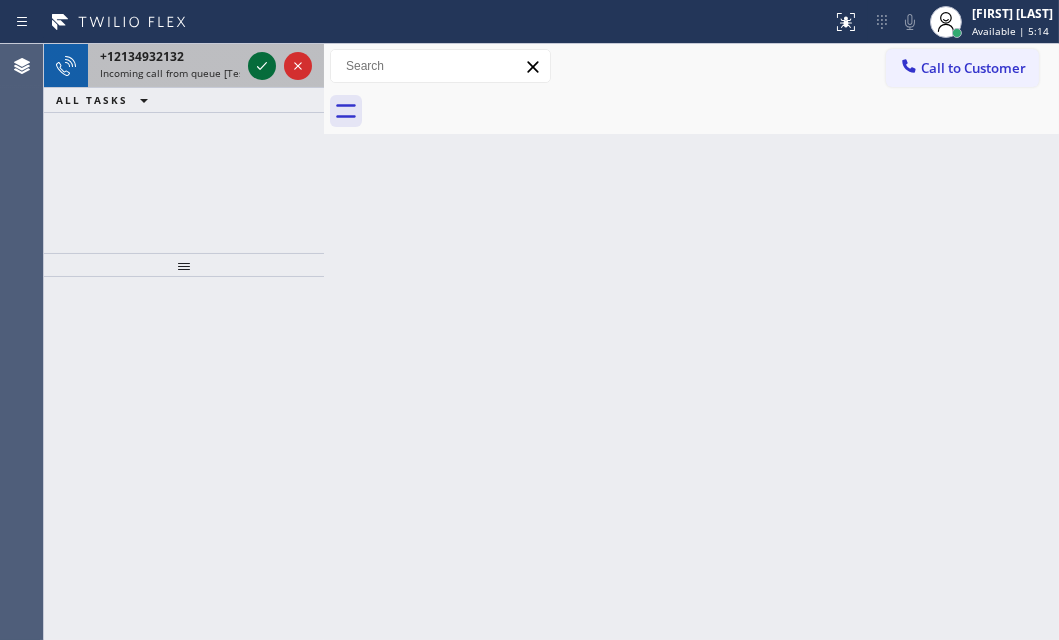 click 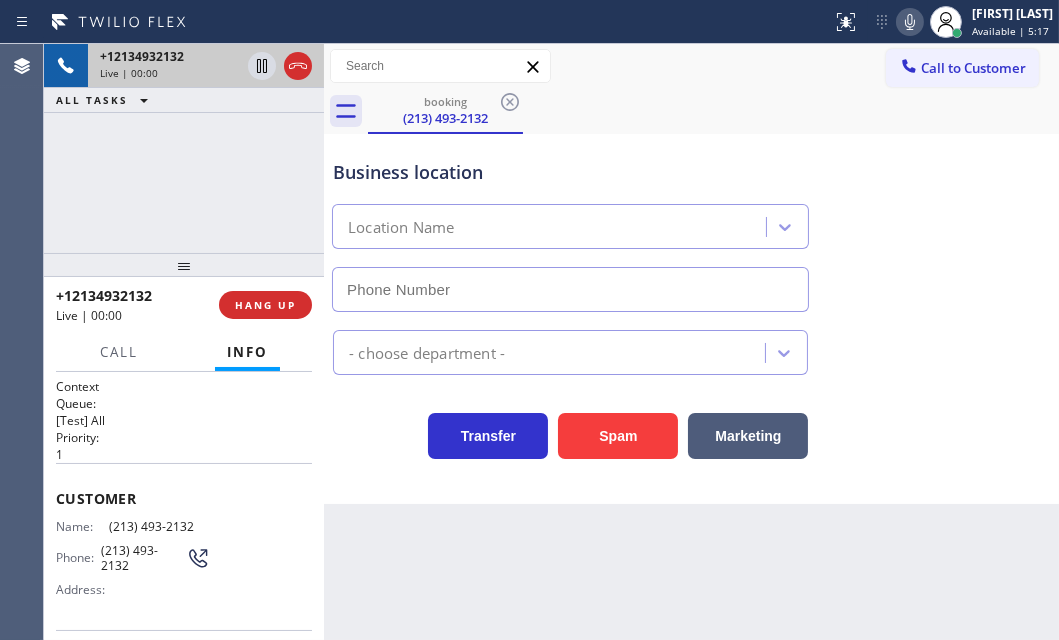 type on "(323) 686-8742" 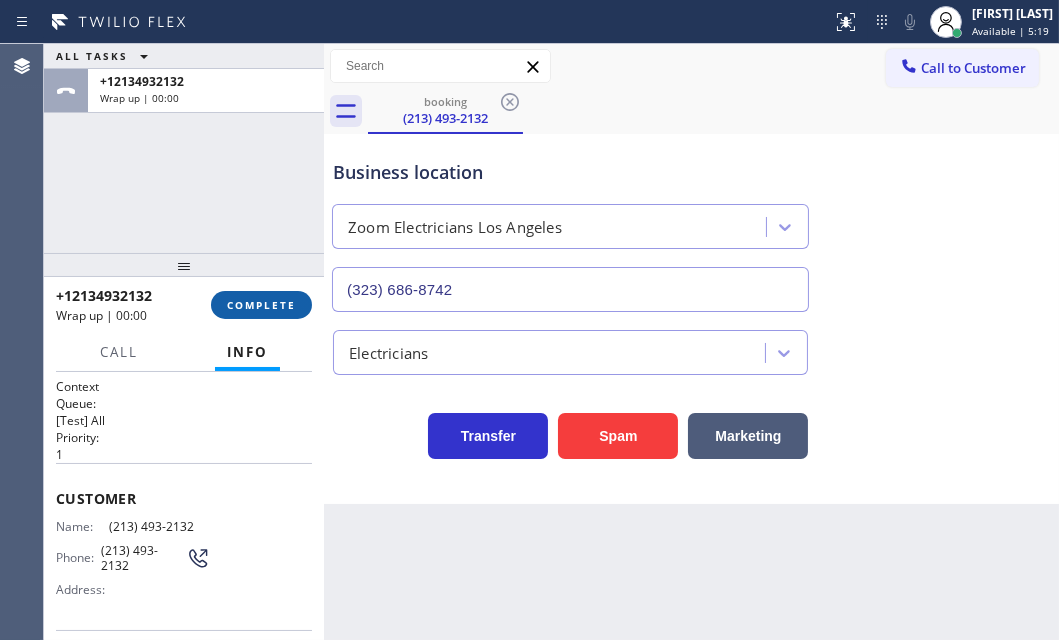 click on "COMPLETE" at bounding box center (261, 305) 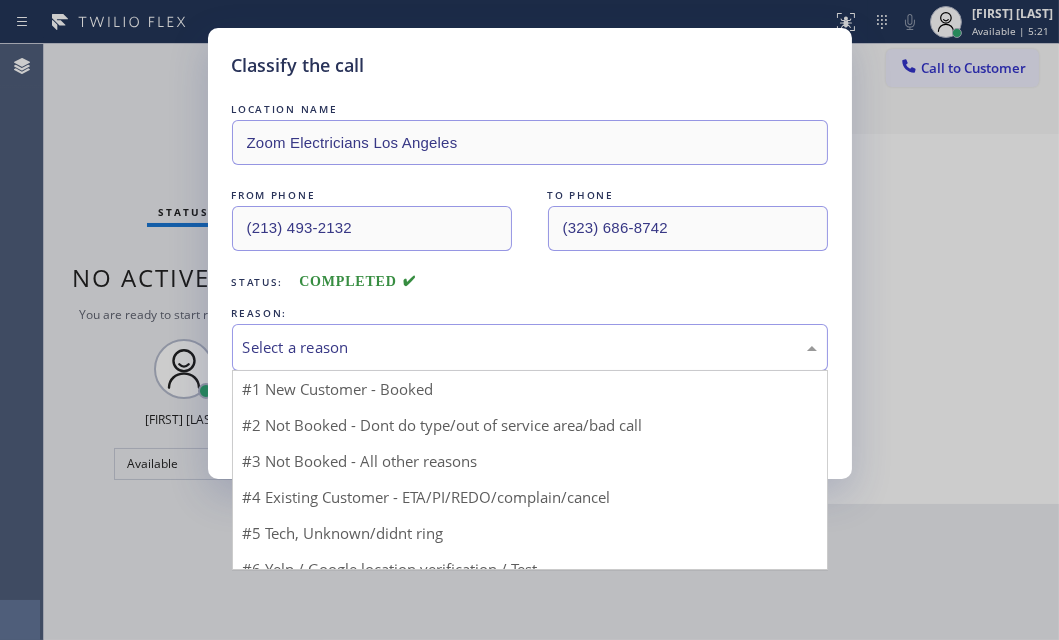 click on "Select a reason" at bounding box center (530, 347) 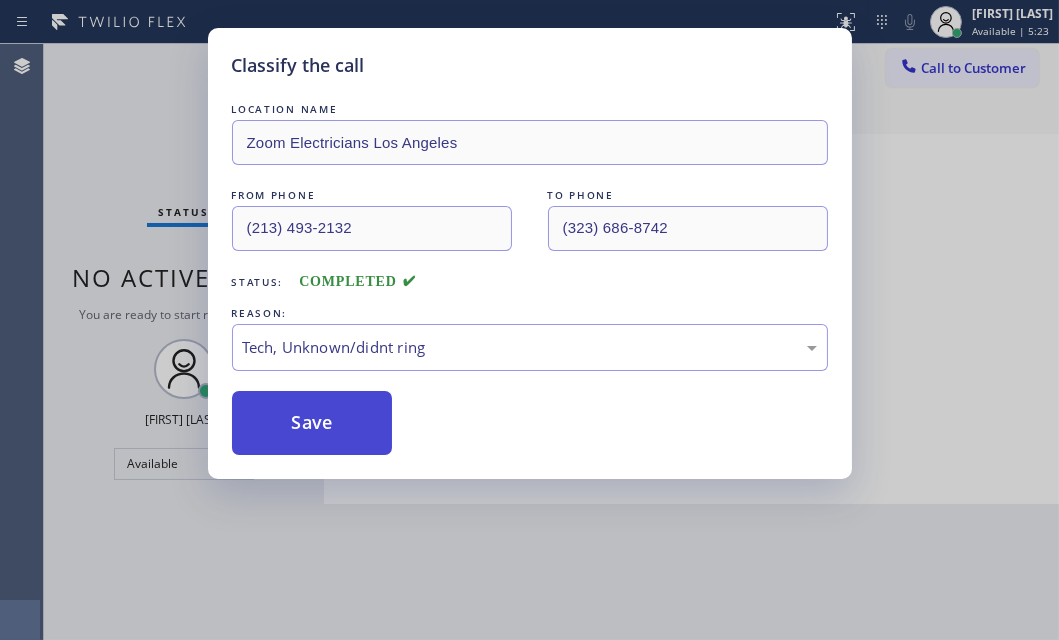 click on "Save" at bounding box center [312, 423] 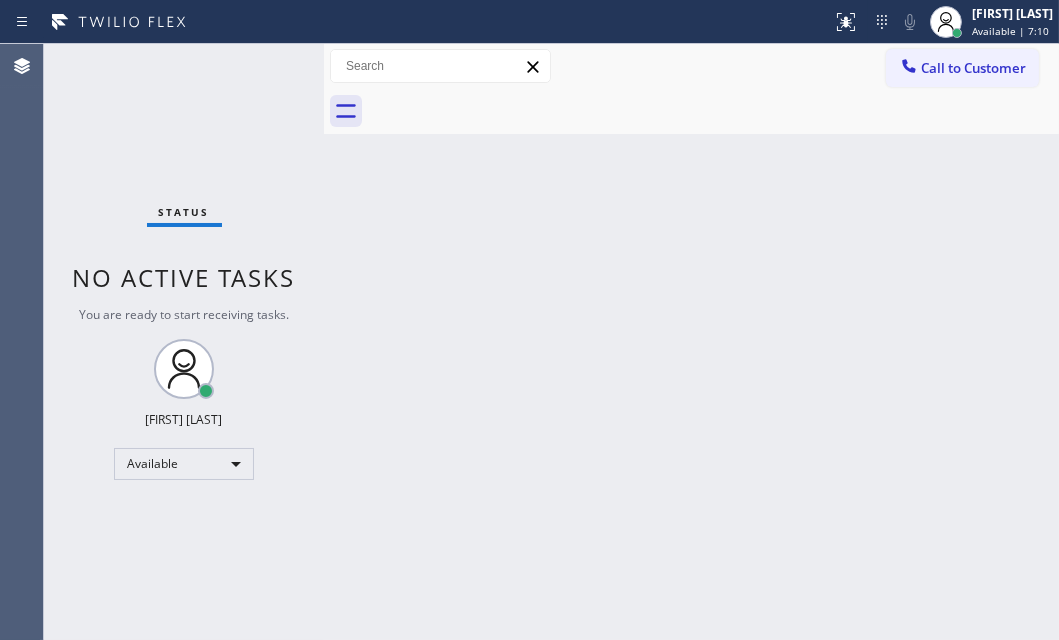 click on "Status   No active tasks     You are ready to start receiving tasks.   [FIRST] [LAST] Available" at bounding box center [184, 342] 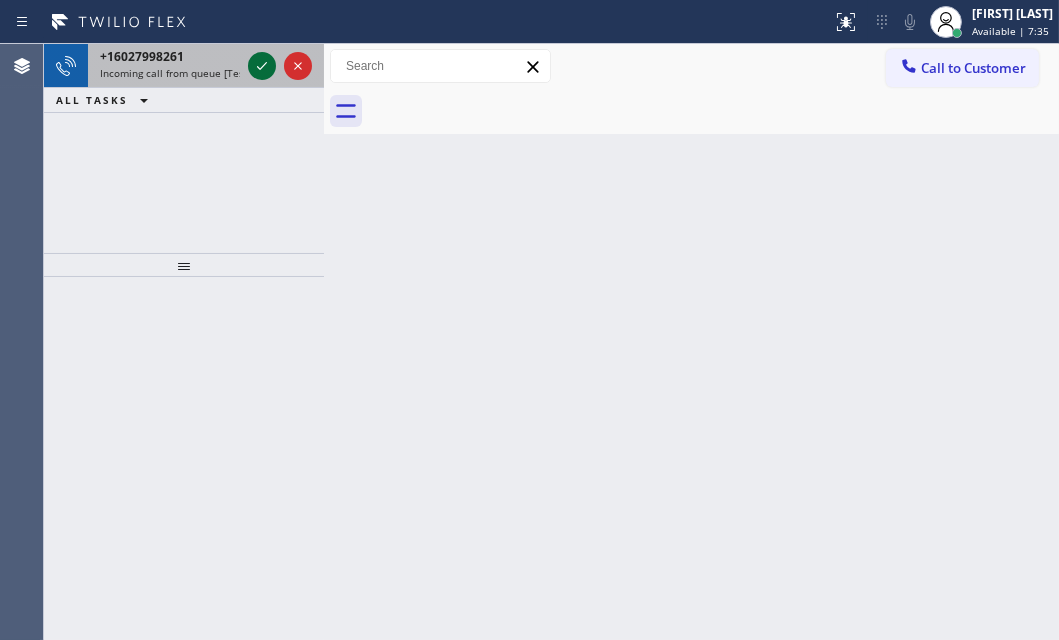 click 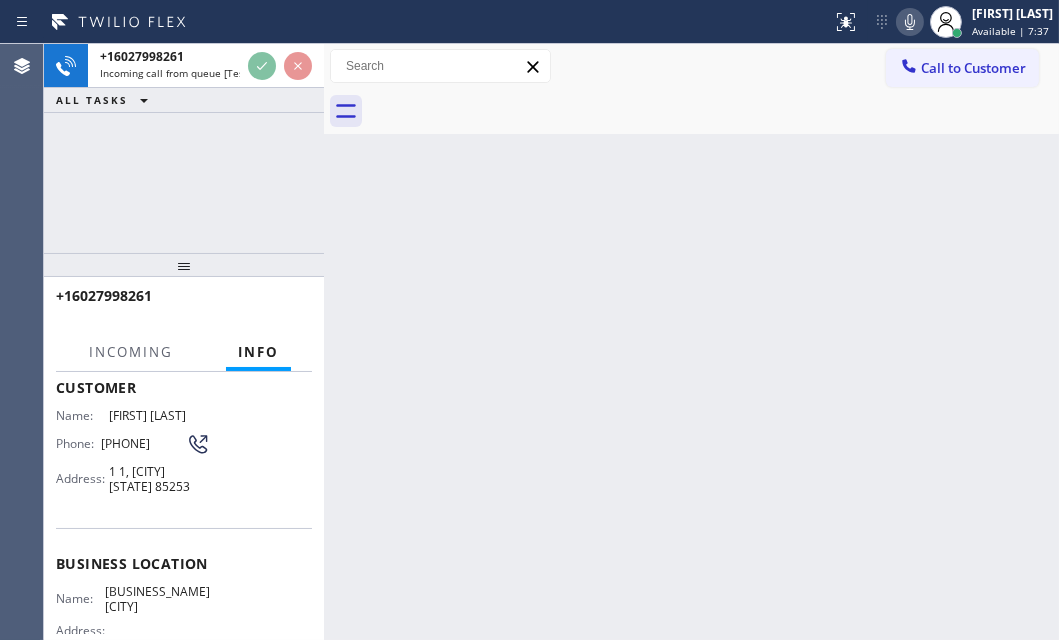scroll, scrollTop: 272, scrollLeft: 0, axis: vertical 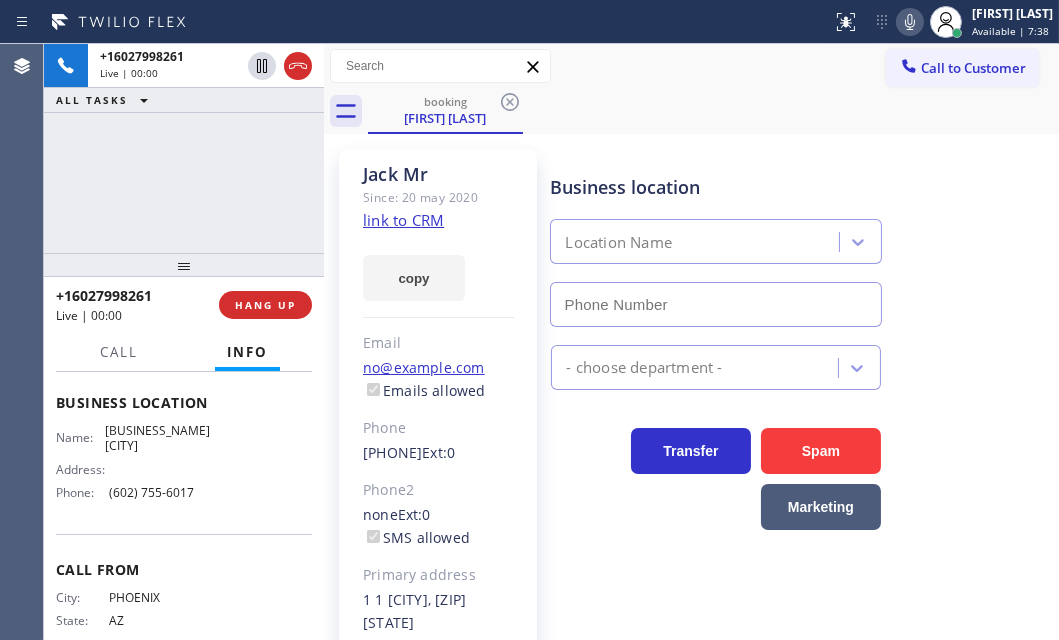 type on "(602) 755-6017" 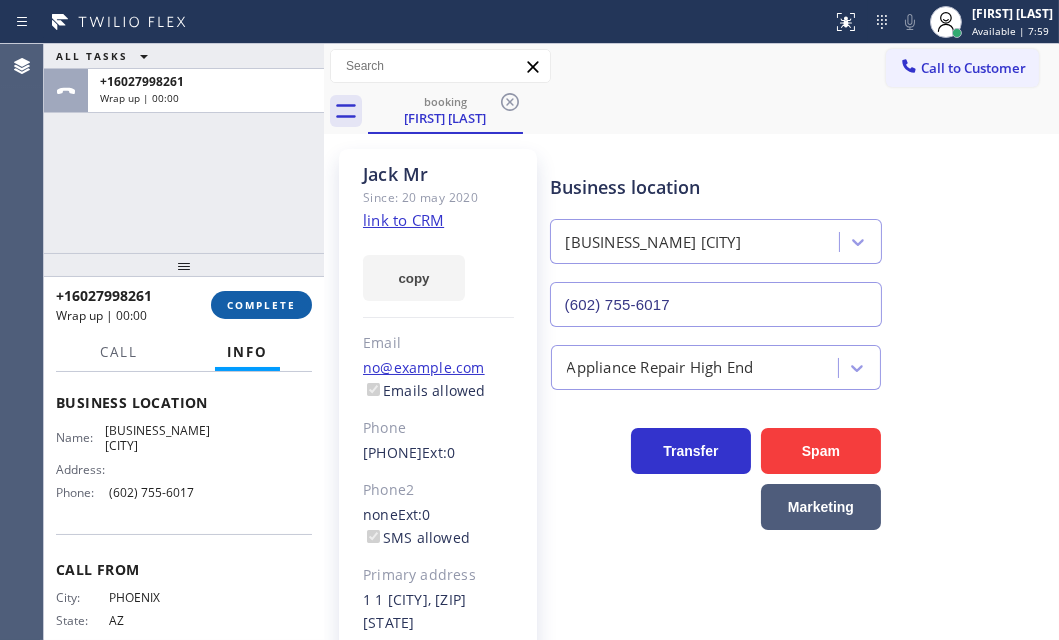 click on "COMPLETE" at bounding box center (261, 305) 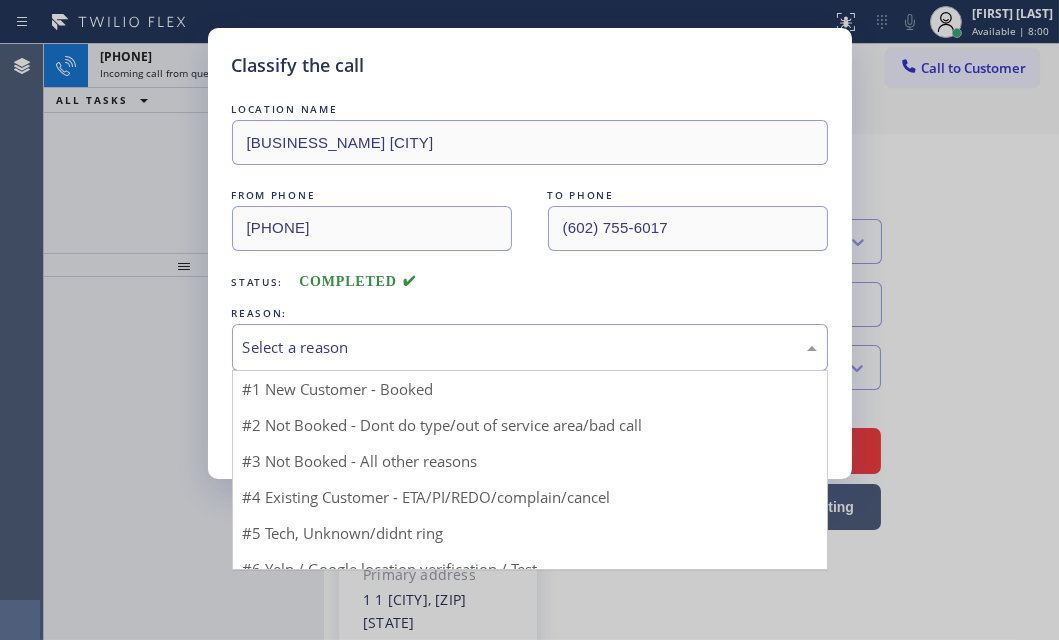 click on "Select a reason" at bounding box center (530, 347) 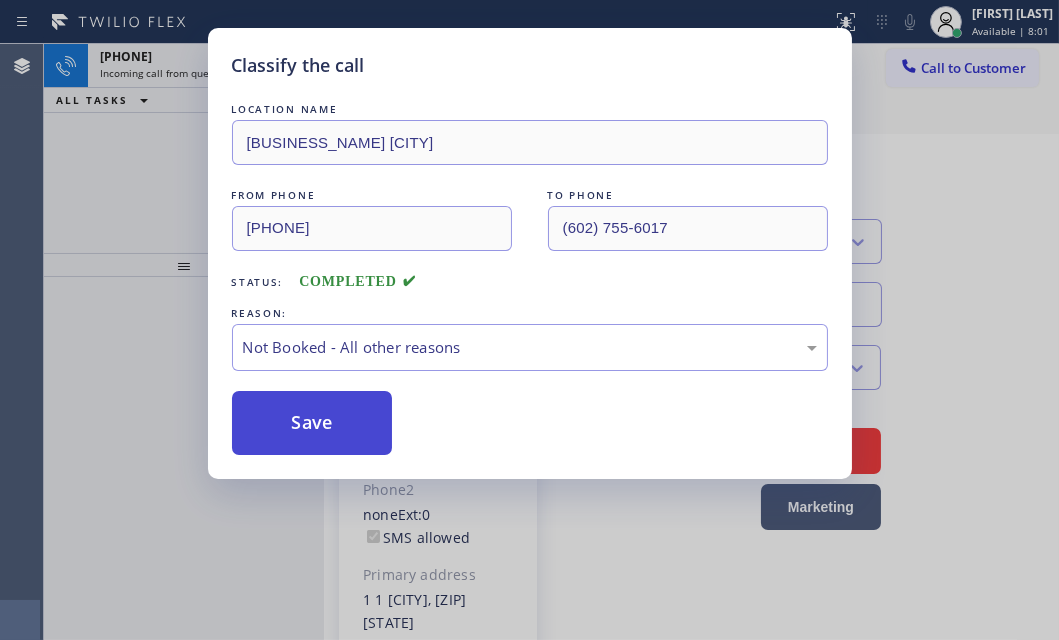 drag, startPoint x: 290, startPoint y: 429, endPoint x: 244, endPoint y: 340, distance: 100.18483 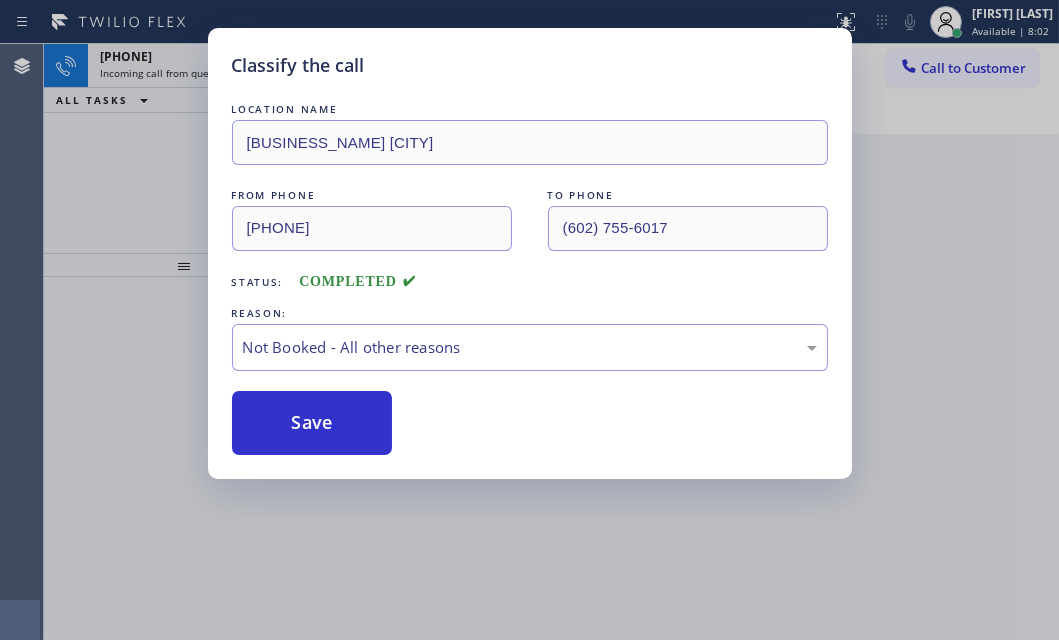 drag, startPoint x: 156, startPoint y: 140, endPoint x: 183, endPoint y: 113, distance: 38.183765 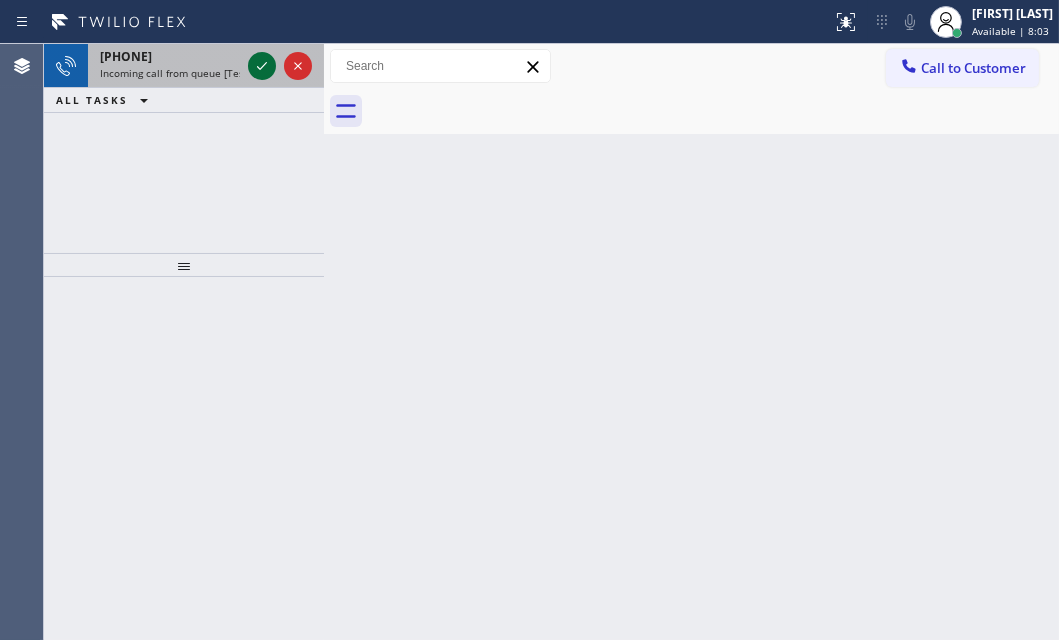 click 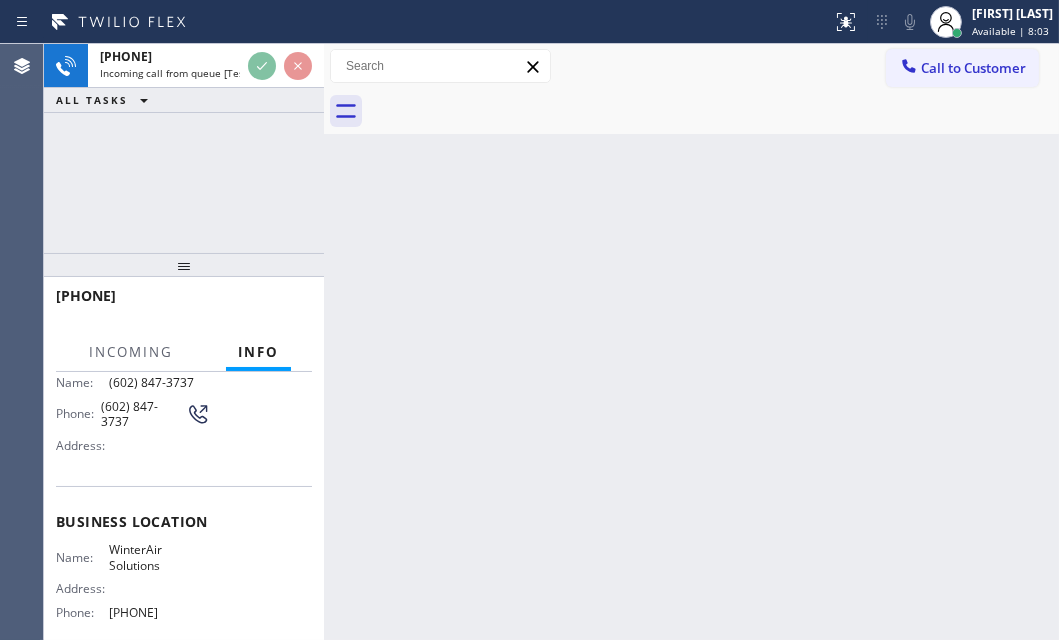scroll, scrollTop: 181, scrollLeft: 0, axis: vertical 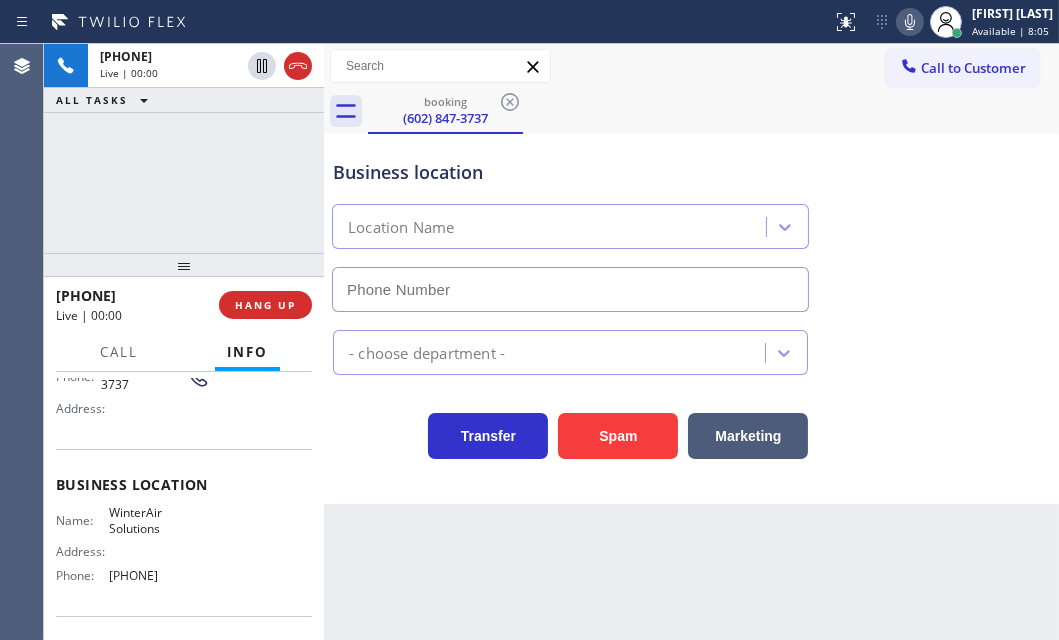 type on "[PHONE]" 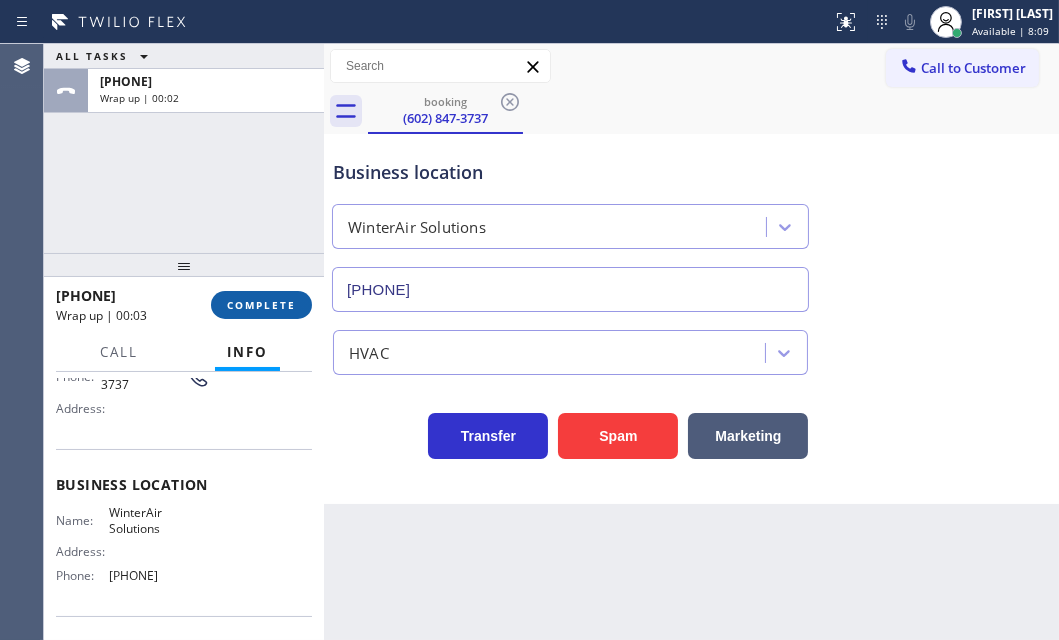 click on "COMPLETE" at bounding box center [261, 305] 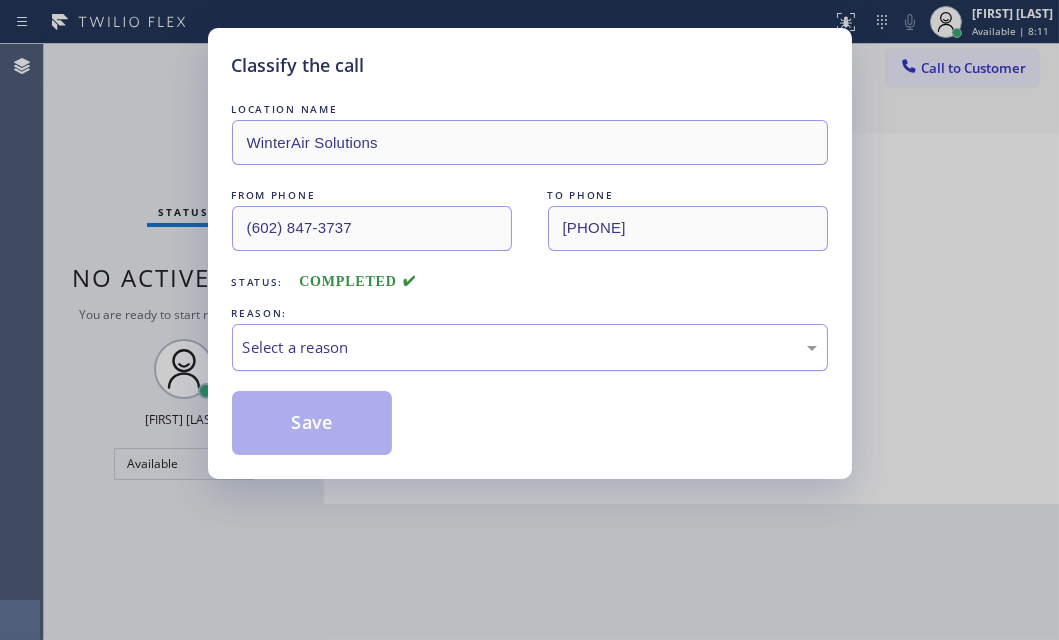 click on "Select a reason" at bounding box center [530, 347] 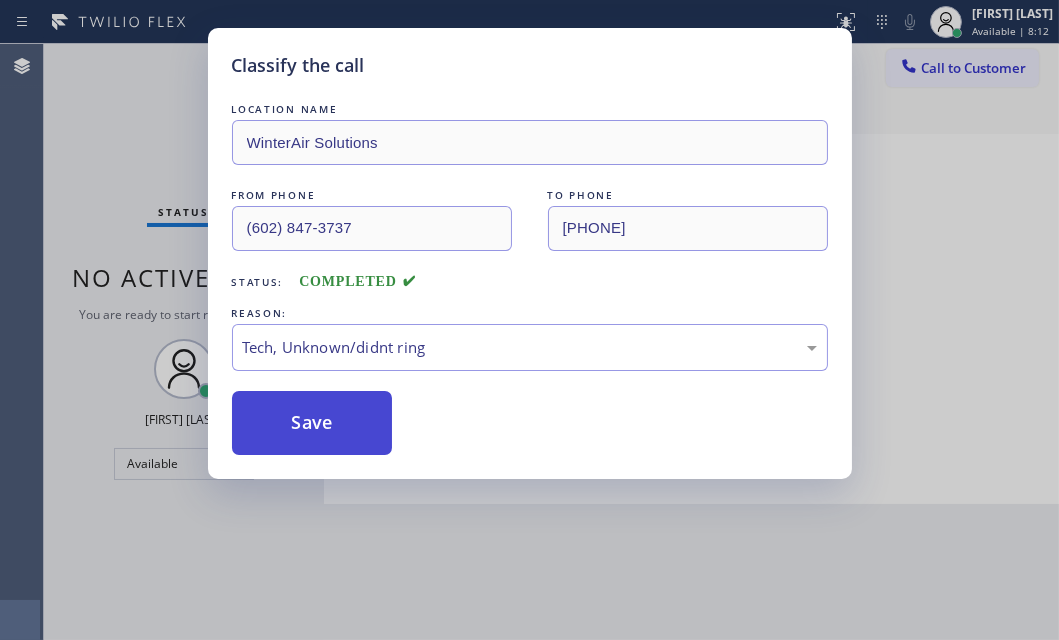 click on "Save" at bounding box center (312, 423) 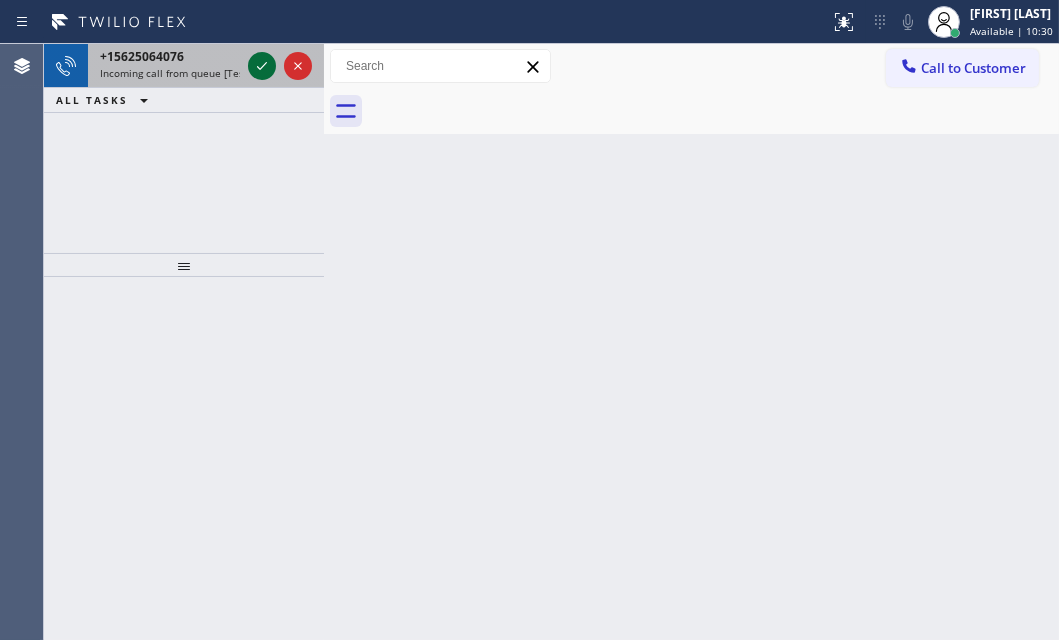 click 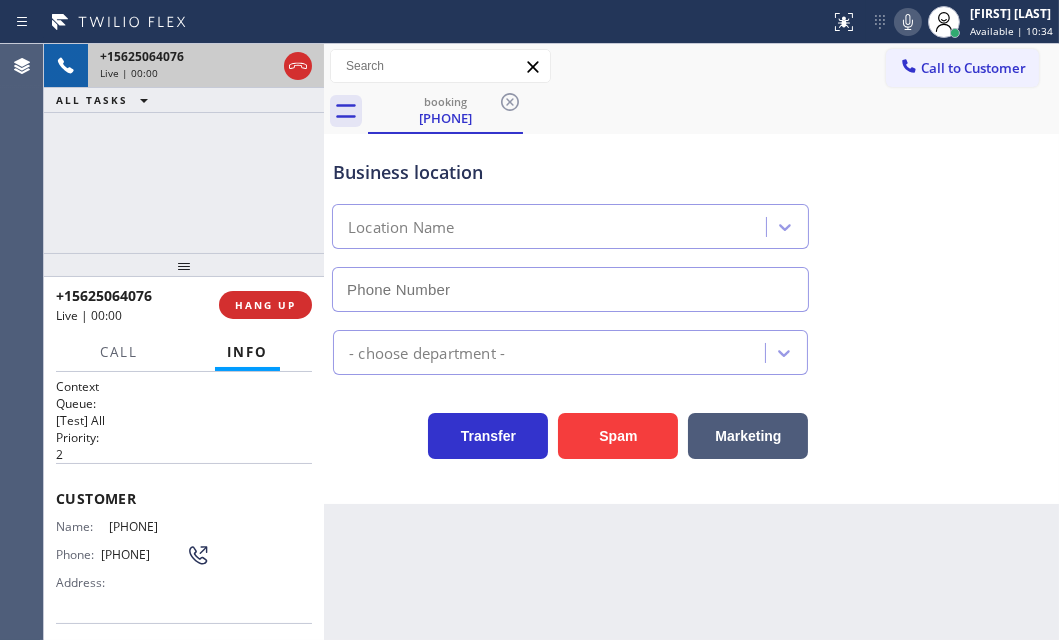 type on "(562) 489-9480" 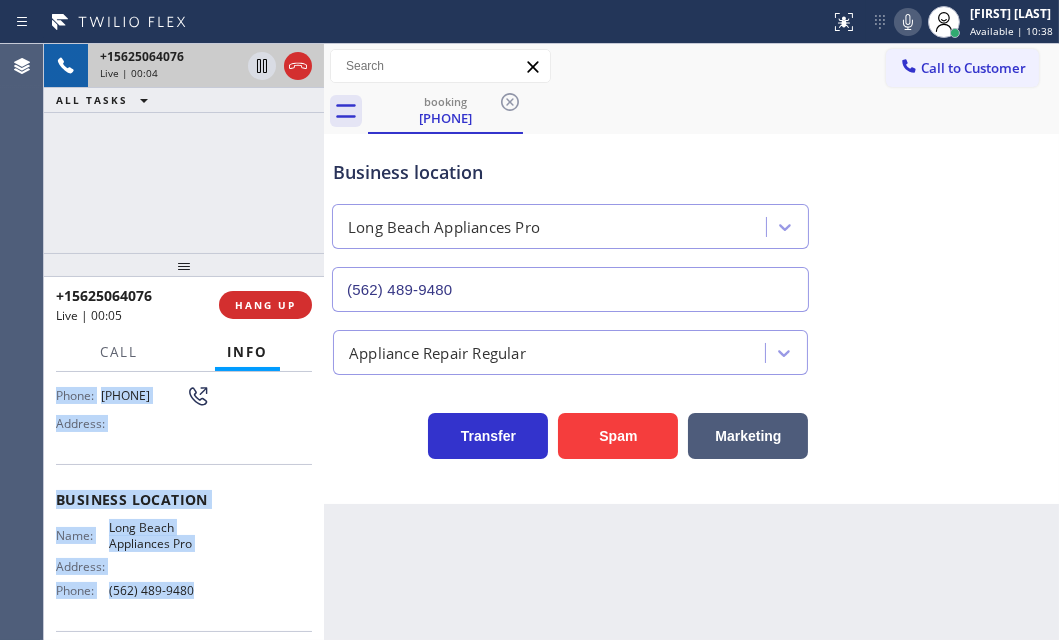 scroll, scrollTop: 181, scrollLeft: 0, axis: vertical 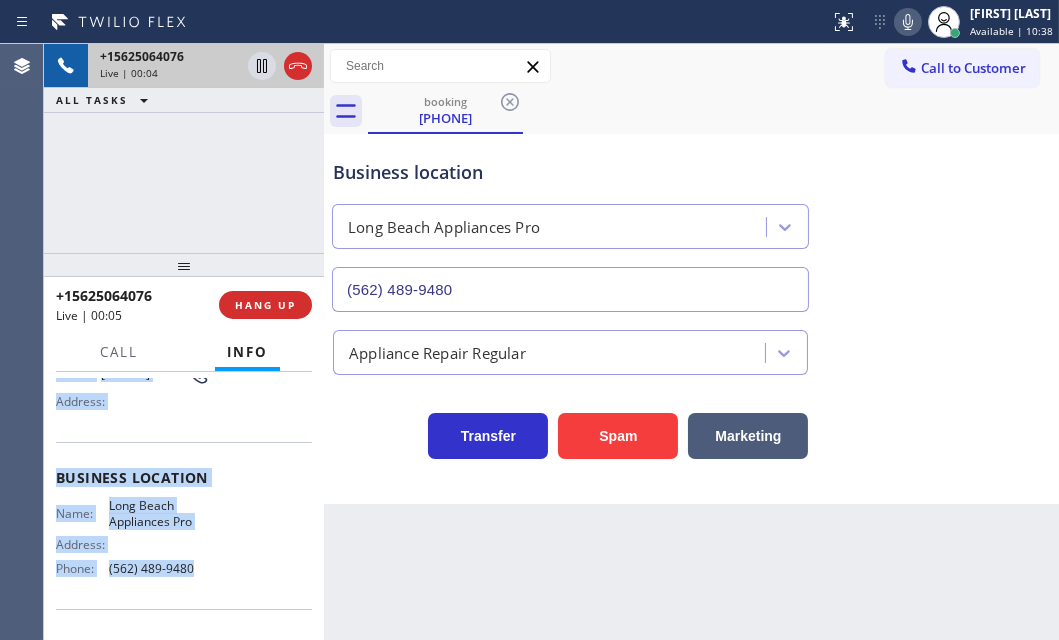 drag, startPoint x: 59, startPoint y: 489, endPoint x: 217, endPoint y: 590, distance: 187.52333 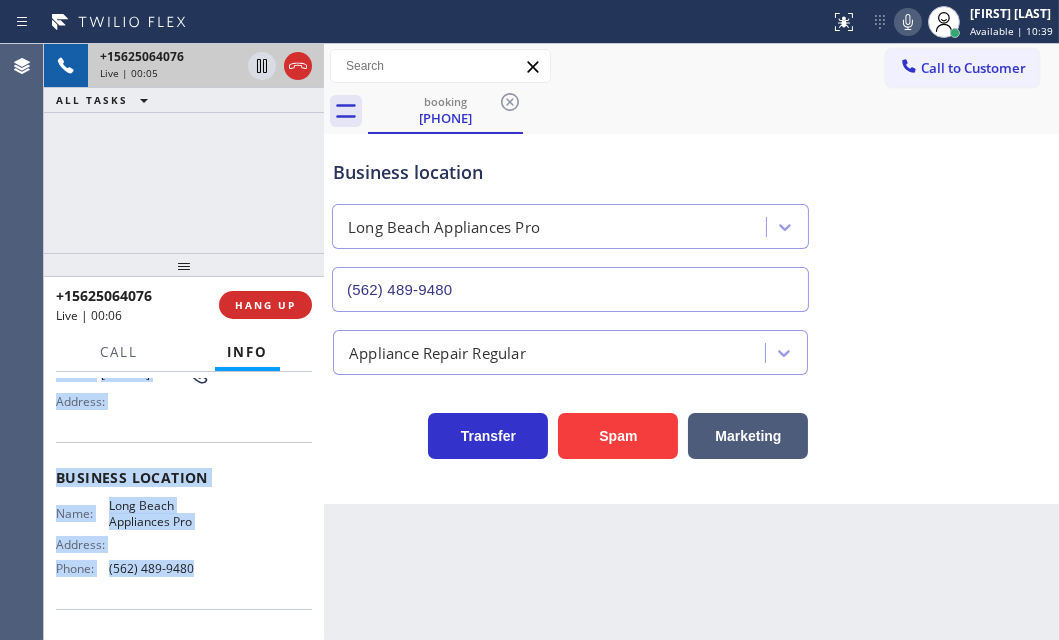 copy on "Customer Name: (562) 506-4076 Phone: (562) 506-4076 Address: Business location Name: Long Beach Appliances Pro Address:   Phone: (562) 489-9480" 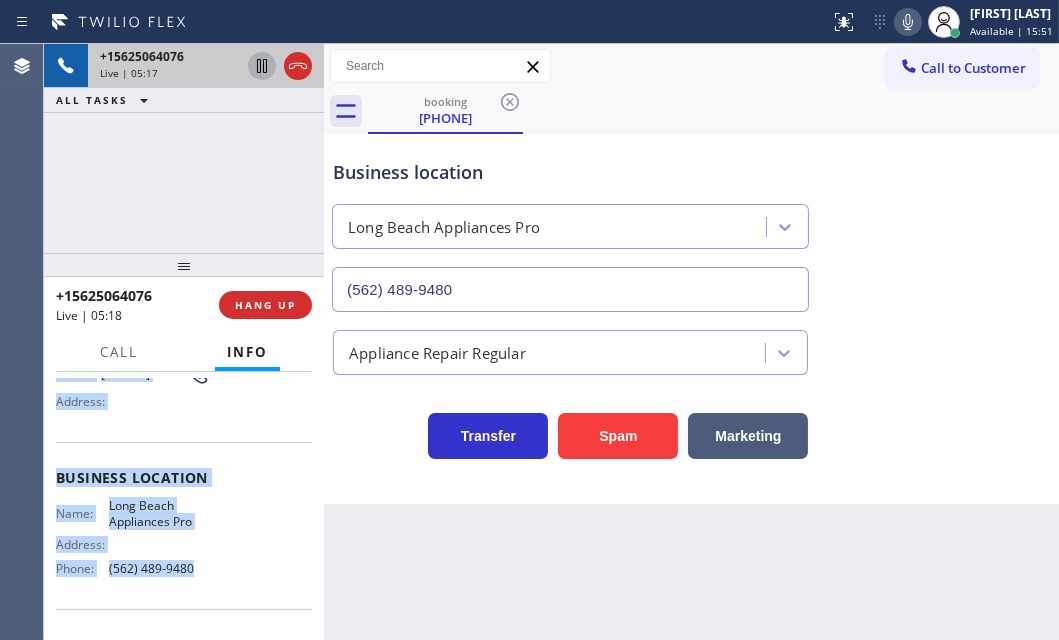click 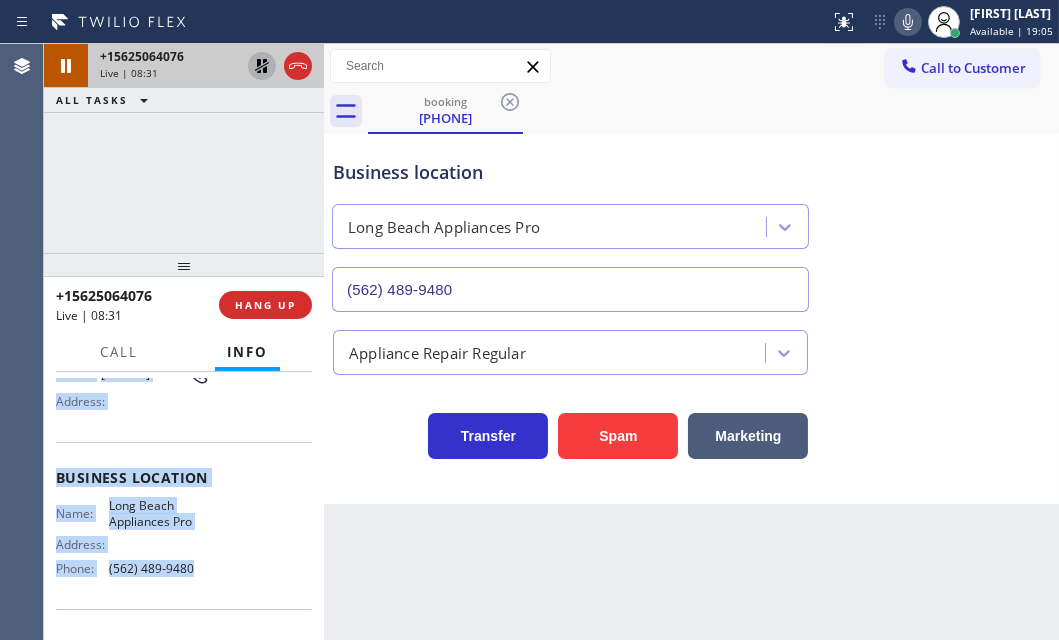 click 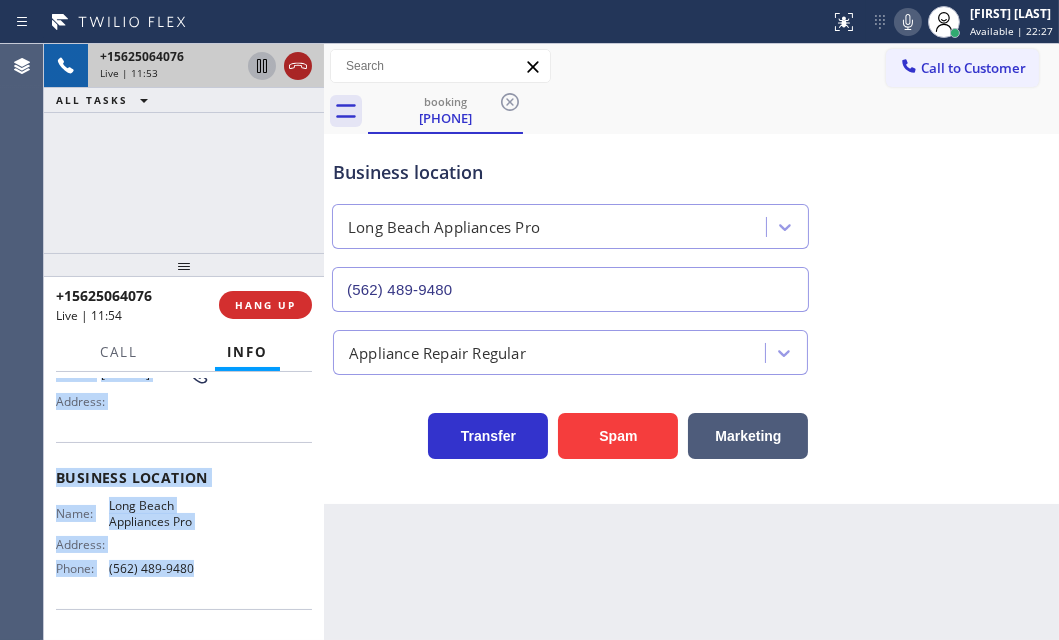 click at bounding box center [280, 66] 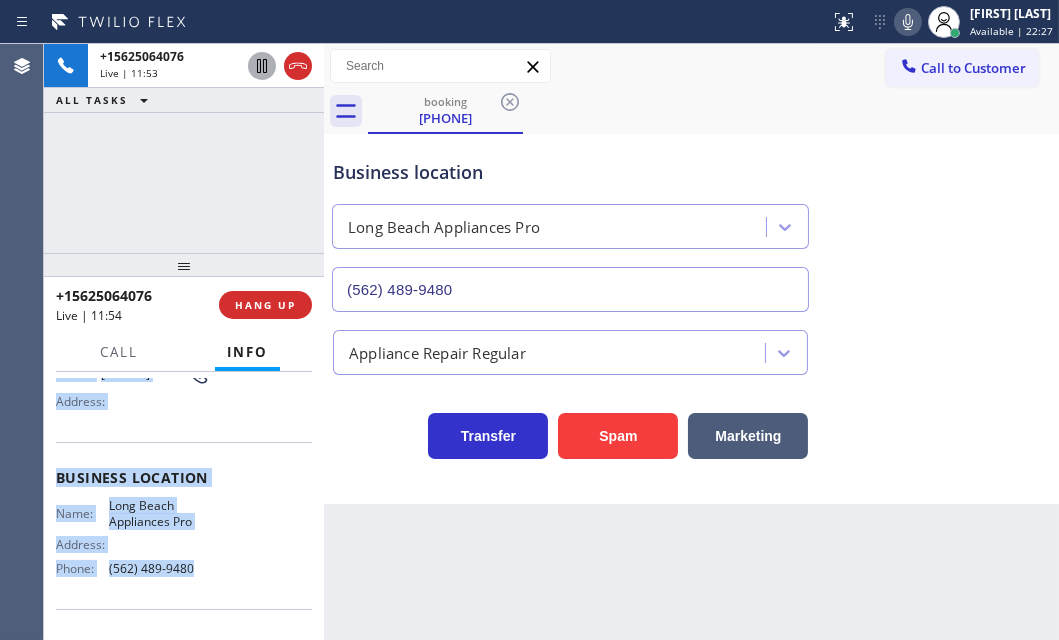 drag, startPoint x: 289, startPoint y: 67, endPoint x: 544, endPoint y: 160, distance: 271.42953 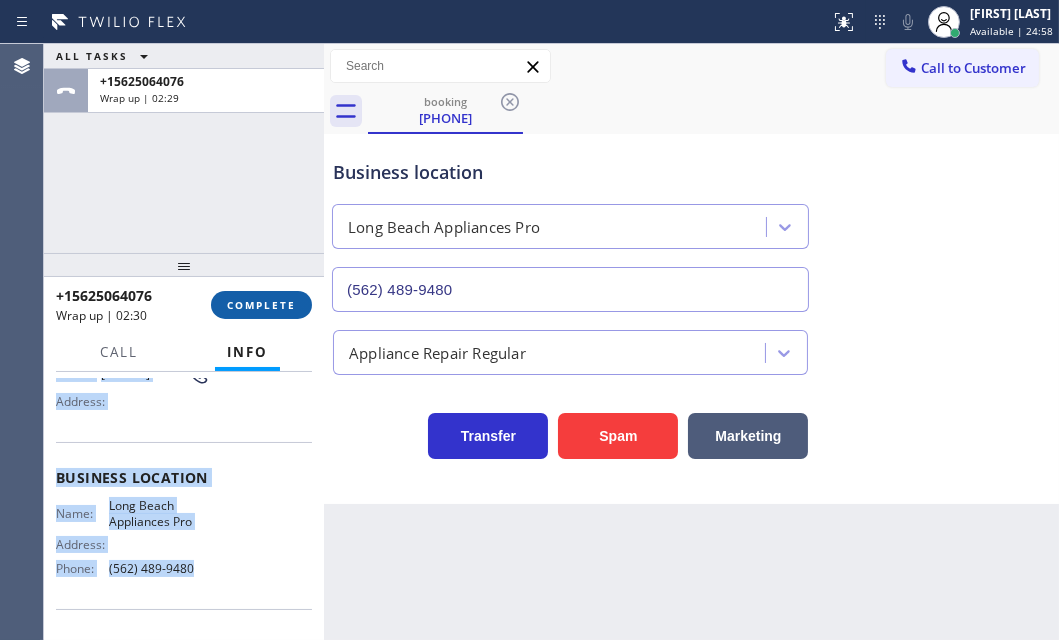 click on "COMPLETE" at bounding box center [261, 305] 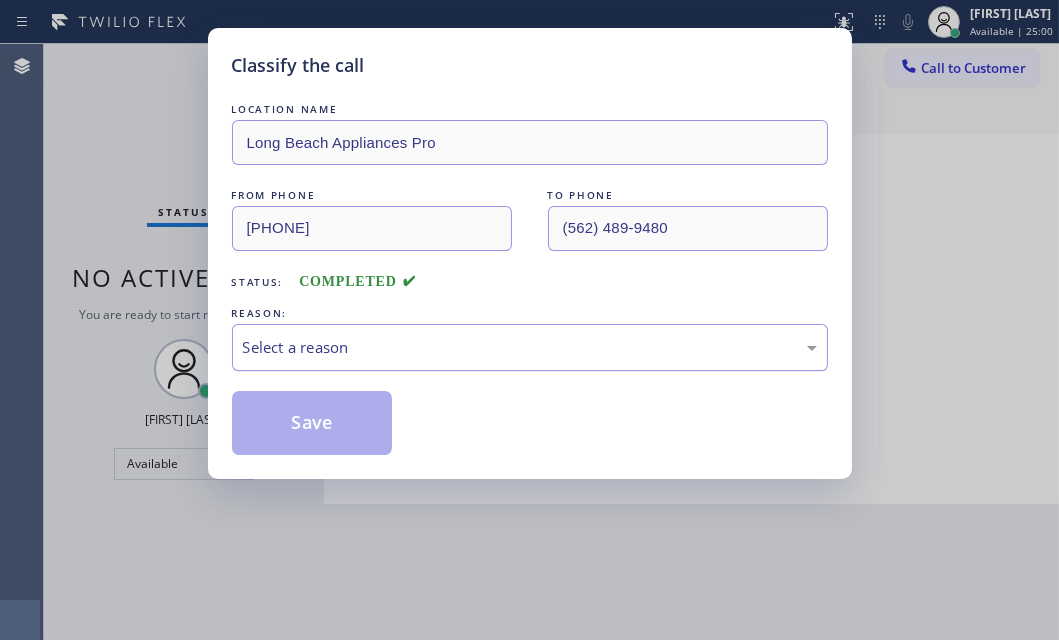 click on "Select a reason" at bounding box center [530, 347] 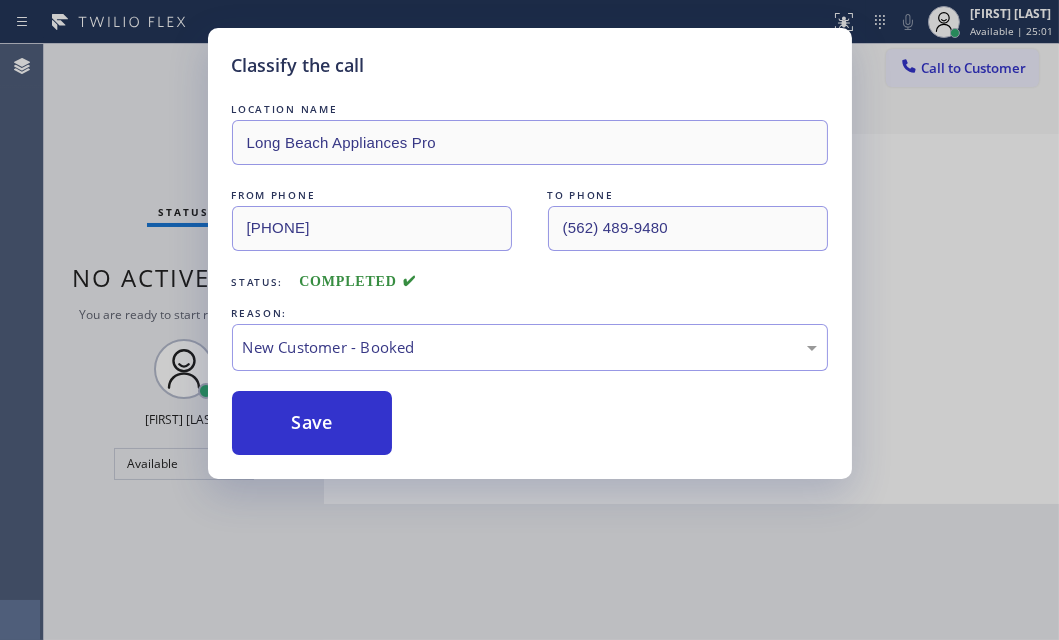 drag, startPoint x: 300, startPoint y: 419, endPoint x: 560, endPoint y: 419, distance: 260 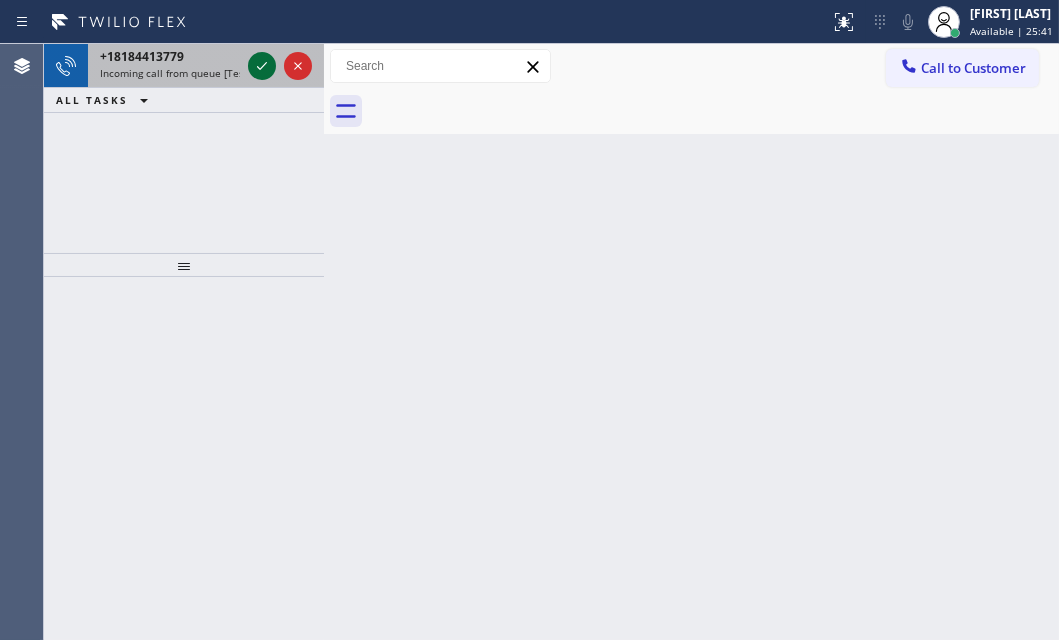 click 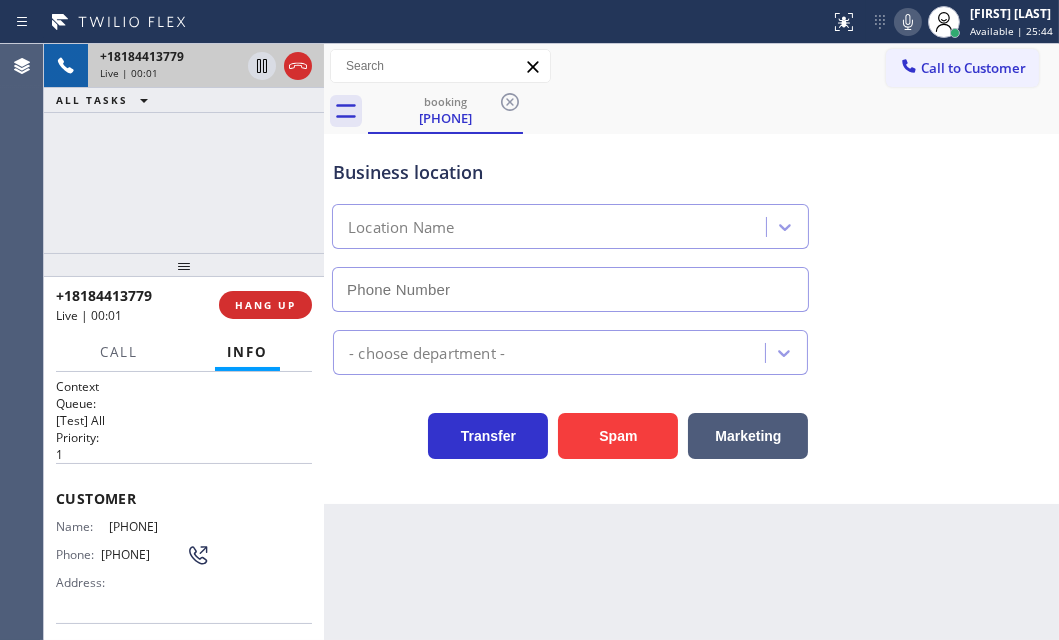 type on "[PHONE]" 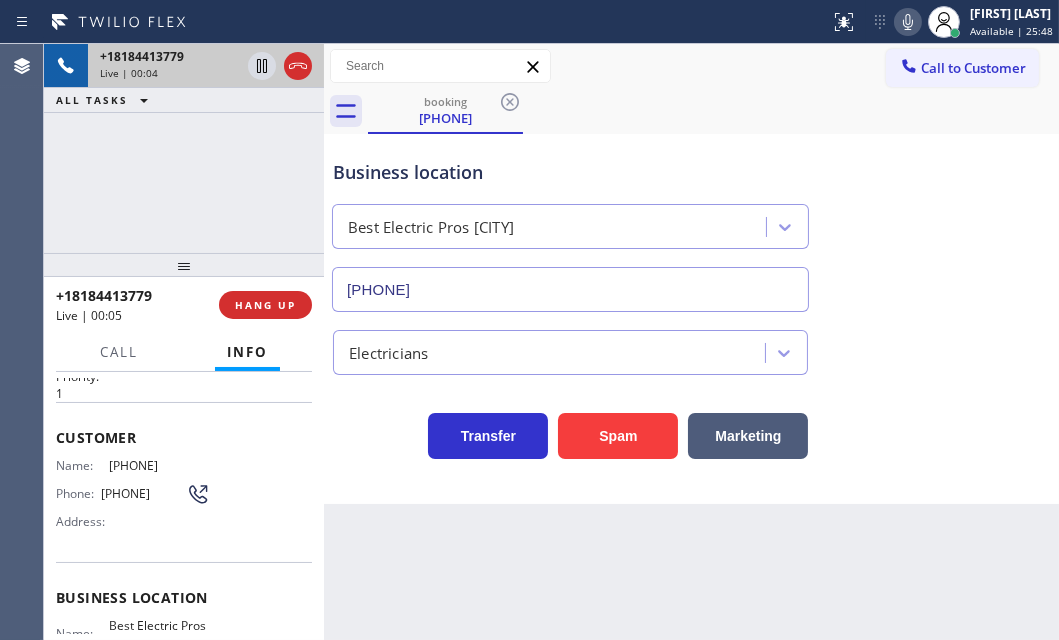 scroll, scrollTop: 0, scrollLeft: 0, axis: both 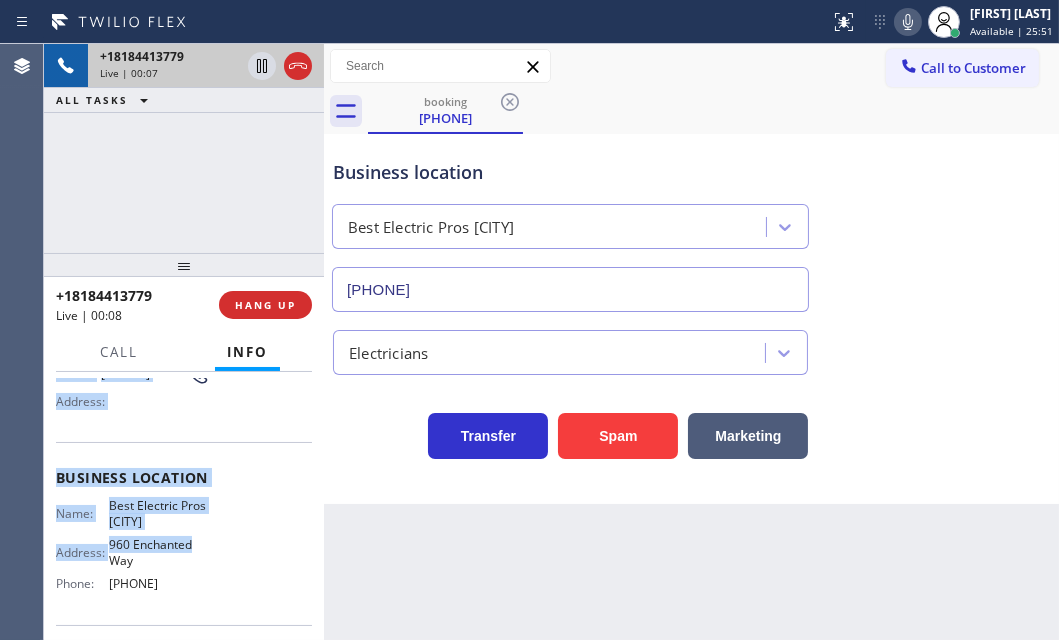 drag, startPoint x: 59, startPoint y: 492, endPoint x: 228, endPoint y: 595, distance: 197.91412 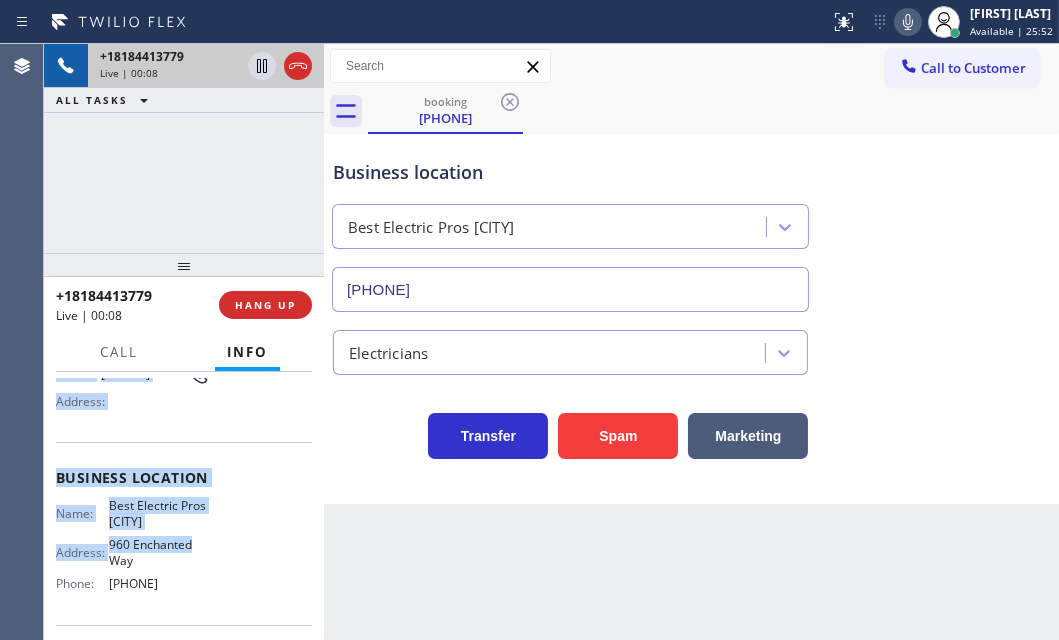 copy on "Customer Name: [PHONE] Phone: [PHONE] Address: Business location Name: Best Electric Pros [CITY] Address: 960 Enchanted Way  Phone: [PHONE]" 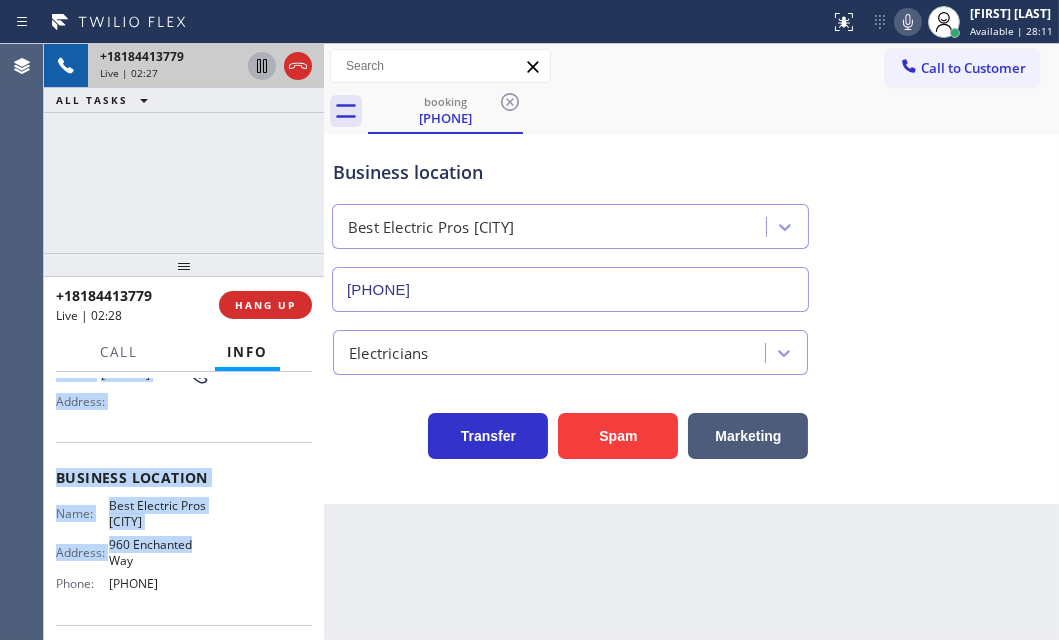 click 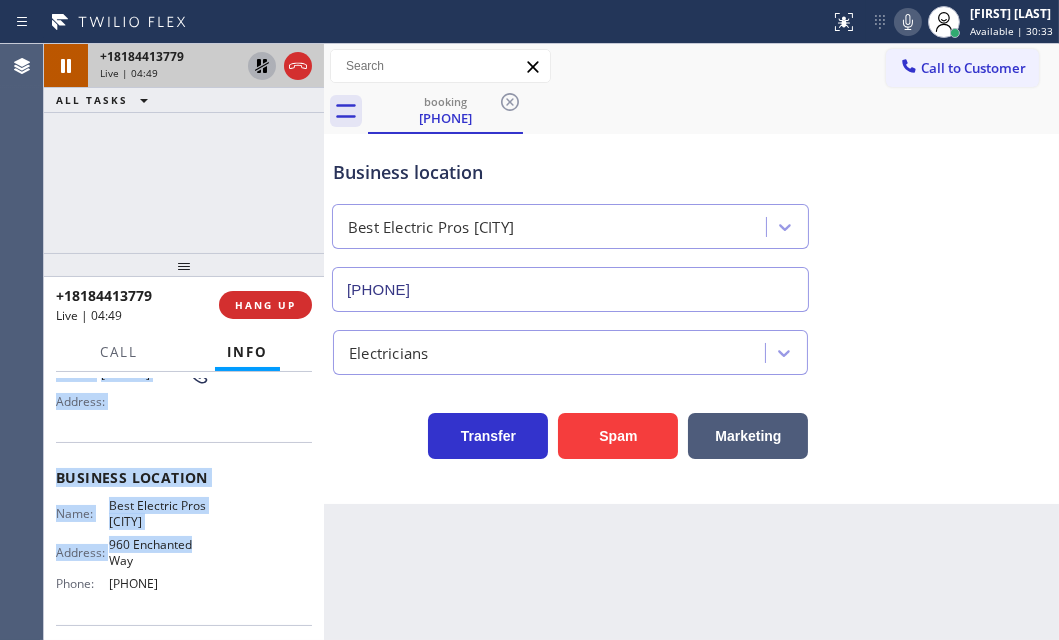 click 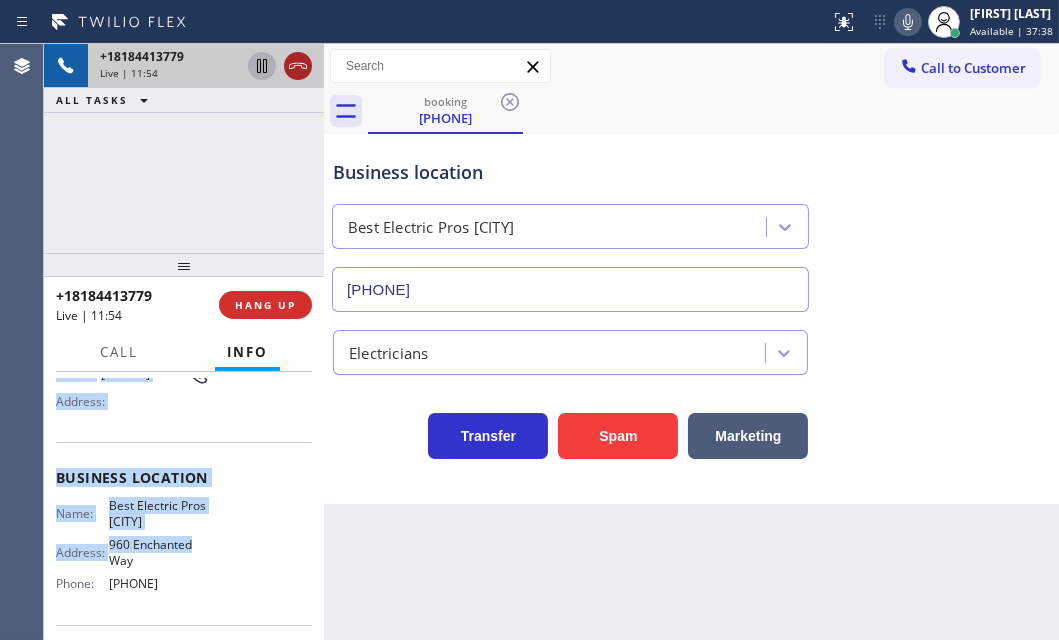 click 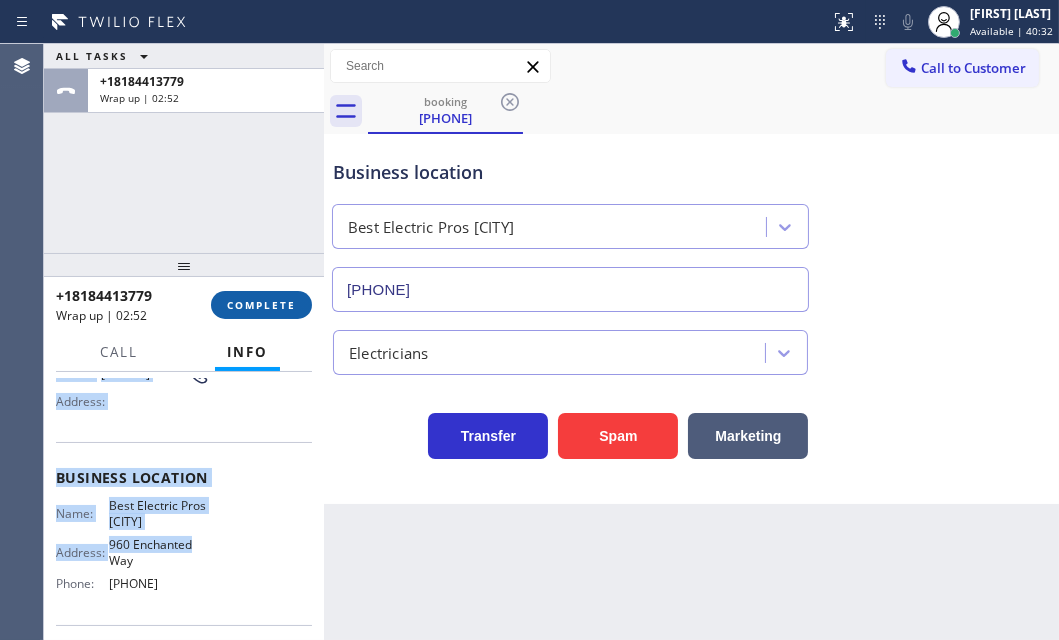 click on "COMPLETE" at bounding box center [261, 305] 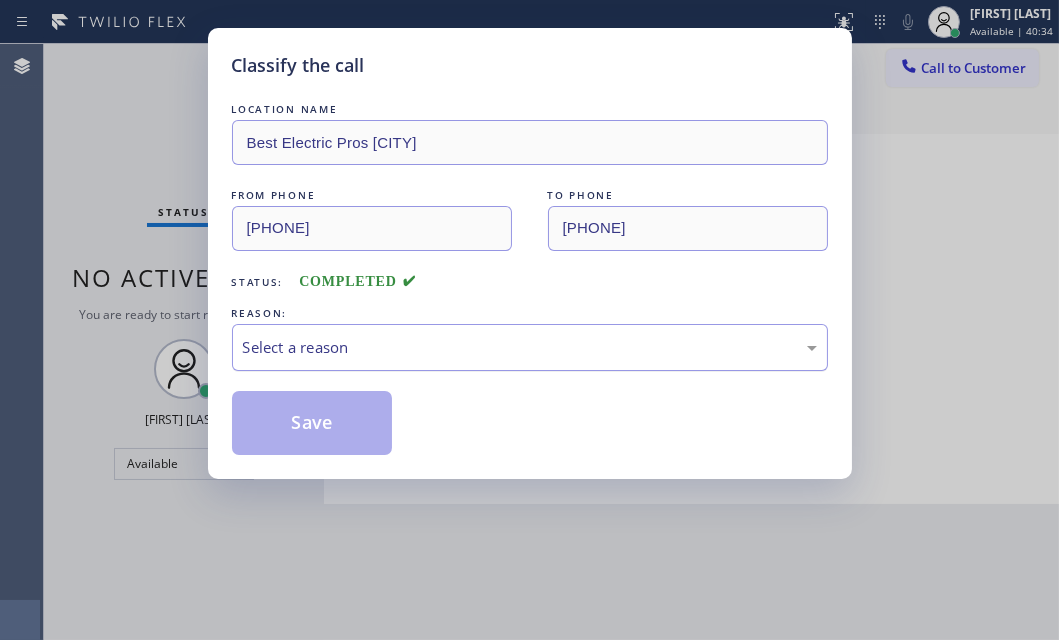 click on "Select a reason" at bounding box center [530, 347] 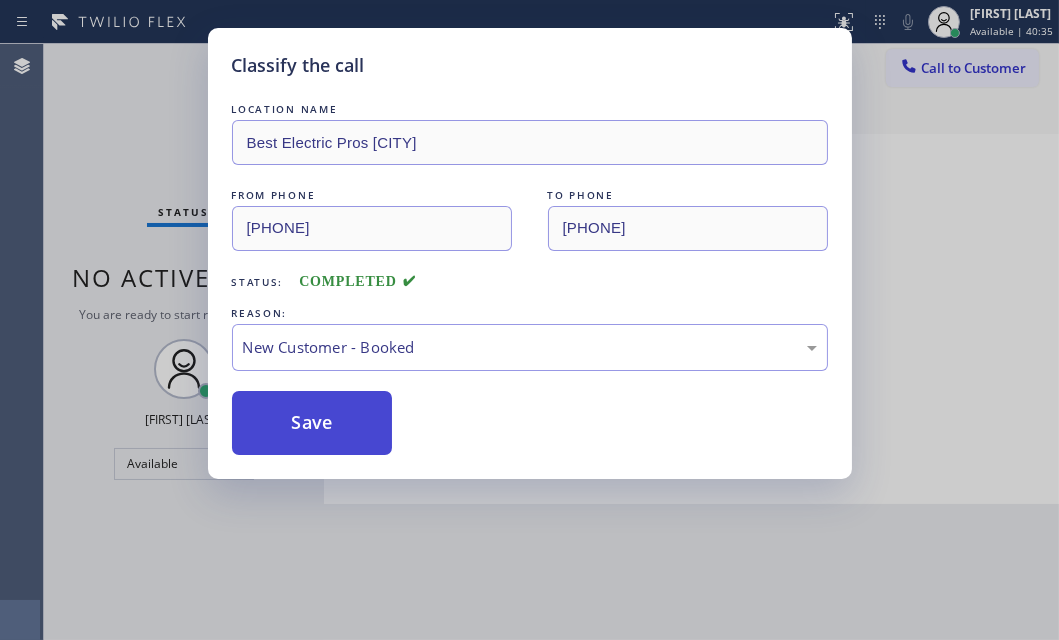 click on "Save" at bounding box center (312, 423) 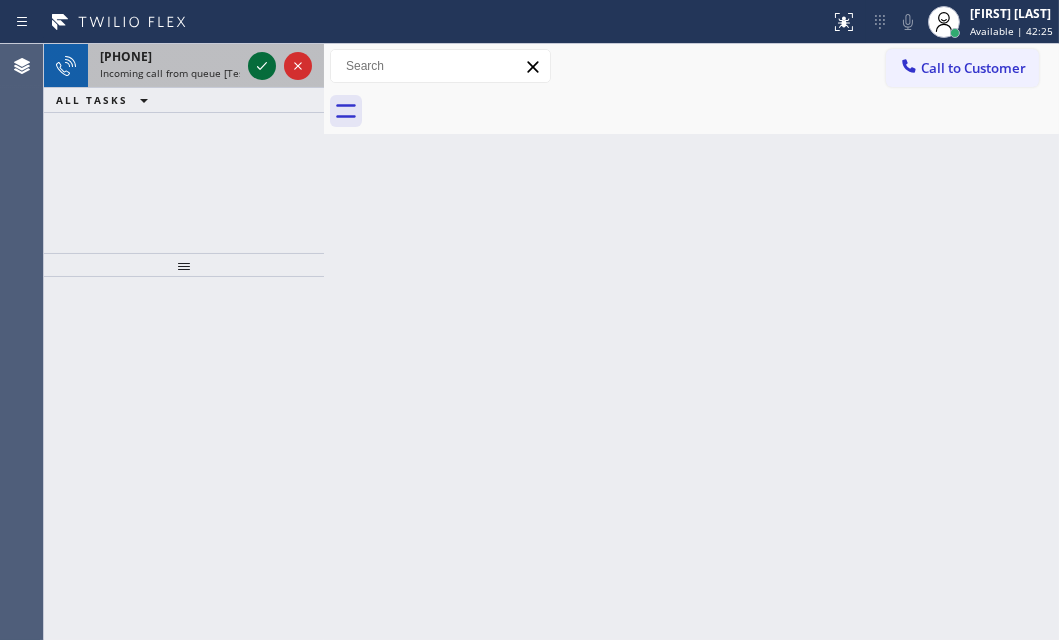 click 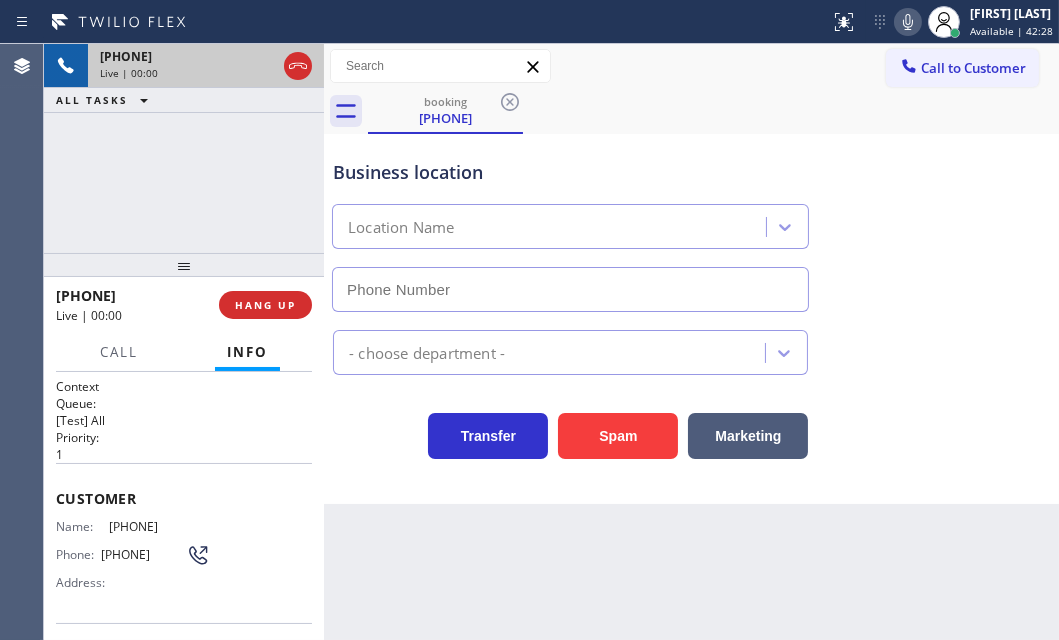 type on "[PHONE]" 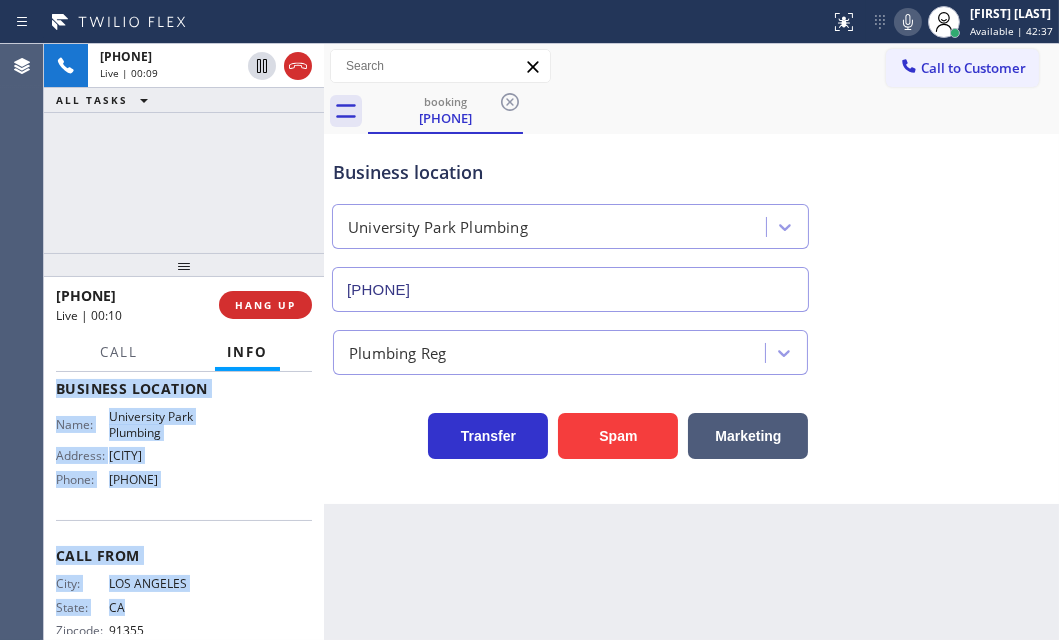 scroll, scrollTop: 289, scrollLeft: 0, axis: vertical 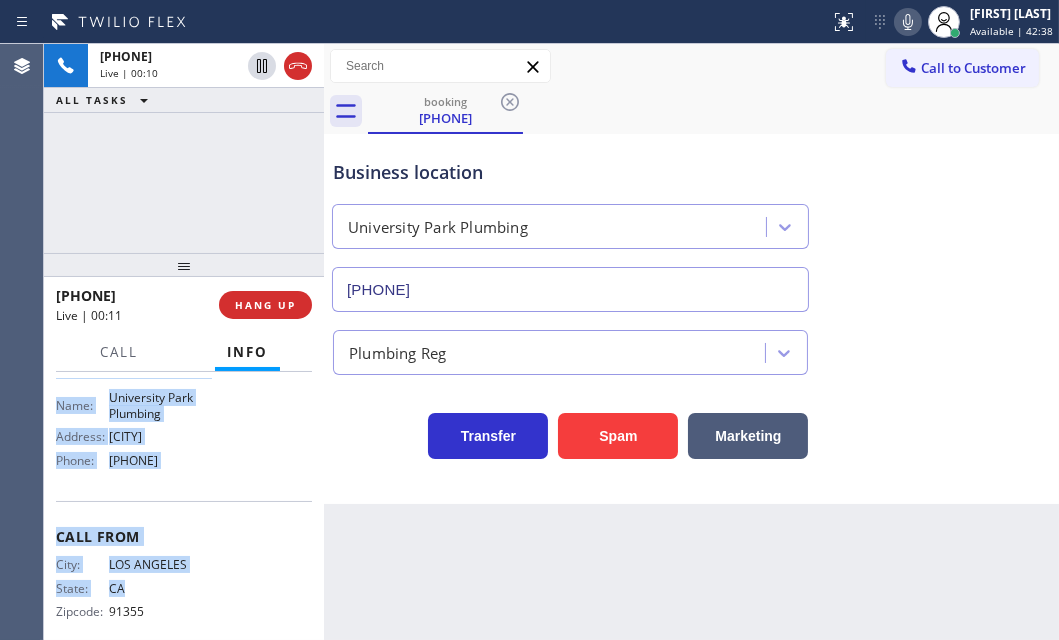 drag, startPoint x: 53, startPoint y: 496, endPoint x: 207, endPoint y: 472, distance: 155.85892 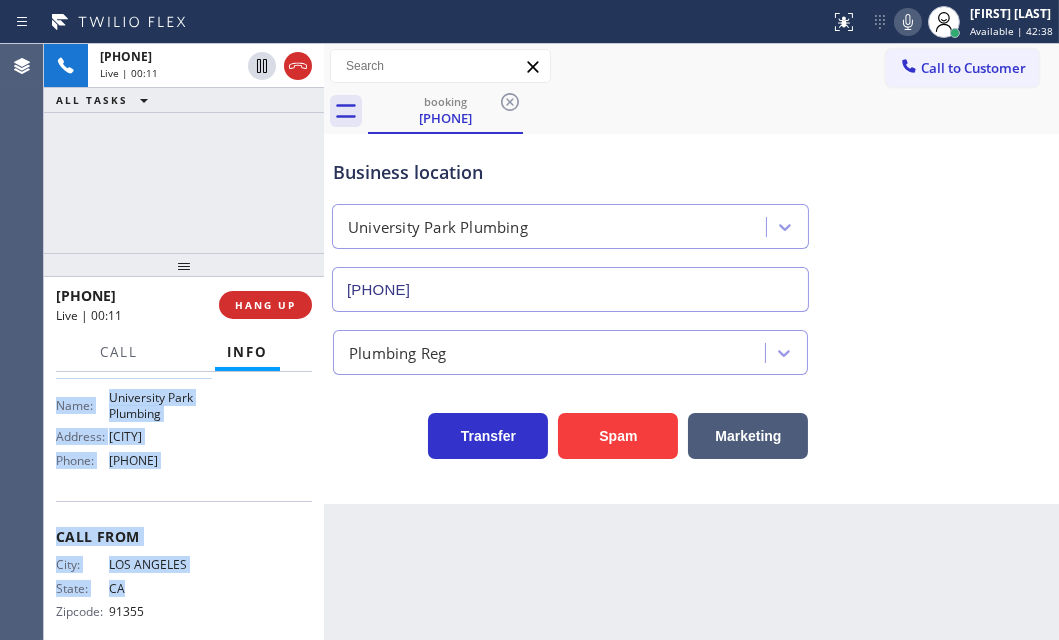 copy on "Customer Name: (323) 422-6682 Phone: (323) 422-6682 Address: Business location Name: University Park Plumbing Address: [CITY]  Phone: (213) 474-7849" 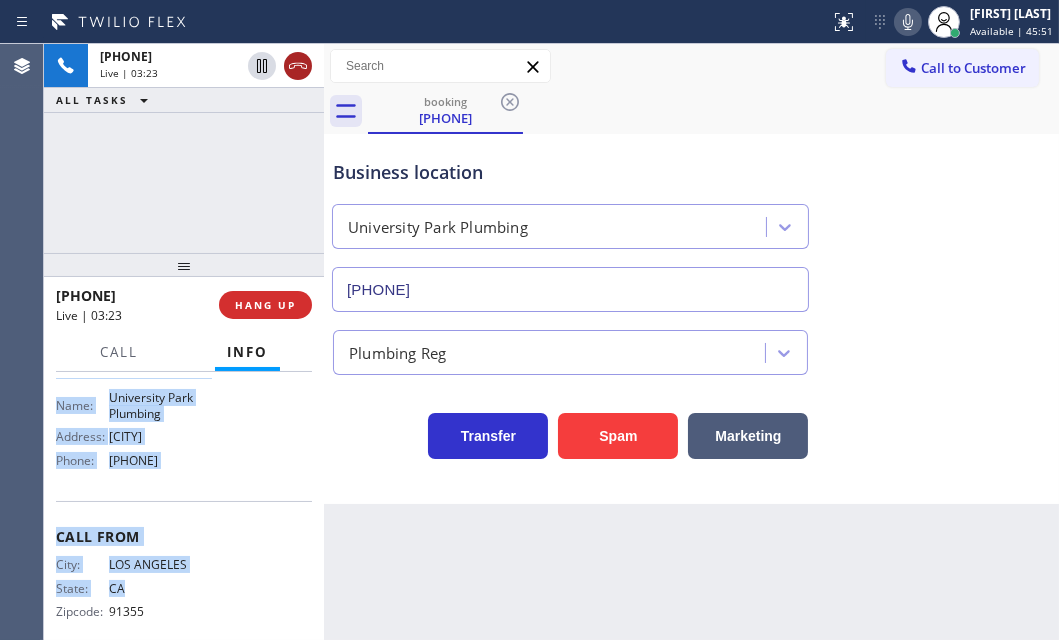 click 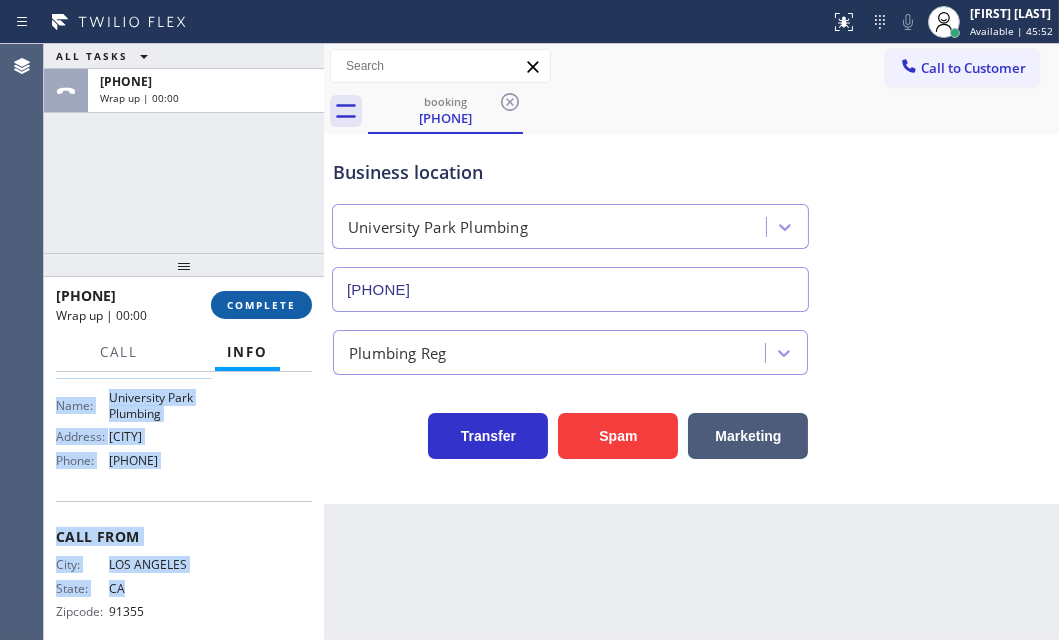 click on "COMPLETE" at bounding box center [261, 305] 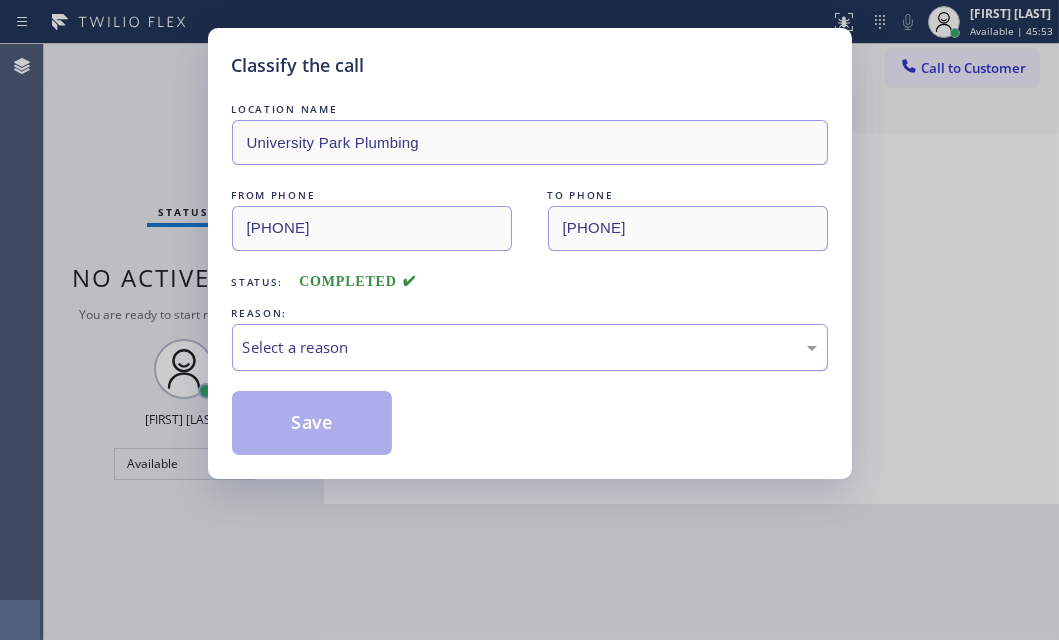 click on "Select a reason" at bounding box center (530, 347) 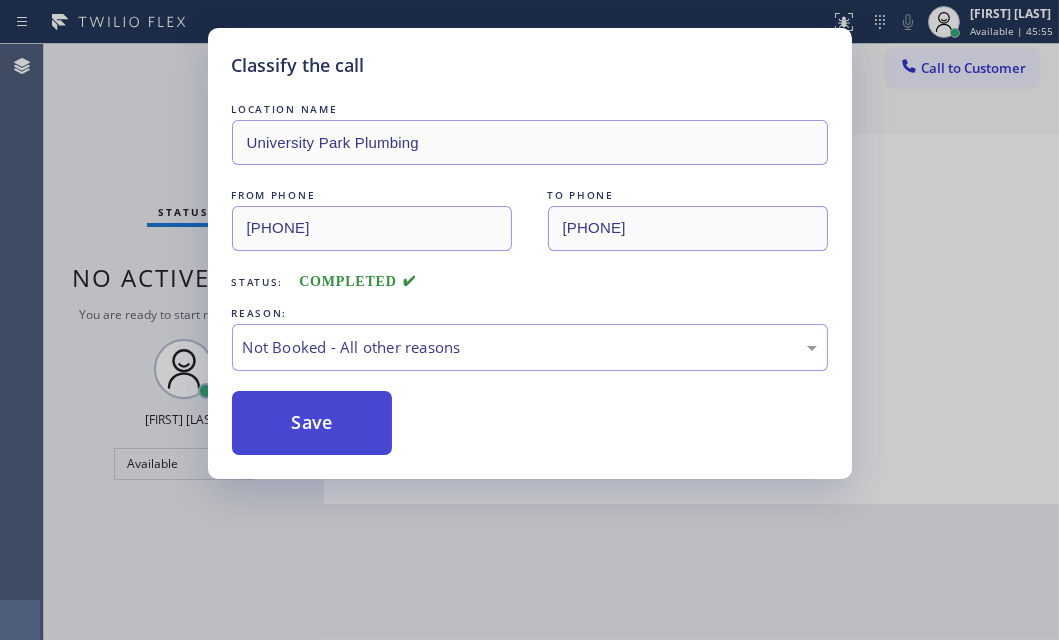 drag, startPoint x: 274, startPoint y: 410, endPoint x: 1003, endPoint y: 420, distance: 729.0686 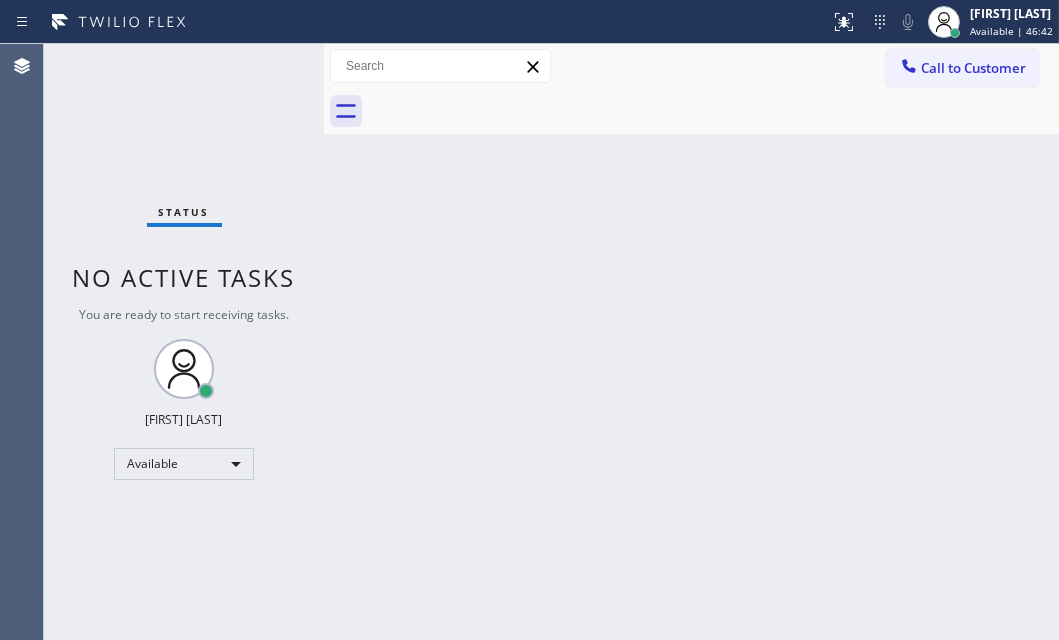 click on "Status   No active tasks     You are ready to start receiving tasks.   [FIRST] [LAST] Available" at bounding box center [184, 342] 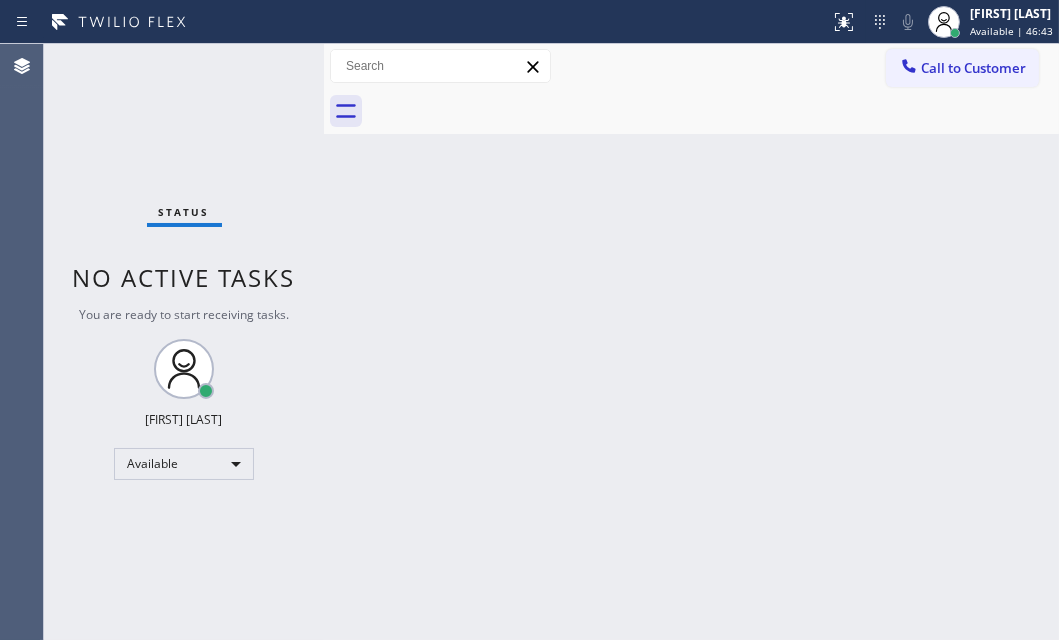 click on "Status   No active tasks     You are ready to start receiving tasks.   [FIRST] [LAST] Available" at bounding box center (184, 342) 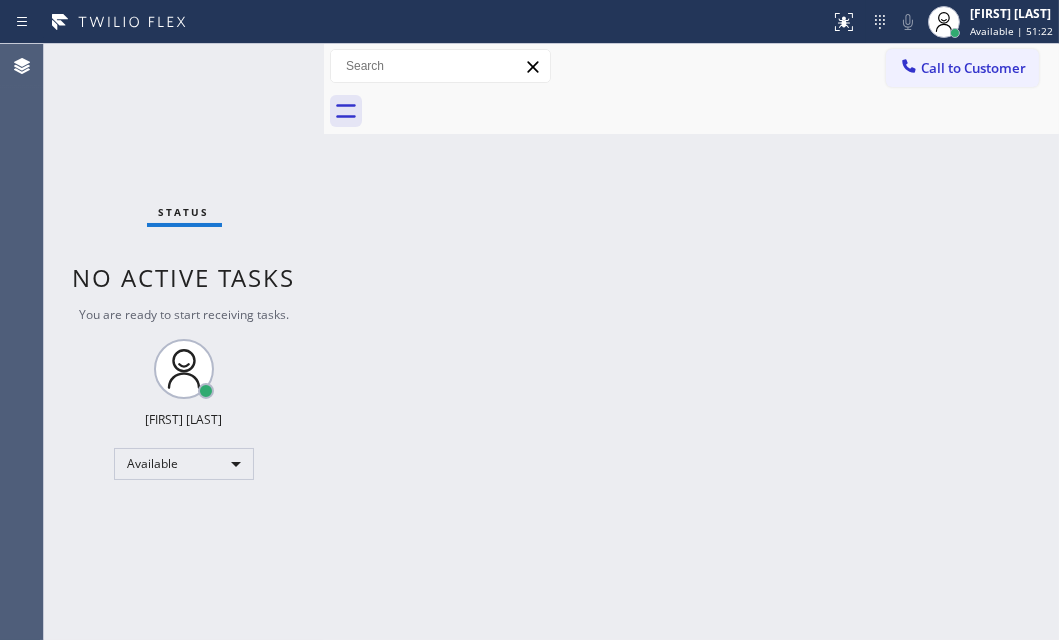 click on "Status   No active tasks     You are ready to start receiving tasks.   [FIRST] [LAST] Available" at bounding box center [184, 342] 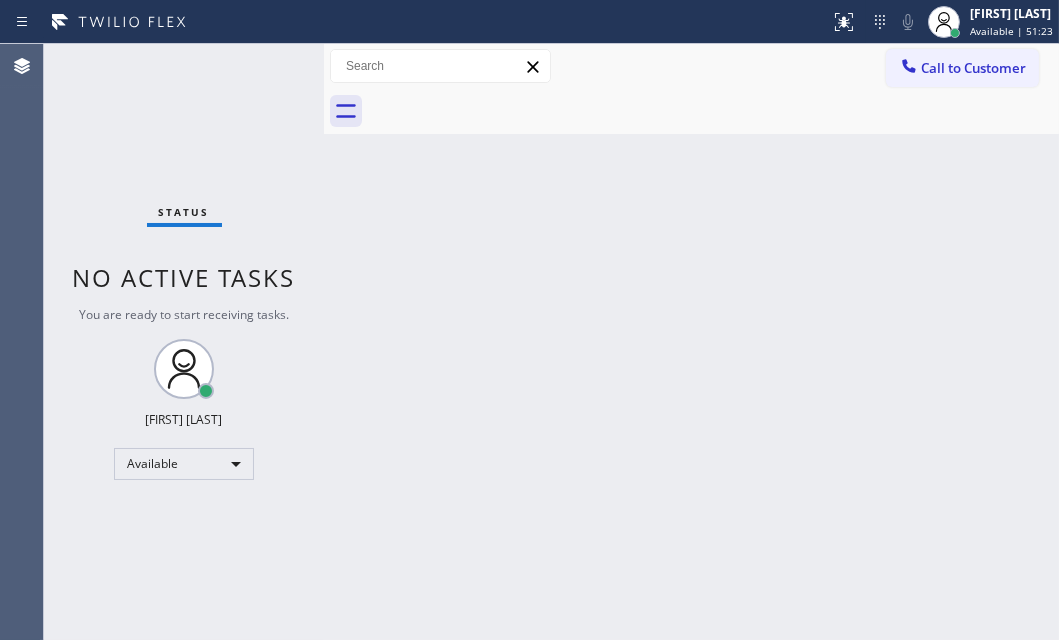 click on "Status   No active tasks     You are ready to start receiving tasks.   [FIRST] [LAST] Available" at bounding box center (184, 342) 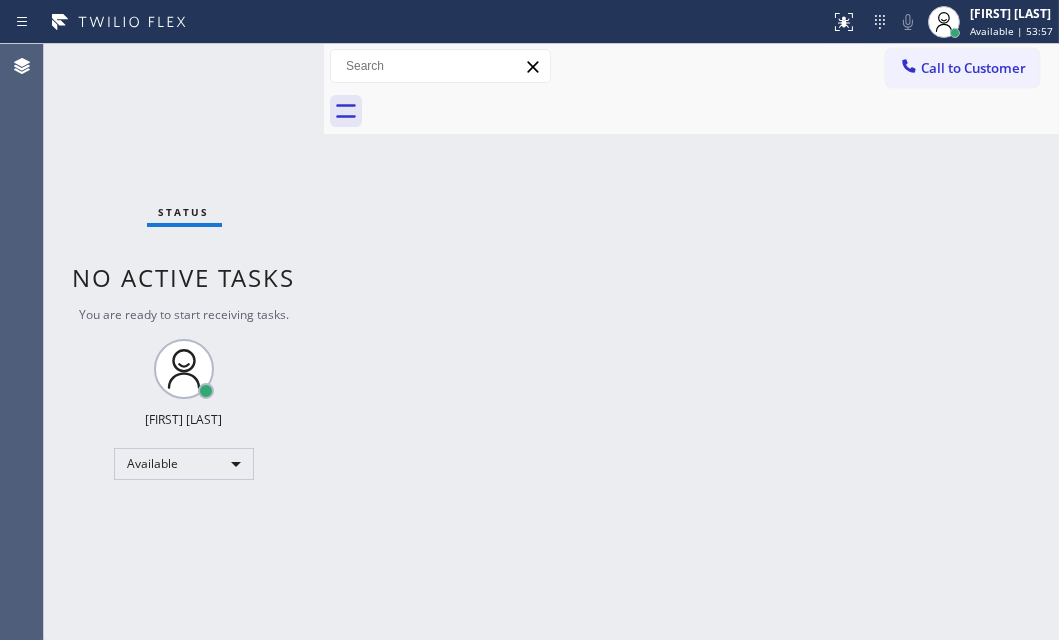click on "Status   No active tasks     You are ready to start receiving tasks.   [FIRST] [LAST] Available" at bounding box center (184, 342) 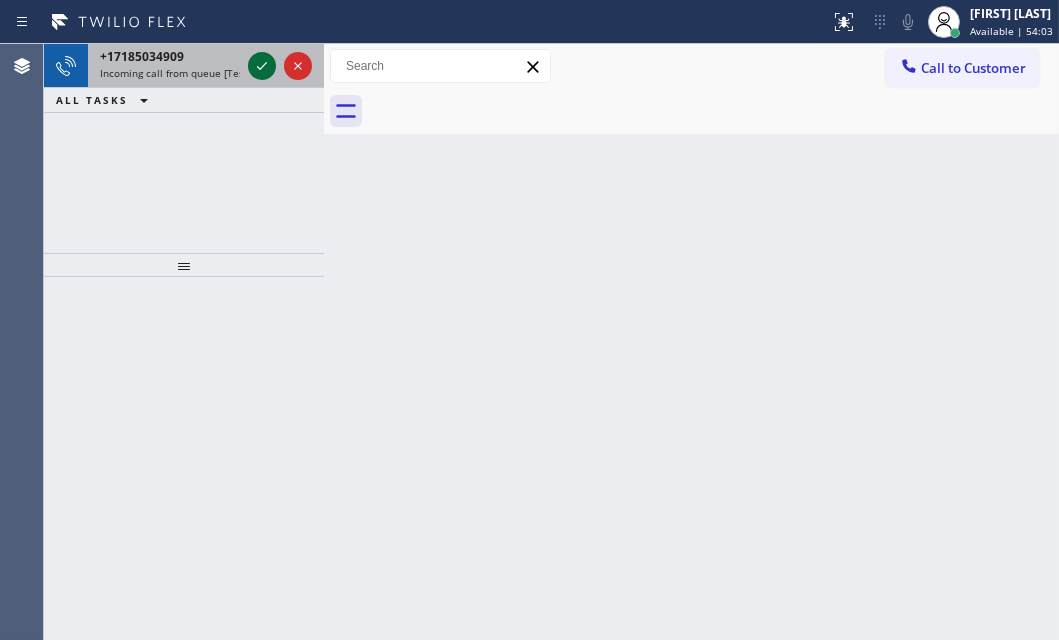 click 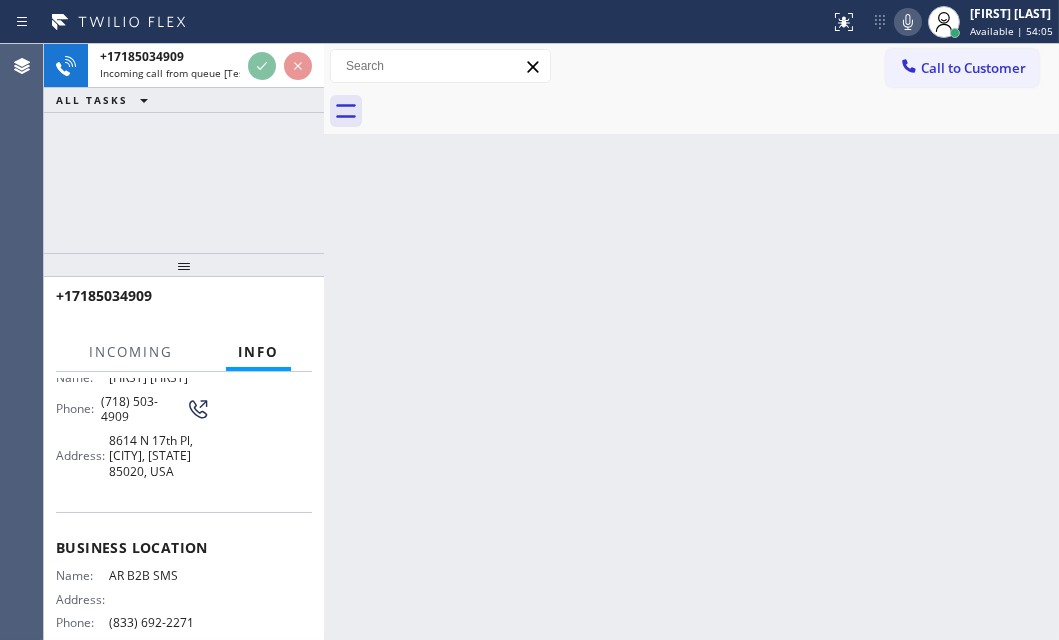 scroll, scrollTop: 181, scrollLeft: 0, axis: vertical 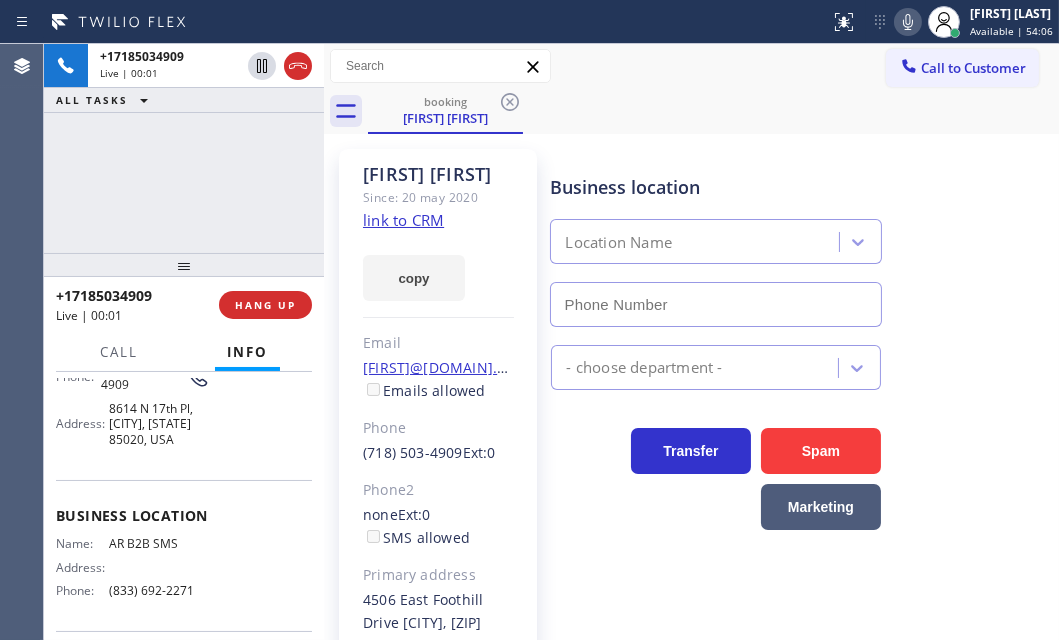 type on "(833) 692-2271" 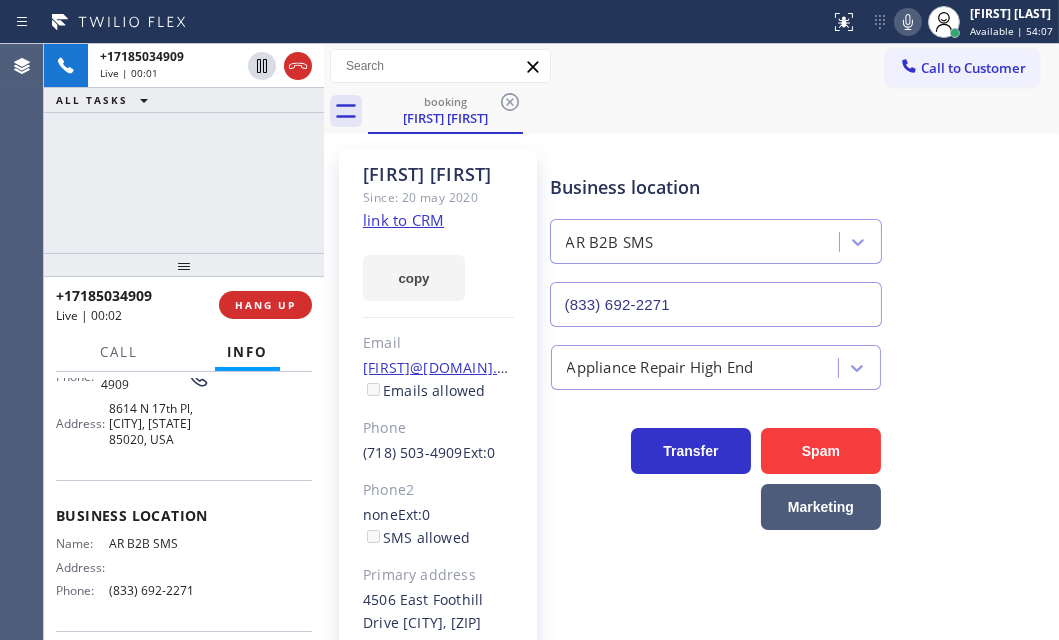 drag, startPoint x: 418, startPoint y: 219, endPoint x: 477, endPoint y: 216, distance: 59.07622 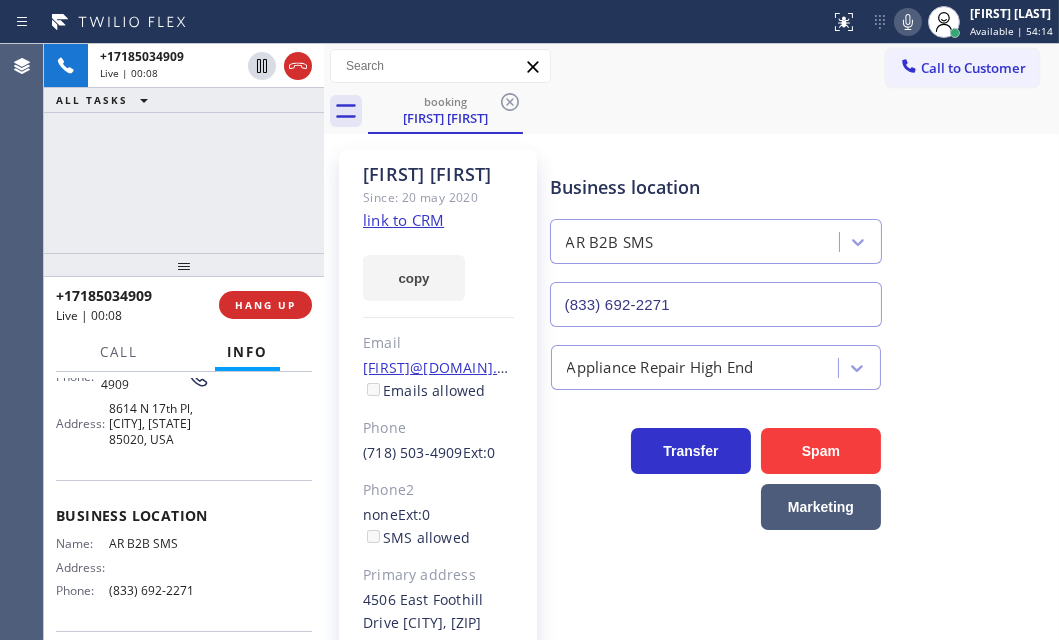click on "link to CRM" 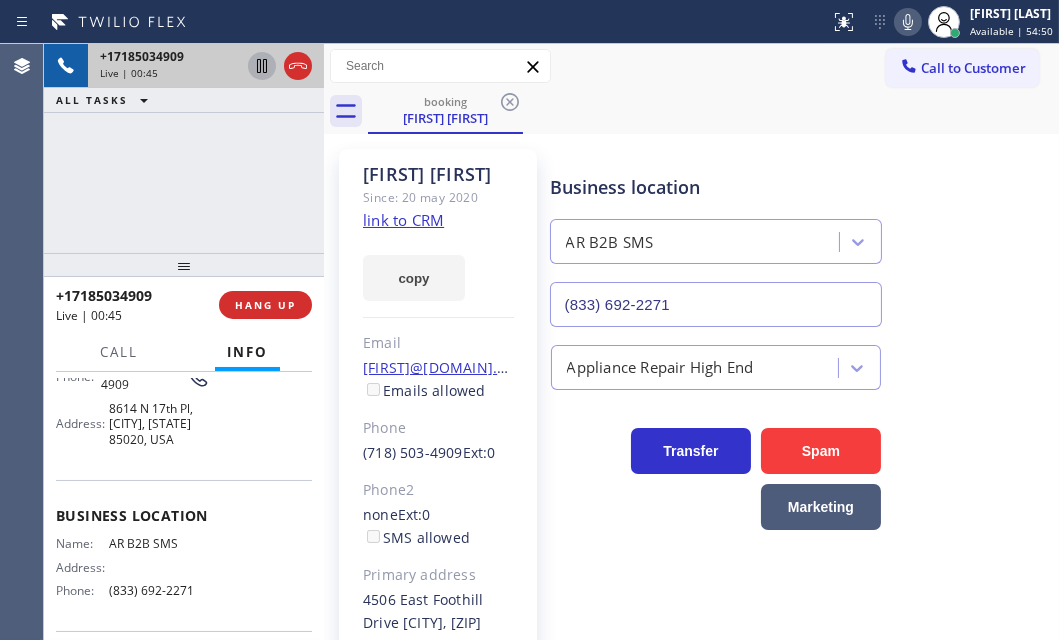 click 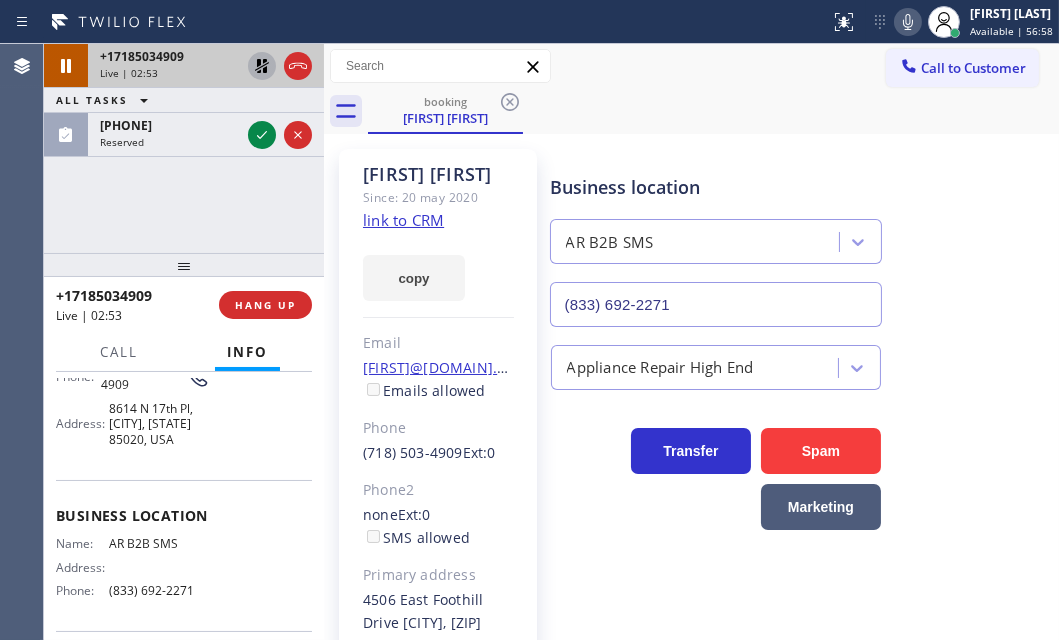 drag, startPoint x: 255, startPoint y: 134, endPoint x: 942, endPoint y: 439, distance: 751.6608 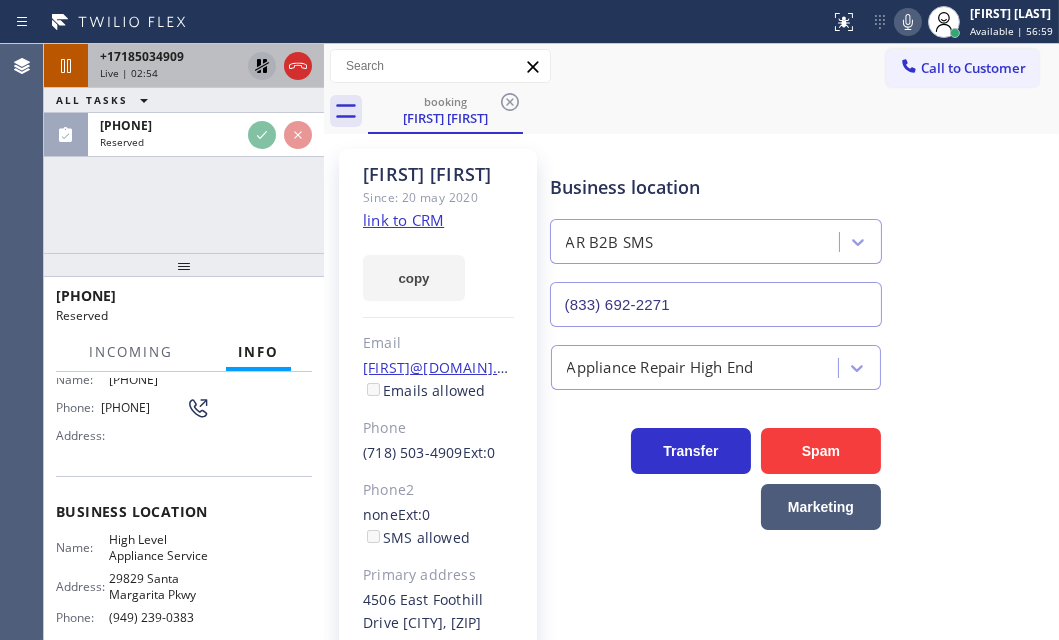 scroll, scrollTop: 214, scrollLeft: 0, axis: vertical 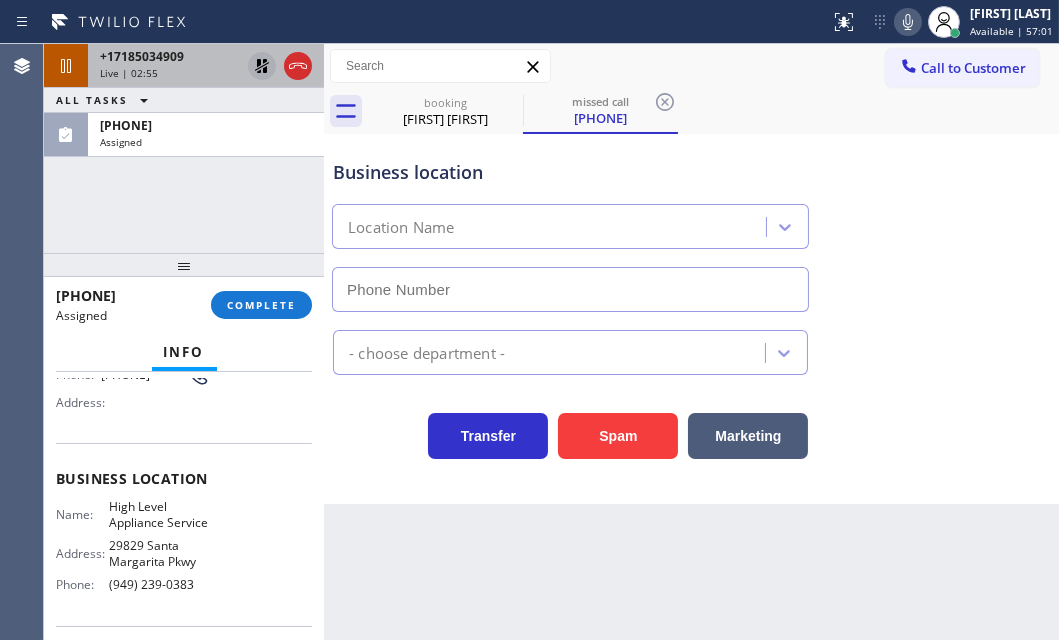 type on "(949) 239-0383" 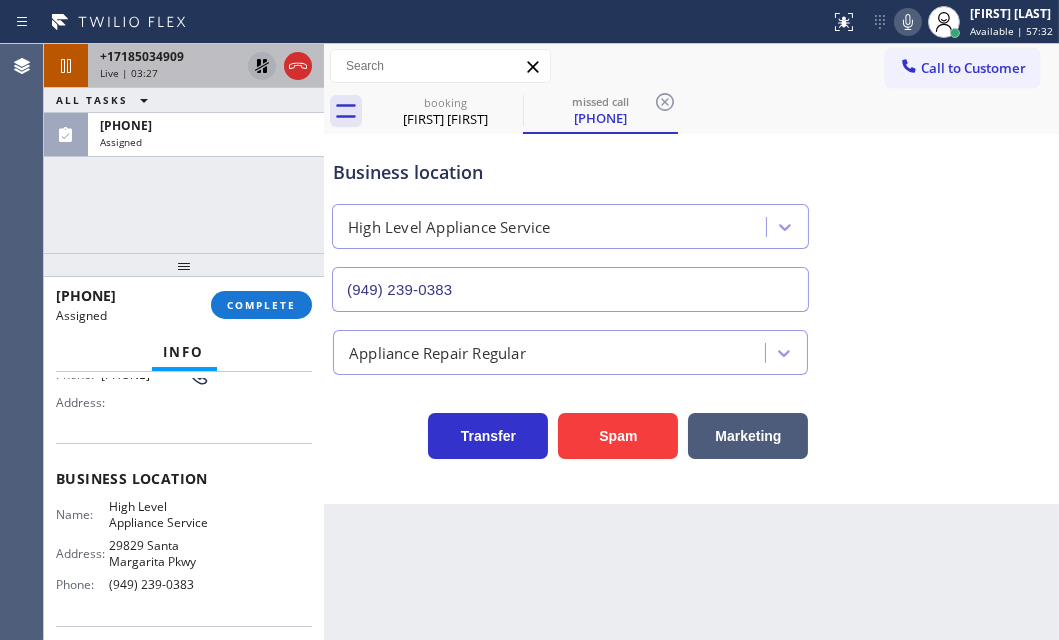 click 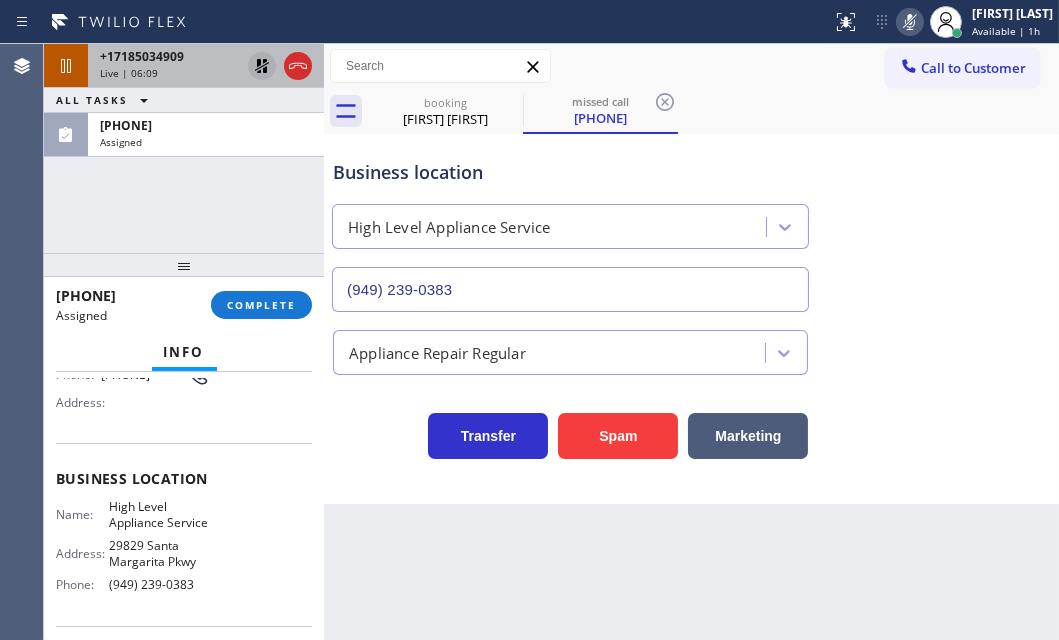 click 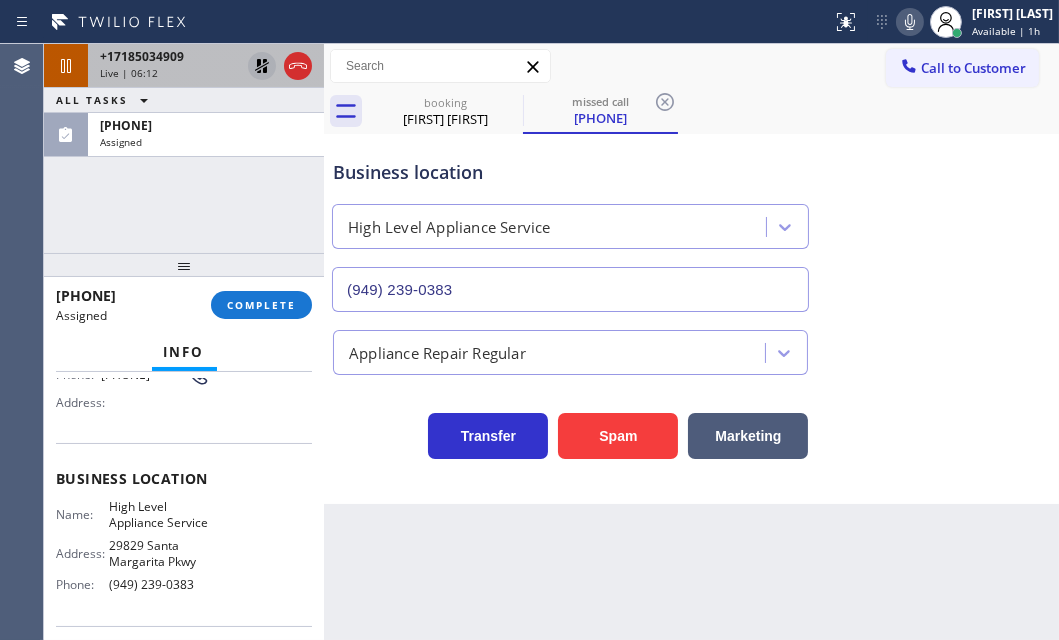 click 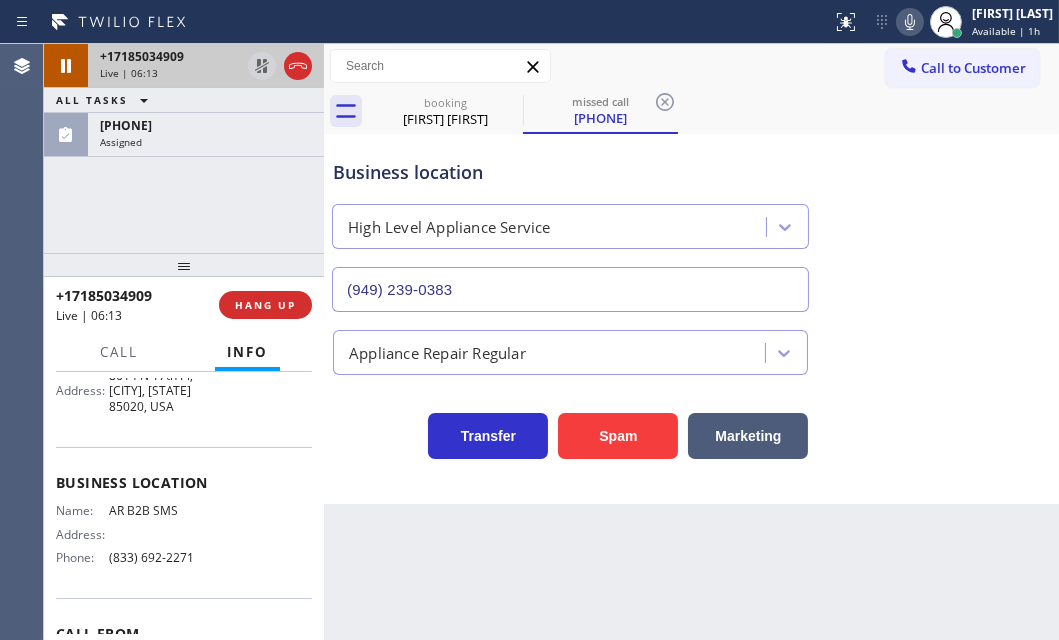 scroll, scrollTop: 181, scrollLeft: 0, axis: vertical 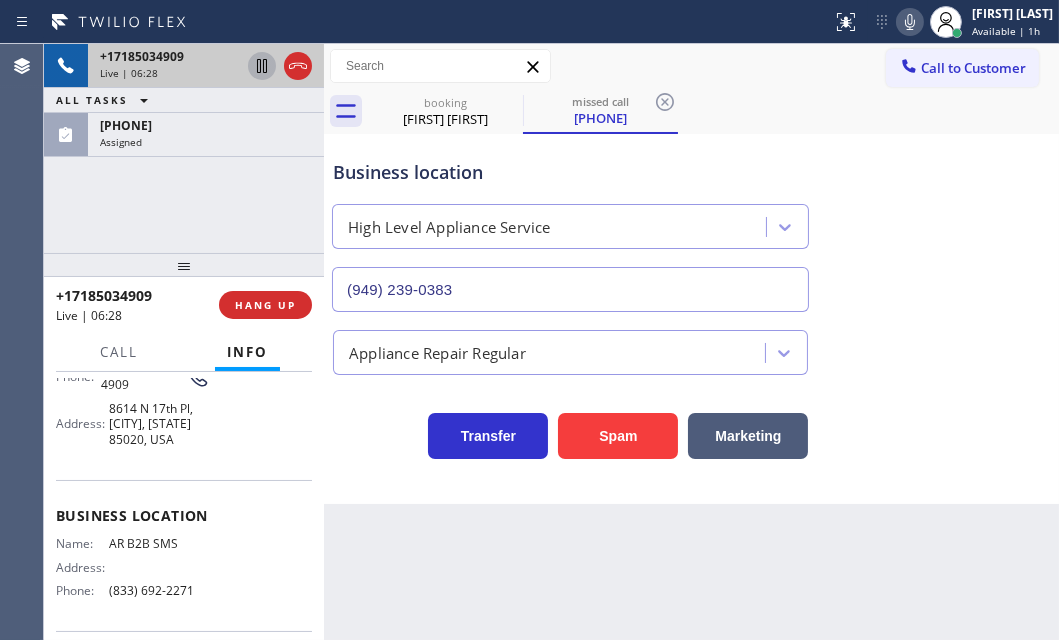 click on "[PHONE] Live | 06:28" at bounding box center (166, 66) 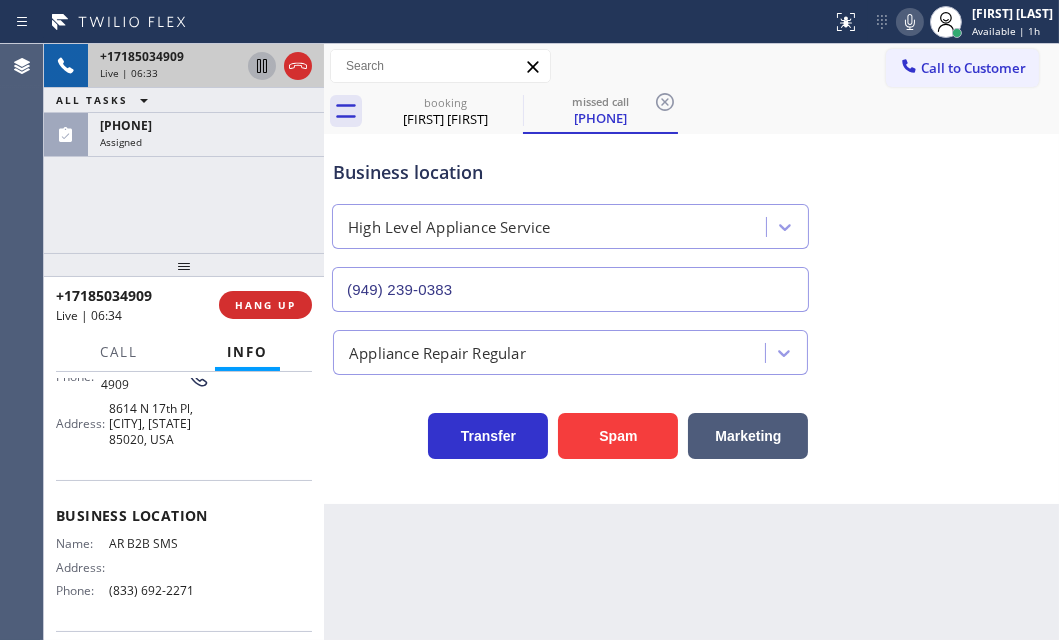 click on "Live | 06:33" at bounding box center (170, 73) 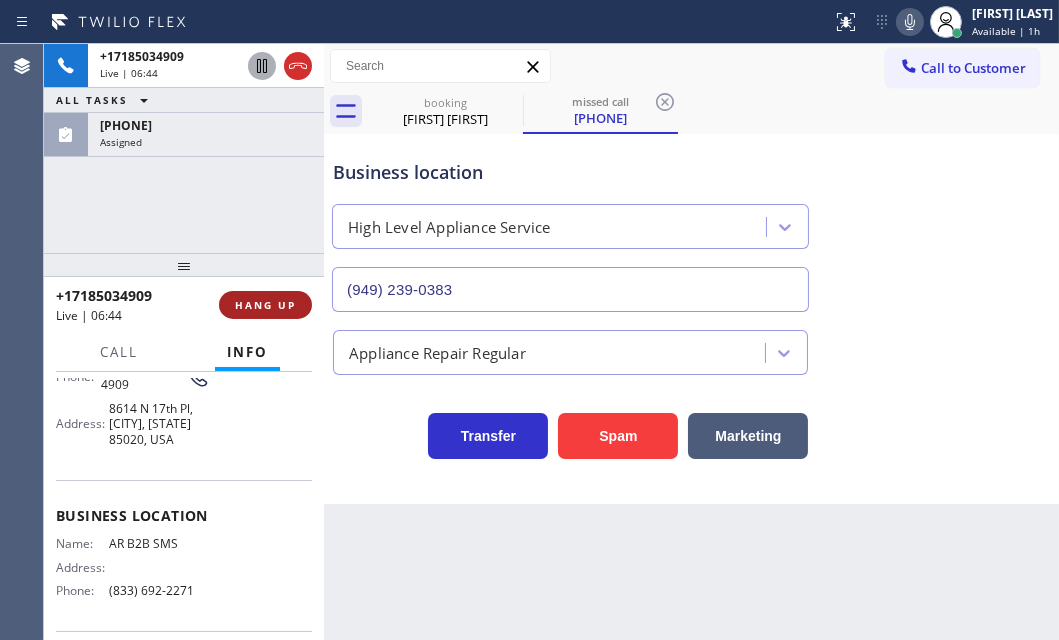 click on "HANG UP" at bounding box center [265, 305] 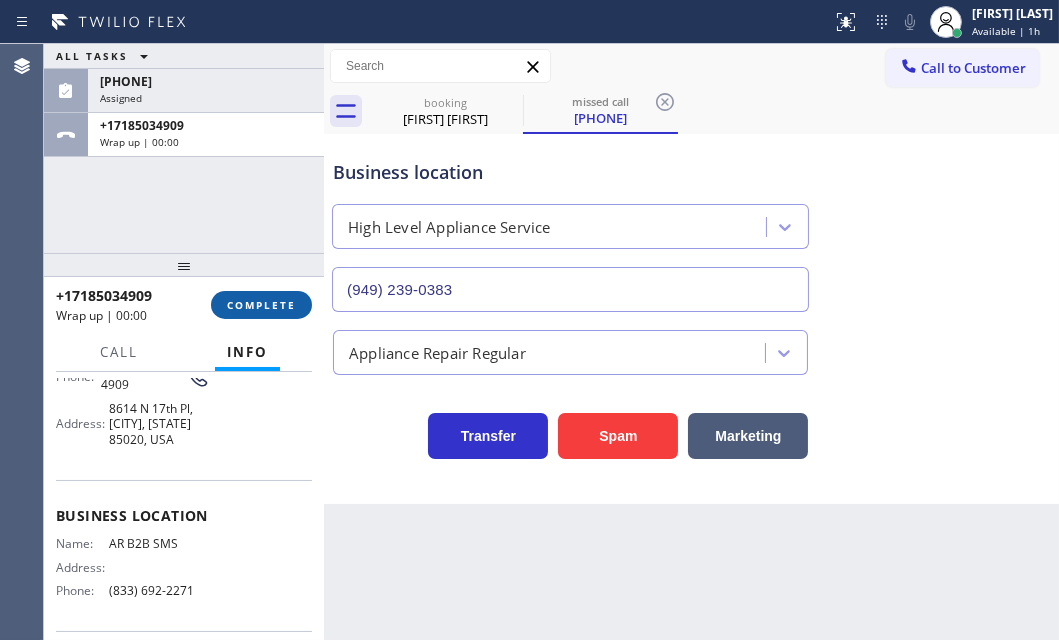 click on "COMPLETE" at bounding box center (261, 305) 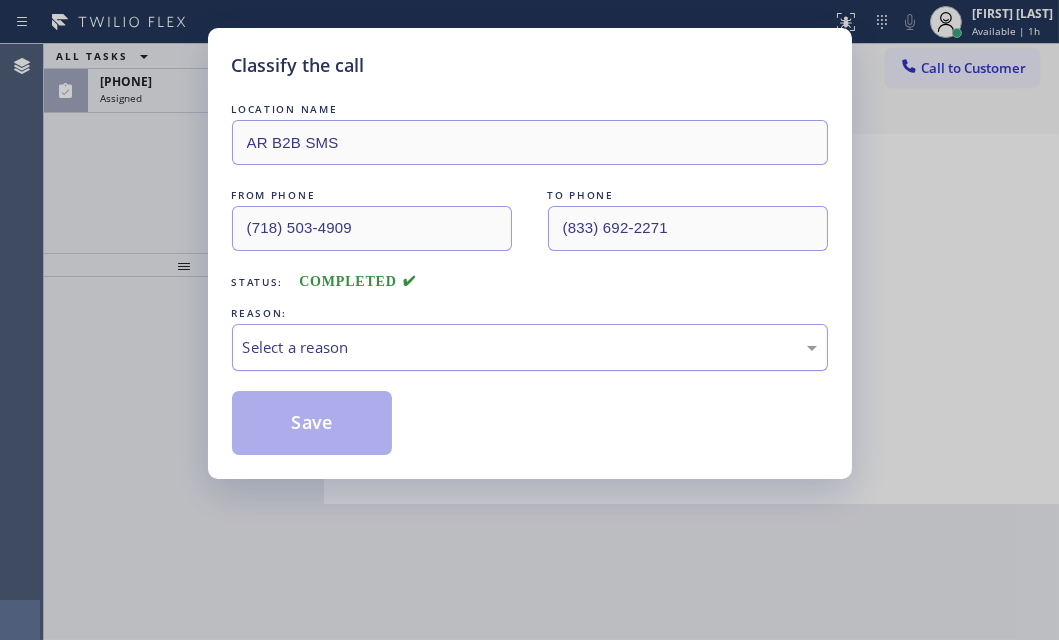 click on "Select a reason" at bounding box center [530, 347] 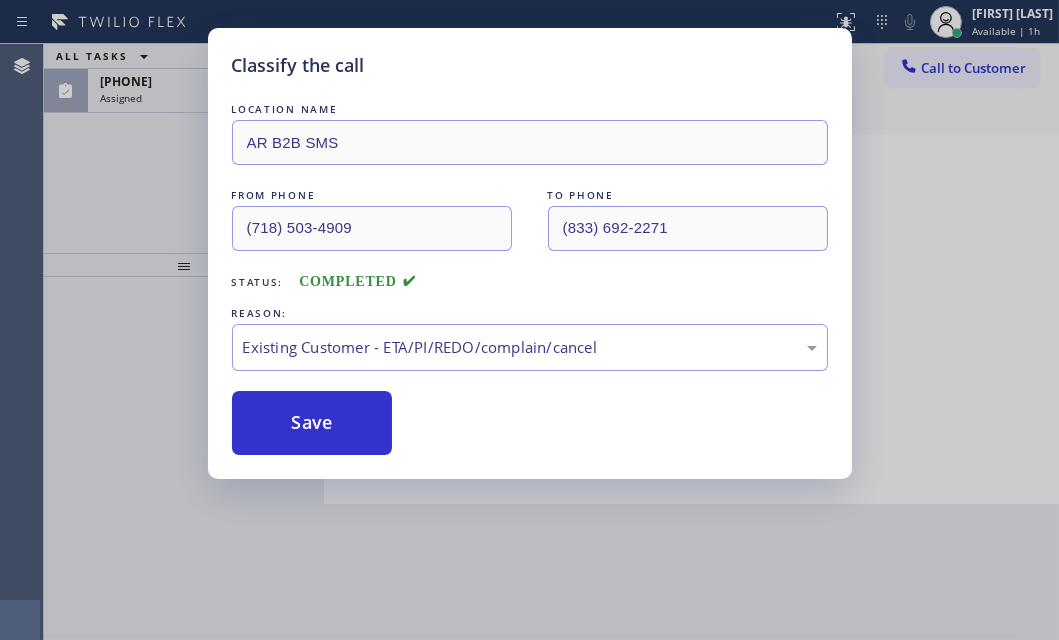 drag, startPoint x: 340, startPoint y: 418, endPoint x: 262, endPoint y: 283, distance: 155.91344 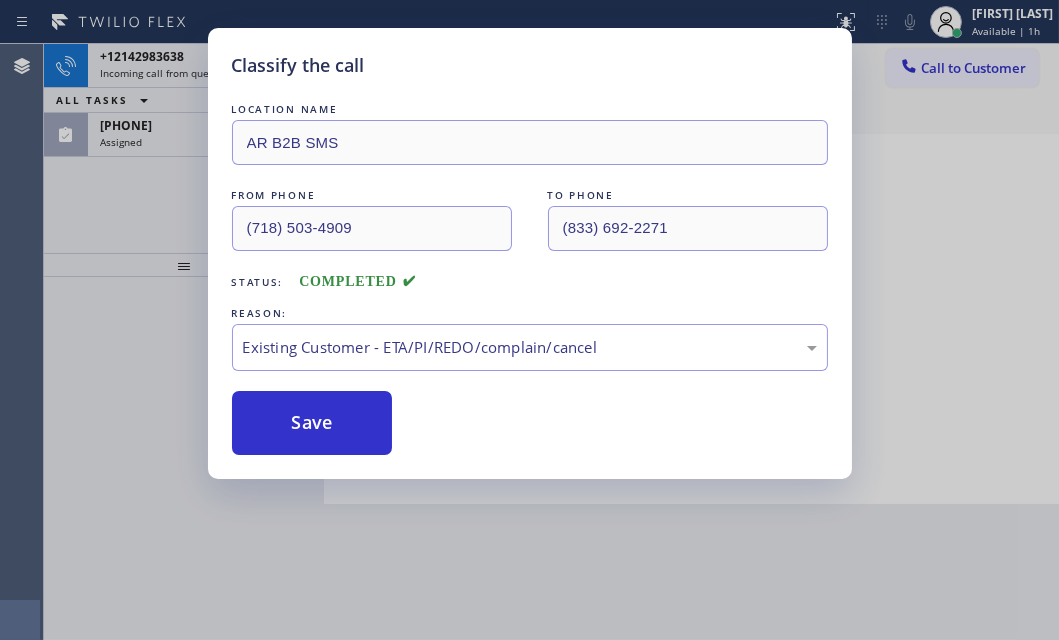 click on "Classify the call LOCATION NAME Wolf Appliance Repair Master FROM PHONE (602) 628-0209 TO PHONE (602) 903-3502 Status: COMPLETED REASON: Not Booked - All other reasons Save Classify the call LOCATION NAME Culver City Appliances Repair FROM PHONE (424) 361-9776 TO PHONE (310) 400-5899 Status: COMPLETED REASON: Not Booked - All other reasons Save Classify the call LOCATION NAME Wolf Top Choice Appliance Repair [CITY] FROM PHONE (442) 234-0347 TO PHONE (442) 276-2021 Status: COMPLETED REASON: Yelp / Google  Save Classify the call LOCATION NAME Red Apple Appliance Repair [CITY] FROM PHONE (509) 485-1759 TO PHONE (360) 215-5025 Status: COMPLETED REASON: Yelp / Google  Save Classify the call LOCATION NAME New York Appliance Repair [CITY] FROM PHONE (516) 643-0676 TO PHONE (914) 873-0795 Status: COMPLETED REASON: Not Booked - All other reasons Save Classify the call LOCATION NAME 5      Star Appliance       Repair FROM PHONE (914) 403-8487 TO PHONE (866) 517-7770 Status: COMPLETED REASON: Save LOCATION NAME" at bounding box center (551, 342) 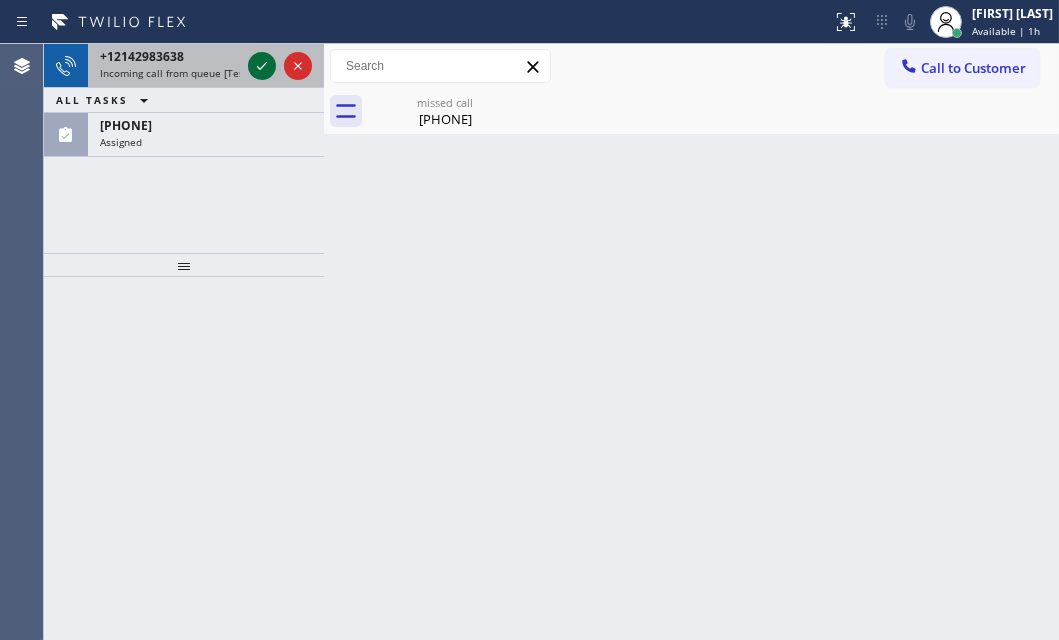 click 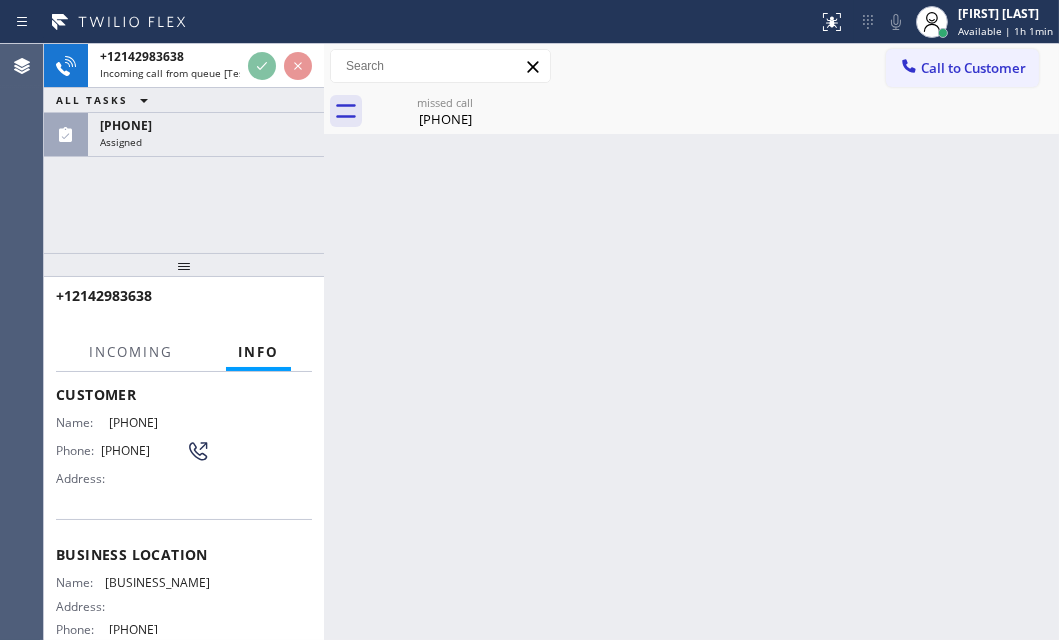 scroll, scrollTop: 181, scrollLeft: 0, axis: vertical 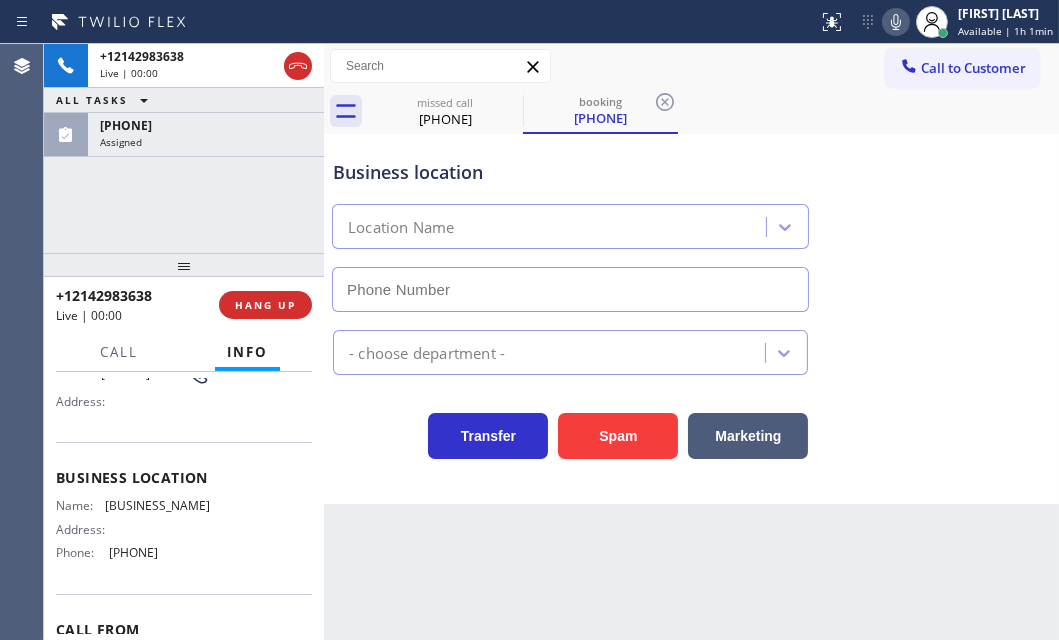 type on "[PHONE]" 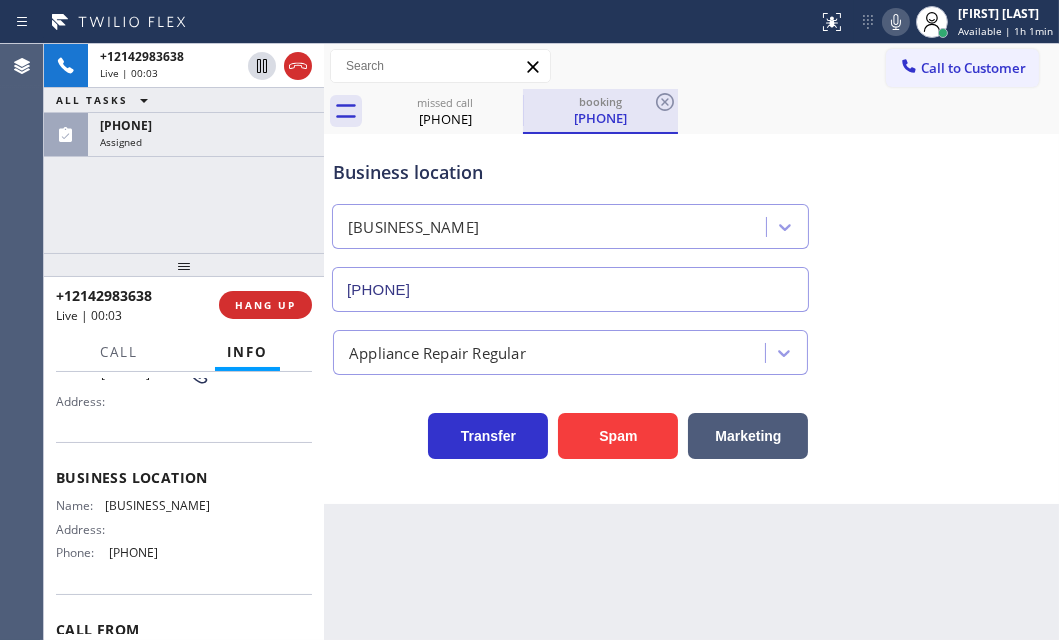 click on "[PHONE]" at bounding box center (600, 118) 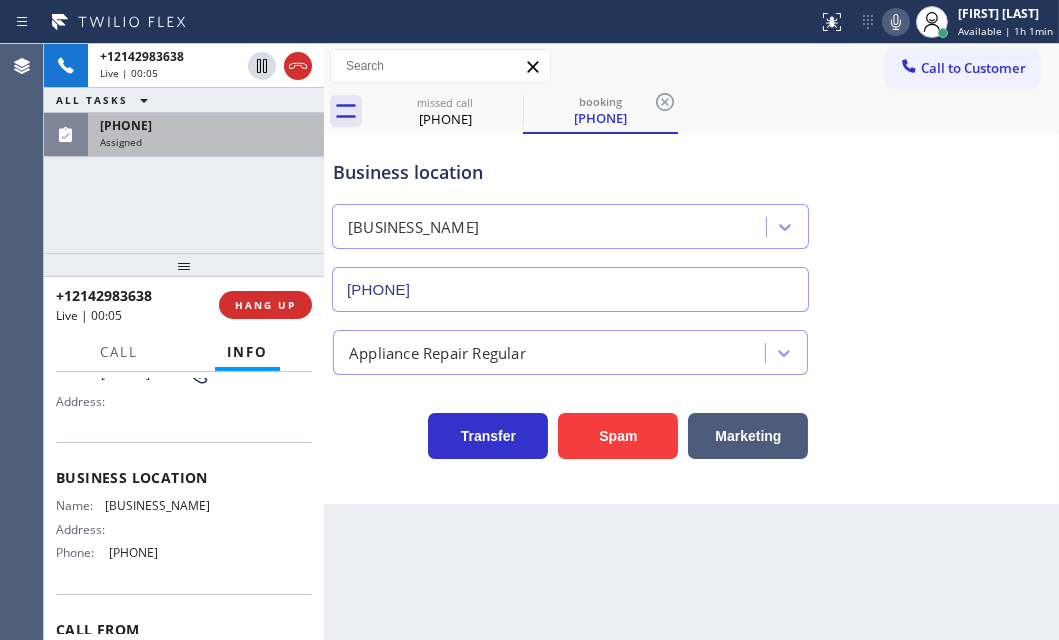 click on "Assigned" at bounding box center [206, 142] 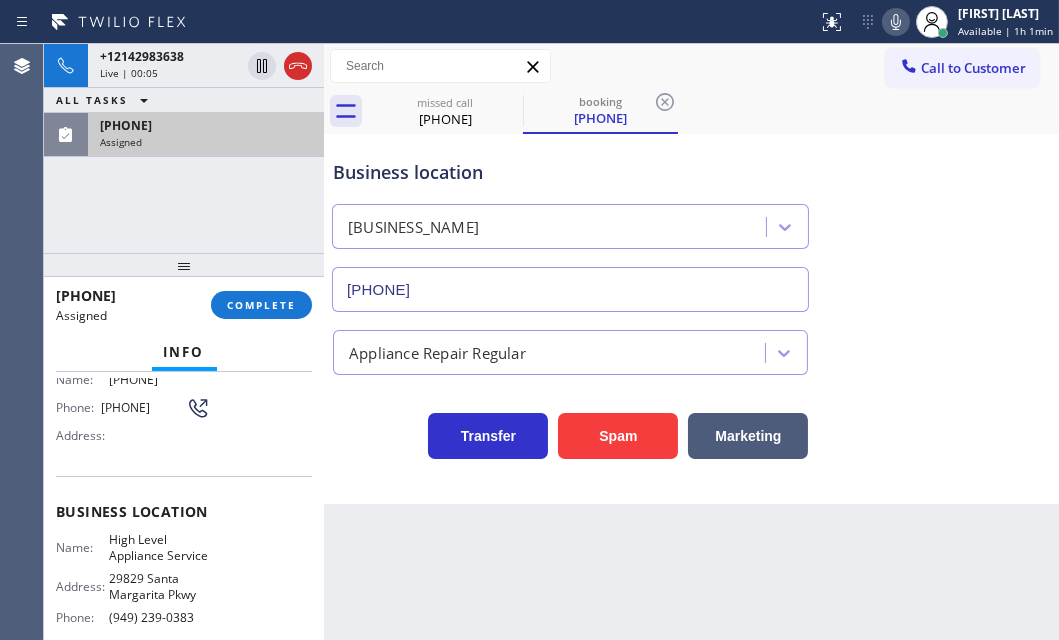 scroll, scrollTop: 214, scrollLeft: 0, axis: vertical 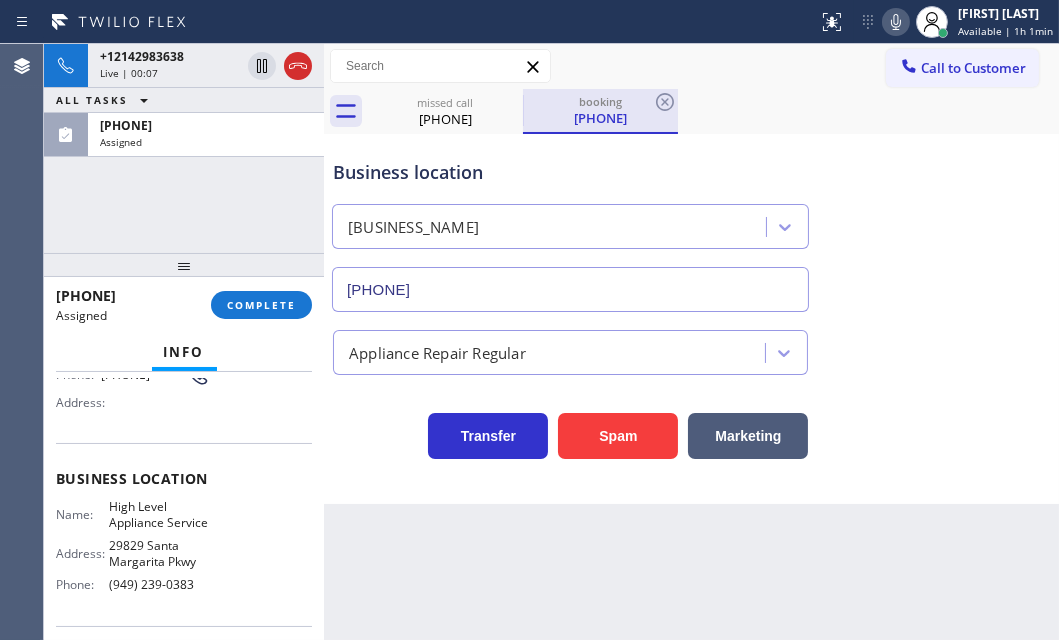 click on "[PHONE]" at bounding box center (600, 118) 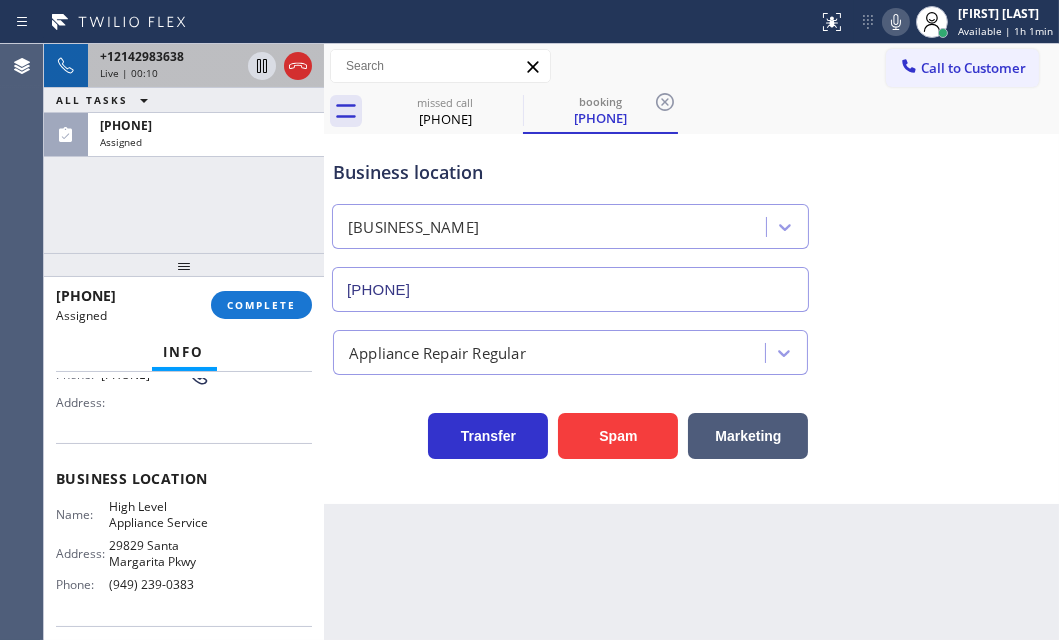 click on "+12142983638" at bounding box center (170, 56) 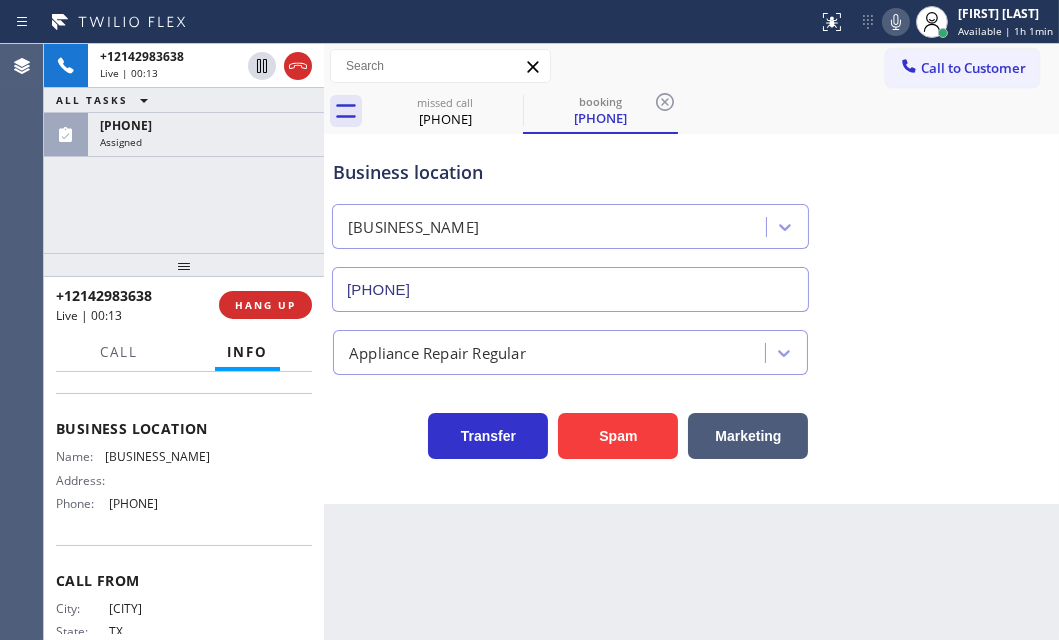 scroll, scrollTop: 272, scrollLeft: 0, axis: vertical 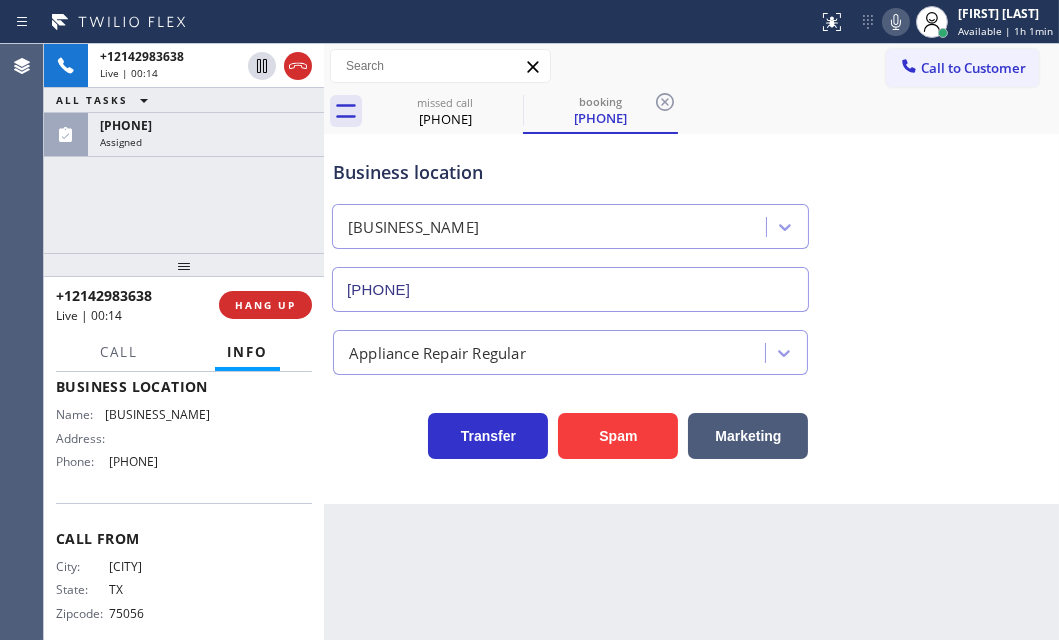 drag, startPoint x: 56, startPoint y: 491, endPoint x: 231, endPoint y: 498, distance: 175.13994 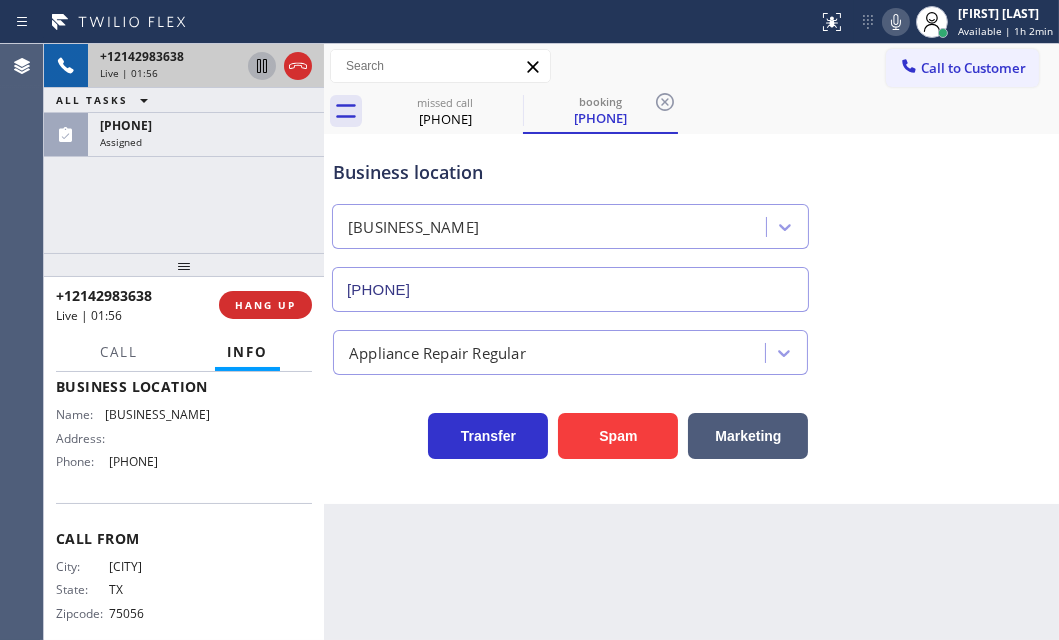 drag, startPoint x: 260, startPoint y: 65, endPoint x: 267, endPoint y: 76, distance: 13.038404 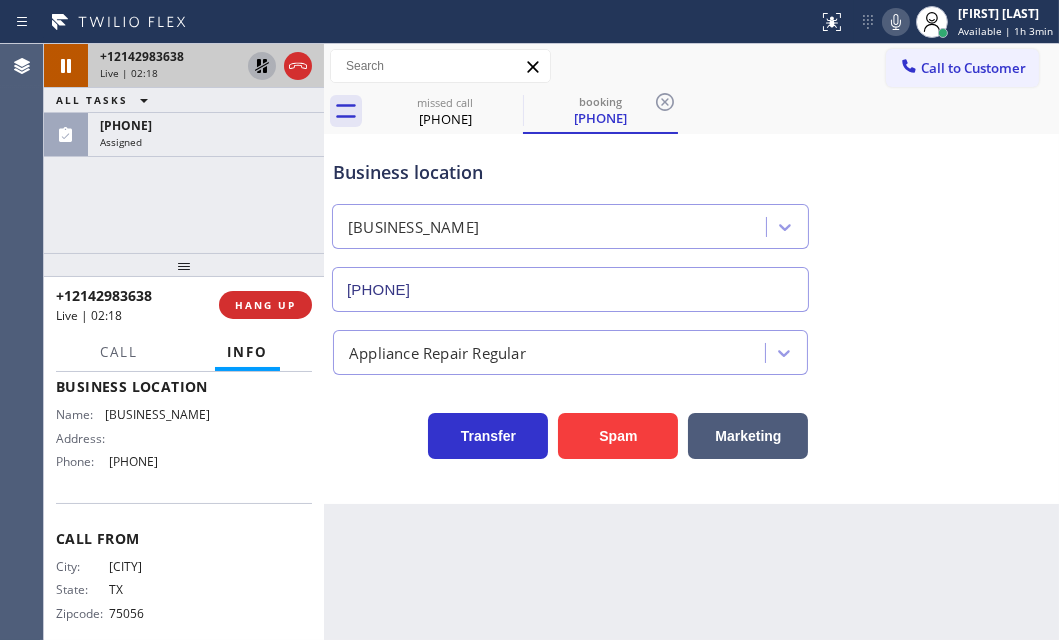 click 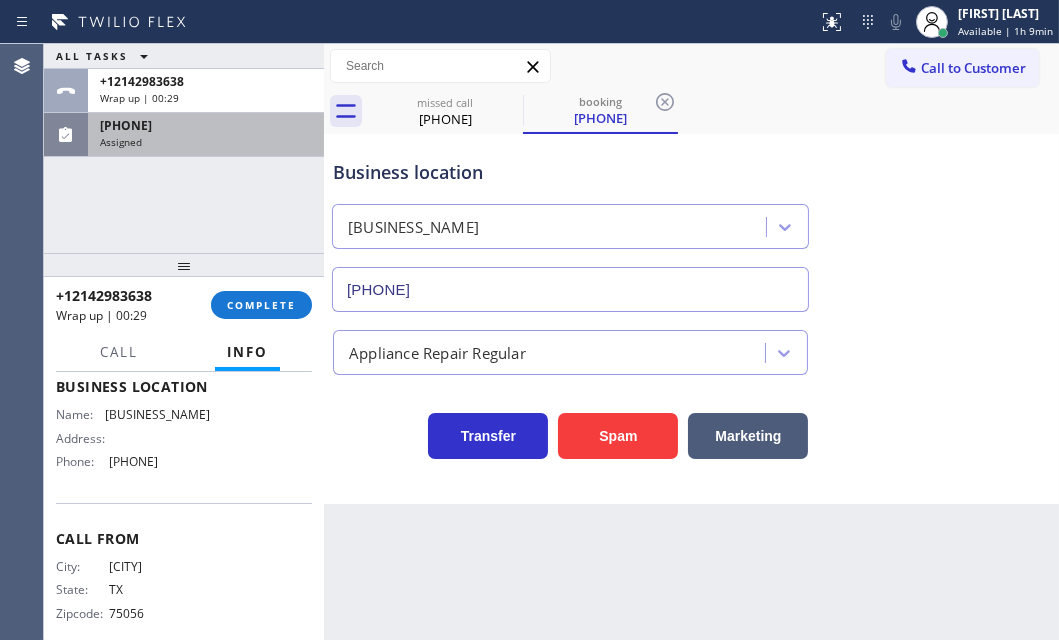 click on "Assigned" at bounding box center (206, 142) 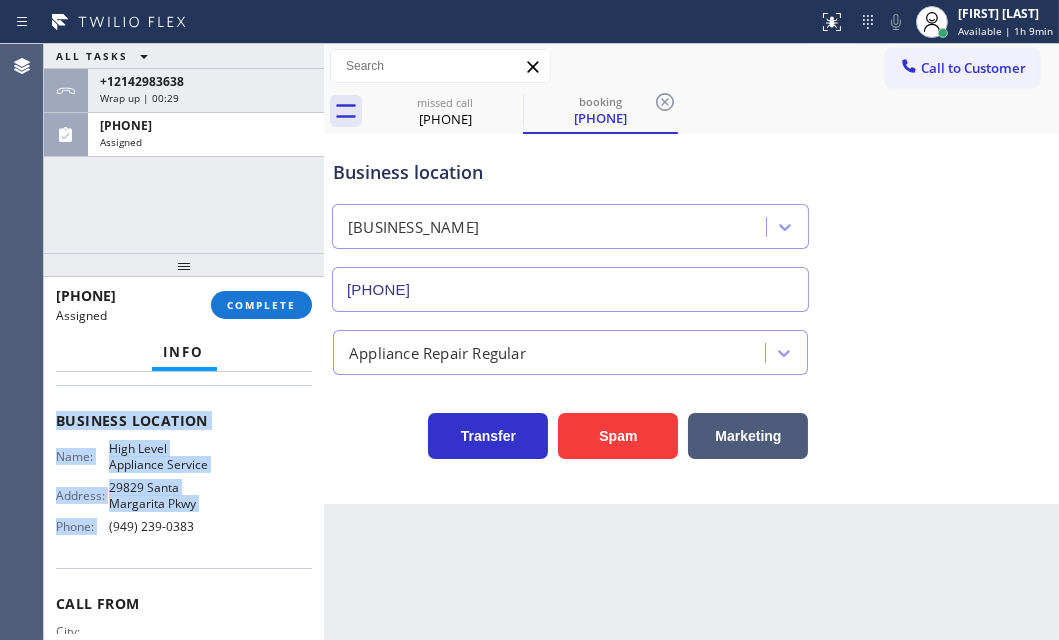 scroll, scrollTop: 305, scrollLeft: 0, axis: vertical 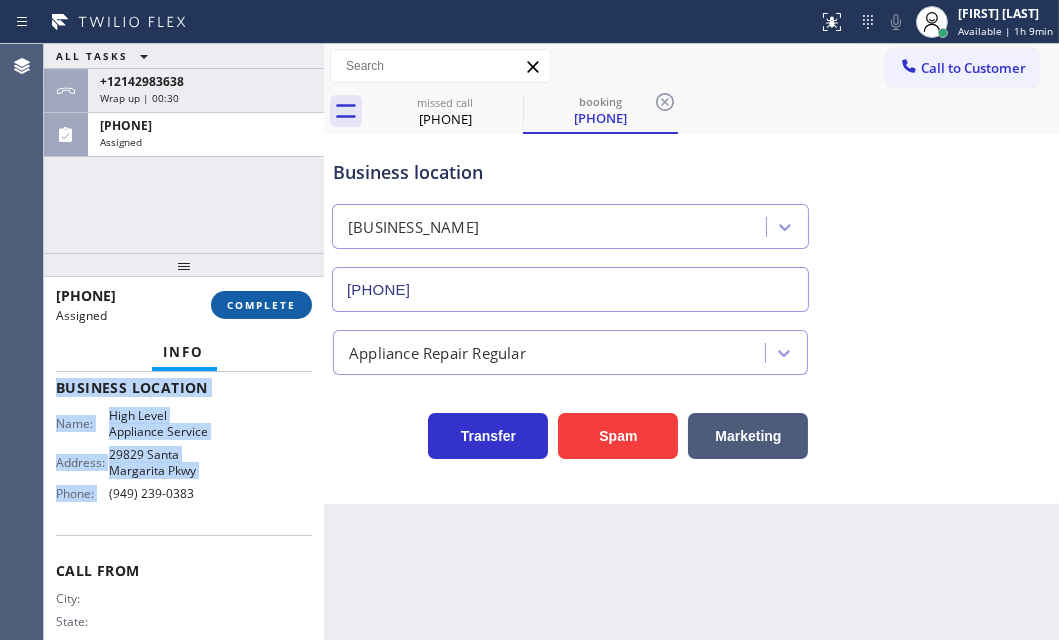 click on "COMPLETE" at bounding box center [261, 305] 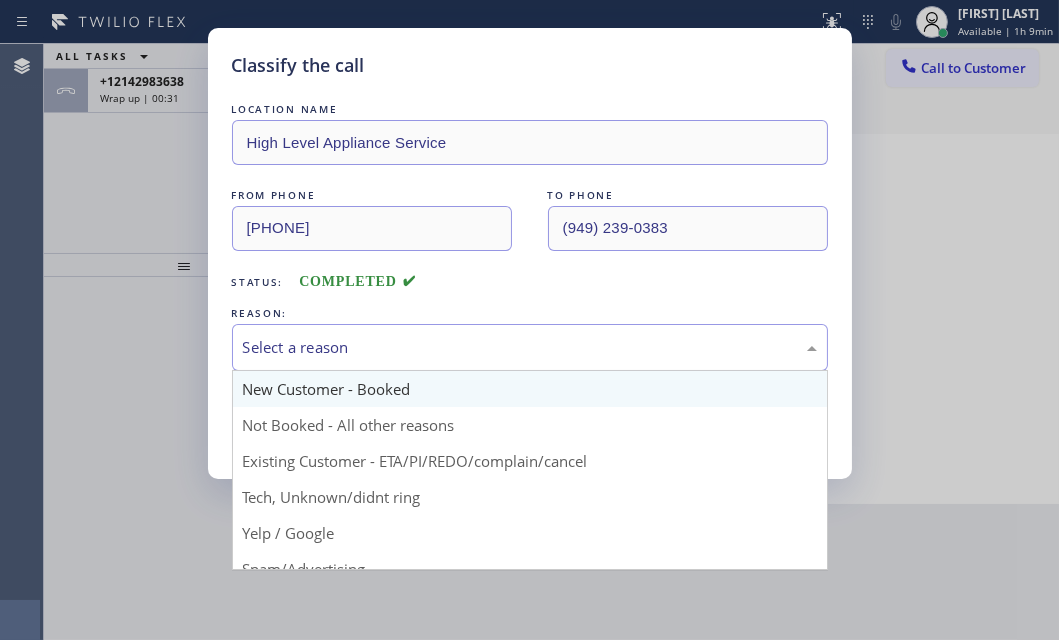 drag, startPoint x: 500, startPoint y: 336, endPoint x: 400, endPoint y: 387, distance: 112.25417 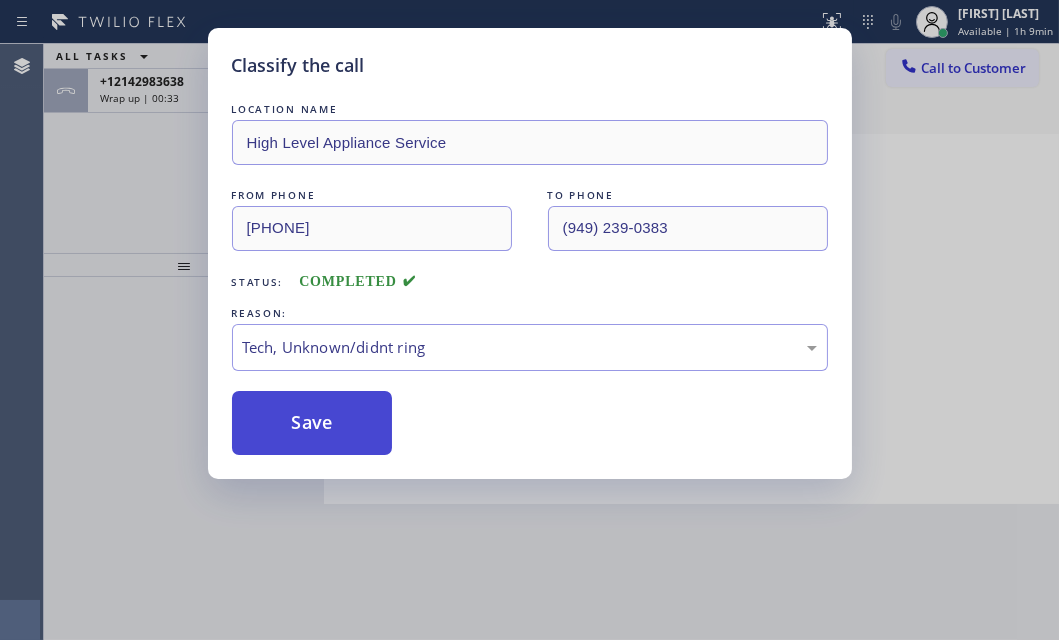 drag, startPoint x: 296, startPoint y: 495, endPoint x: 313, endPoint y: 450, distance: 48.104053 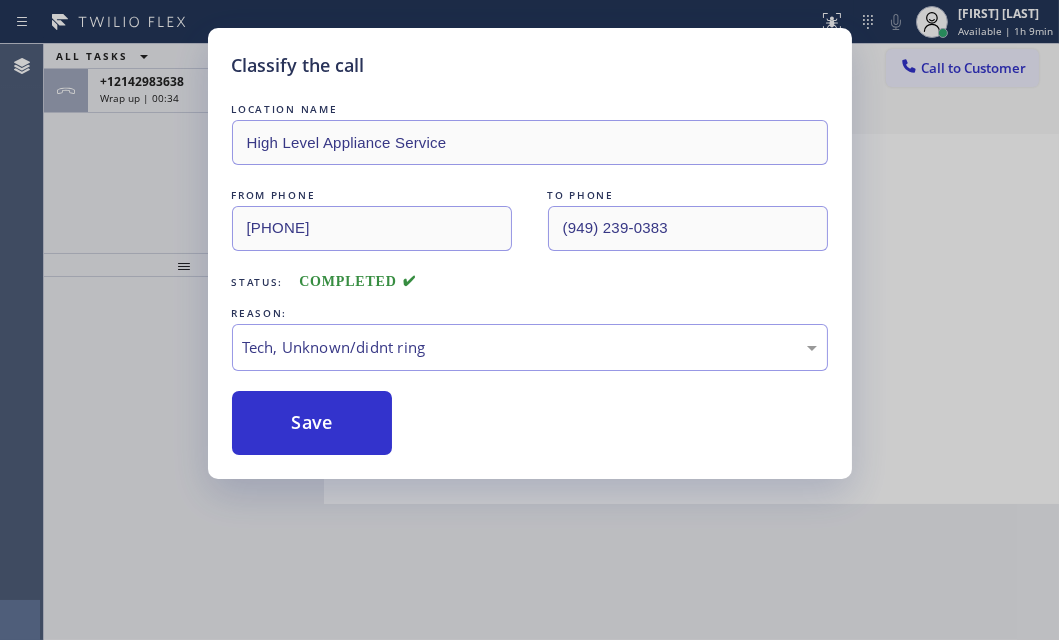 click on "Classify the call LOCATION NAME High Level Appliance Service FROM PHONE [PHONE] TO PHONE [PHONE] Status: COMPLETED REASON: Tech, Unknown/didnt ring Save" at bounding box center [529, 320] 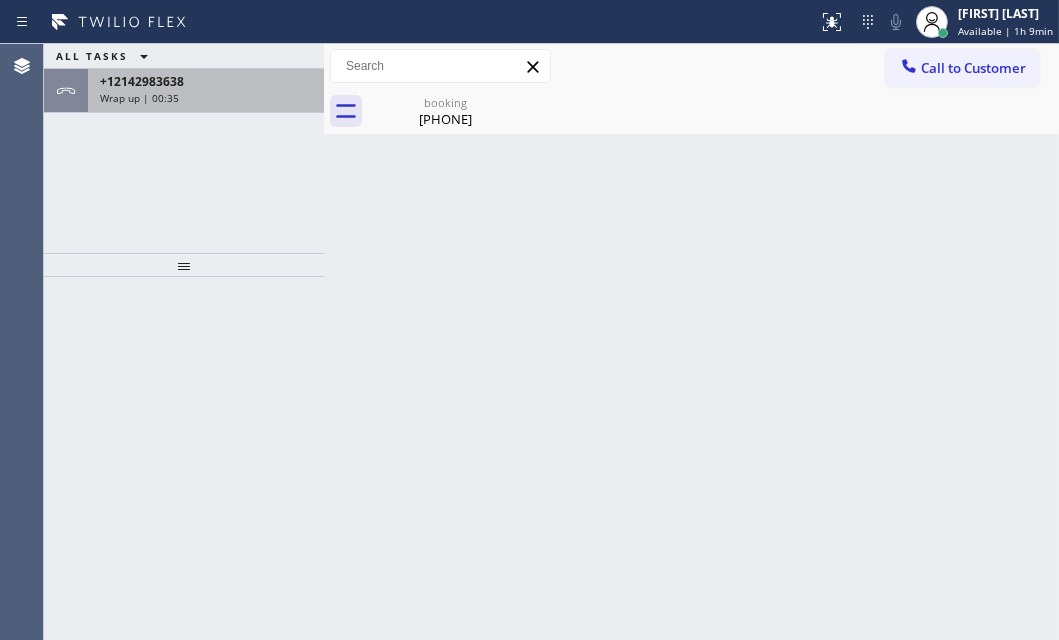 click on "Wrap up | 00:35" at bounding box center (206, 98) 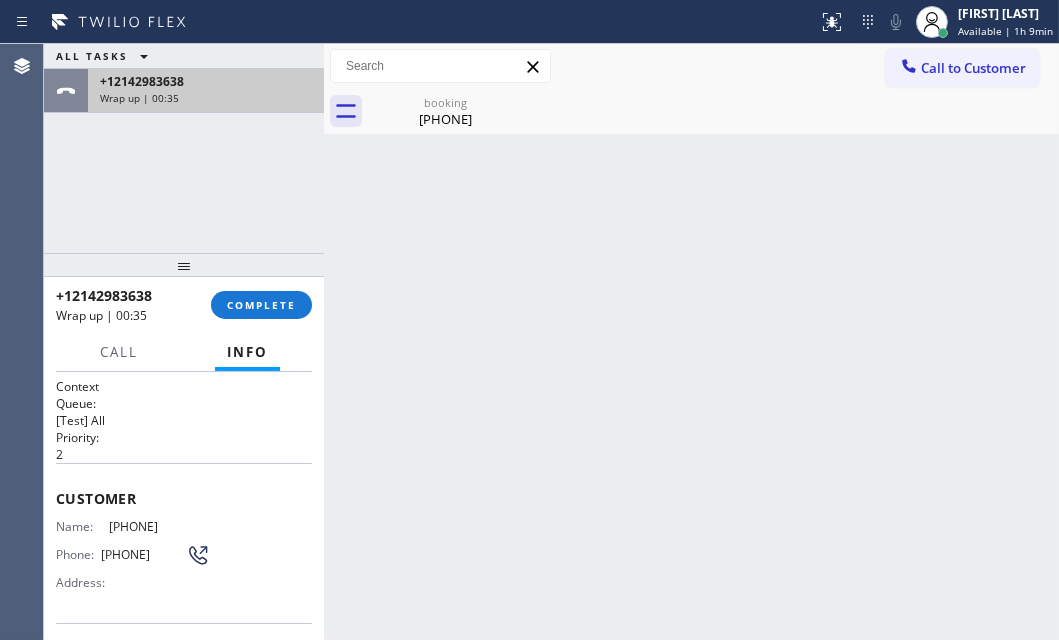 click on "Wrap up | 00:35" at bounding box center (206, 98) 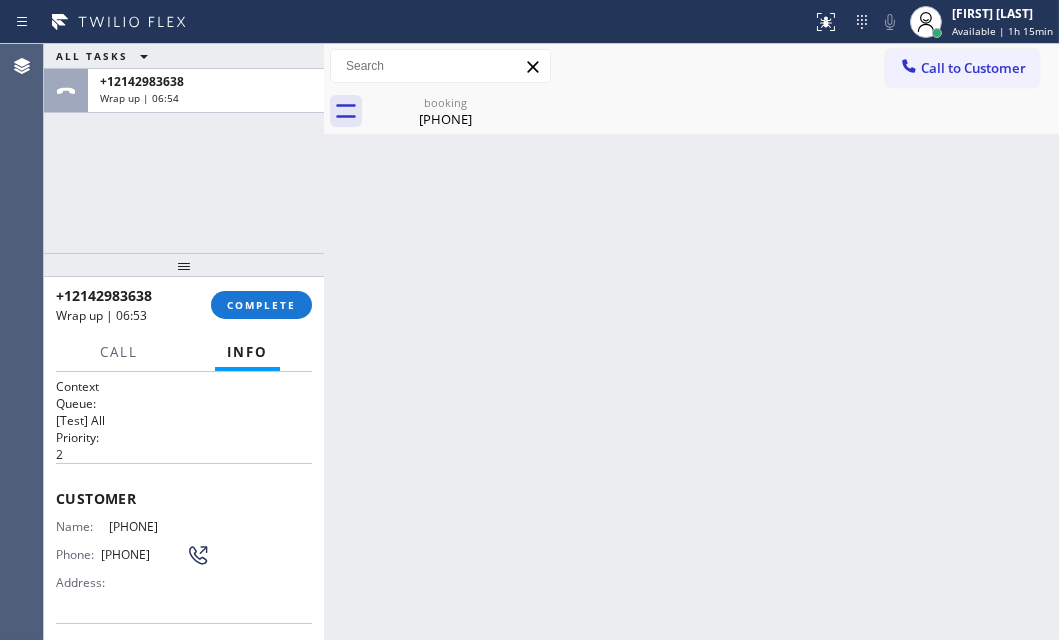 drag, startPoint x: 260, startPoint y: 304, endPoint x: 456, endPoint y: 420, distance: 227.75426 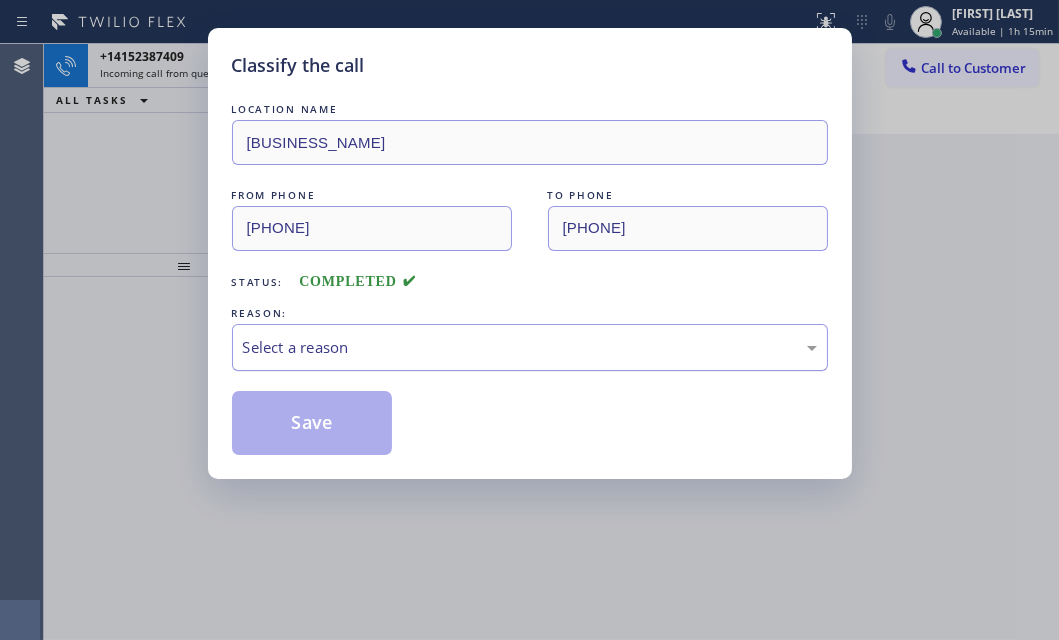 click on "Select a reason" at bounding box center (530, 347) 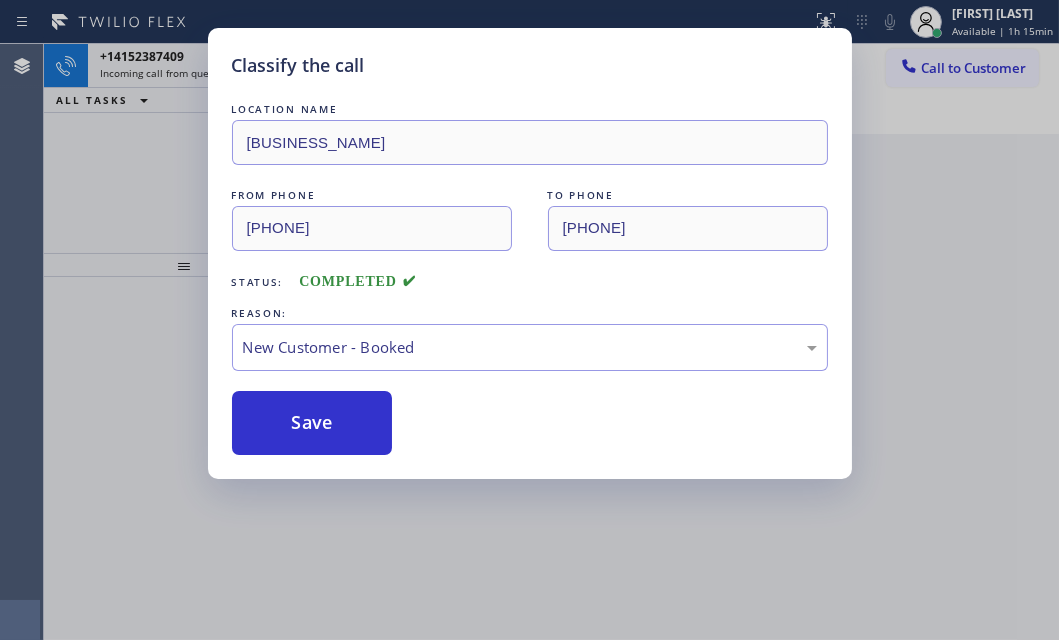 drag, startPoint x: 275, startPoint y: 404, endPoint x: 214, endPoint y: 171, distance: 240.85265 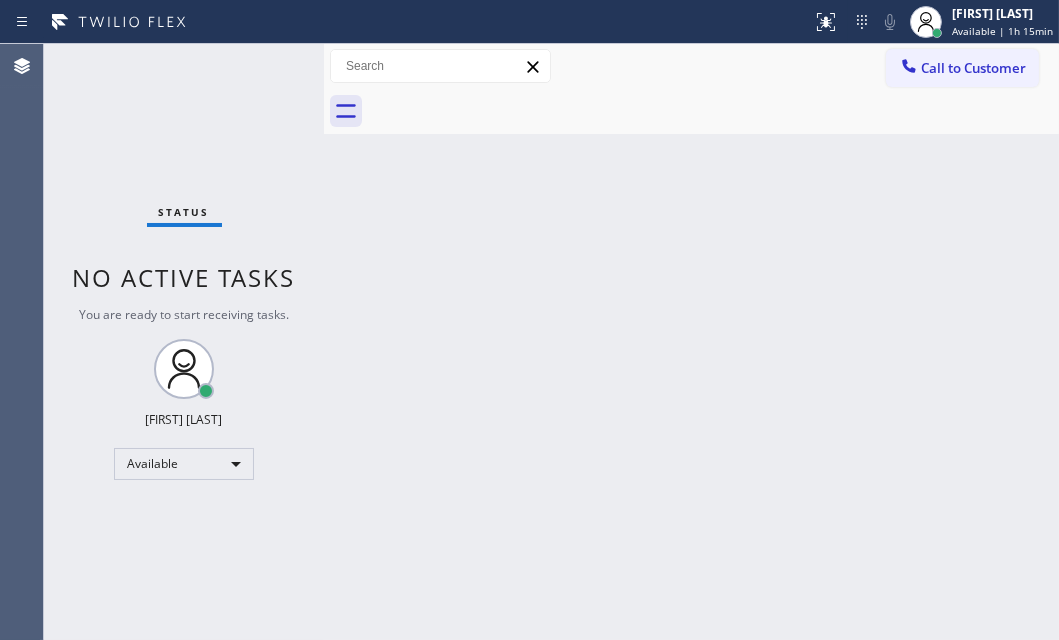 click on "Status   No active tasks     You are ready to start receiving tasks.   [FIRST] [LAST] Available" at bounding box center (184, 342) 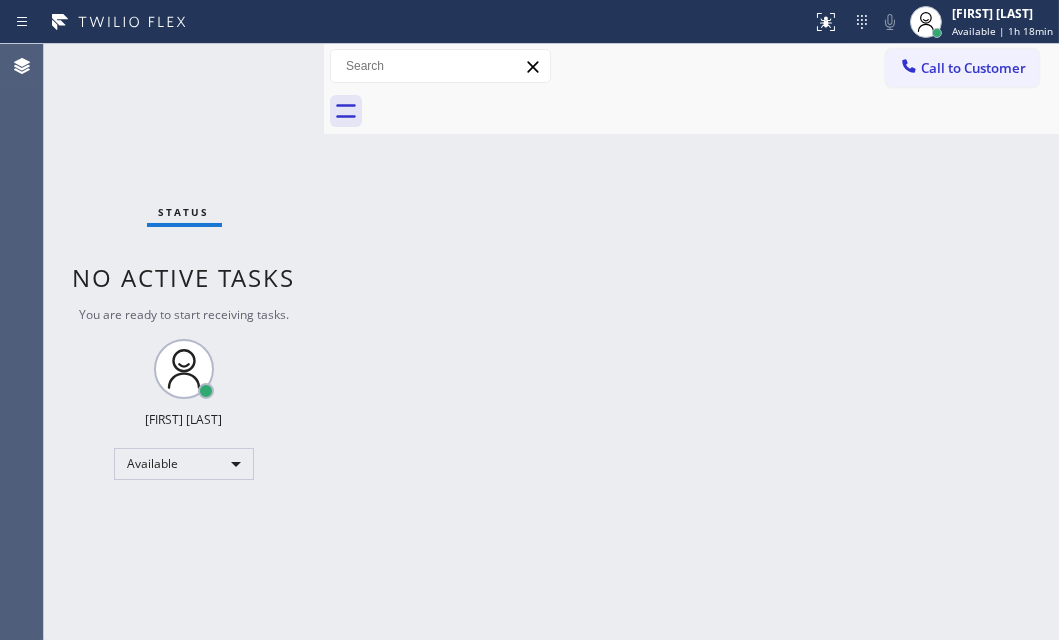 click on "Back to Dashboard Change Sender ID Customers Technicians Select a contact Outbound call Technician Search Technician Your caller id phone number Your caller id phone number Call Technician info Name   Phone none Address none Change Sender ID HVAC +18559994417 5 Star Appliance +18557314952 Appliance Repair +18554611149 Plumbing +18889090120 Air Duct Cleaning +18006865038  Electricians +18005688664 Cancel Change Check personal SMS Reset Change No tabs Call to Customer Outbound call Location Neal's Air Duct Cleaners [CITY] Your caller id phone number [PHONE] Customer number Call Outbound call Technician Search Technician Your caller id phone number Your caller id phone number Call" at bounding box center [691, 342] 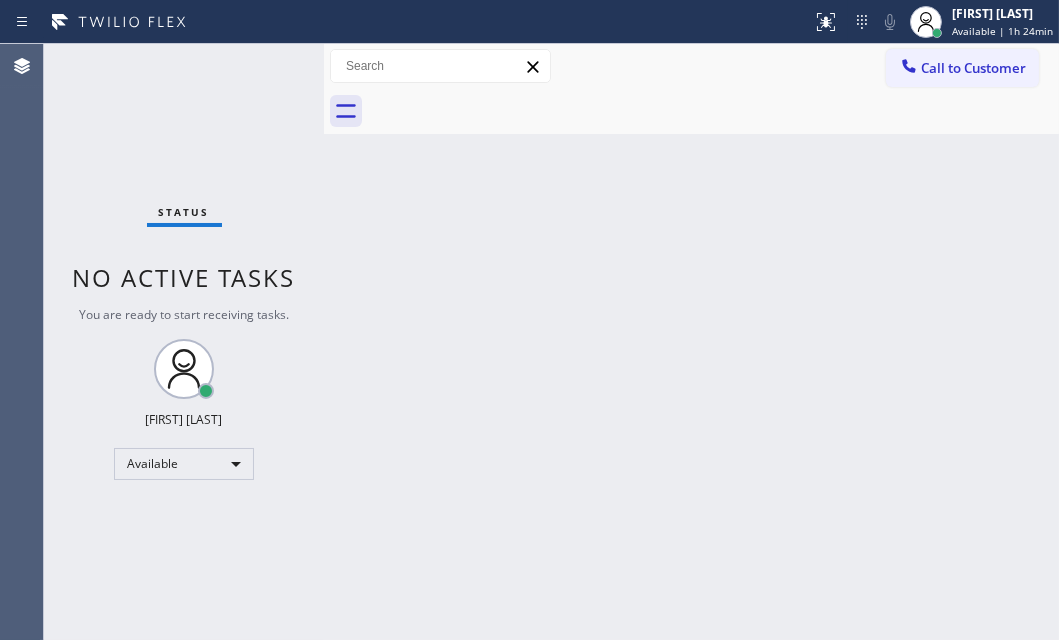 click on "Back to Dashboard Change Sender ID Customers Technicians Select a contact Outbound call Technician Search Technician Your caller id phone number Your caller id phone number Call Technician info Name   Phone none Address none Change Sender ID HVAC +18559994417 5 Star Appliance +18557314952 Appliance Repair +18554611149 Plumbing +18889090120 Air Duct Cleaning +18006865038  Electricians +18005688664 Cancel Change Check personal SMS Reset Change No tabs Call to Customer Outbound call Location Neal's Air Duct Cleaners [CITY] Your caller id phone number [PHONE] Customer number Call Outbound call Technician Search Technician Your caller id phone number Your caller id phone number Call" at bounding box center (691, 342) 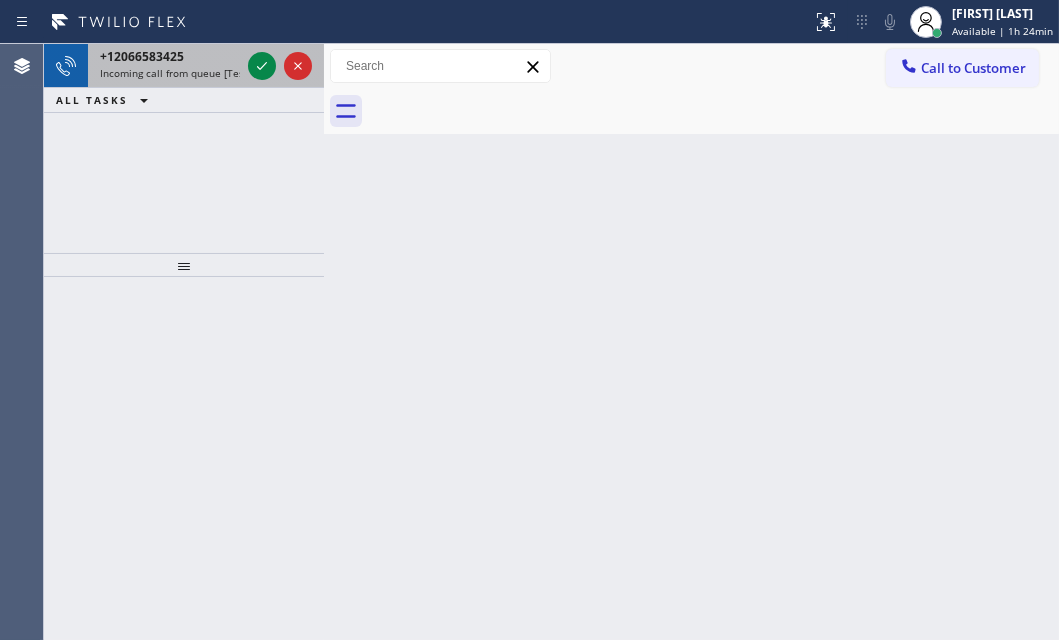 click on "+12066583425" at bounding box center (170, 56) 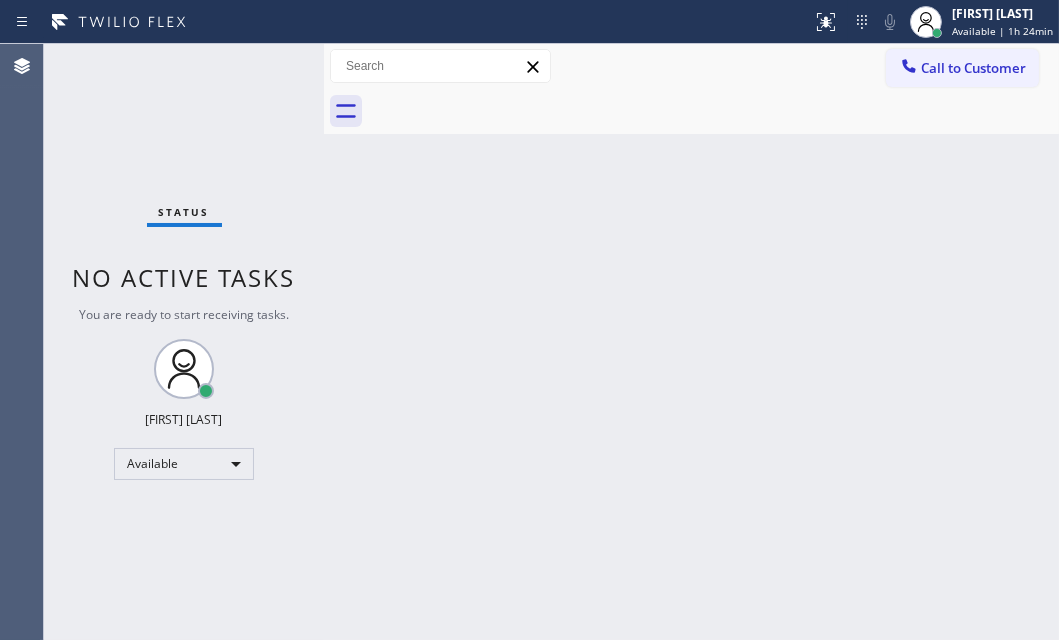 click on "Status   No active tasks     You are ready to start receiving tasks.   [FIRST] [LAST] Available" at bounding box center (184, 342) 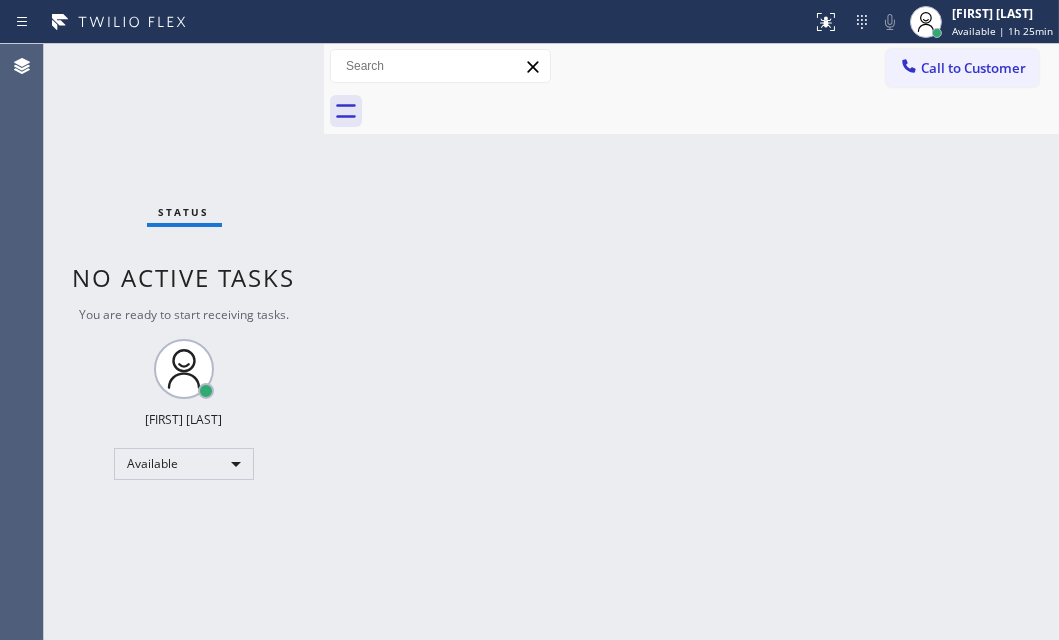 click at bounding box center (406, 22) 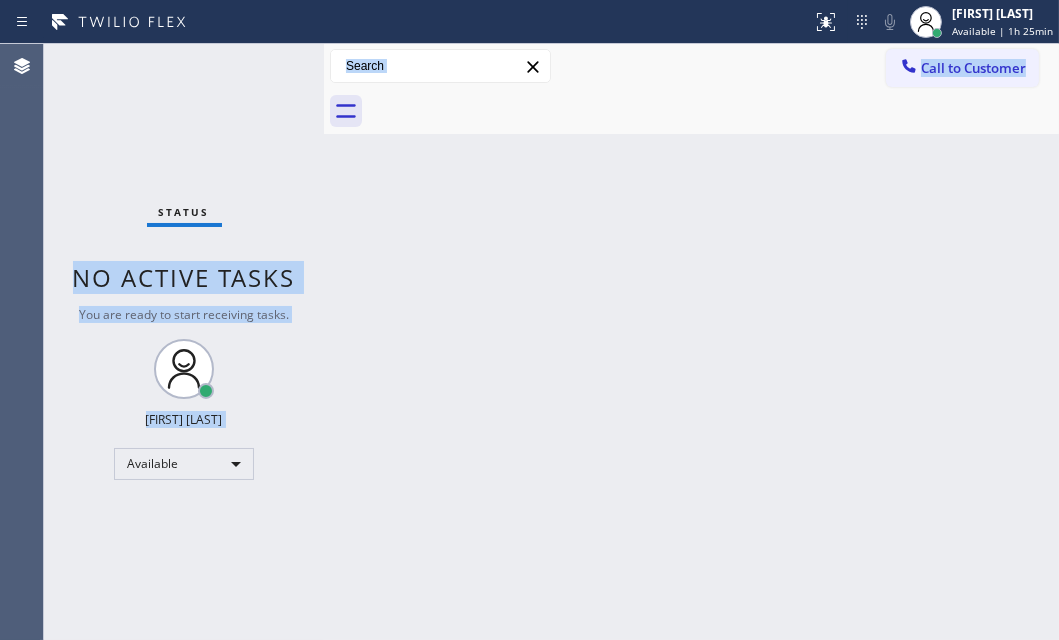 drag, startPoint x: 295, startPoint y: 43, endPoint x: 770, endPoint y: 170, distance: 491.68484 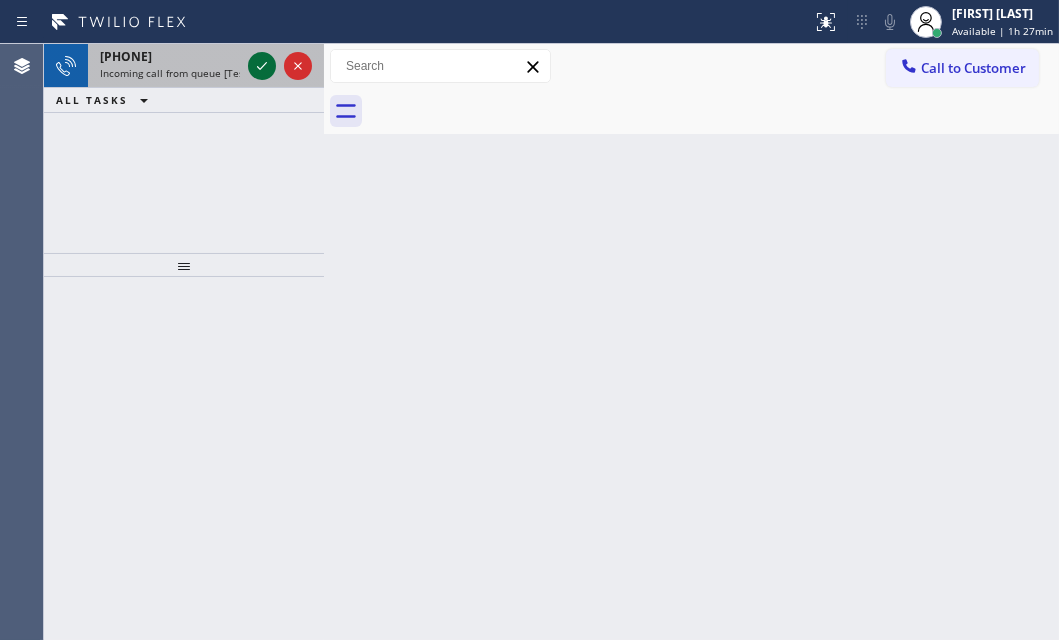 click 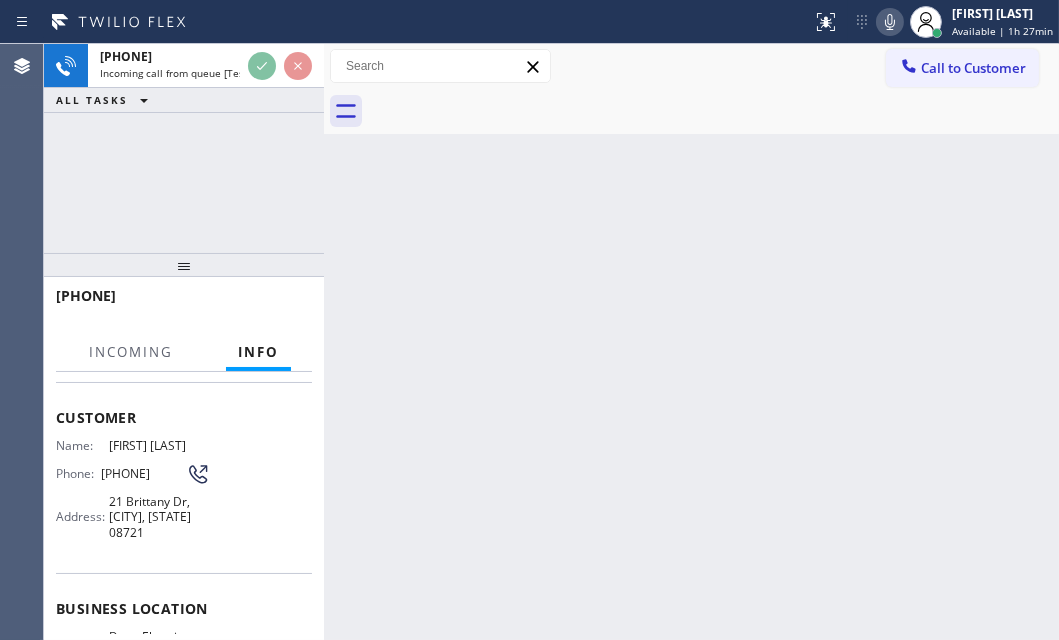 scroll, scrollTop: 181, scrollLeft: 0, axis: vertical 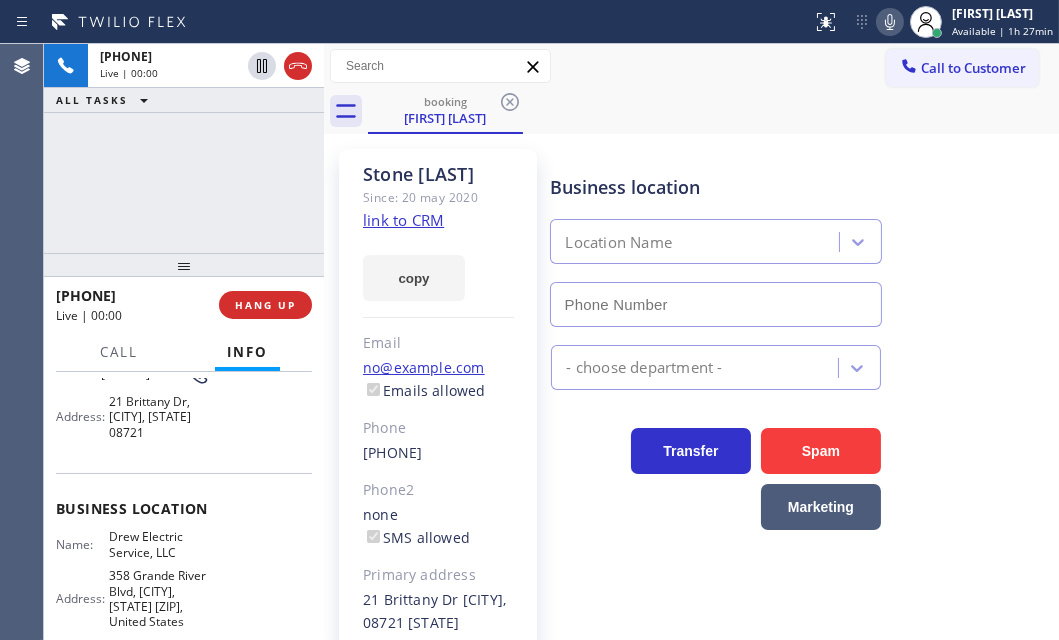 type on "[PHONE]" 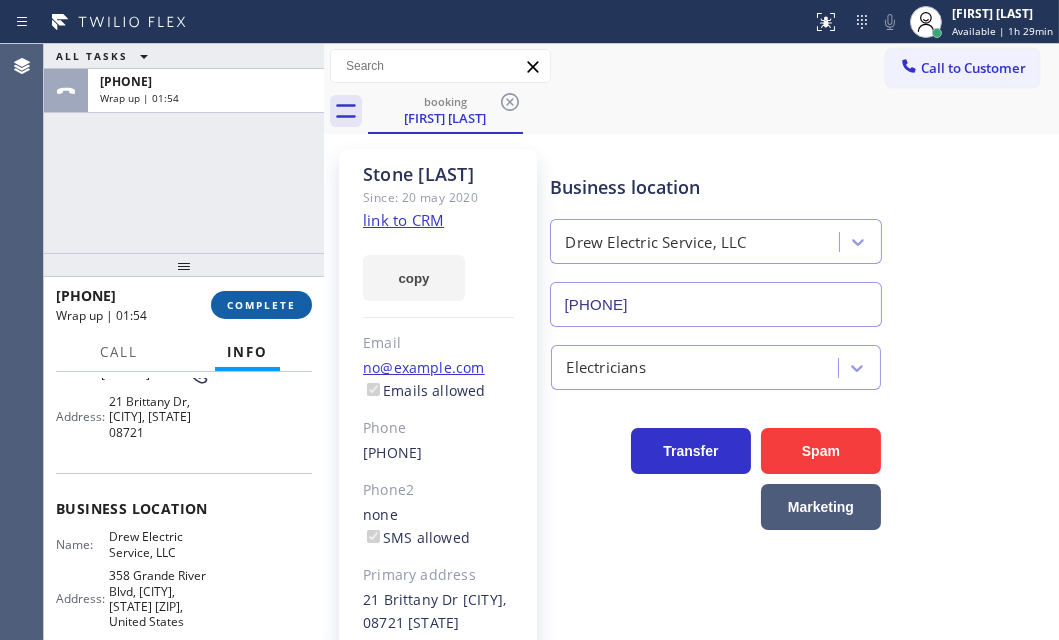 click on "COMPLETE" at bounding box center (261, 305) 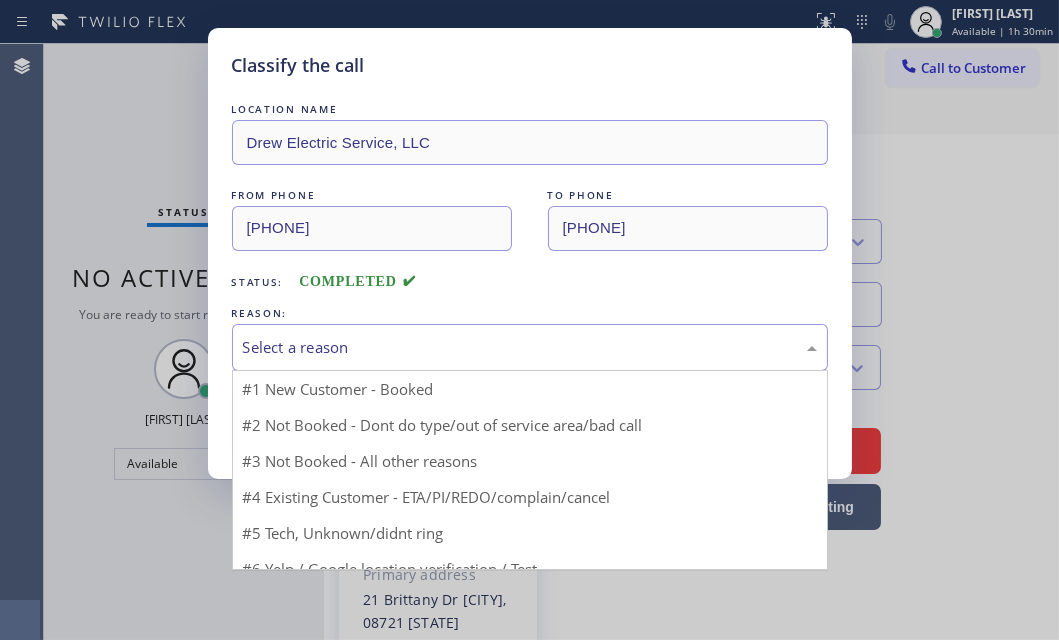 click on "Select a reason" at bounding box center (530, 347) 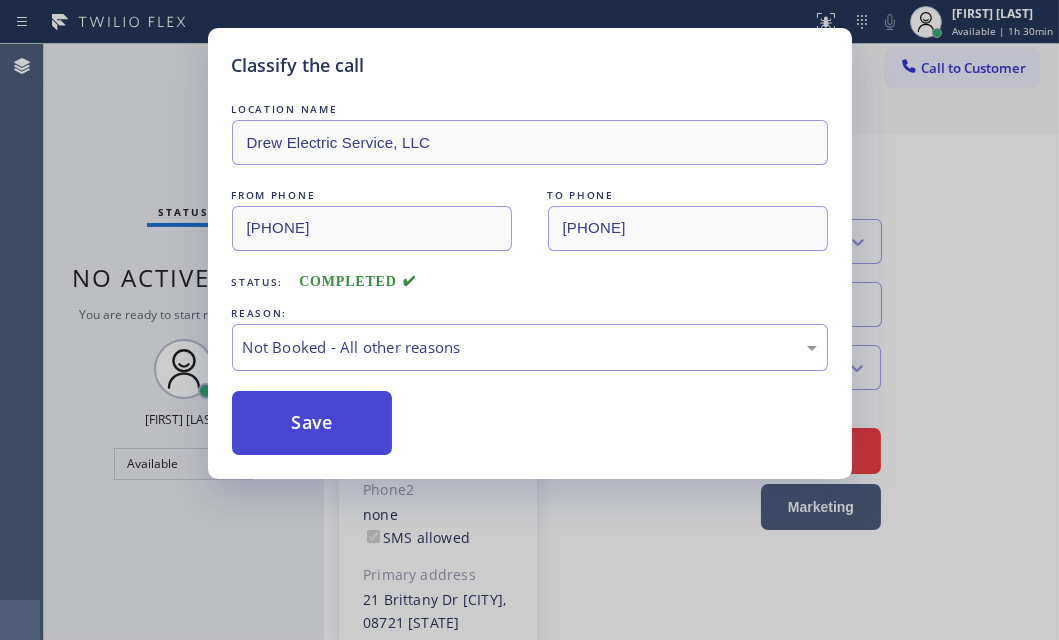 drag, startPoint x: 298, startPoint y: 432, endPoint x: 265, endPoint y: 427, distance: 33.37664 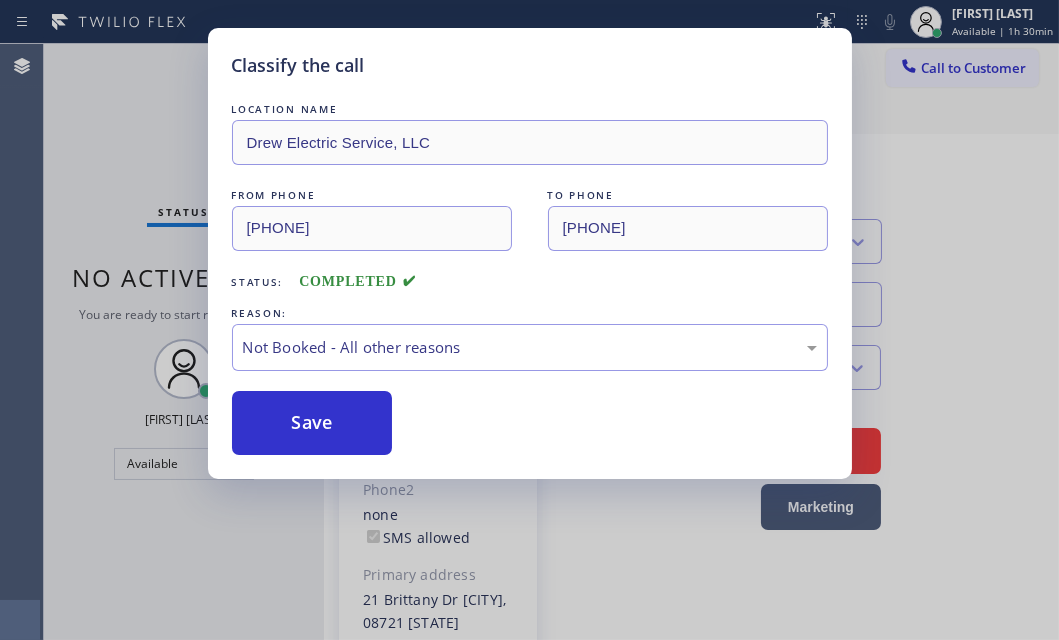 drag, startPoint x: 265, startPoint y: 427, endPoint x: 435, endPoint y: 419, distance: 170.18813 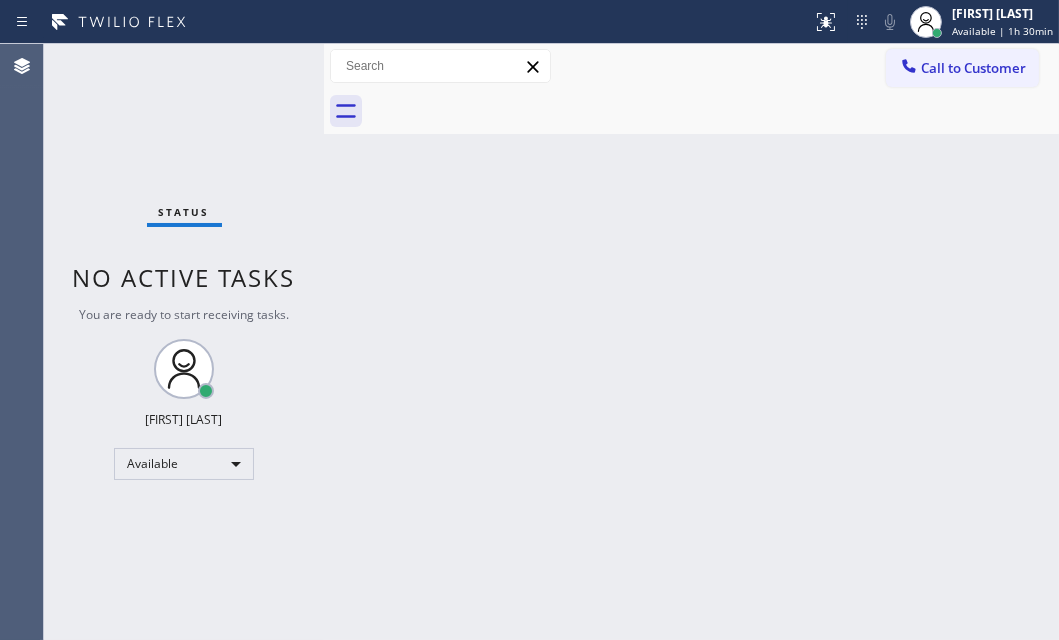 click on "Back to Dashboard Change Sender ID Customers Technicians Select a contact Outbound call Technician Search Technician Your caller id phone number Your caller id phone number Call Technician info Name   Phone none Address none Change Sender ID HVAC +18559994417 5 Star Appliance +18557314952 Appliance Repair +18554611149 Plumbing +18889090120 Air Duct Cleaning +18006865038  Electricians +18005688664 Cancel Change Check personal SMS Reset Change No tabs Call to Customer Outbound call Location Neal's Air Duct Cleaners [CITY] Your caller id phone number [PHONE] Customer number Call Outbound call Technician Search Technician Your caller id phone number Your caller id phone number Call" at bounding box center (691, 342) 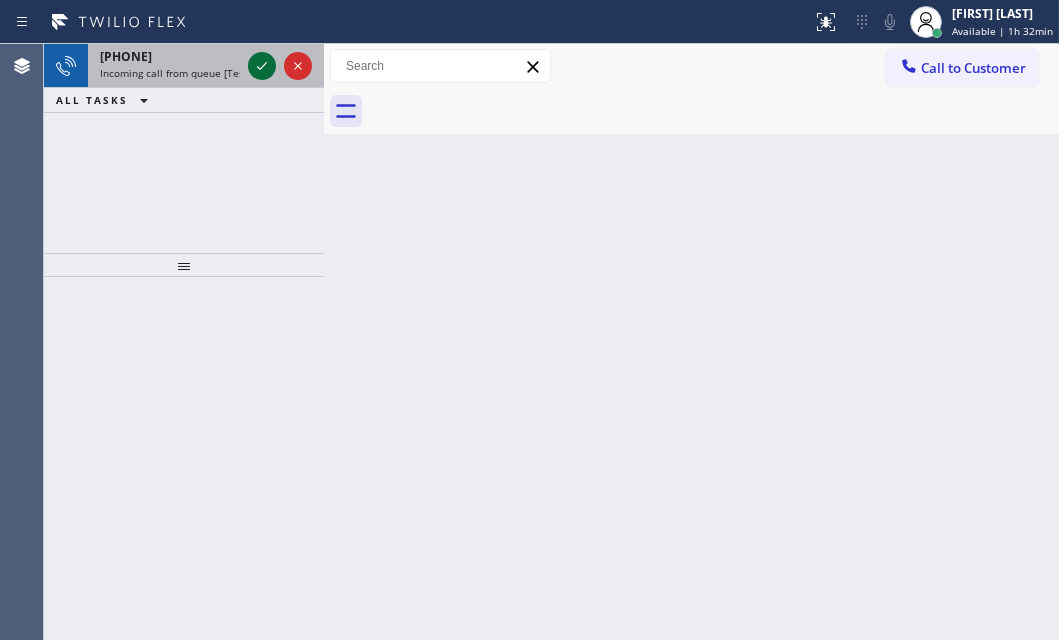 click 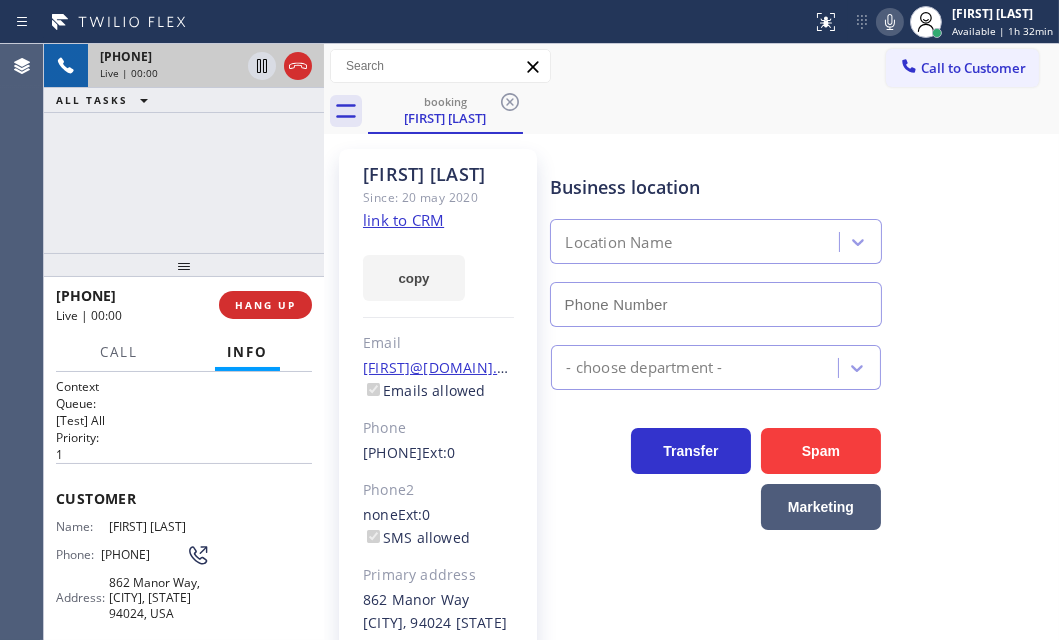 type on "[PHONE]" 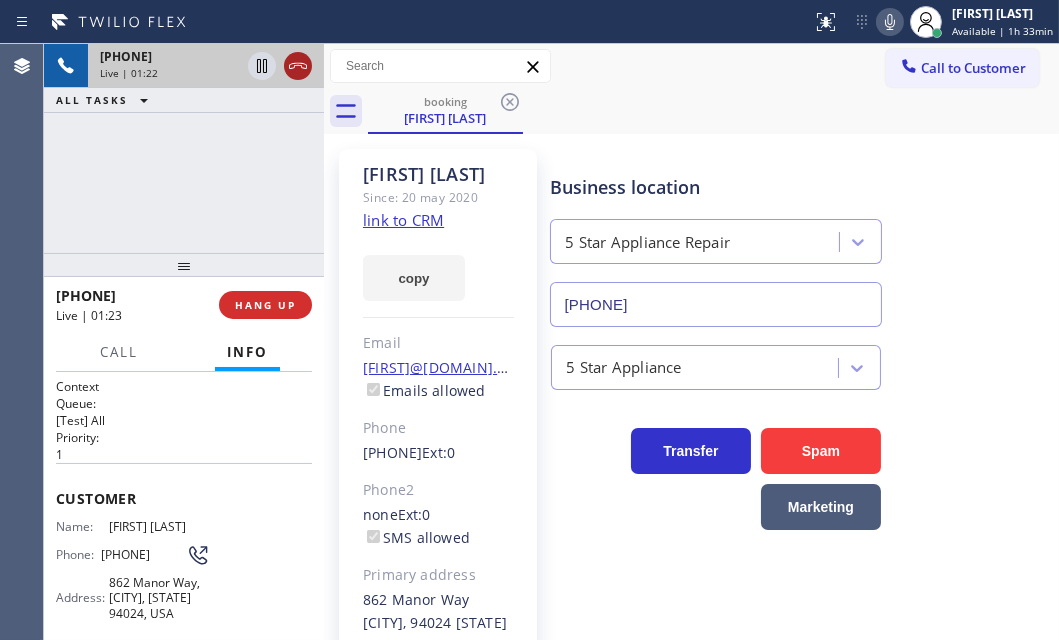 click 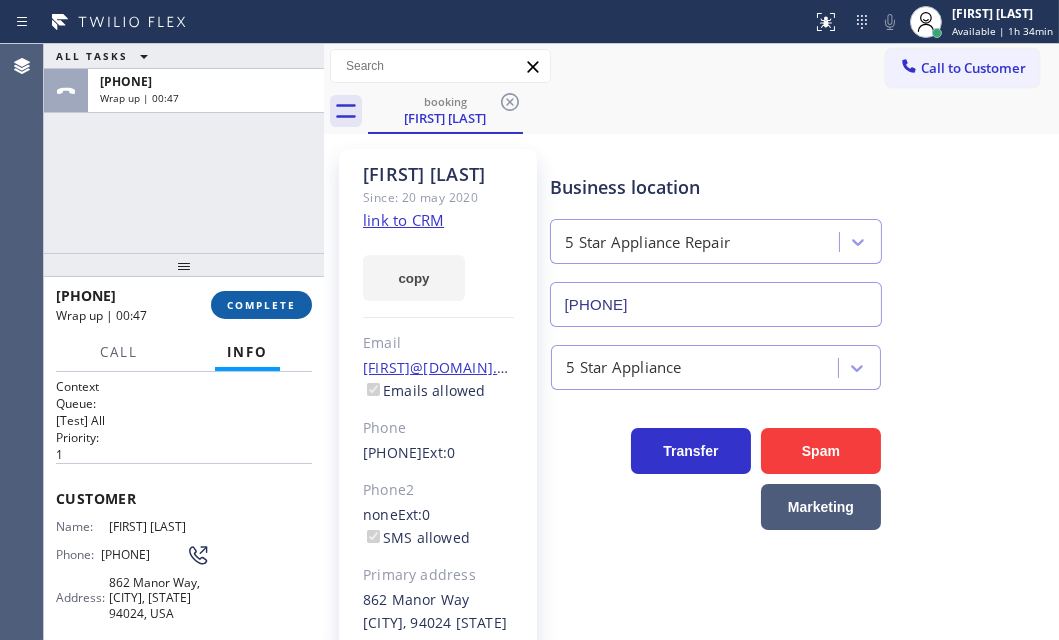 click on "COMPLETE" at bounding box center [261, 305] 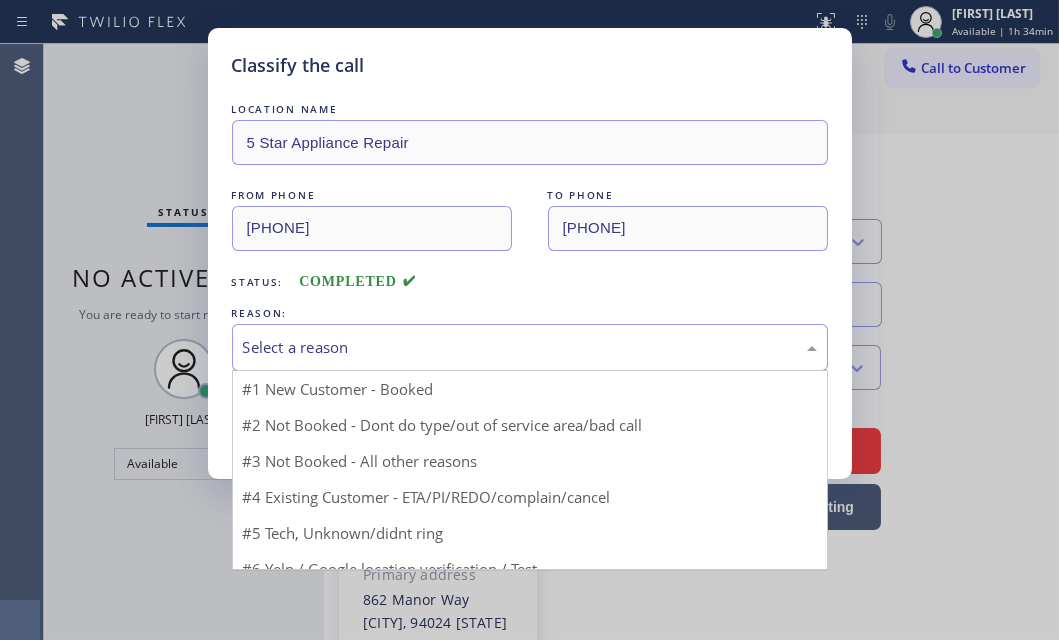 click on "Select a reason" at bounding box center [530, 347] 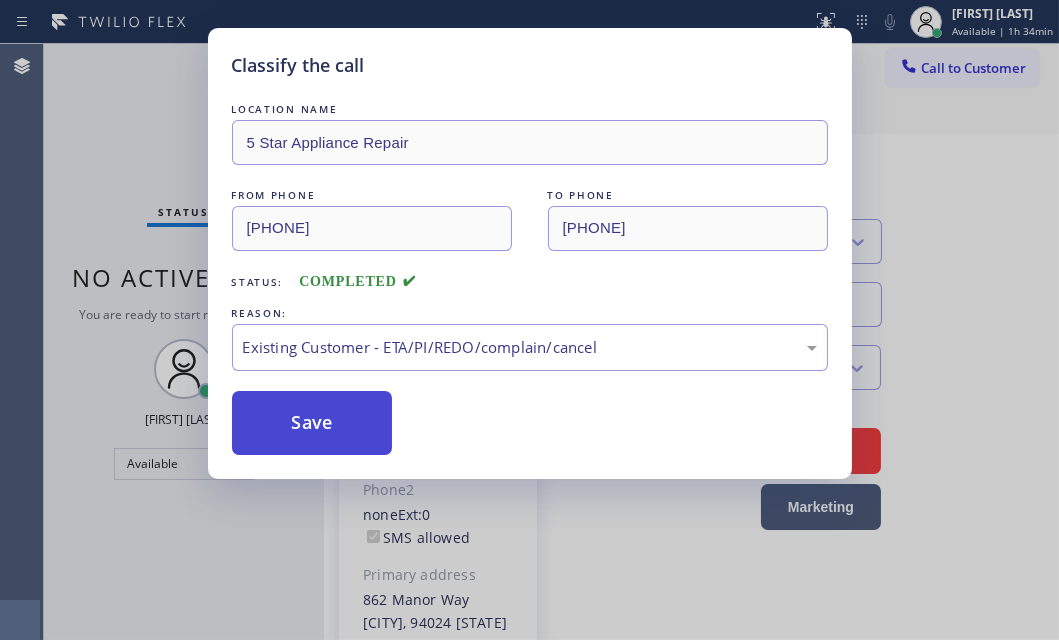 click on "Save" at bounding box center [312, 423] 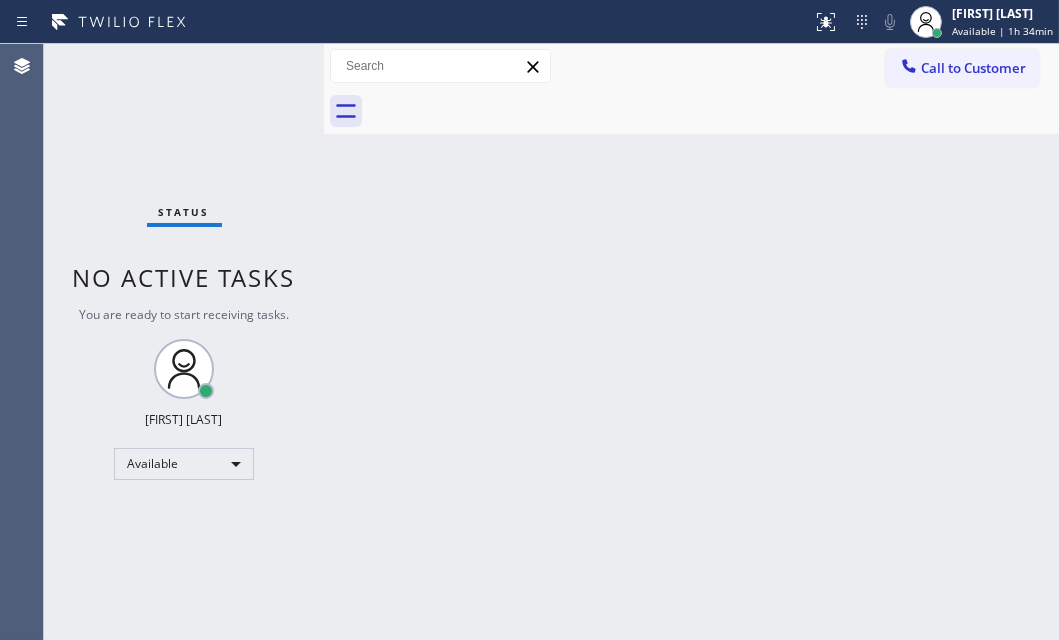 click on "Back to Dashboard Change Sender ID Customers Technicians Select a contact Outbound call Technician Search Technician Your caller id phone number Your caller id phone number Call Technician info Name   Phone none Address none Change Sender ID HVAC +18559994417 5 Star Appliance +18557314952 Appliance Repair +18554611149 Plumbing +18889090120 Air Duct Cleaning +18006865038  Electricians +18005688664 Cancel Change Check personal SMS Reset Change No tabs Call to Customer Outbound call Location Neal's Air Duct Cleaners [CITY] Your caller id phone number [PHONE] Customer number Call Outbound call Technician Search Technician Your caller id phone number Your caller id phone number Call" at bounding box center (691, 342) 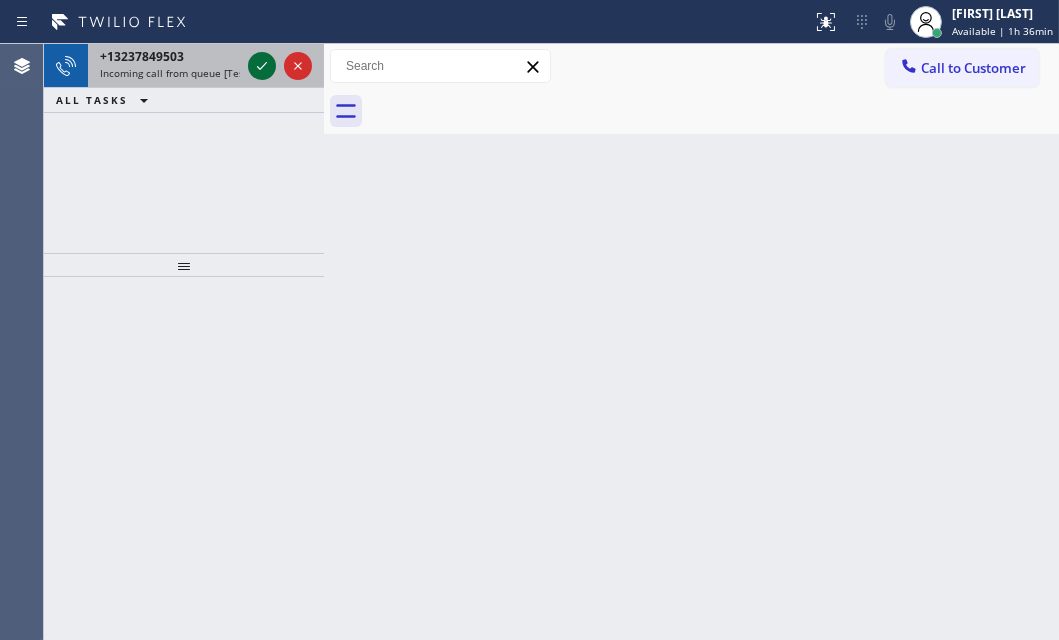 click 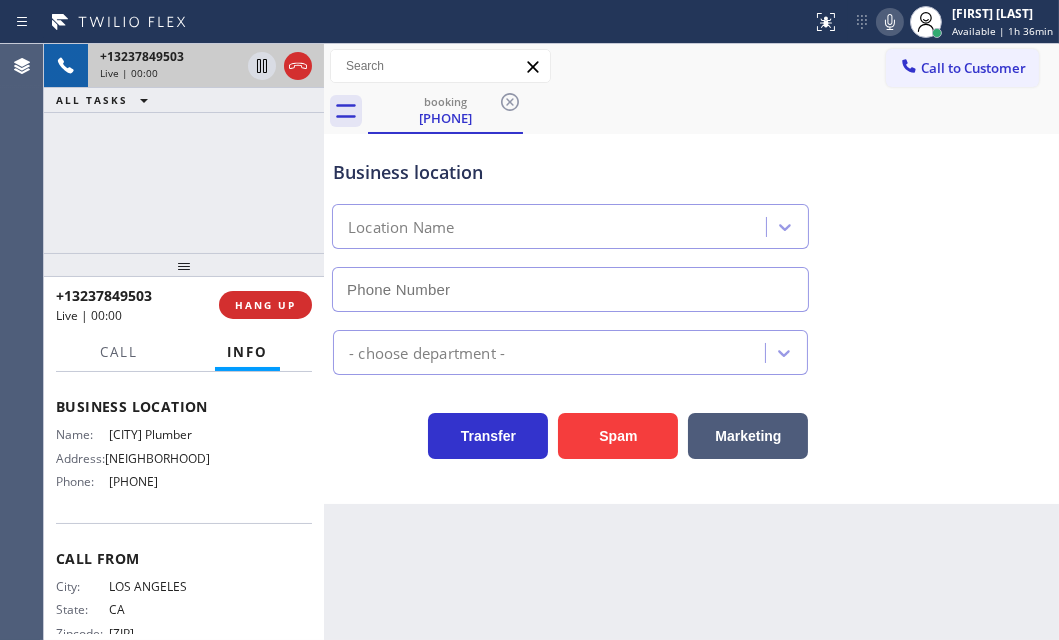 scroll, scrollTop: 220, scrollLeft: 0, axis: vertical 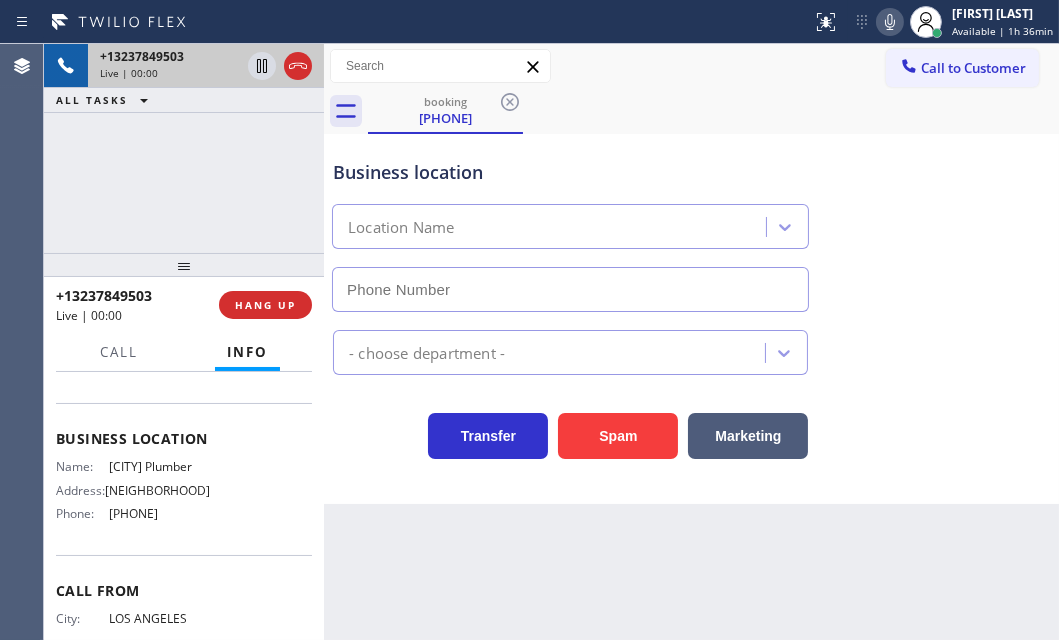 type on "[PHONE]" 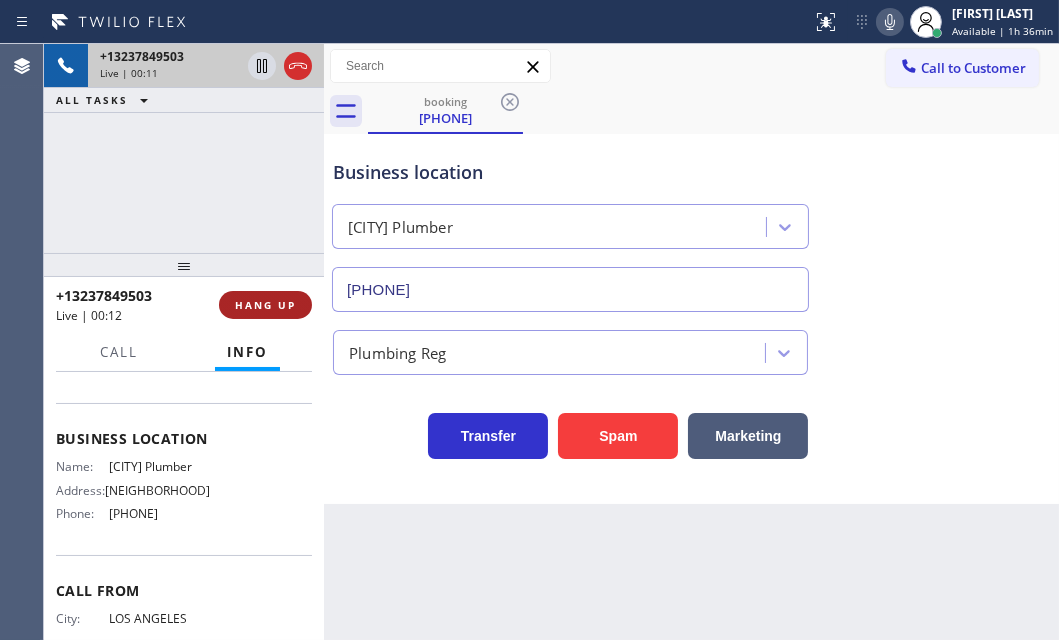 click on "HANG UP" at bounding box center [265, 305] 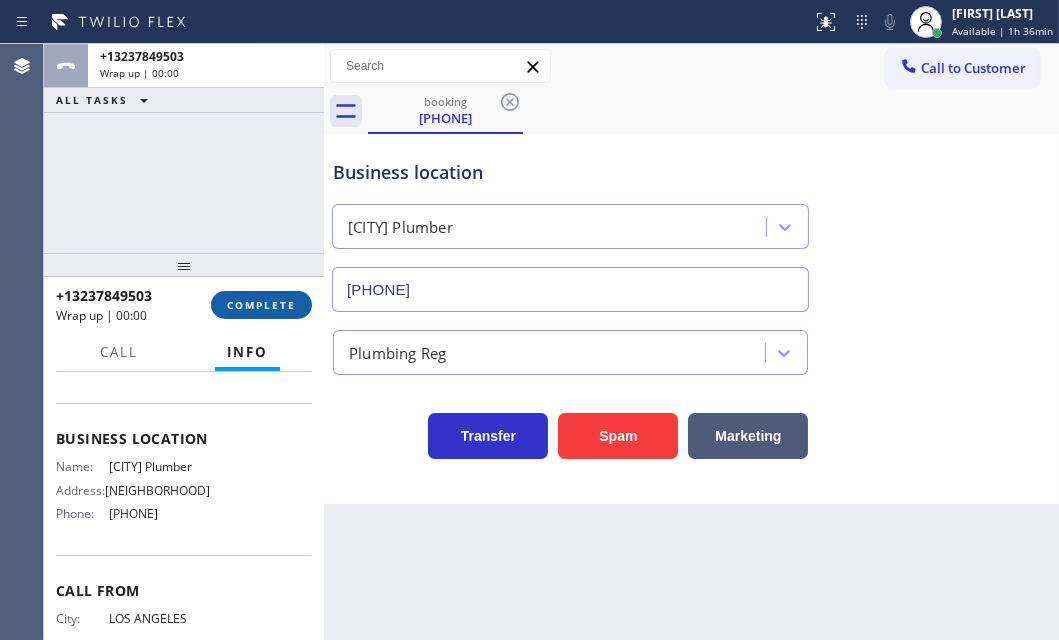 click on "COMPLETE" at bounding box center [261, 305] 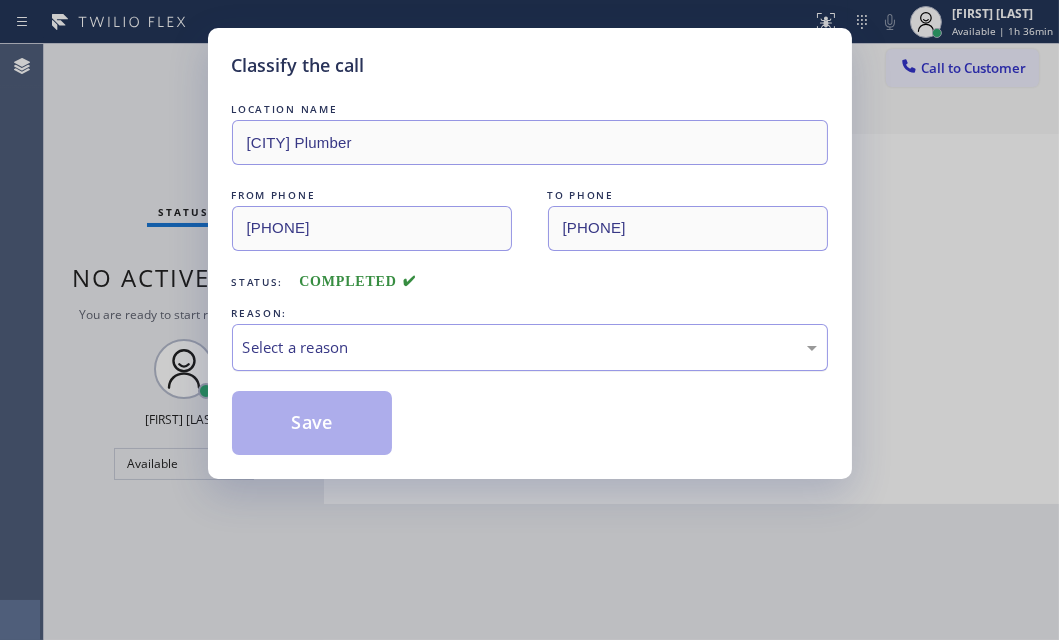 click on "Select a reason" at bounding box center [530, 347] 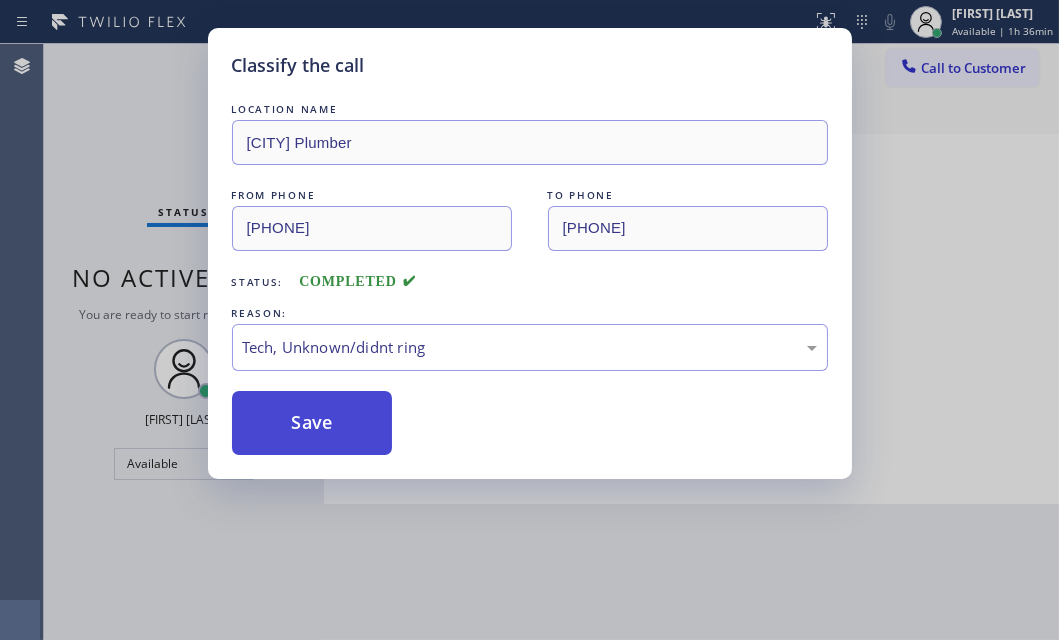 click on "Save" at bounding box center (312, 423) 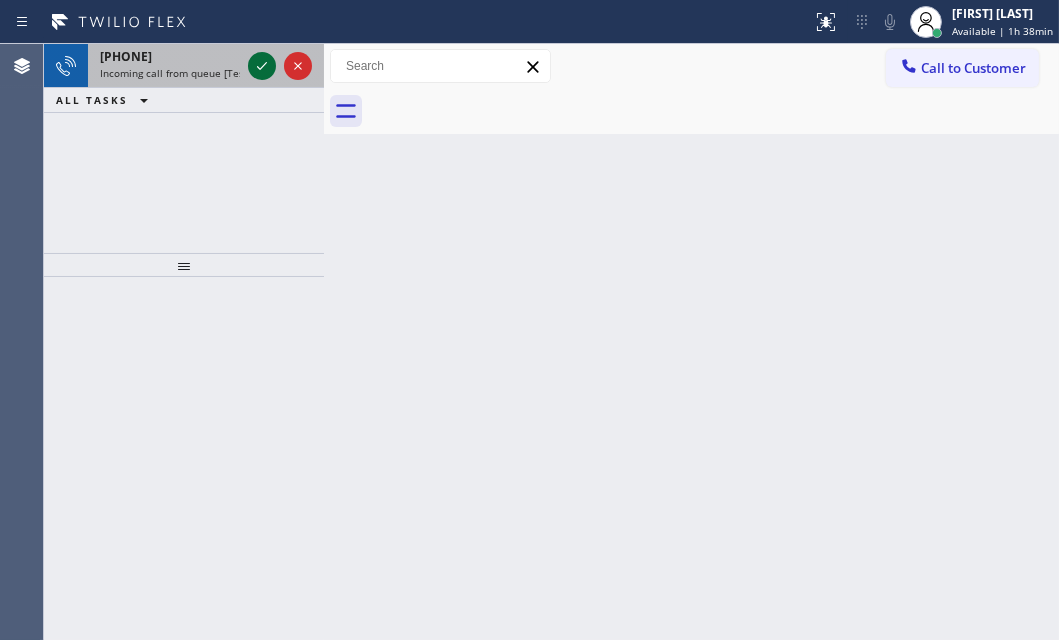 click 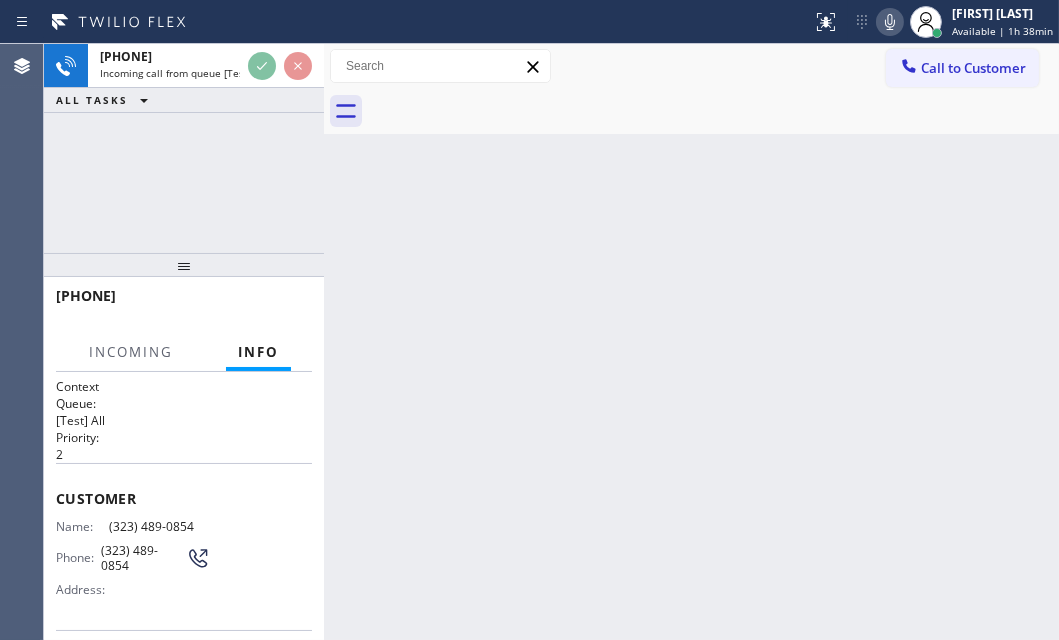 scroll, scrollTop: 181, scrollLeft: 0, axis: vertical 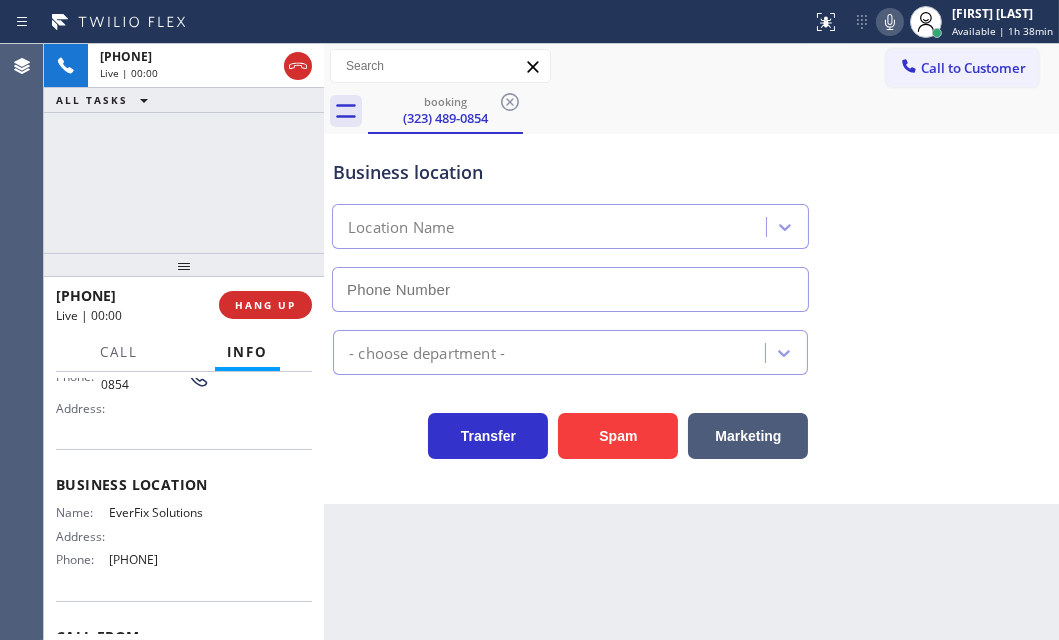 type on "[PHONE]" 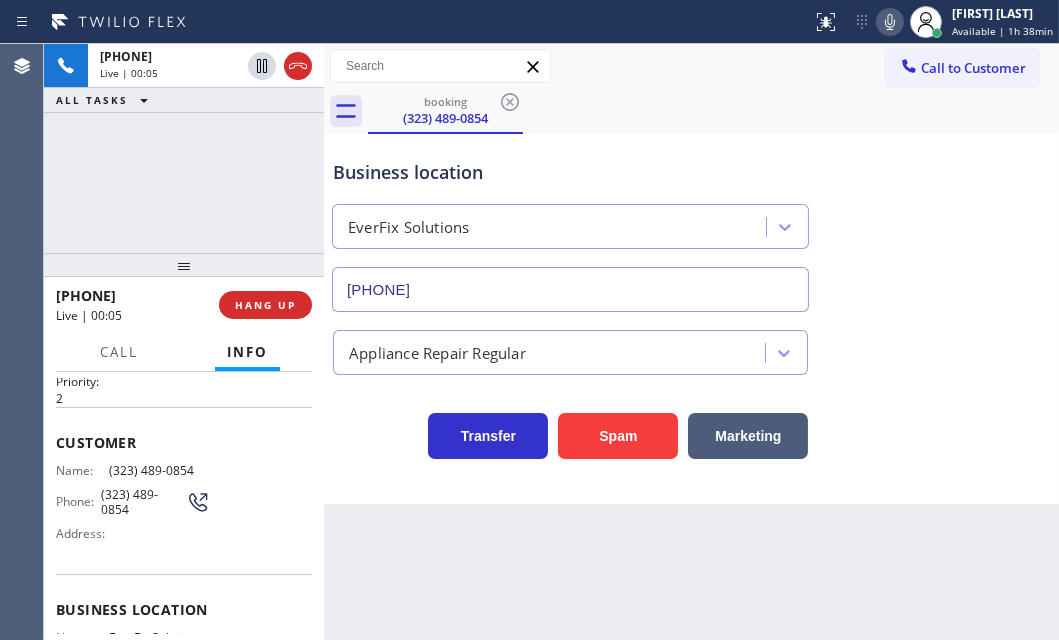 scroll, scrollTop: 23, scrollLeft: 0, axis: vertical 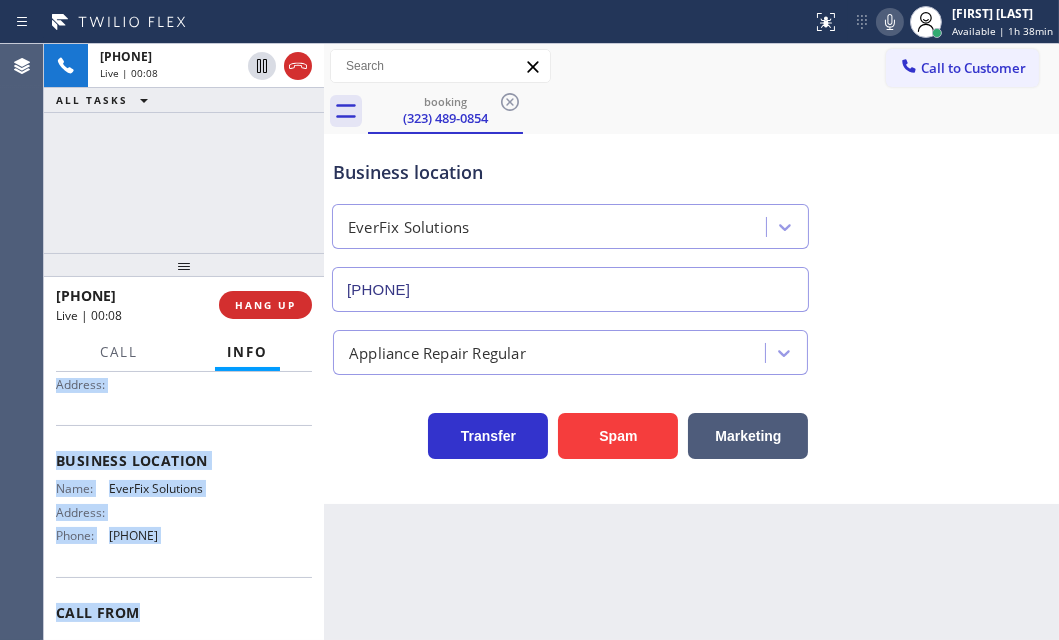 drag, startPoint x: 48, startPoint y: 463, endPoint x: 210, endPoint y: 553, distance: 185.32135 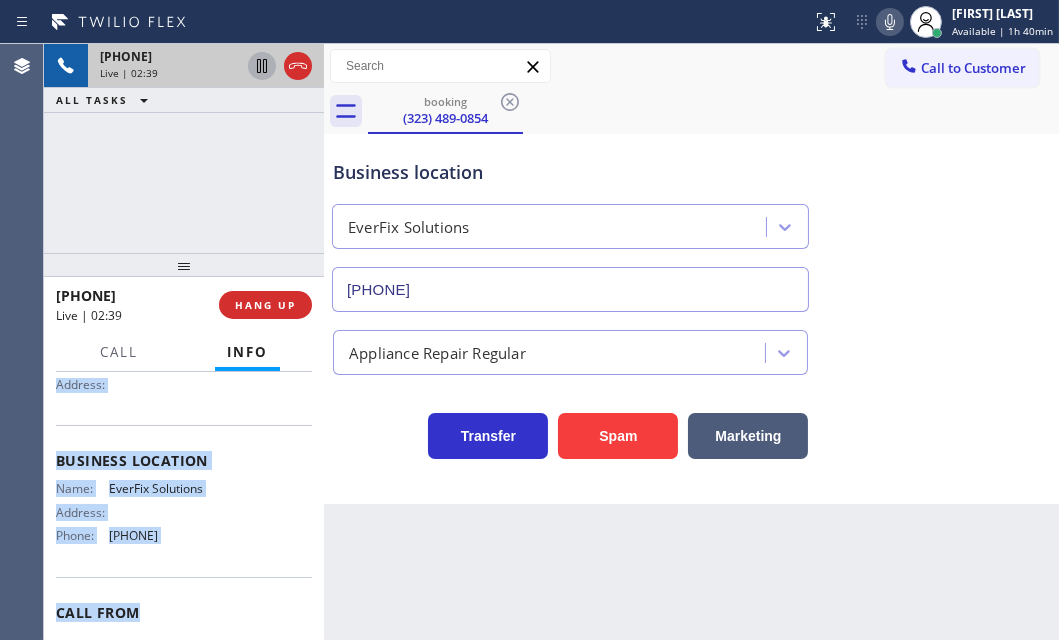 click 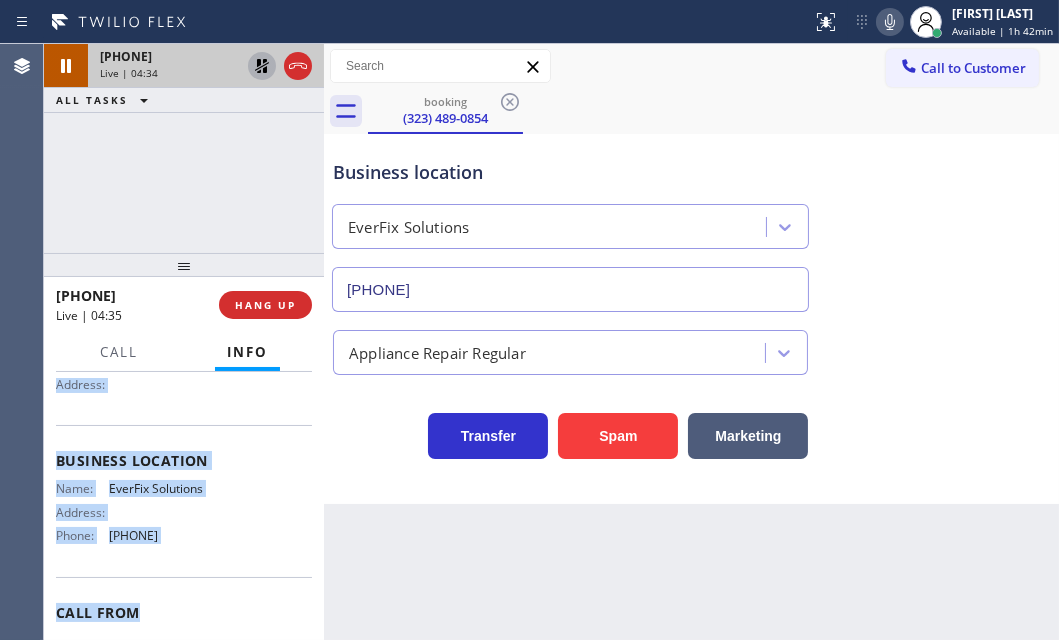 click 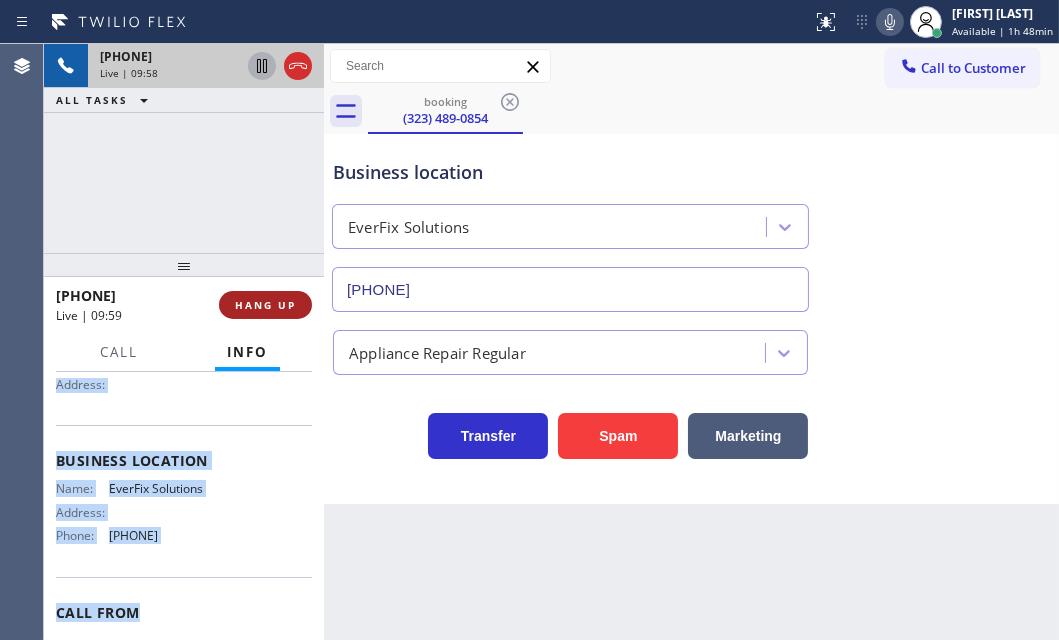 click on "HANG UP" at bounding box center (265, 305) 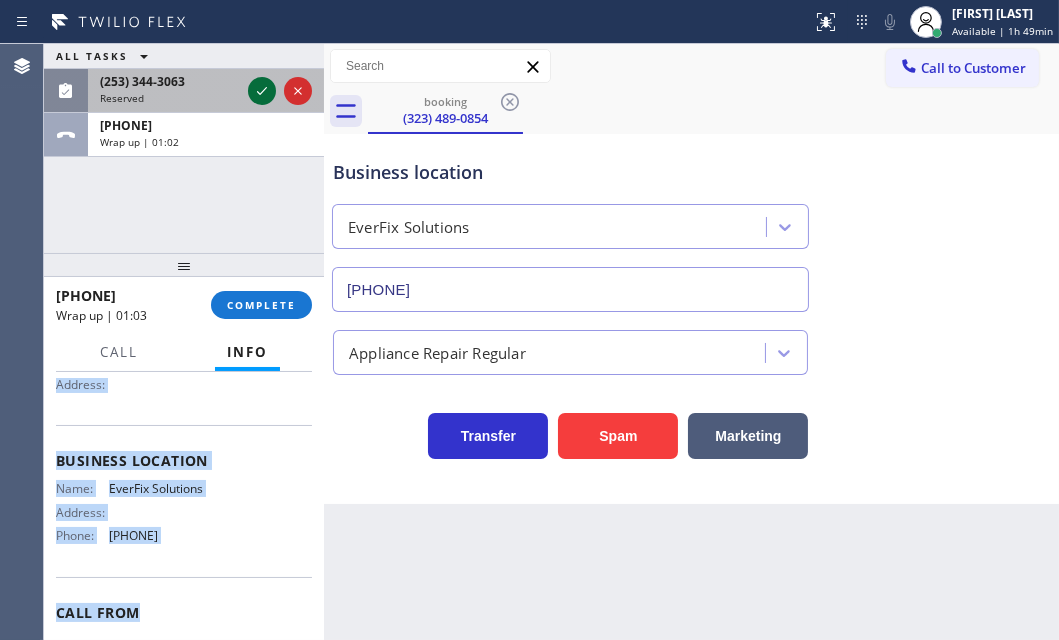 drag, startPoint x: 265, startPoint y: 88, endPoint x: 809, endPoint y: 82, distance: 544.0331 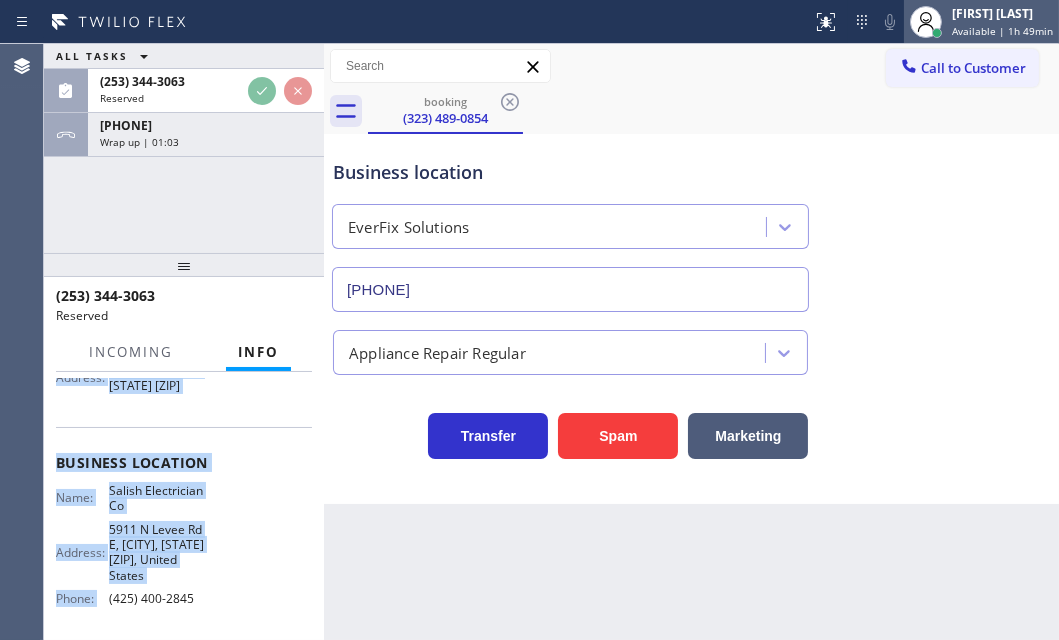 click on "Available | 1h 49min" at bounding box center (1002, 31) 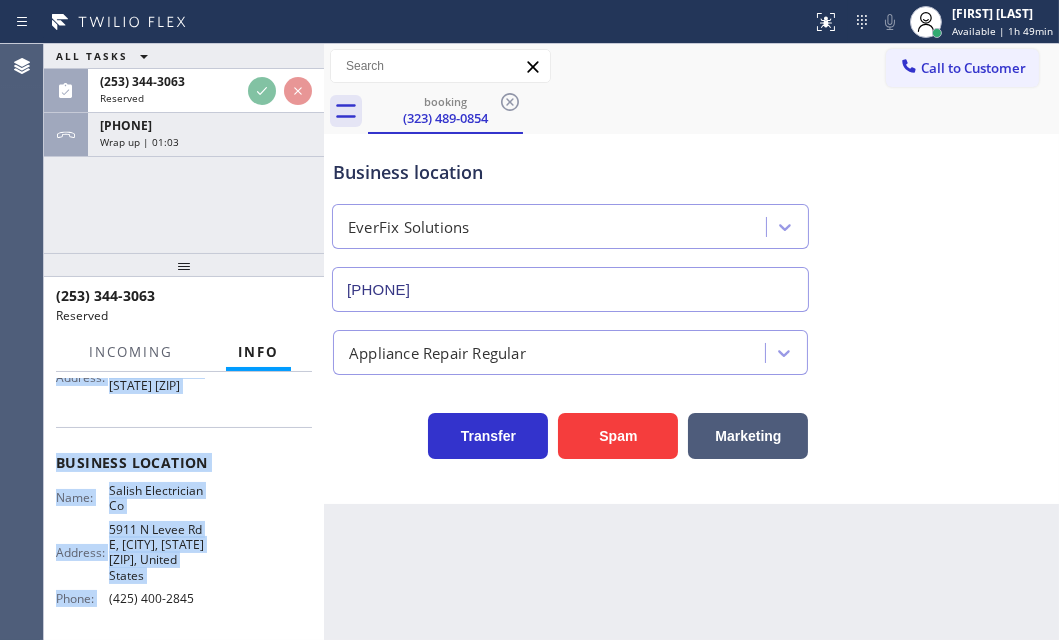 scroll, scrollTop: 237, scrollLeft: 0, axis: vertical 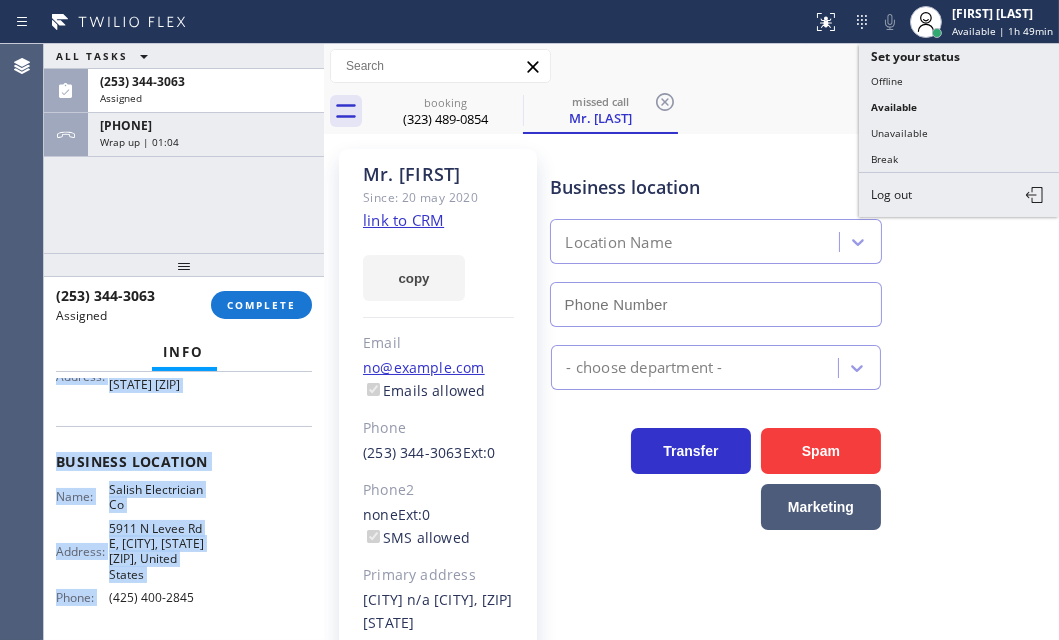 click on "Unavailable" at bounding box center (959, 133) 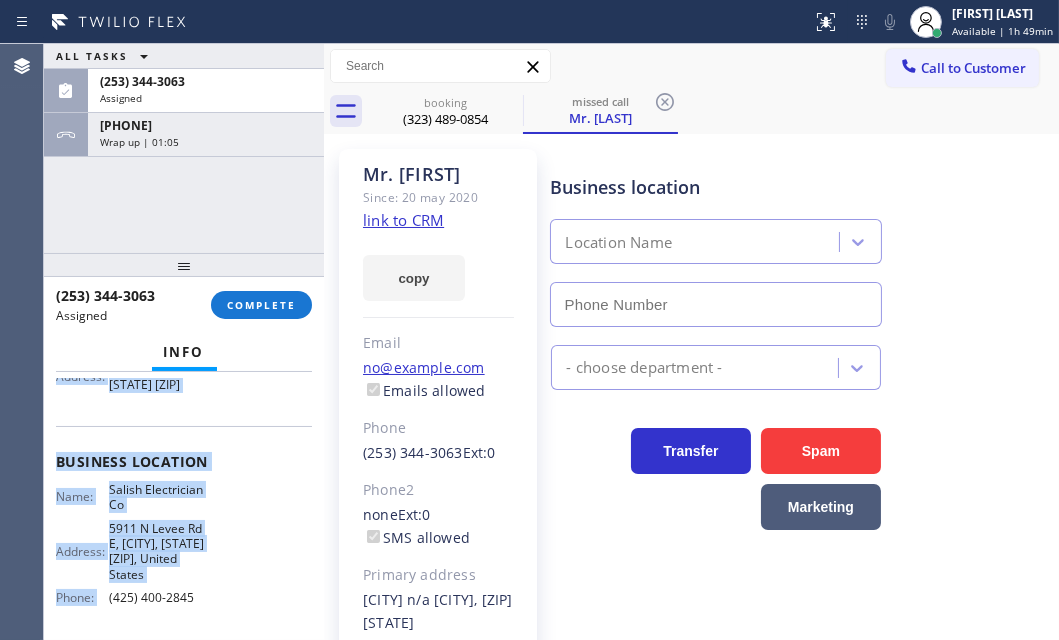 type on "(425) 400-2845" 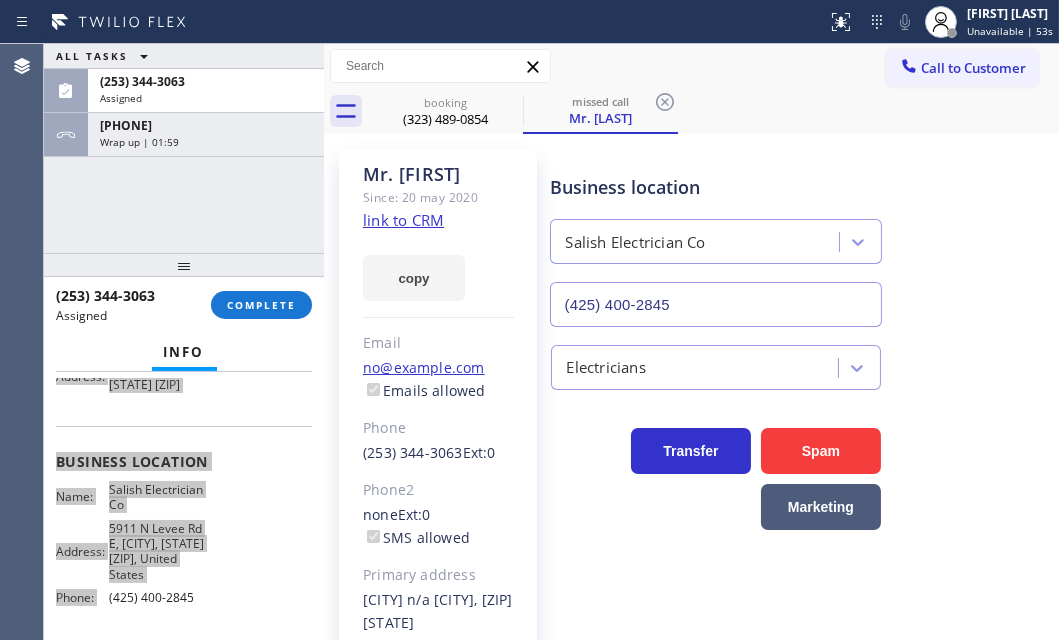 scroll, scrollTop: 253, scrollLeft: 0, axis: vertical 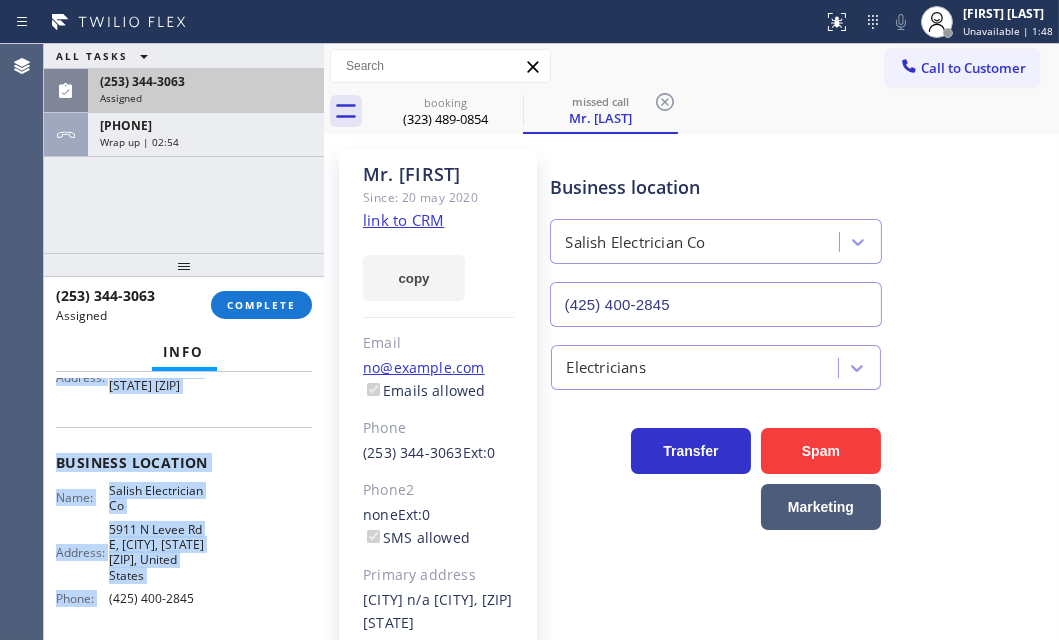 drag, startPoint x: 254, startPoint y: 83, endPoint x: 261, endPoint y: 97, distance: 15.652476 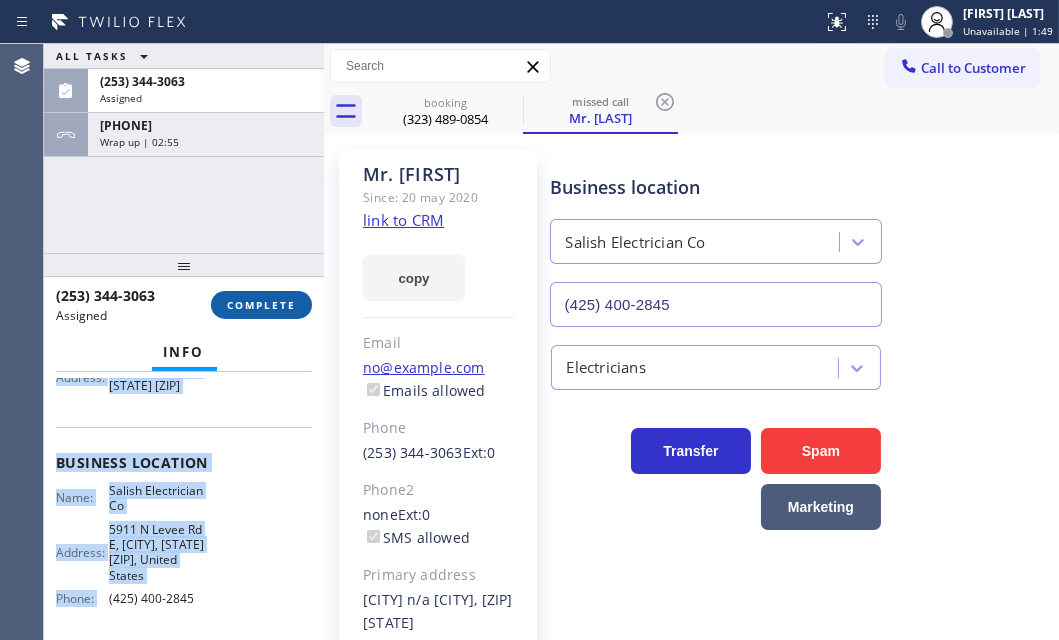 click on "COMPLETE" at bounding box center (261, 305) 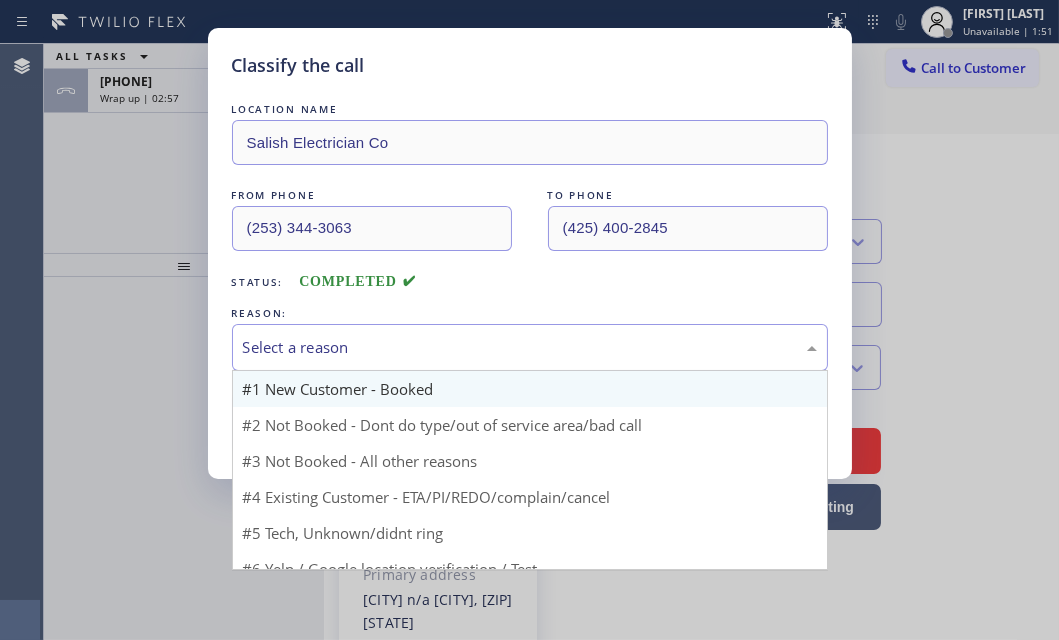 drag, startPoint x: 419, startPoint y: 345, endPoint x: 343, endPoint y: 398, distance: 92.65527 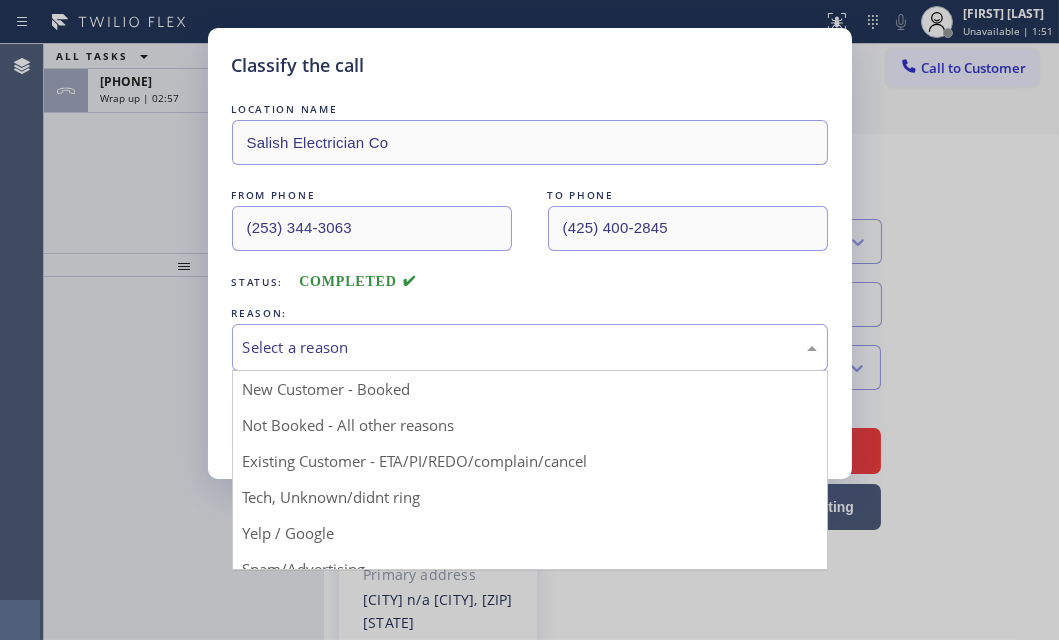 drag, startPoint x: 320, startPoint y: 416, endPoint x: 292, endPoint y: 416, distance: 28 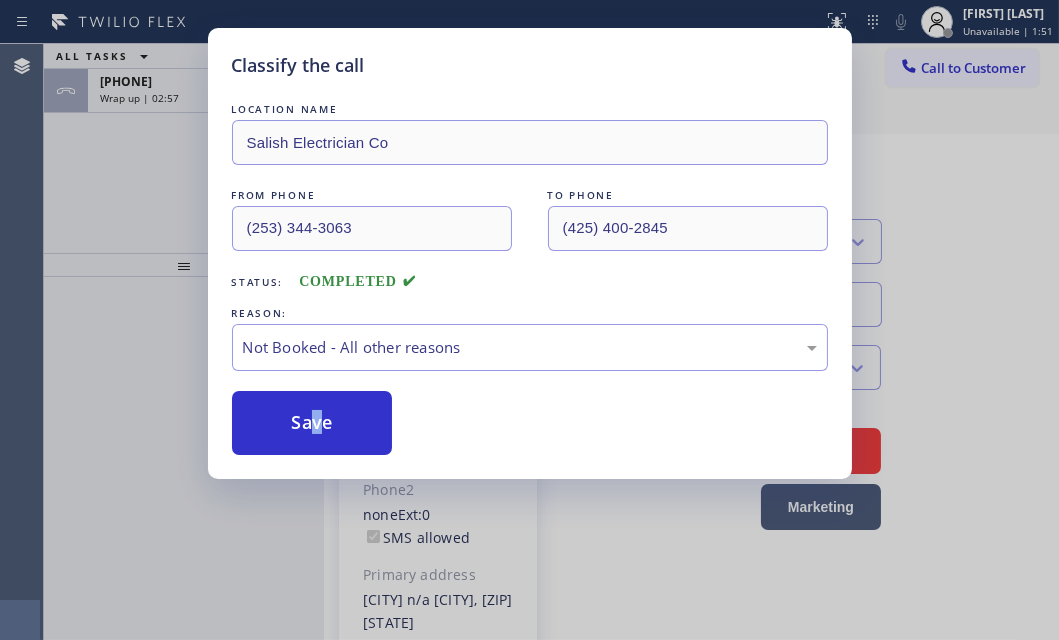 drag, startPoint x: 292, startPoint y: 416, endPoint x: 244, endPoint y: 283, distance: 141.3966 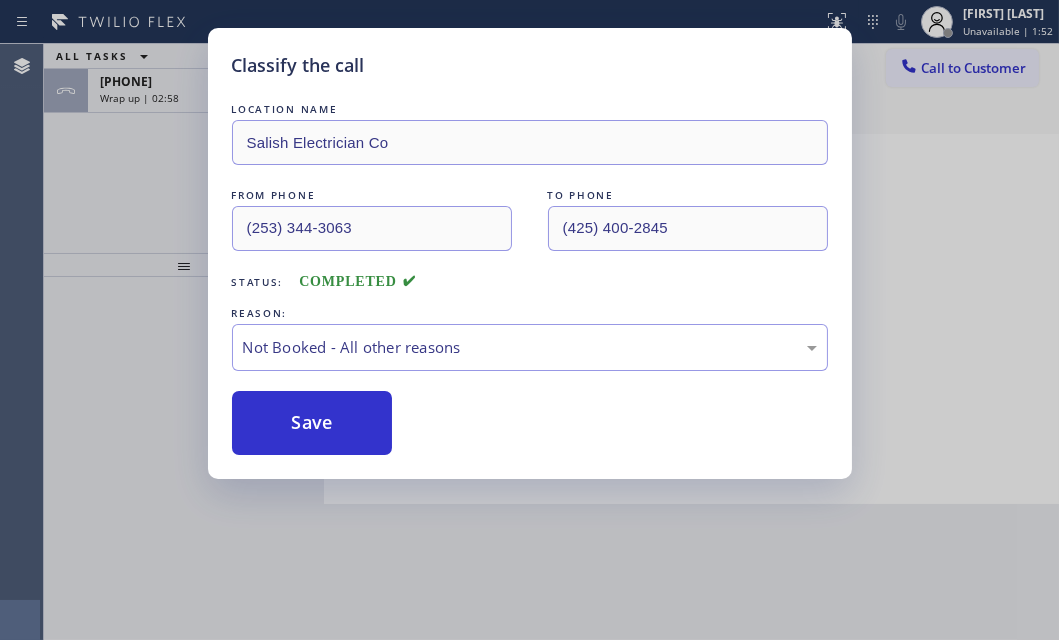 click on "Classify the call LOCATION NAME Salish Electrician Co FROM PHONE (253) 344-3063 TO PHONE (425) 400-2845 Status: COMPLETED REASON: Not Booked - All other reasons Save" at bounding box center (529, 320) 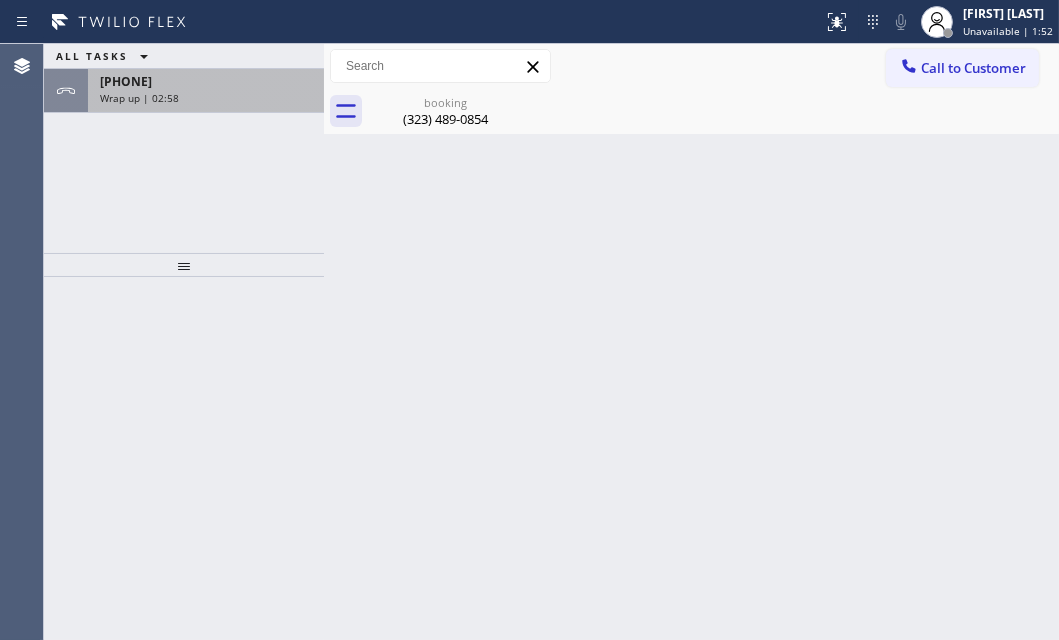 click on "Wrap up | 02:58" at bounding box center [206, 98] 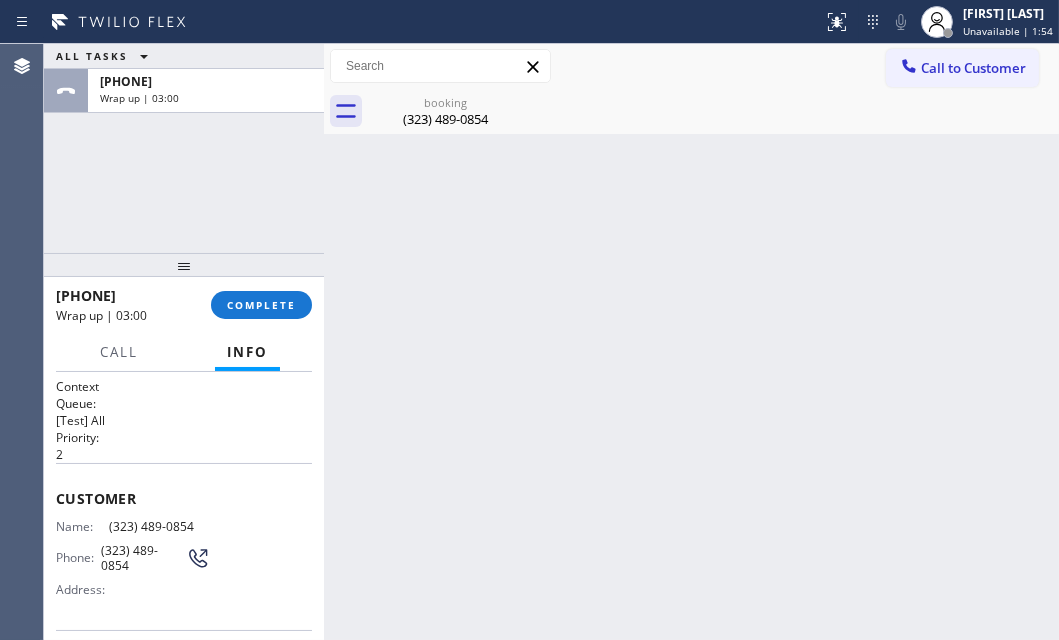 drag, startPoint x: 263, startPoint y: 296, endPoint x: 401, endPoint y: 330, distance: 142.12671 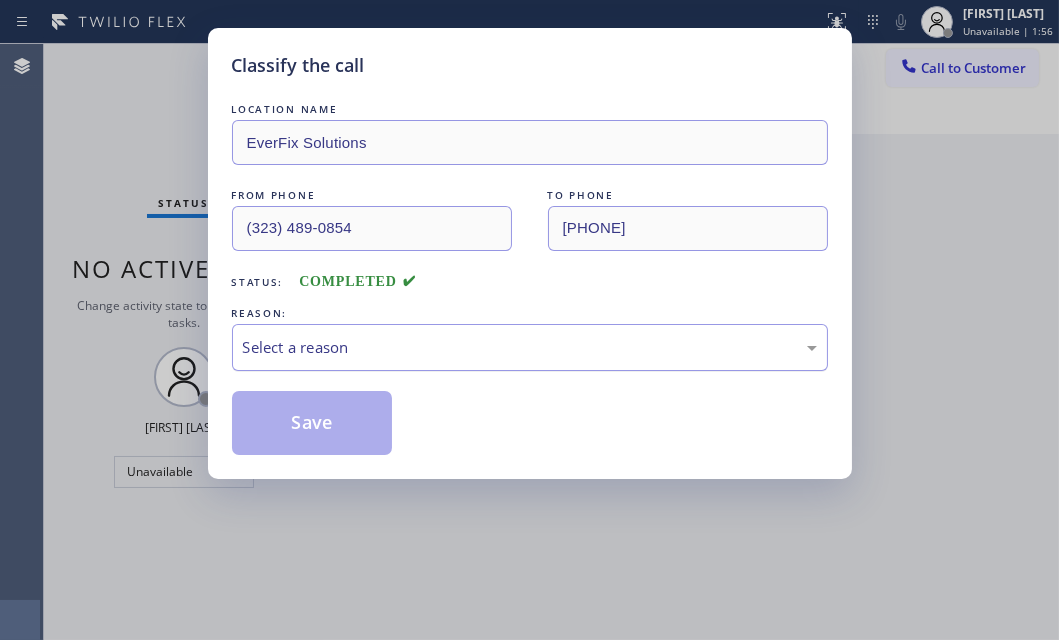 drag, startPoint x: 439, startPoint y: 347, endPoint x: 413, endPoint y: 355, distance: 27.202942 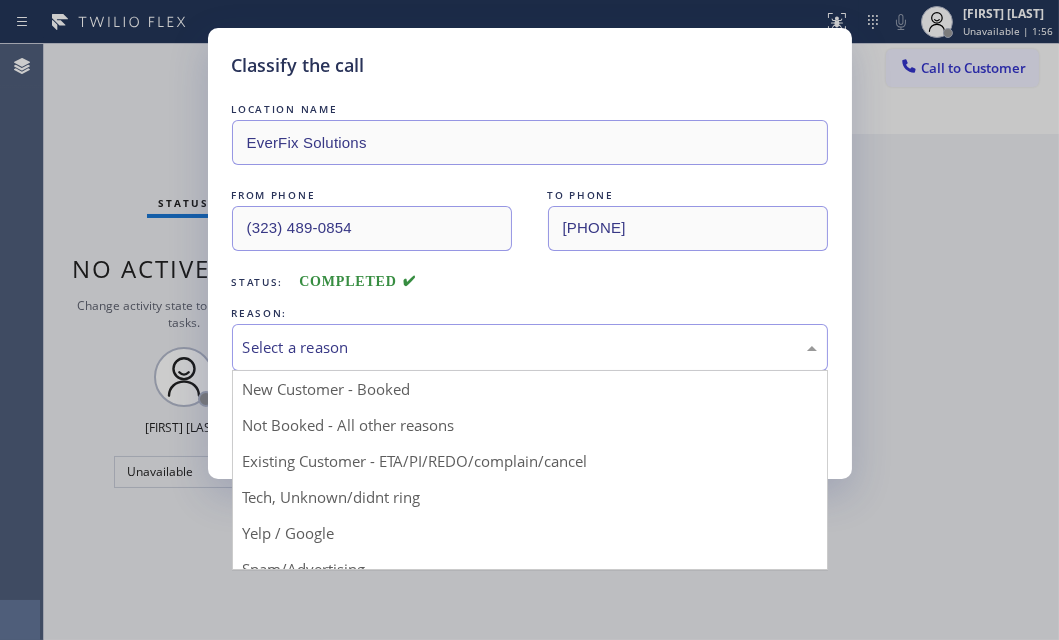 drag, startPoint x: 368, startPoint y: 390, endPoint x: 318, endPoint y: 390, distance: 50 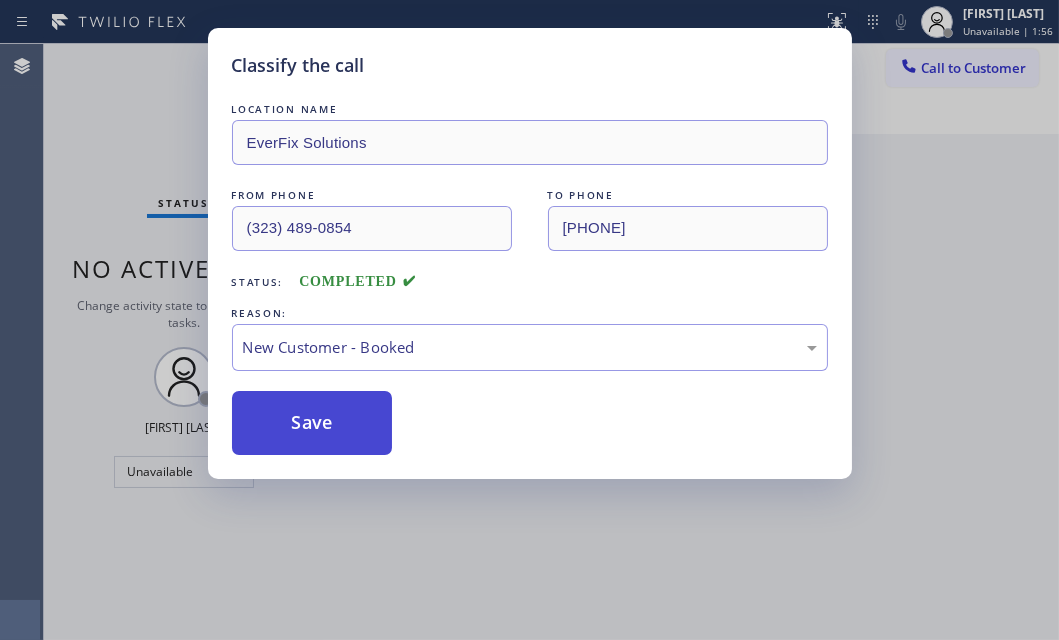 click on "Save" at bounding box center (312, 423) 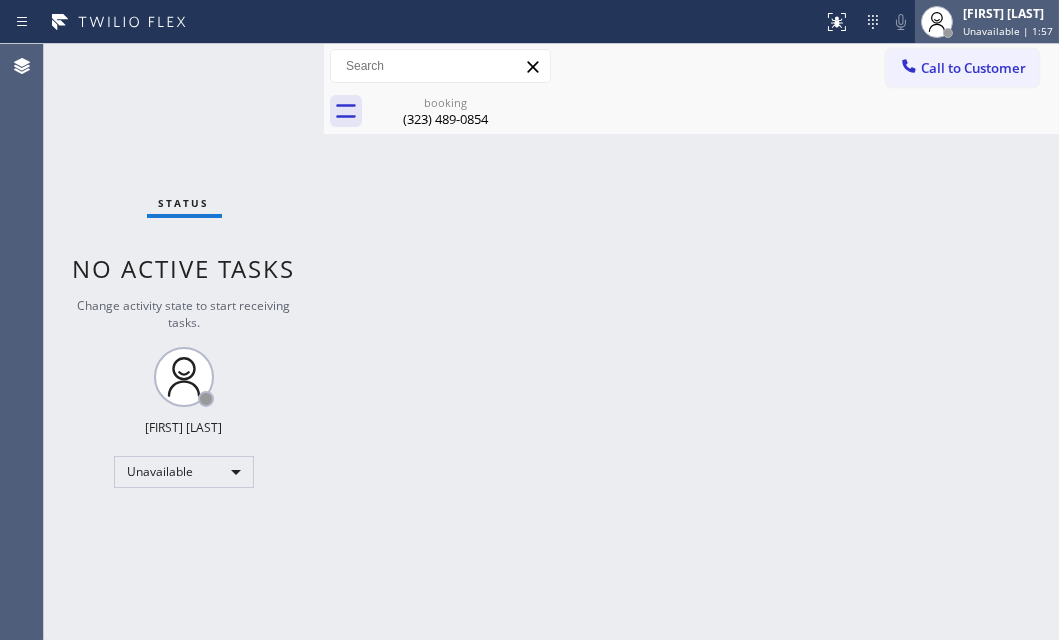 click on "[FIRST] [LAST] Unavailable | 1:57" at bounding box center [1009, 21] 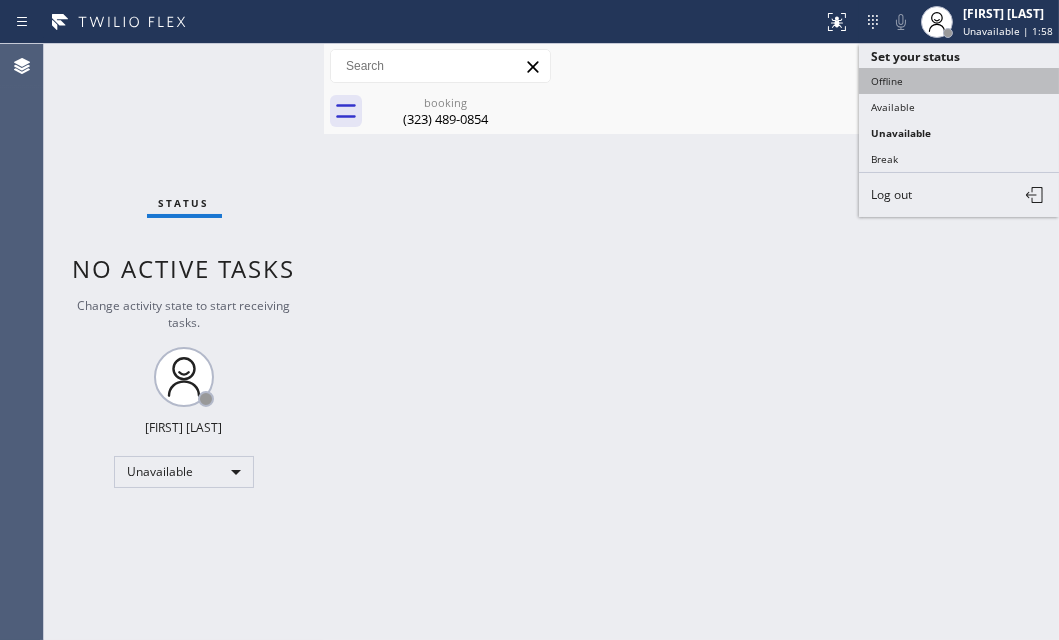 click on "Offline" at bounding box center [959, 81] 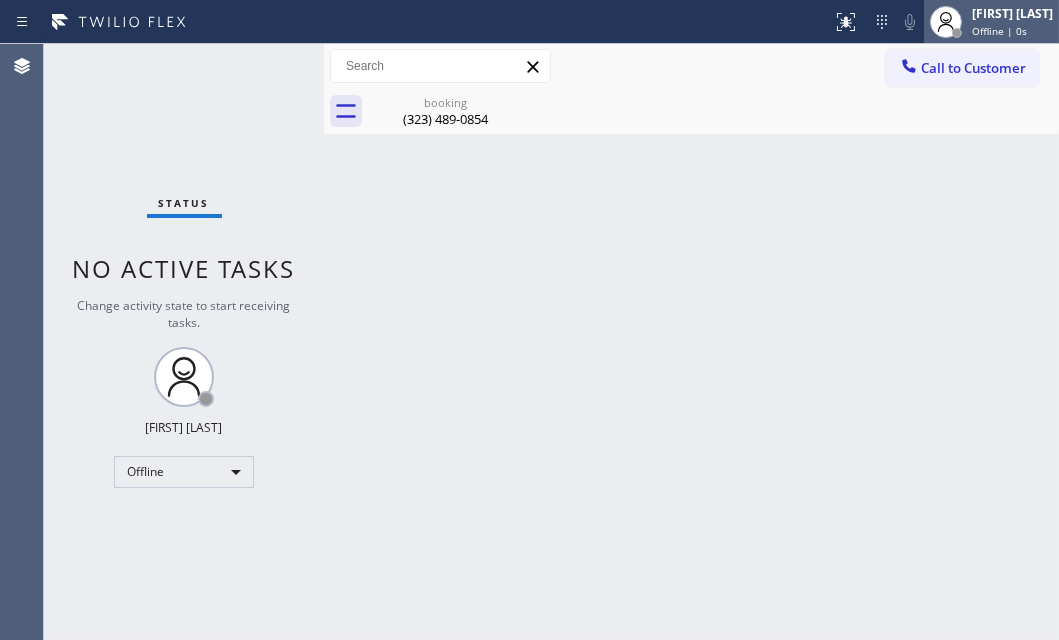 click on "Offline | 0s" at bounding box center [999, 31] 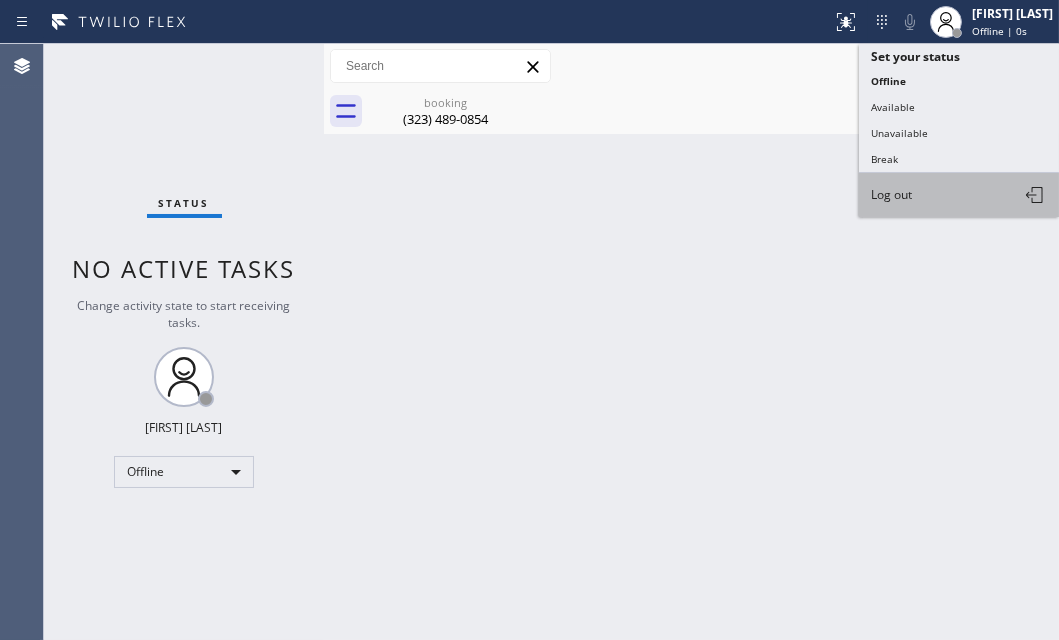 click on "Log out" at bounding box center (959, 195) 